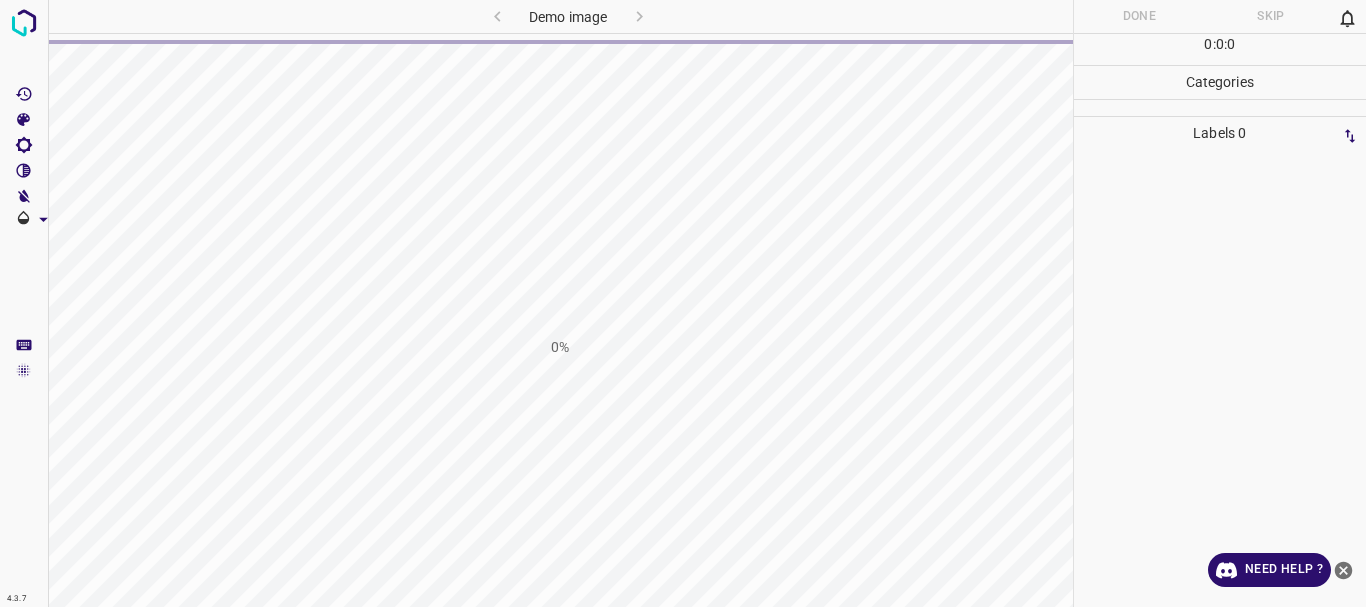 scroll, scrollTop: 0, scrollLeft: 0, axis: both 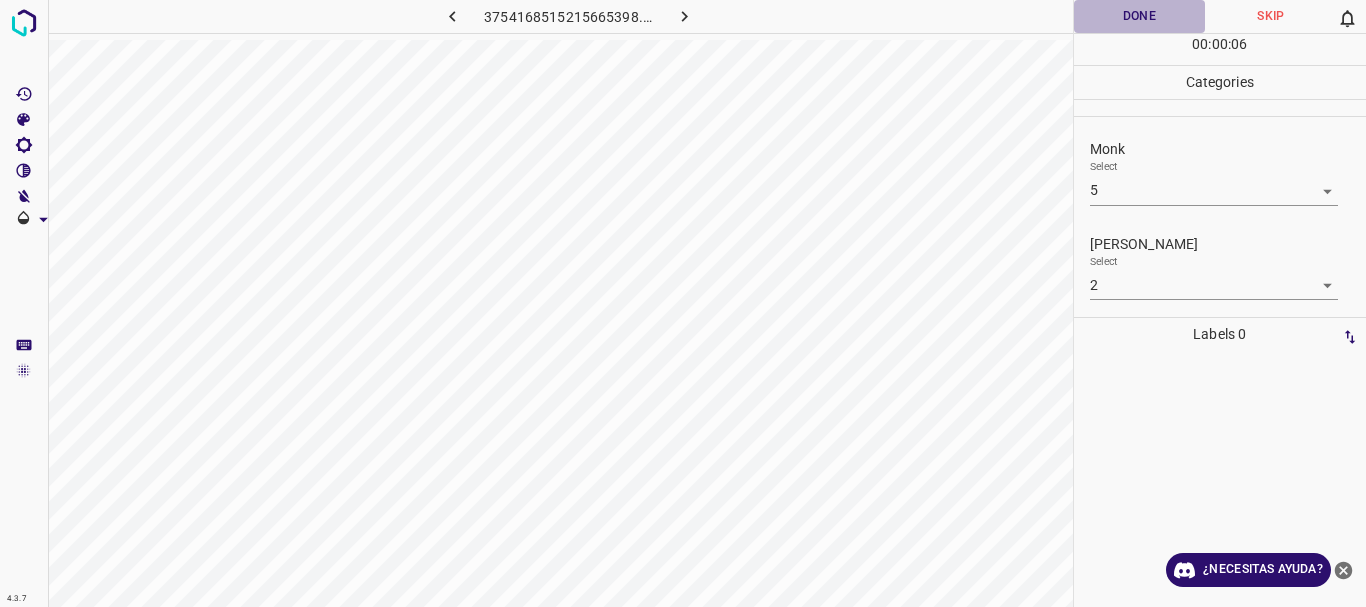 click on "Done" at bounding box center (1140, 16) 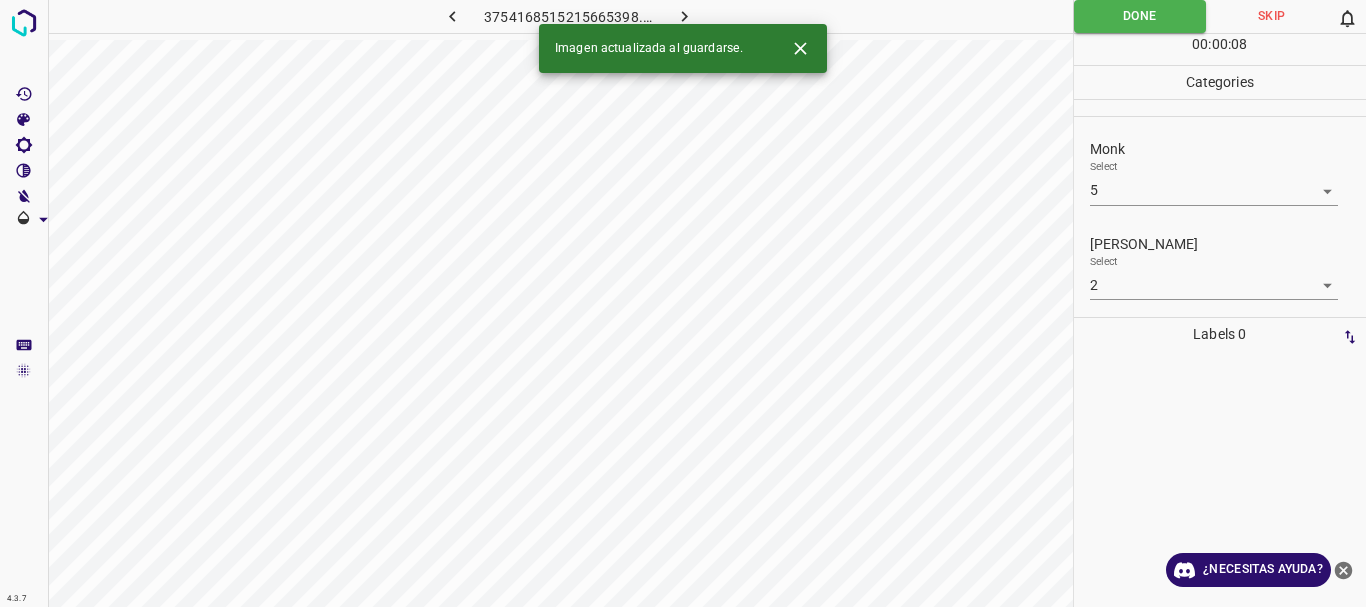 drag, startPoint x: 694, startPoint y: 21, endPoint x: 711, endPoint y: 30, distance: 19.235384 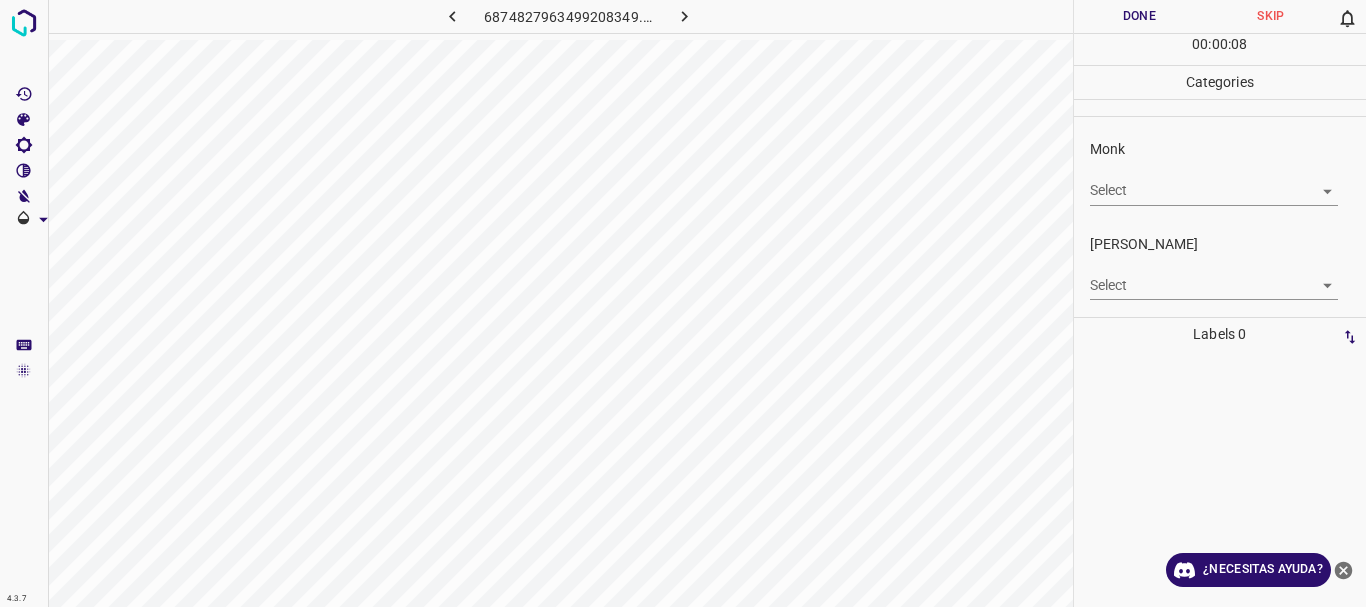 click on "4.3.7 6874827963499208349.png Done Skip 0 00   : 00   : 08   Categories Monk   Select ​  [PERSON_NAME]   Select ​ Labels   0 Categories 1 Monk 2  [PERSON_NAME] Tools Space Change between modes (Draw & Edit) I Auto labeling R Restore zoom M Zoom in N Zoom out Delete Delete selecte label Filters Z Restore filters X Saturation filter C Brightness filter V Contrast filter B Gray scale filter General O Download ¿Necesitas ayuda? Texto original Valora esta traducción Tu opinión servirá para ayudar a mejorar el Traductor de Google - Texto - Esconder - Borrar" at bounding box center (683, 303) 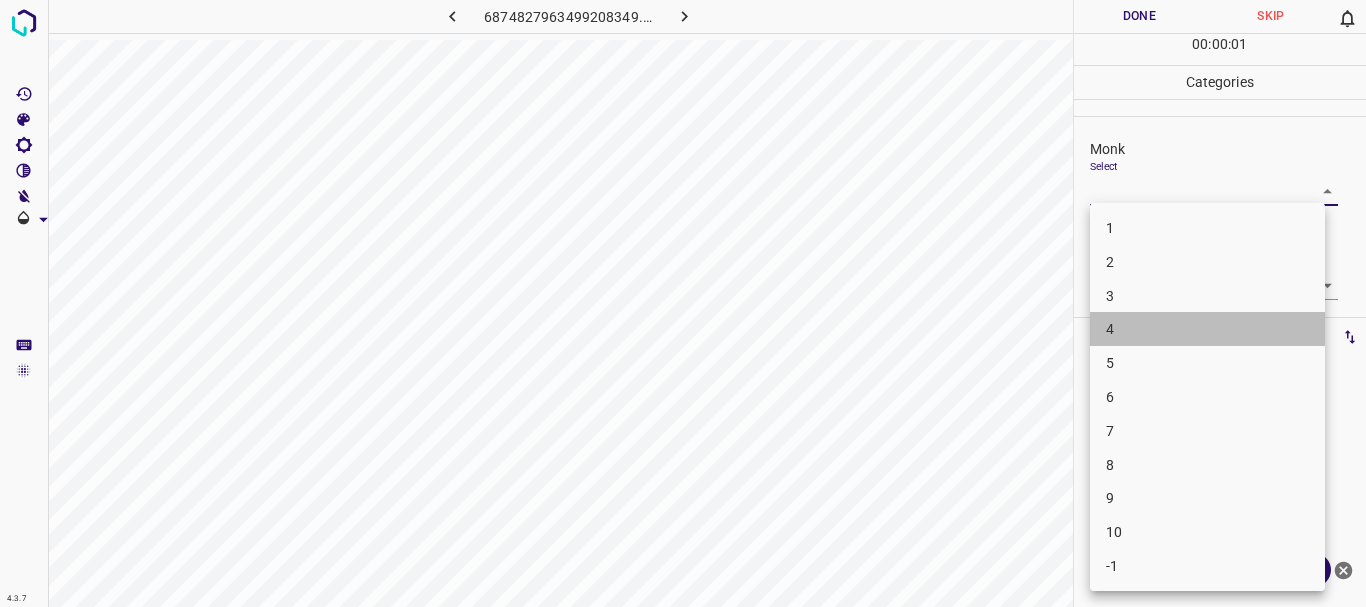 click on "4" at bounding box center (1207, 329) 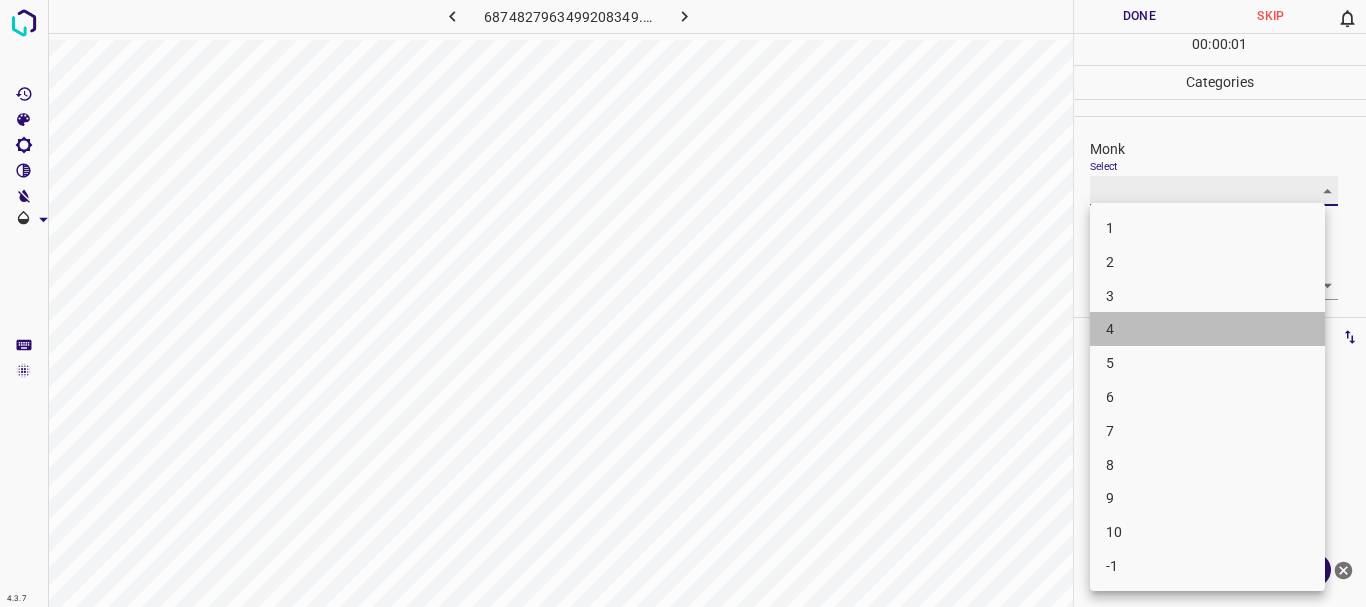 type on "4" 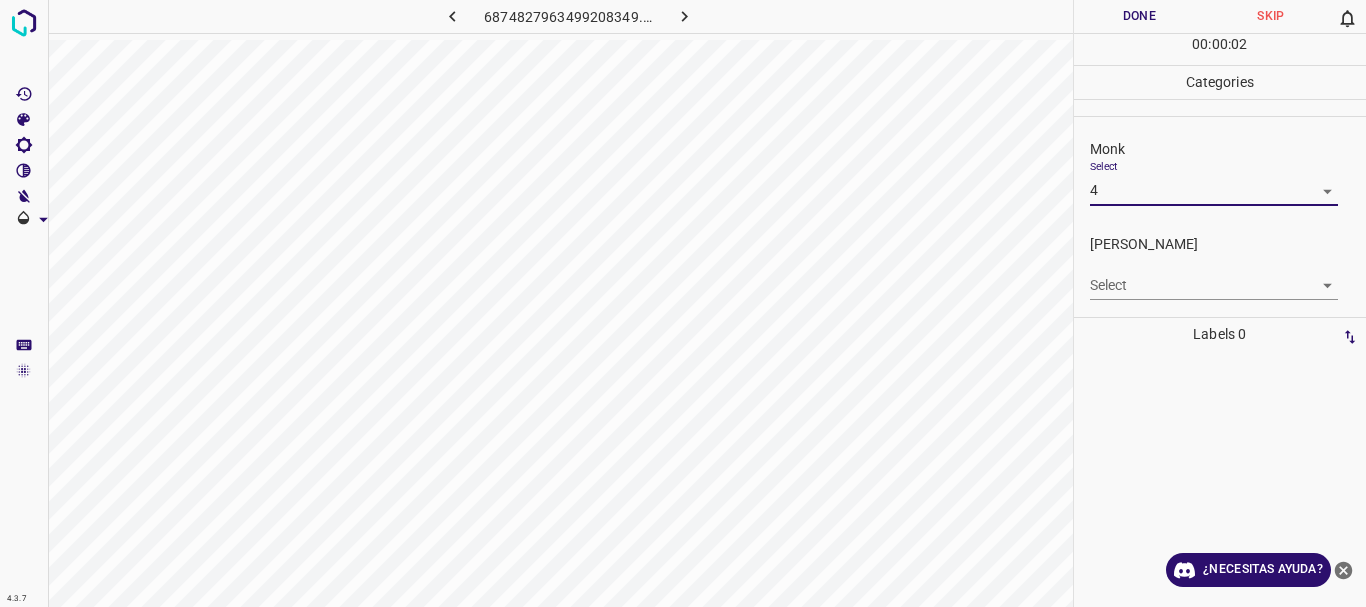 click on "4.3.7 6874827963499208349.png Done Skip 0 00   : 00   : 02   Categories Monk   Select 4 4  [PERSON_NAME]   Select ​ Labels   0 Categories 1 Monk 2  [PERSON_NAME] Tools Space Change between modes (Draw & Edit) I Auto labeling R Restore zoom M Zoom in N Zoom out Delete Delete selecte label Filters Z Restore filters X Saturation filter C Brightness filter V Contrast filter B Gray scale filter General O Download ¿Necesitas ayuda? Texto original Valora esta traducción Tu opinión servirá para ayudar a mejorar el Traductor de Google - Texto - Esconder - Borrar" at bounding box center (683, 303) 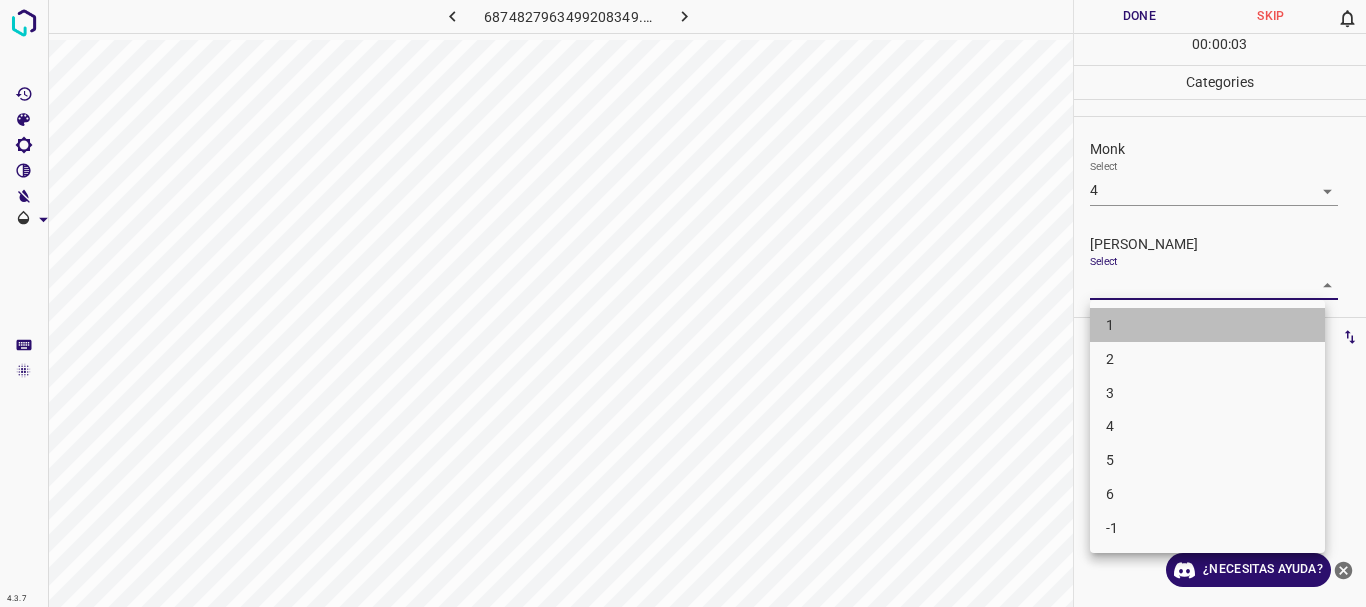 drag, startPoint x: 1138, startPoint y: 321, endPoint x: 1131, endPoint y: 64, distance: 257.0953 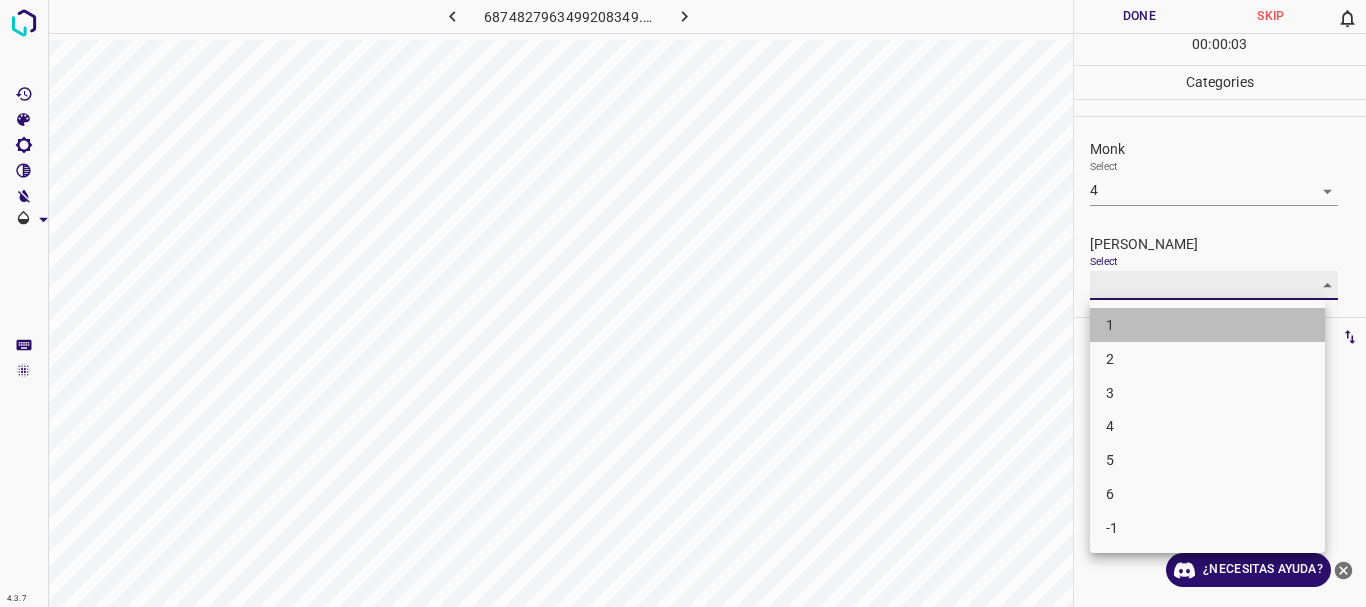 type on "1" 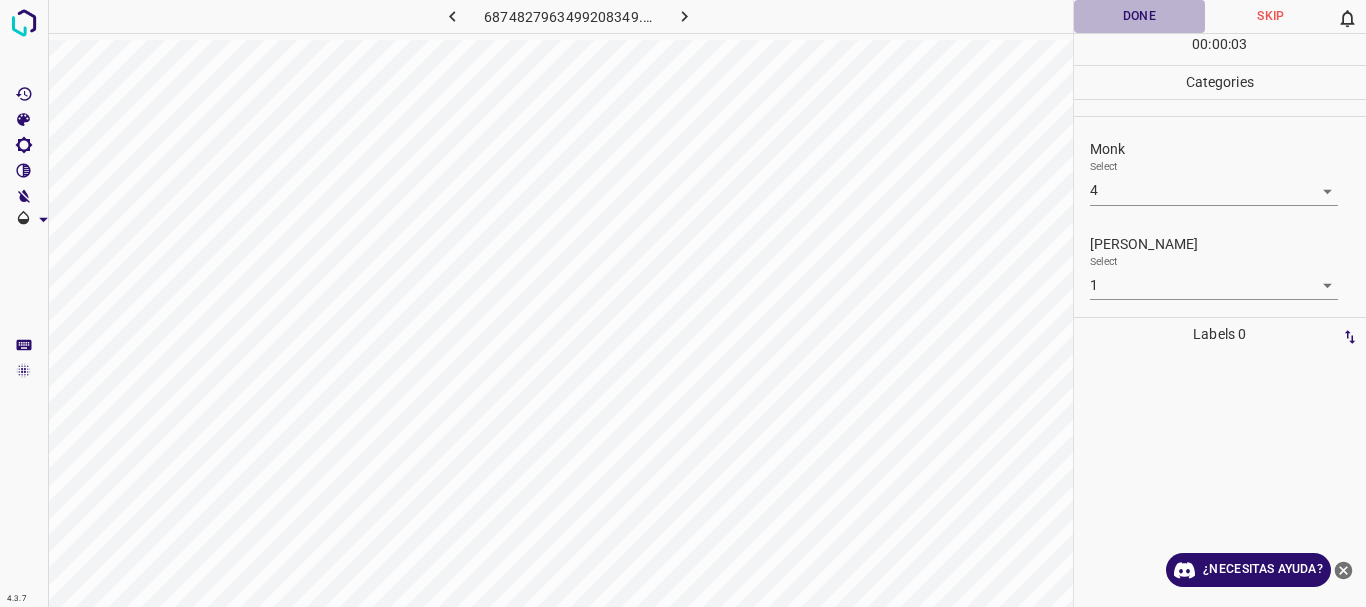 click on "Done" at bounding box center (1140, 16) 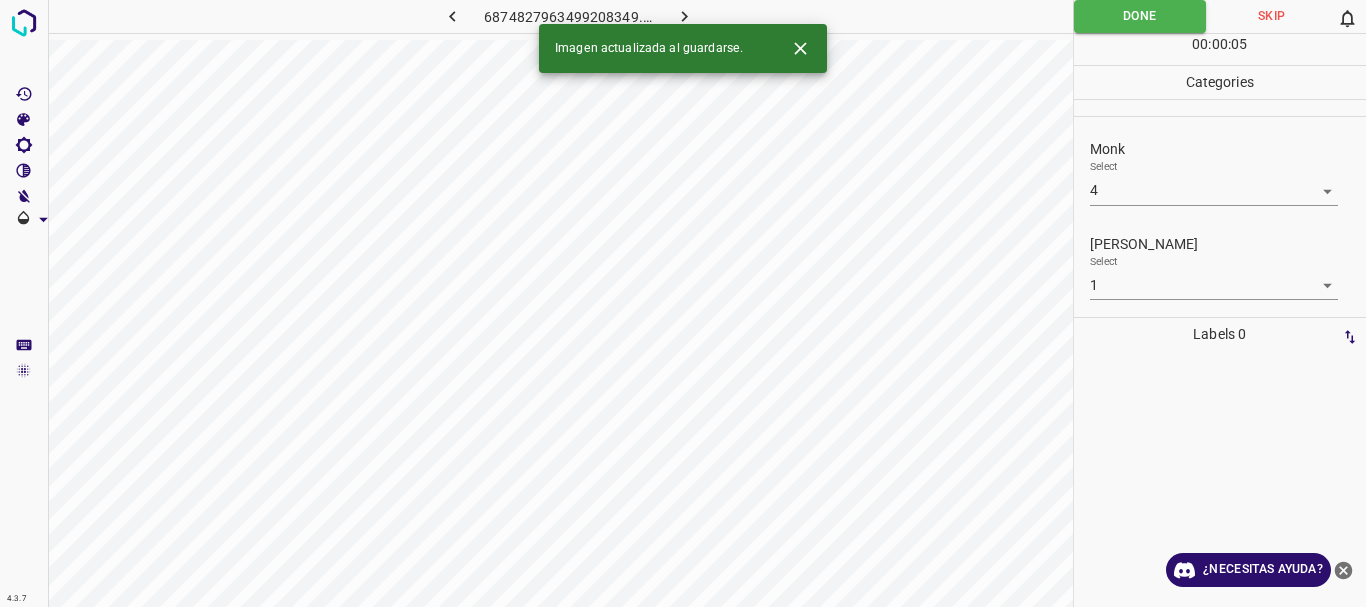 click at bounding box center (684, 16) 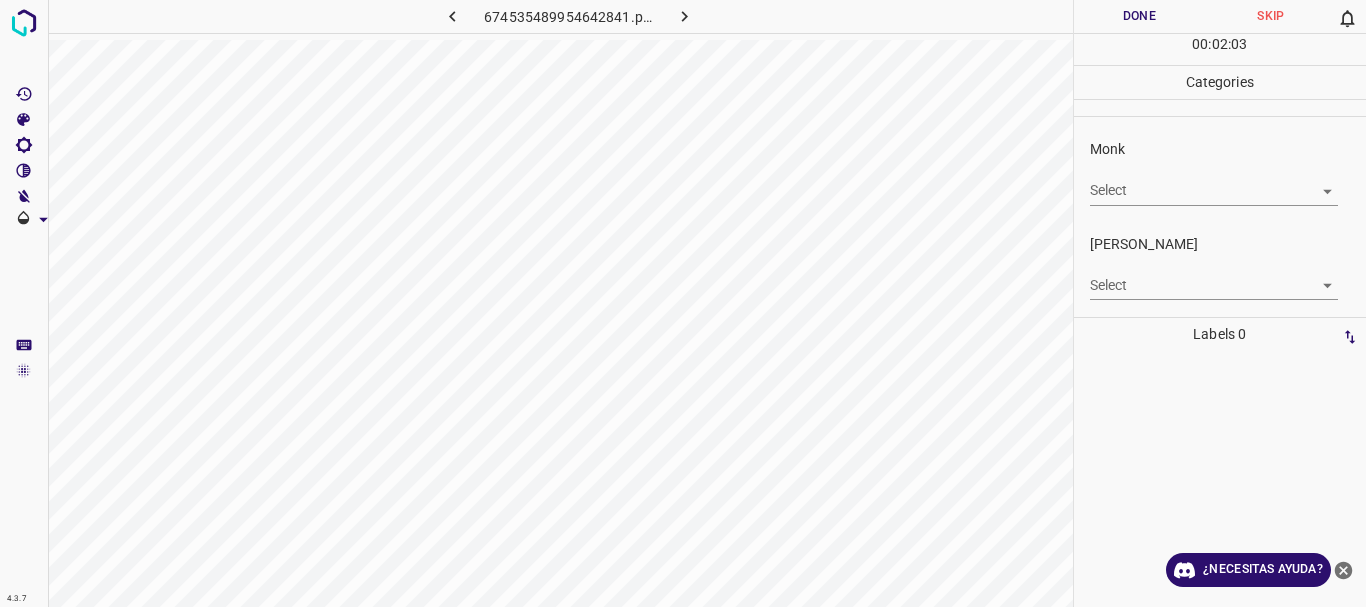 click on "4.3.7 674535489954642841.png Done Skip 0 00   : 02   : 03   Categories Monk   Select ​  [PERSON_NAME]   Select ​ Labels   0 Categories 1 Monk 2  [PERSON_NAME] Tools Space Change between modes (Draw & Edit) I Auto labeling R Restore zoom M Zoom in N Zoom out Delete Delete selecte label Filters Z Restore filters X Saturation filter C Brightness filter V Contrast filter B Gray scale filter General O Download ¿Necesitas ayuda? Texto original Valora esta traducción Tu opinión servirá para ayudar a mejorar el Traductor de Google - Texto - Esconder - Borrar" at bounding box center (683, 303) 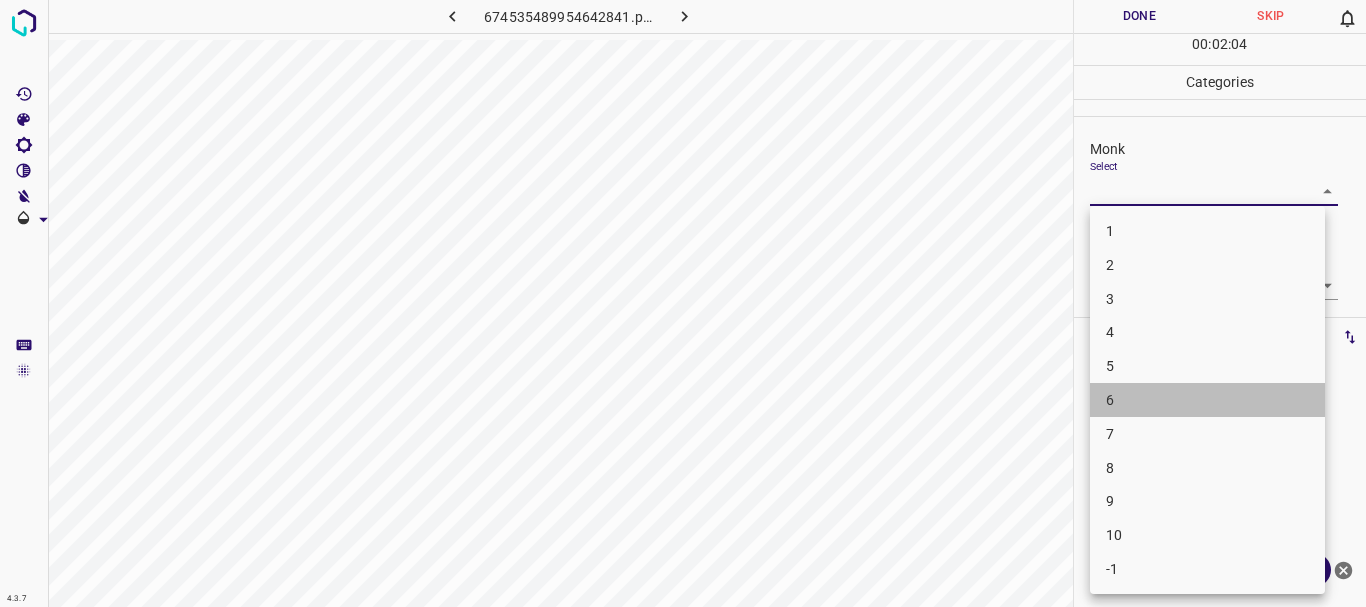 click on "6" at bounding box center (1207, 400) 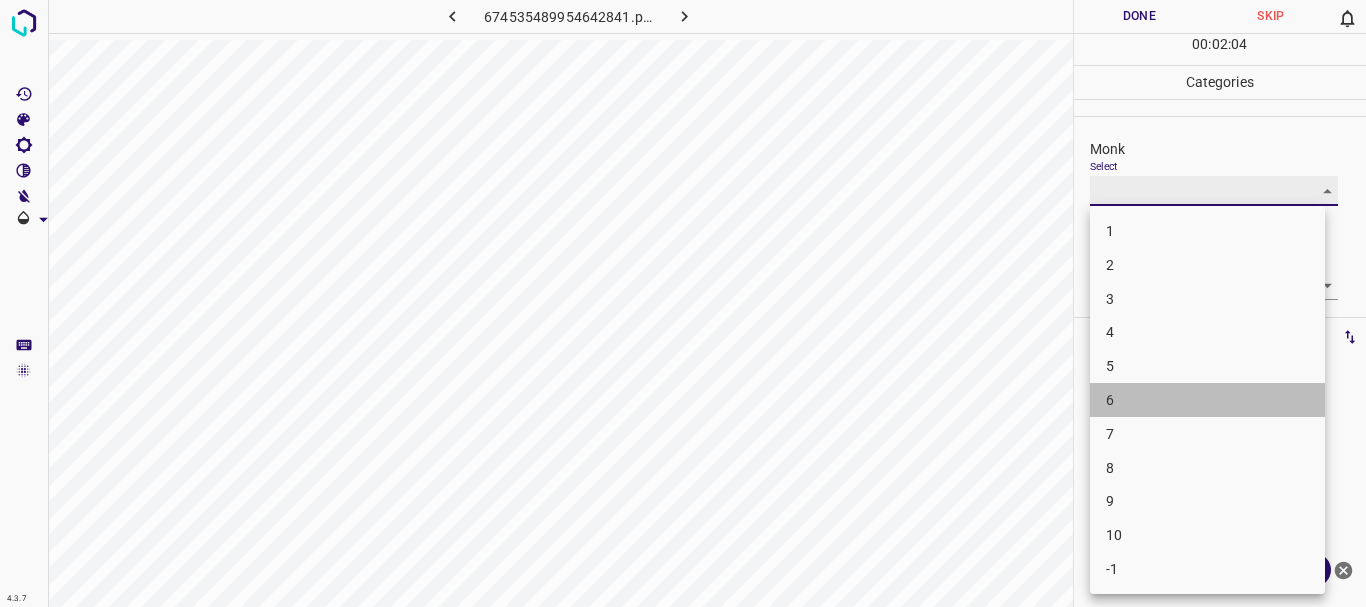 type on "6" 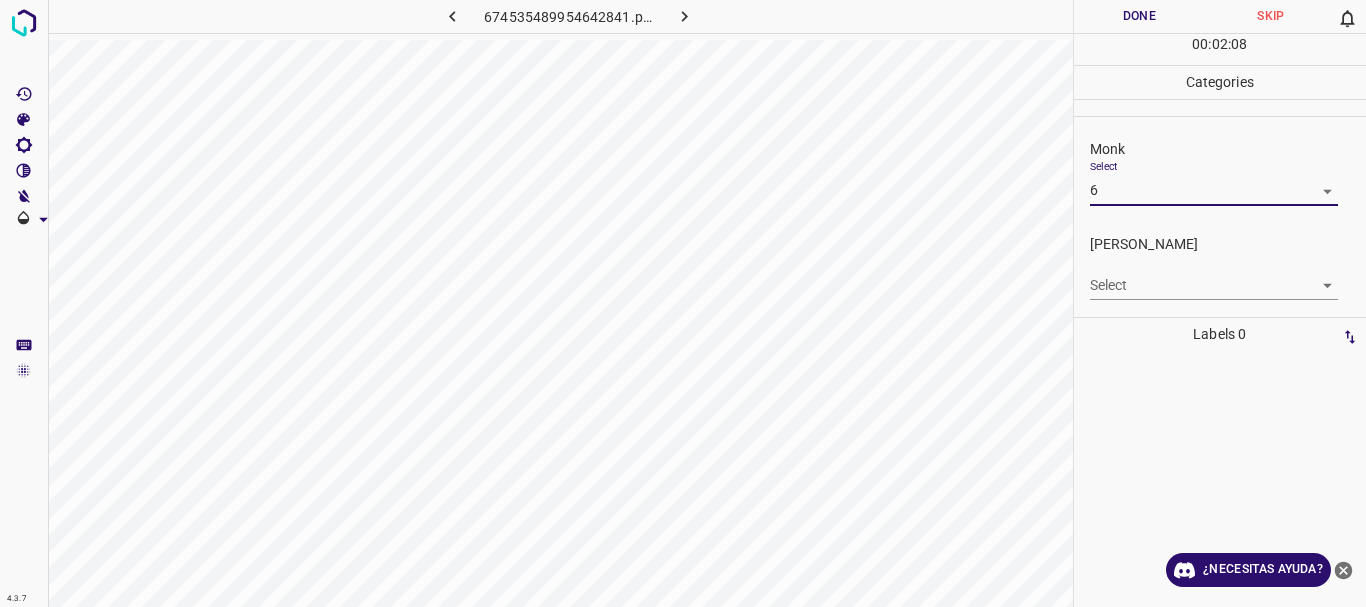 click on "4.3.7 674535489954642841.png Done Skip 0 00   : 02   : 08   Categories Monk   Select 6 6  [PERSON_NAME]   Select ​ Labels   0 Categories 1 Monk 2  [PERSON_NAME] Tools Space Change between modes (Draw & Edit) I Auto labeling R Restore zoom M Zoom in N Zoom out Delete Delete selecte label Filters Z Restore filters X Saturation filter C Brightness filter V Contrast filter B Gray scale filter General O Download ¿Necesitas ayuda? Texto original Valora esta traducción Tu opinión servirá para ayudar a mejorar el Traductor de Google - Texto - Esconder - Borrar" at bounding box center [683, 303] 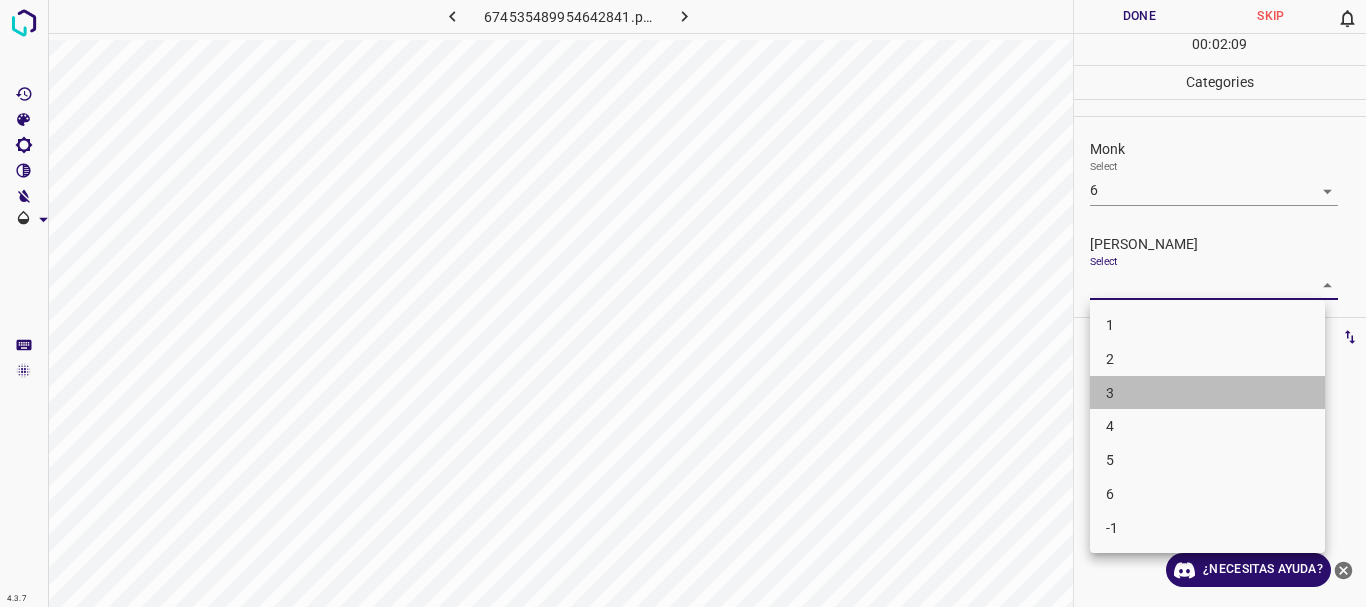 click on "3" at bounding box center (1207, 393) 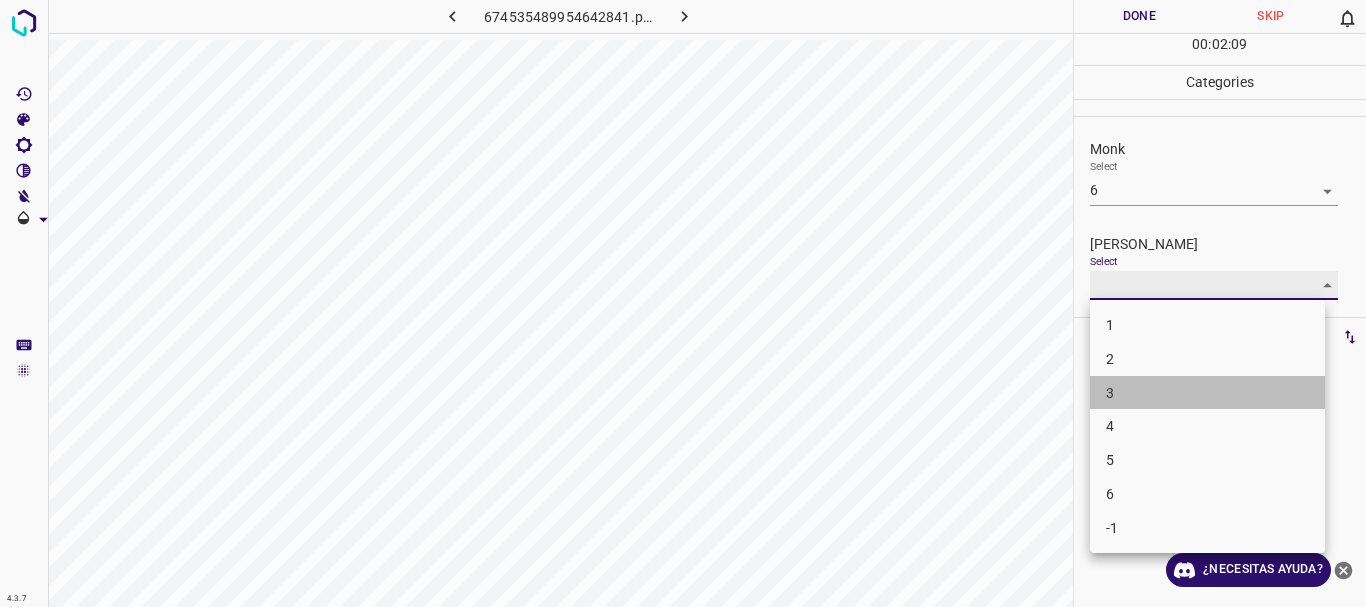type on "3" 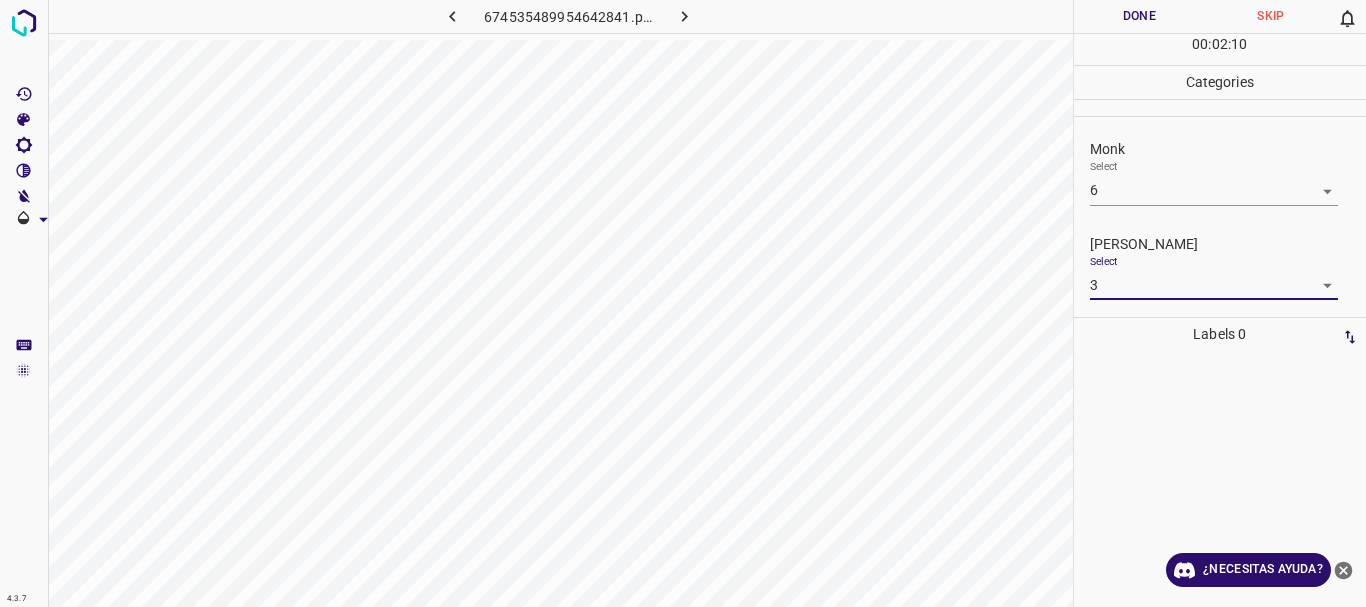 click on "Done" at bounding box center [1140, 16] 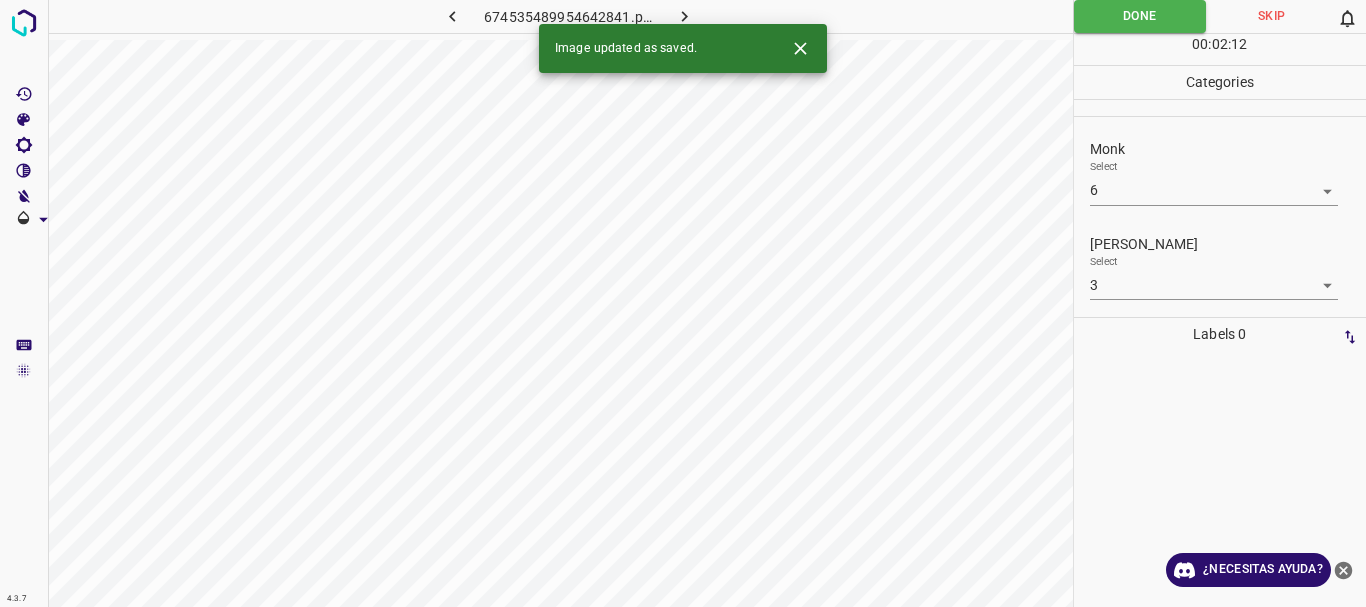 click at bounding box center (684, 16) 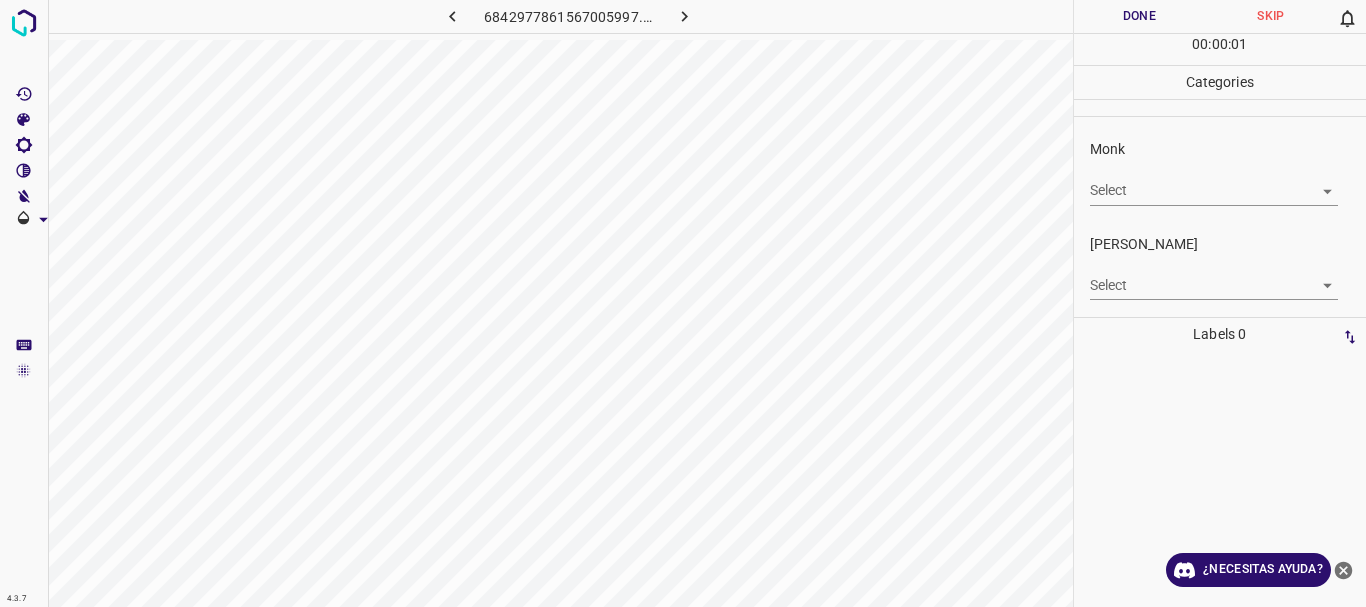 click on "4.3.7 6842977861567005997.png Done Skip 0 00   : 00   : 01   Categories Monk   Select ​  [PERSON_NAME]   Select ​ Labels   0 Categories 1 Monk 2  [PERSON_NAME] Tools Space Change between modes (Draw & Edit) I Auto labeling R Restore zoom M Zoom in N Zoom out Delete Delete selecte label Filters Z Restore filters X Saturation filter C Brightness filter V Contrast filter B Gray scale filter General O Download ¿Necesitas ayuda? Texto original Valora esta traducción Tu opinión servirá para ayudar a mejorar el Traductor de Google - Texto - Esconder - Borrar" at bounding box center [683, 303] 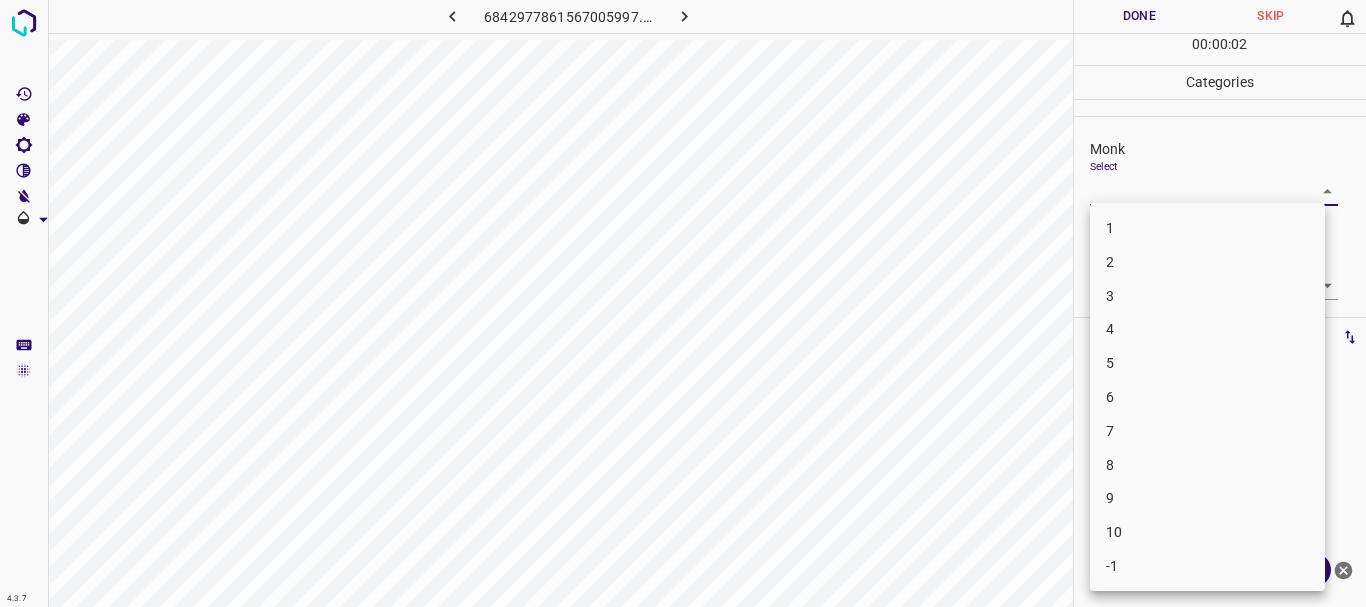 click on "3" at bounding box center [1207, 296] 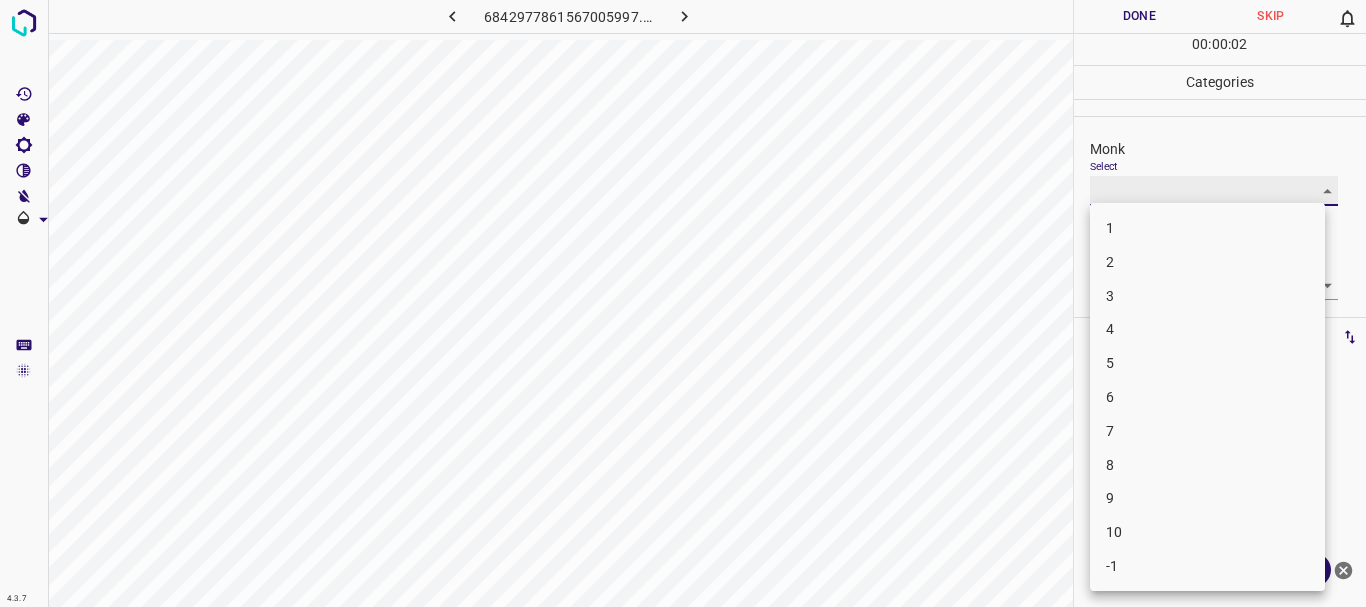 type on "3" 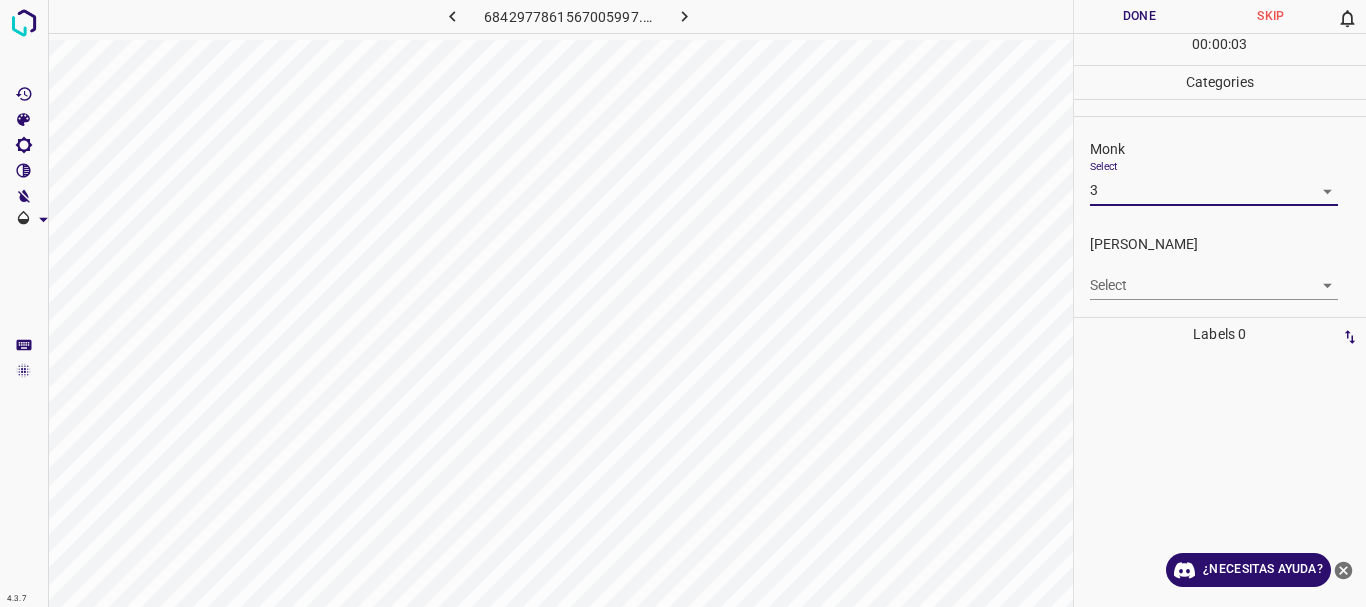 click on "4.3.7 6842977861567005997.png Done Skip 0 00   : 00   : 03   Categories Monk   Select 3 3  [PERSON_NAME]   Select ​ Labels   0 Categories 1 Monk 2  [PERSON_NAME] Tools Space Change between modes (Draw & Edit) I Auto labeling R Restore zoom M Zoom in N Zoom out Delete Delete selecte label Filters Z Restore filters X Saturation filter C Brightness filter V Contrast filter B Gray scale filter General O Download ¿Necesitas ayuda? Texto original Valora esta traducción Tu opinión servirá para ayudar a mejorar el Traductor de Google - Texto - Esconder - Borrar" at bounding box center (683, 303) 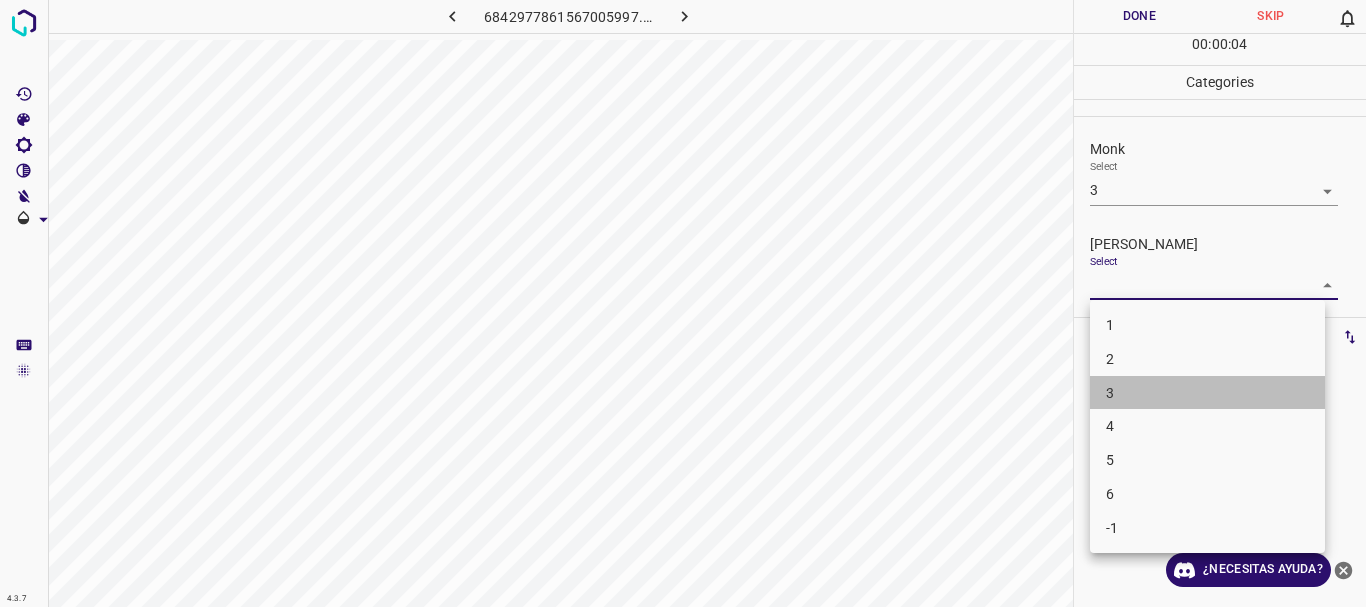 click on "3" at bounding box center [1207, 393] 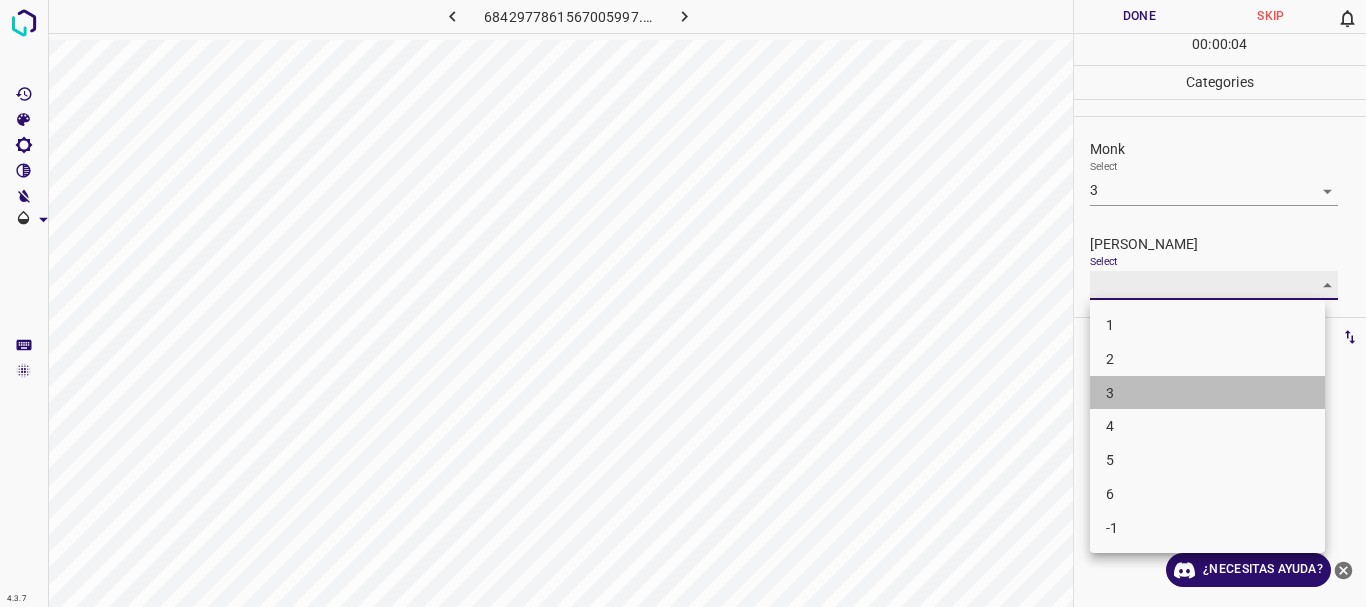 type on "3" 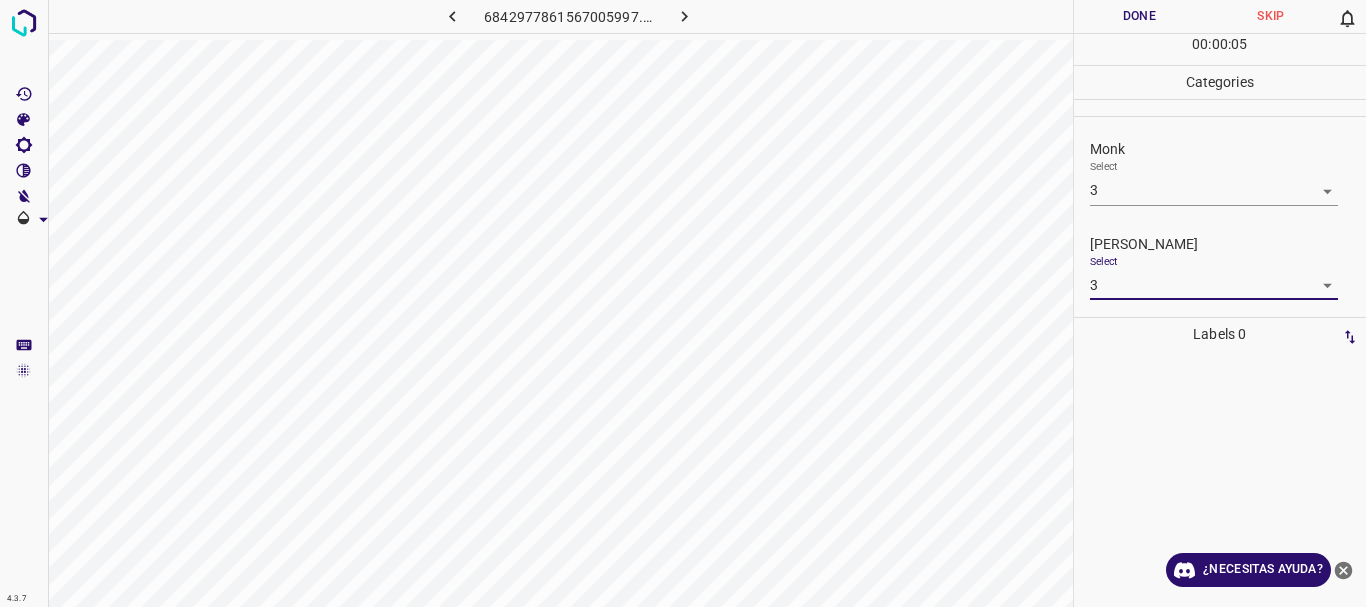 click on "00   : 00   : 05" at bounding box center (1220, 49) 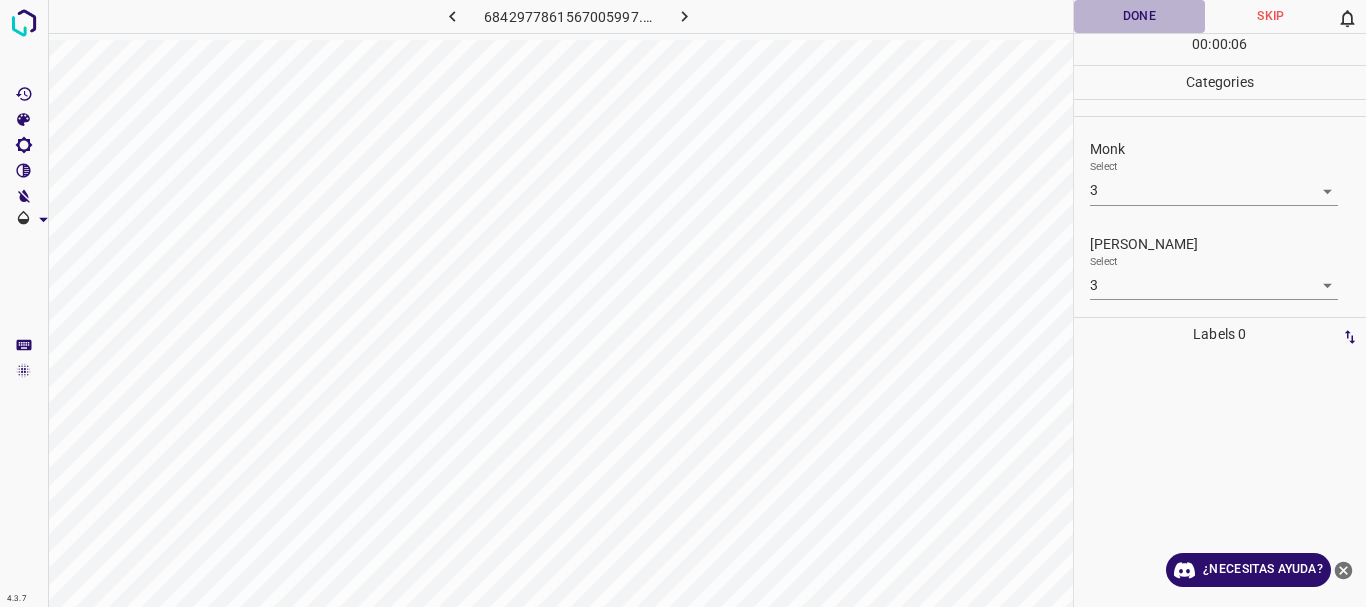 click on "Done" at bounding box center [1140, 16] 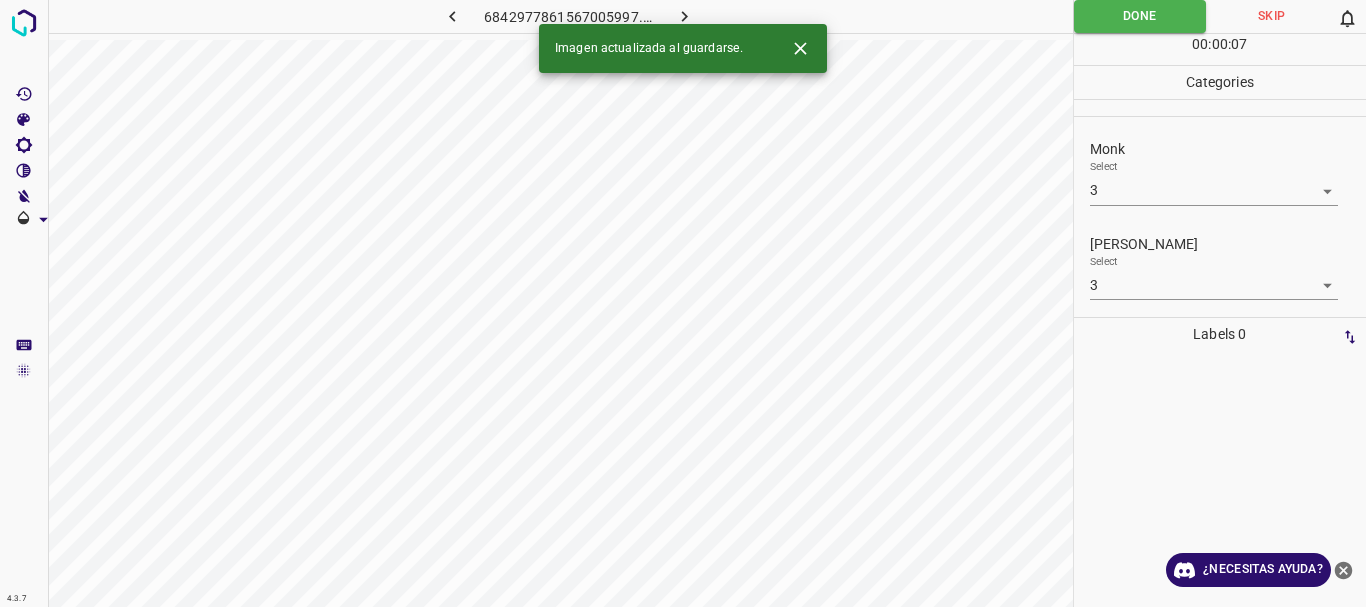 click 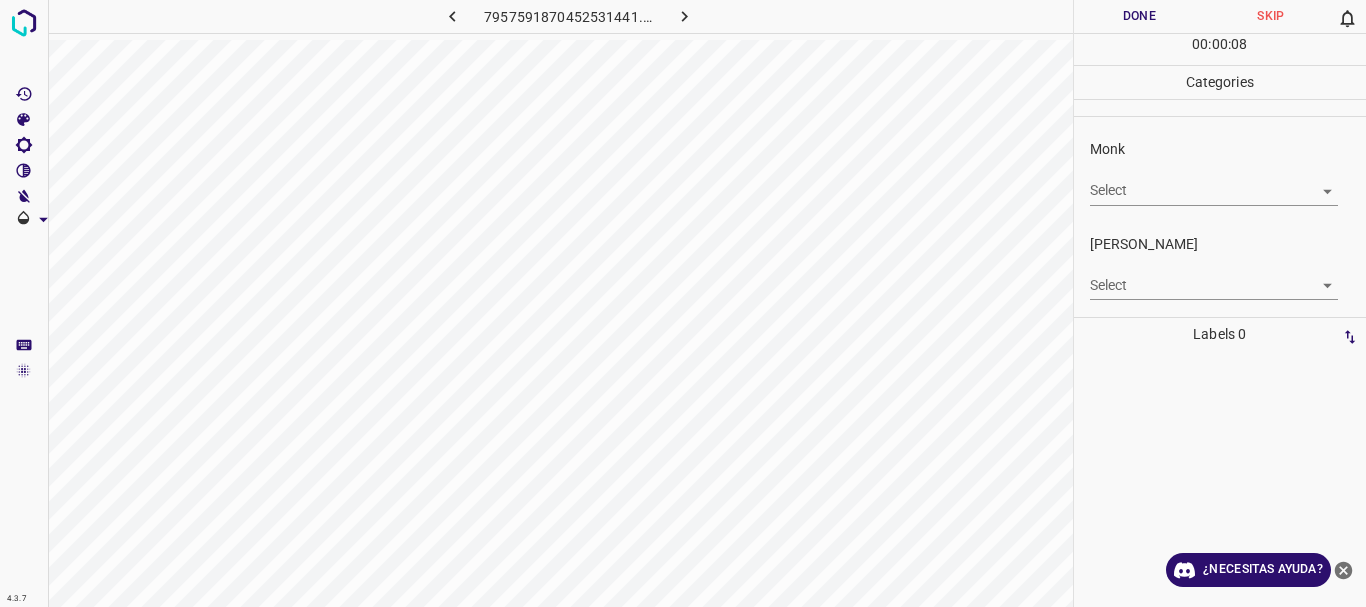 click on "Select ​" at bounding box center [1214, 182] 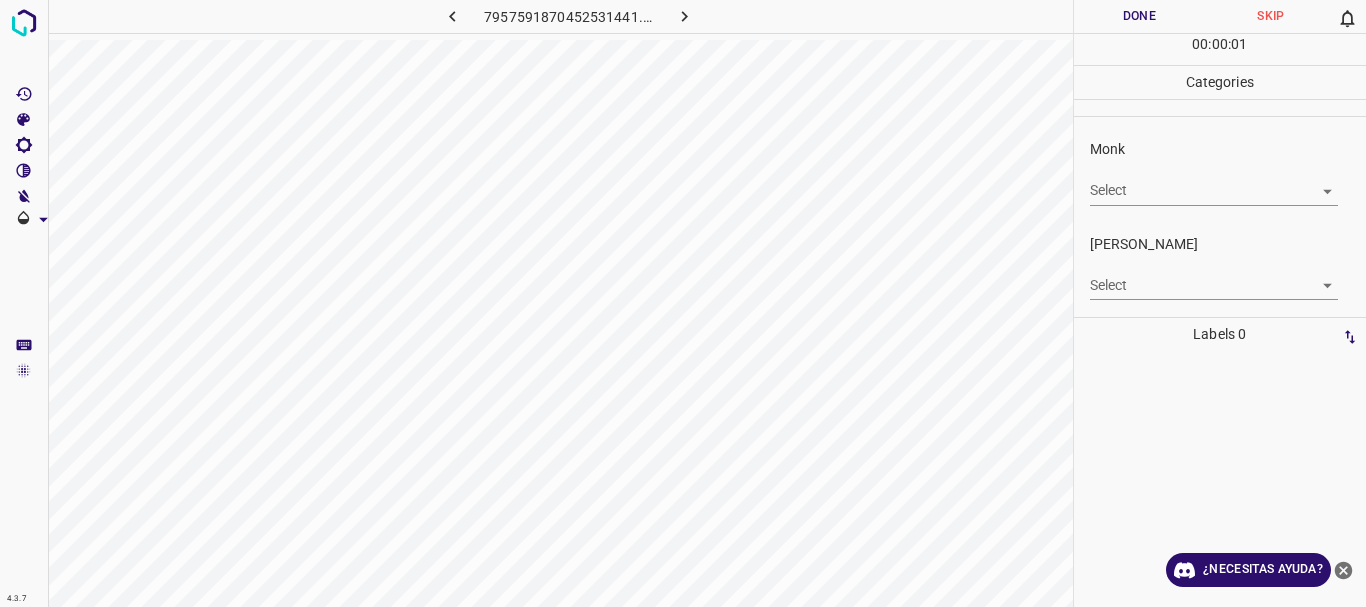 click on "4.3.7 7957591870452531441.png Done Skip 0 00   : 00   : 01   Categories Monk   Select ​  [PERSON_NAME]   Select ​ Labels   0 Categories 1 Monk 2  [PERSON_NAME] Tools Space Change between modes (Draw & Edit) I Auto labeling R Restore zoom M Zoom in N Zoom out Delete Delete selecte label Filters Z Restore filters X Saturation filter C Brightness filter V Contrast filter B Gray scale filter General O Download ¿Necesitas ayuda? Texto original Valora esta traducción Tu opinión servirá para ayudar a mejorar el Traductor de Google - Texto - Esconder - Borrar" at bounding box center (683, 303) 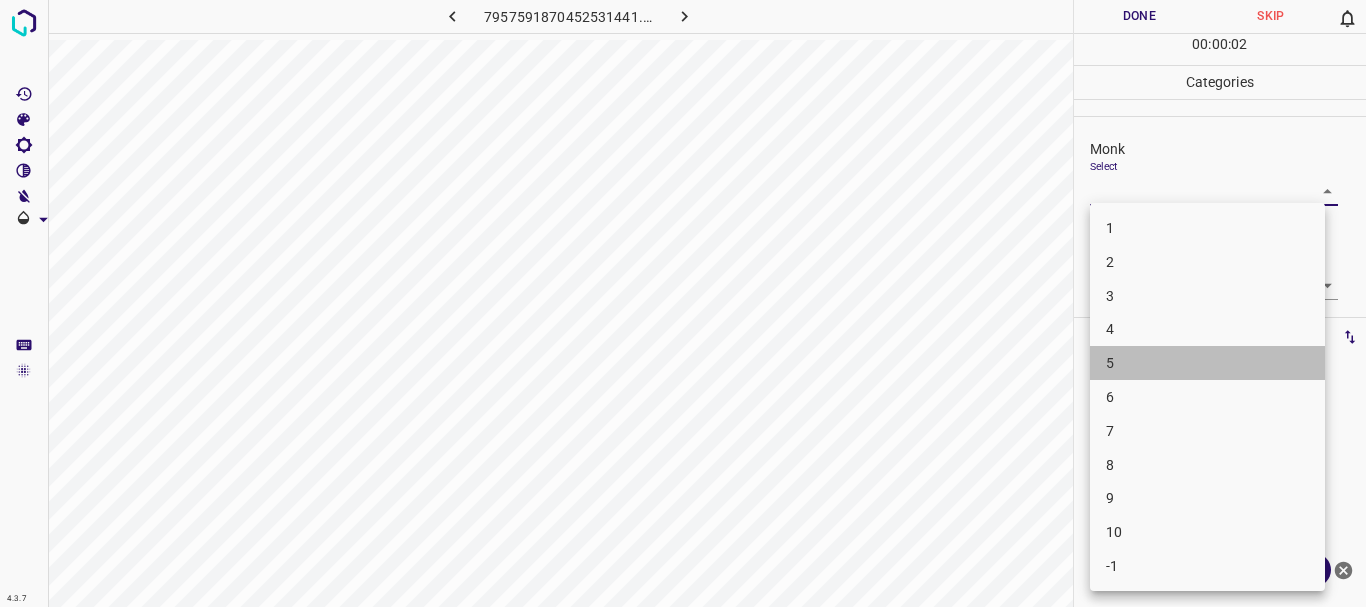 drag, startPoint x: 1146, startPoint y: 349, endPoint x: 1149, endPoint y: 276, distance: 73.061615 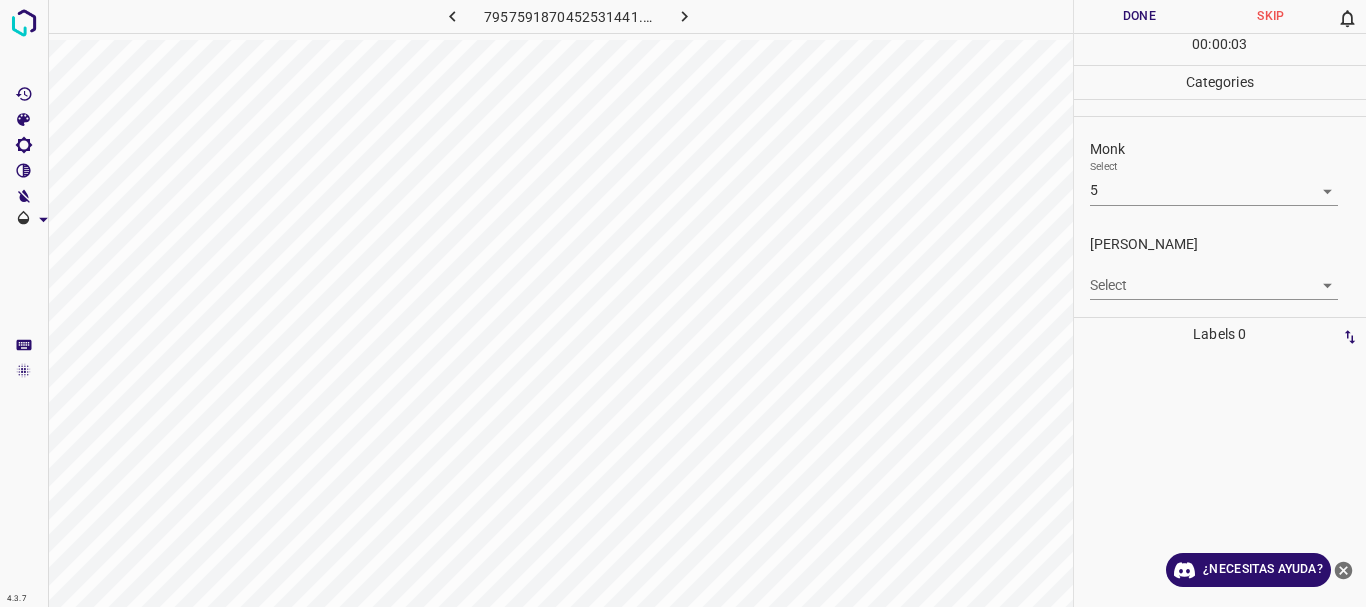 click on "3" at bounding box center (1207, 256) 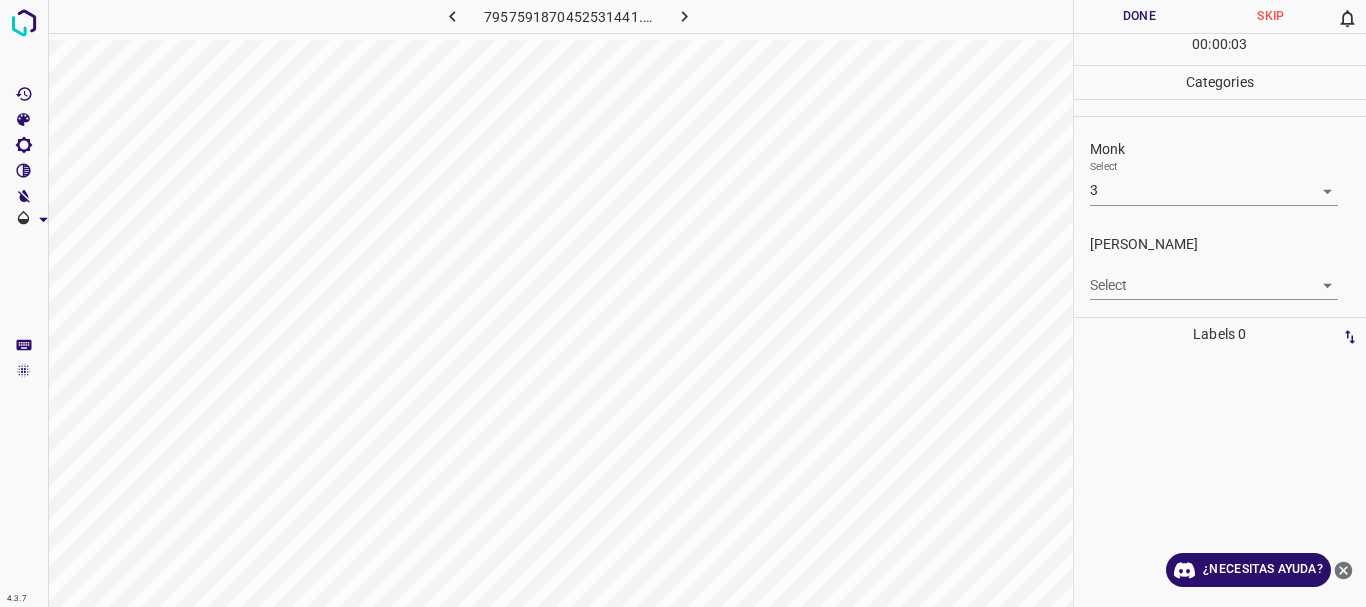 click on "4.3.7 7957591870452531441.png Done Skip 0 00   : 00   : 03   Categories Monk   Select 3 3  [PERSON_NAME]   Select ​ Labels   0 Categories 1 Monk 2  [PERSON_NAME] Tools Space Change between modes (Draw & Edit) I Auto labeling R Restore zoom M Zoom in N Zoom out Delete Delete selecte label Filters Z Restore filters X Saturation filter C Brightness filter V Contrast filter B Gray scale filter General O Download ¿Necesitas ayuda? Texto original Valora esta traducción Tu opinión servirá para ayudar a mejorar el Traductor de Google - Texto - Esconder - Borrar" at bounding box center [683, 303] 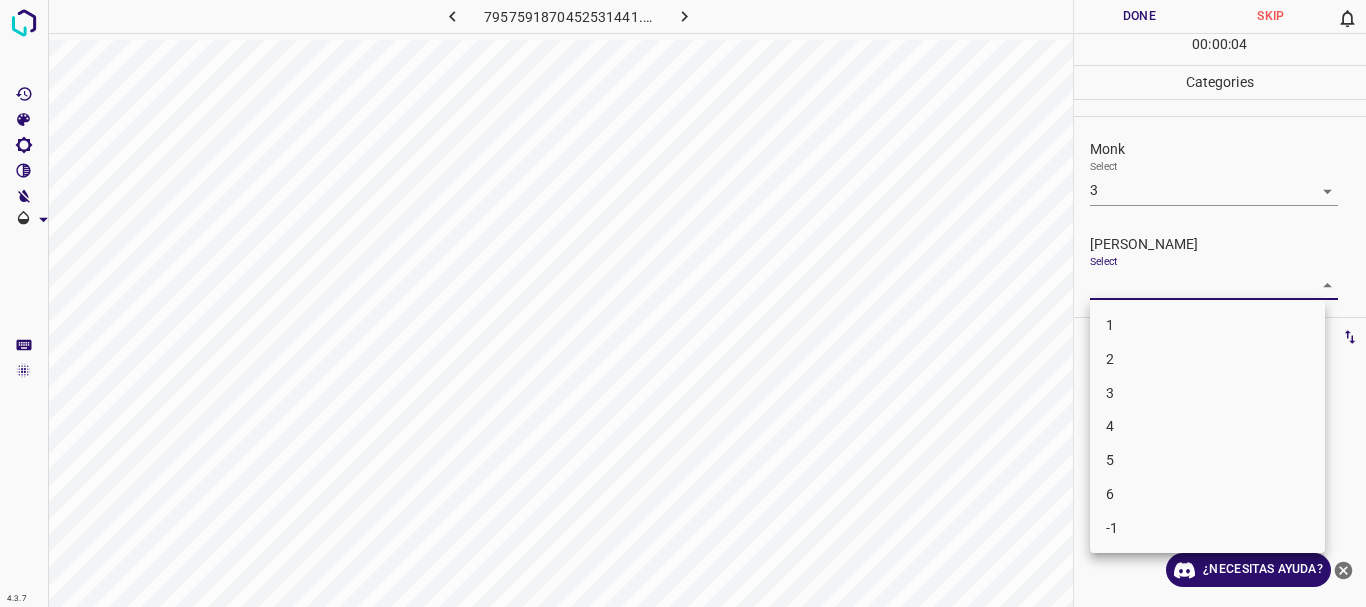 click on "3" at bounding box center (1207, 393) 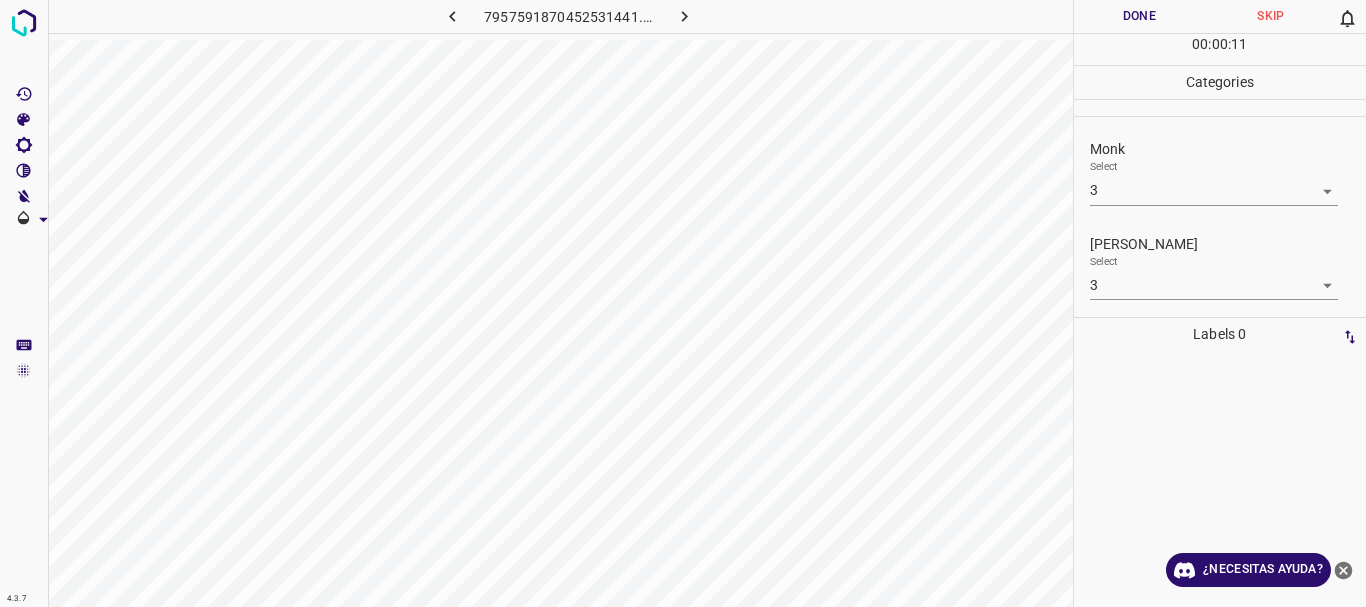 drag, startPoint x: 1166, startPoint y: 10, endPoint x: 1192, endPoint y: 218, distance: 209.6187 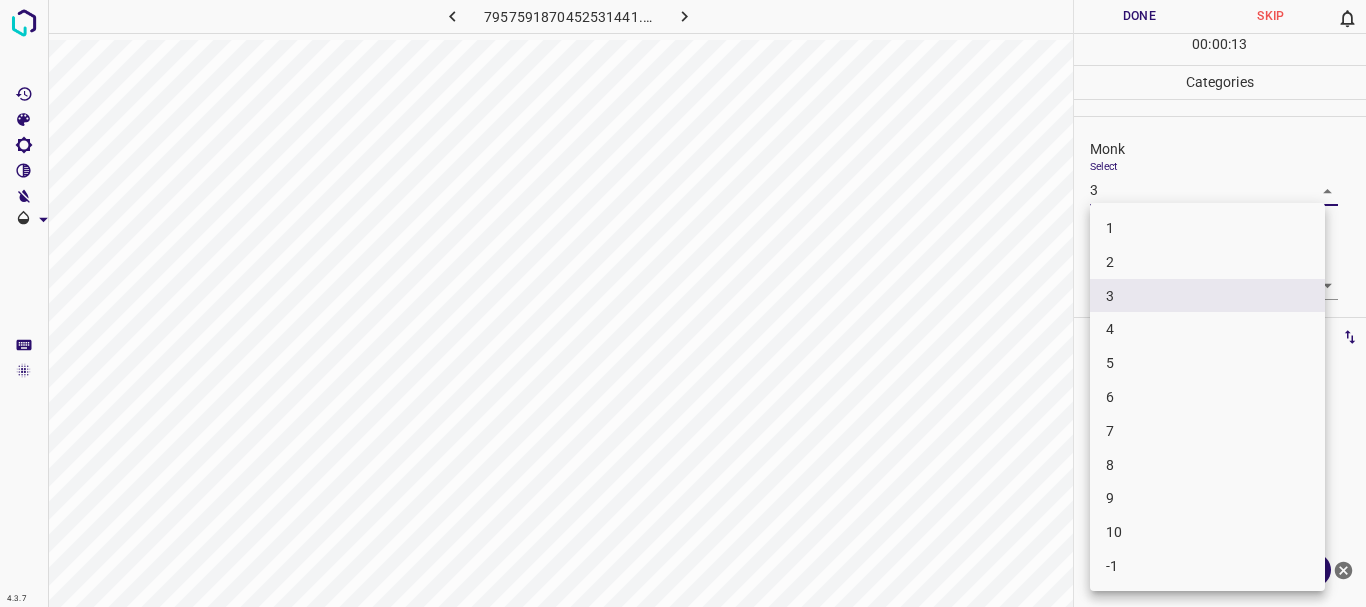 click on "5" at bounding box center [1207, 363] 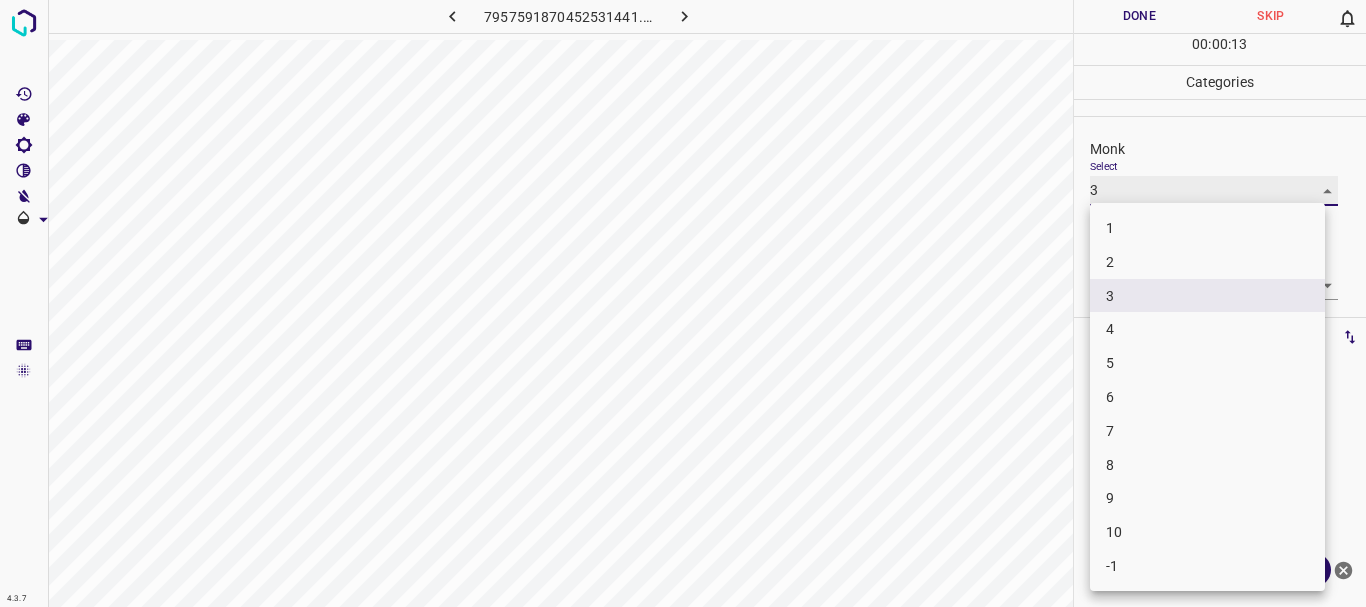 type on "5" 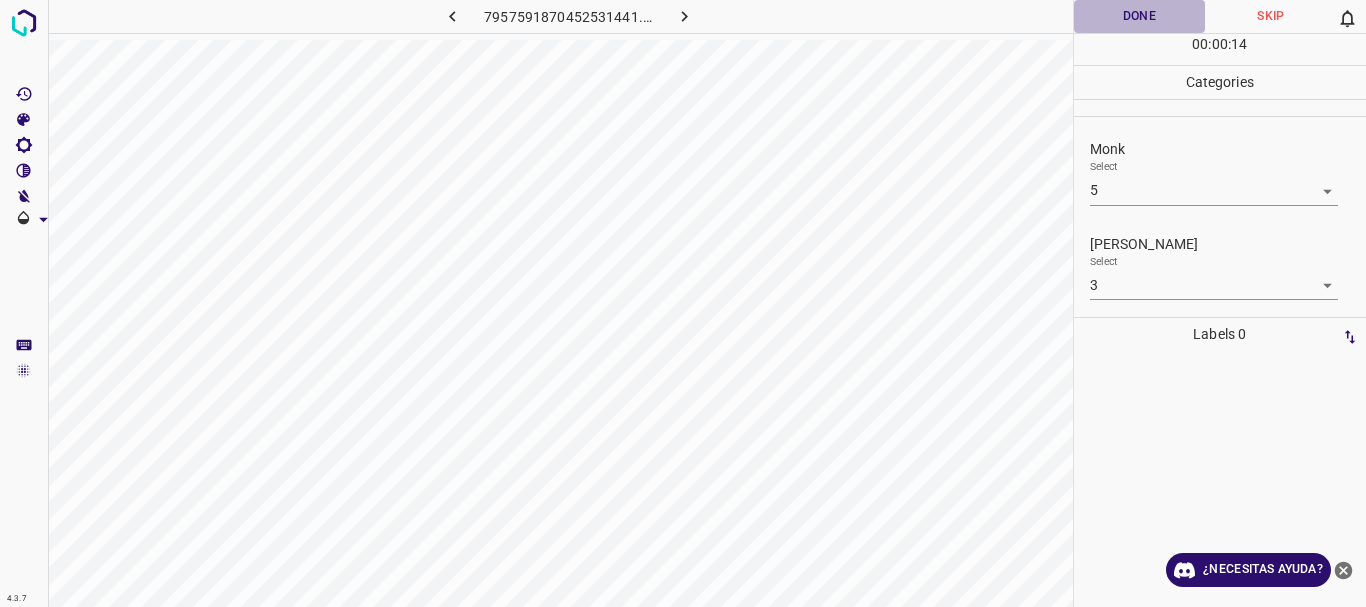 click on "Done" at bounding box center (1140, 16) 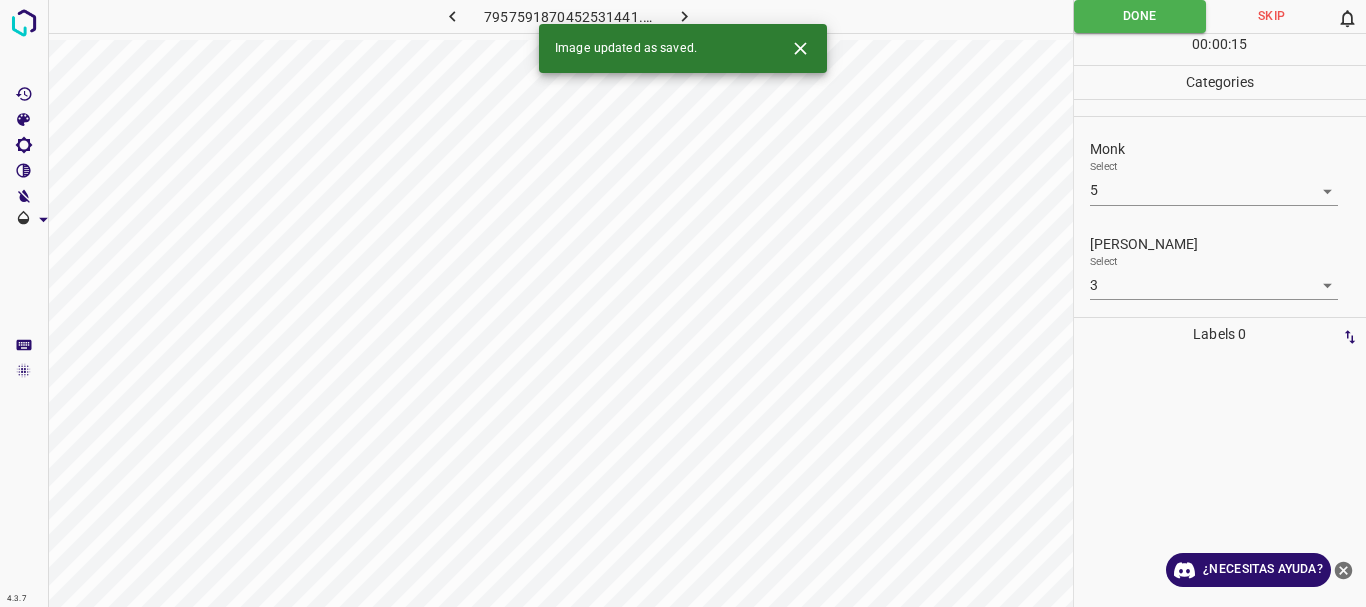 click at bounding box center (684, 16) 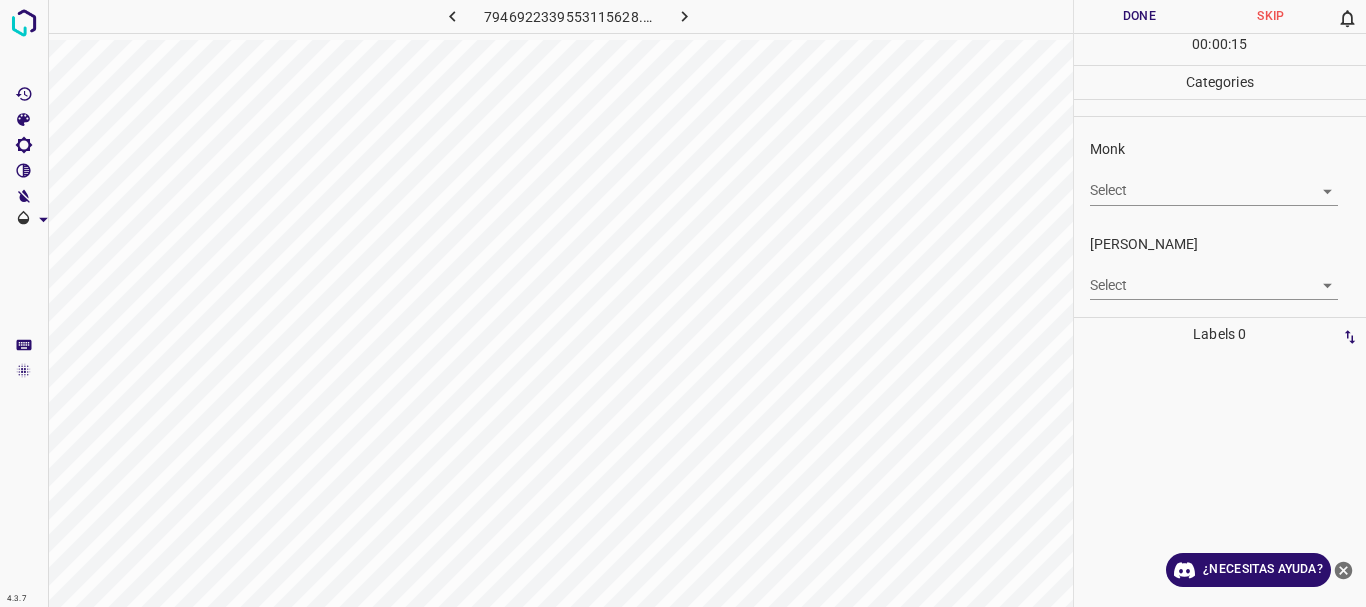click on "4.3.7 7946922339553115628.png Done Skip 0 00   : 00   : 15   Categories Monk   Select ​  [PERSON_NAME]   Select ​ Labels   0 Categories 1 Monk 2  [PERSON_NAME] Tools Space Change between modes (Draw & Edit) I Auto labeling R Restore zoom M Zoom in N Zoom out Delete Delete selecte label Filters Z Restore filters X Saturation filter C Brightness filter V Contrast filter B Gray scale filter General O Download ¿Necesitas ayuda? Texto original Valora esta traducción Tu opinión servirá para ayudar a mejorar el Traductor de Google - Texto - Esconder - Borrar" at bounding box center (683, 303) 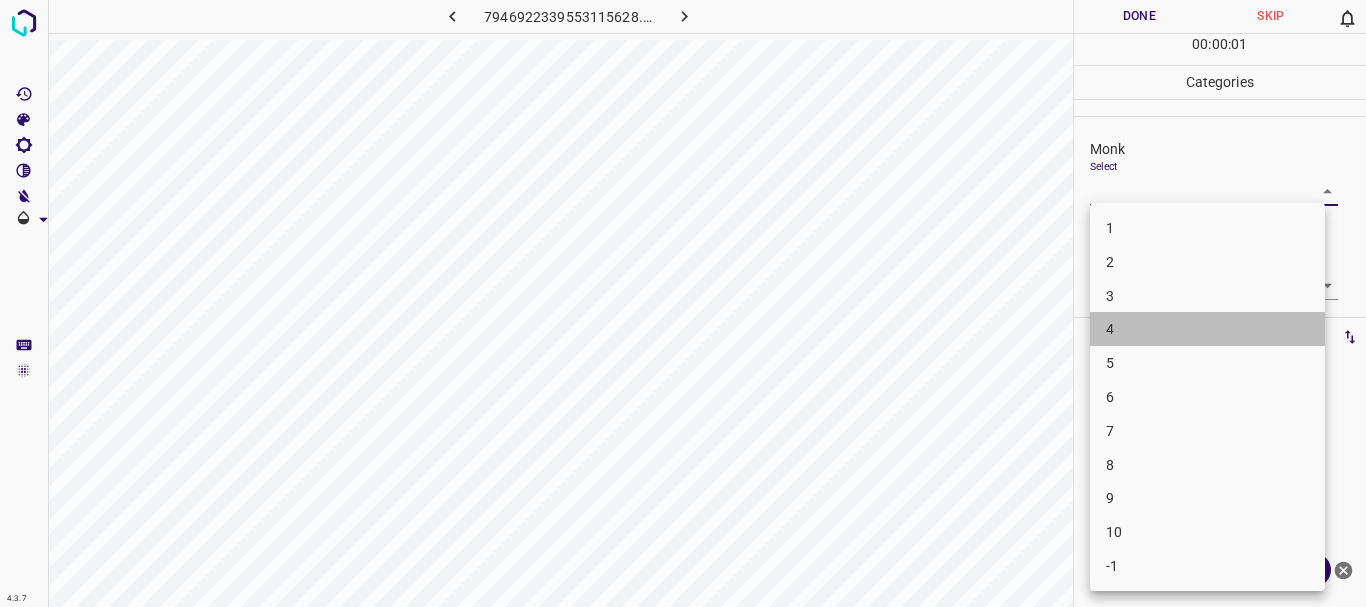 click on "4" at bounding box center [1207, 329] 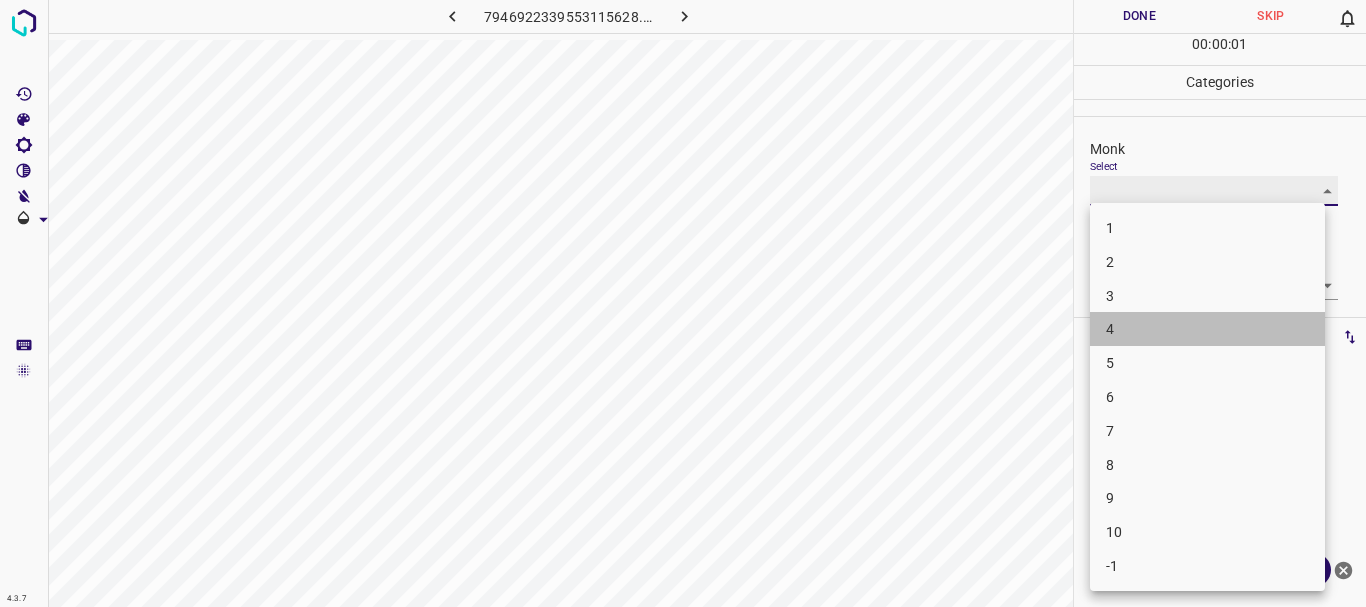 type on "4" 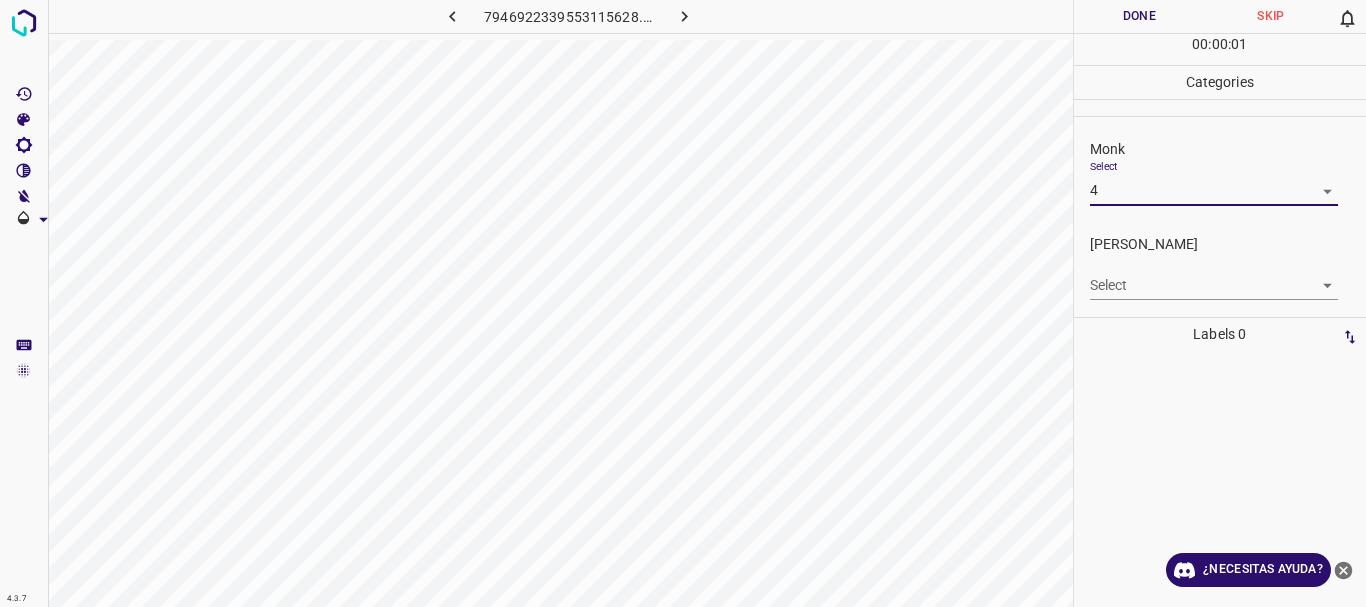 click on "4.3.7 7946922339553115628.png Done Skip 0 00   : 00   : 01   Categories Monk   Select 4 4  [PERSON_NAME]   Select ​ Labels   0 Categories 1 Monk 2  [PERSON_NAME] Tools Space Change between modes (Draw & Edit) I Auto labeling R Restore zoom M Zoom in N Zoom out Delete Delete selecte label Filters Z Restore filters X Saturation filter C Brightness filter V Contrast filter B Gray scale filter General O Download ¿Necesitas ayuda? Texto original Valora esta traducción Tu opinión servirá para ayudar a mejorar el Traductor de Google - Texto - Esconder - Borrar" at bounding box center [683, 303] 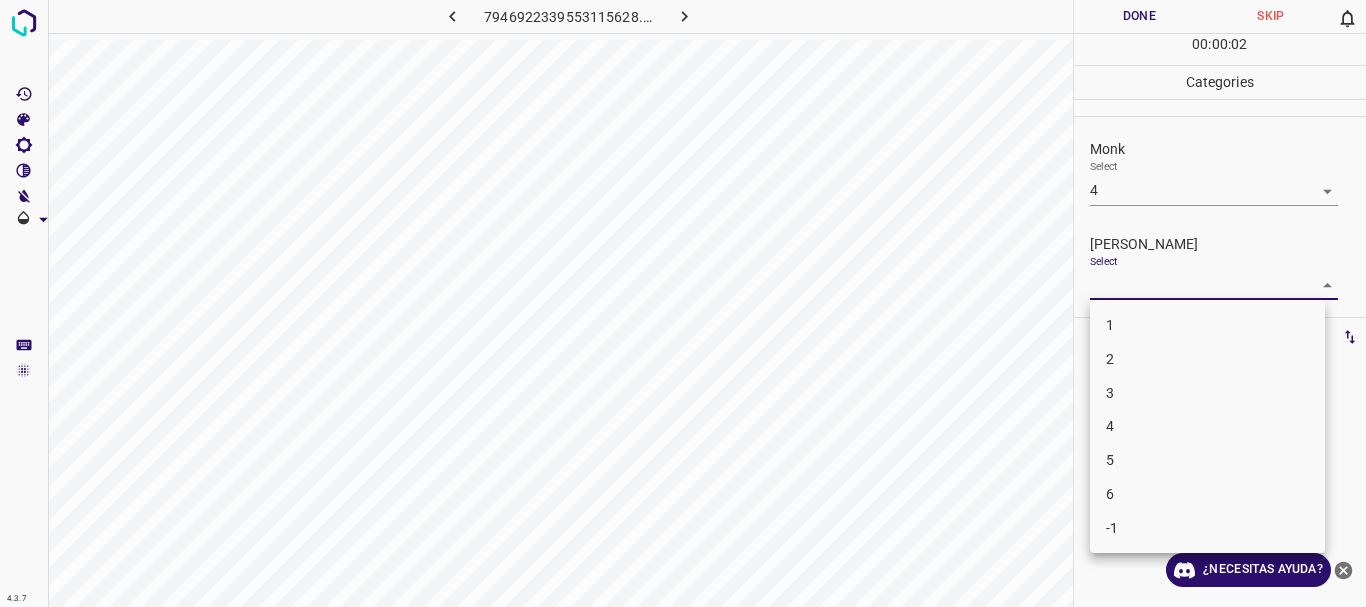 click on "1" at bounding box center (1207, 325) 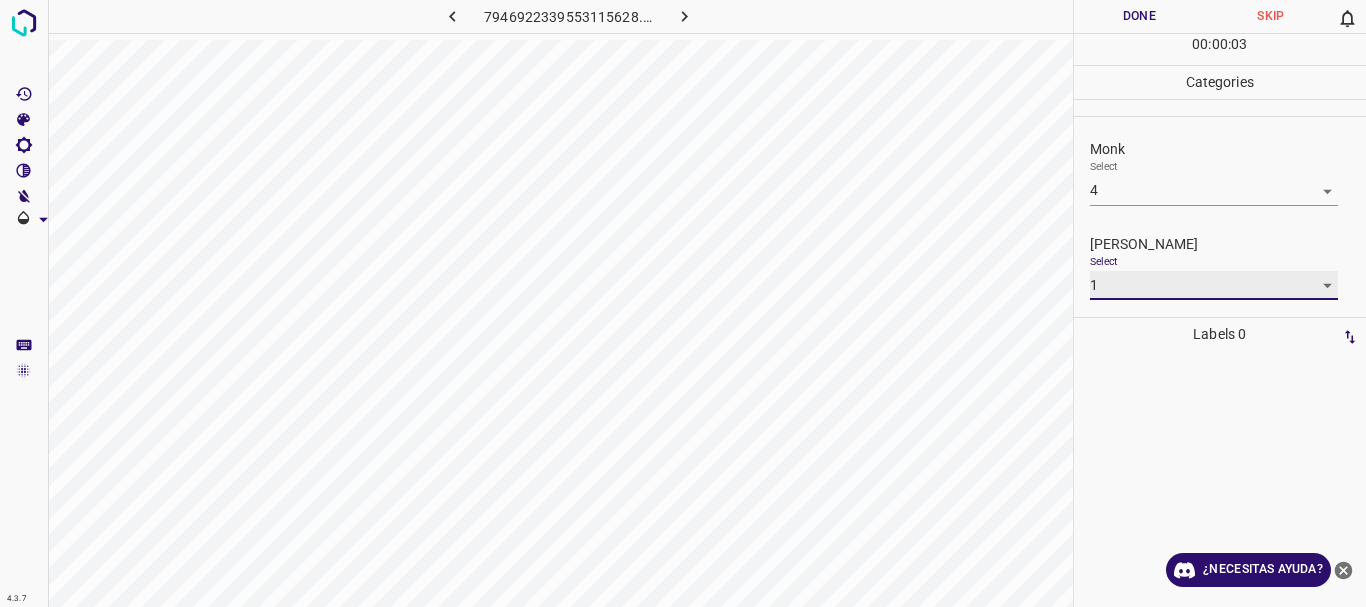 type on "1" 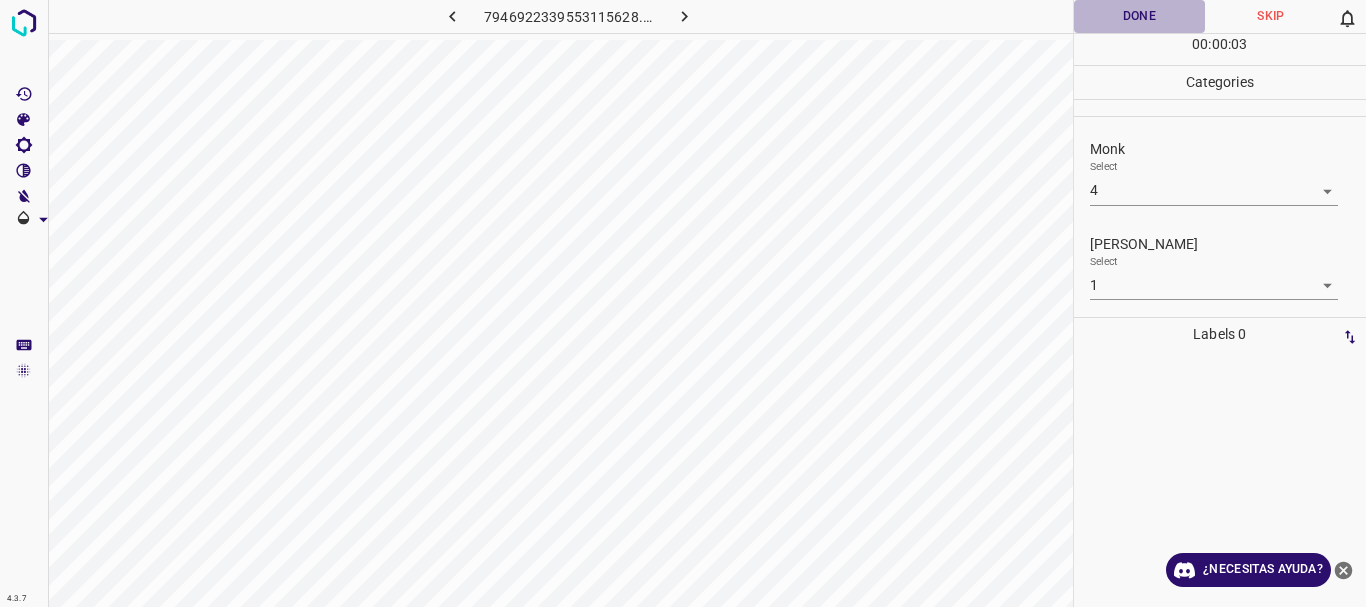 click on "Done" at bounding box center (1140, 16) 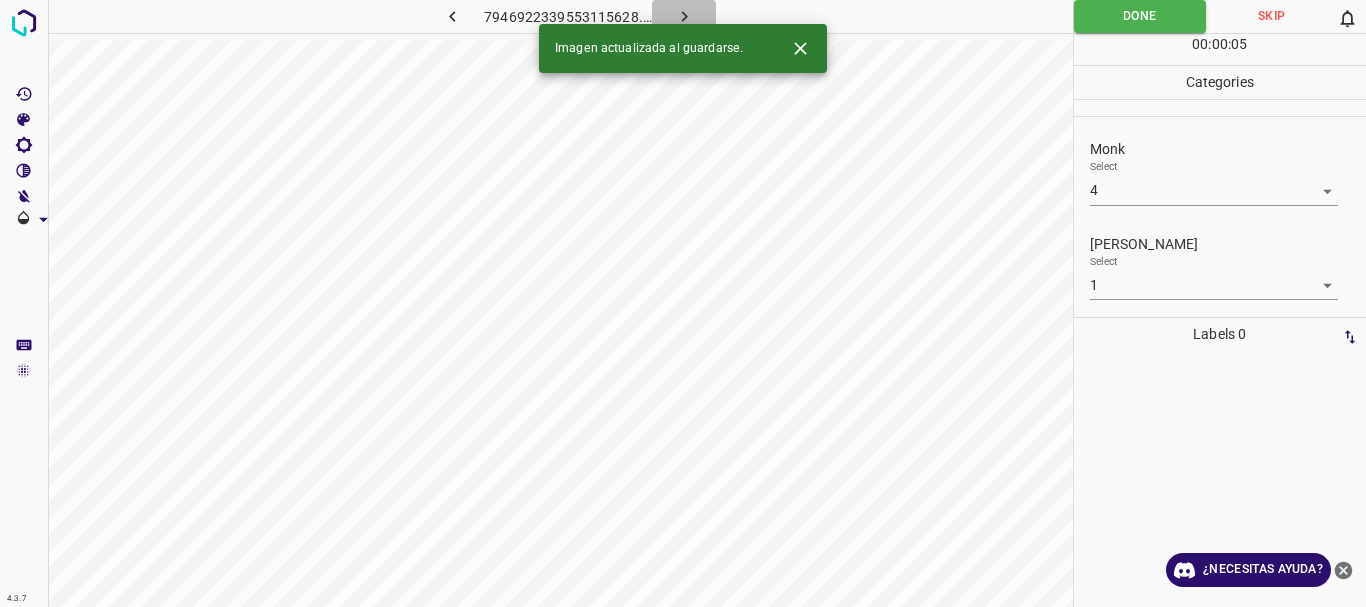 click 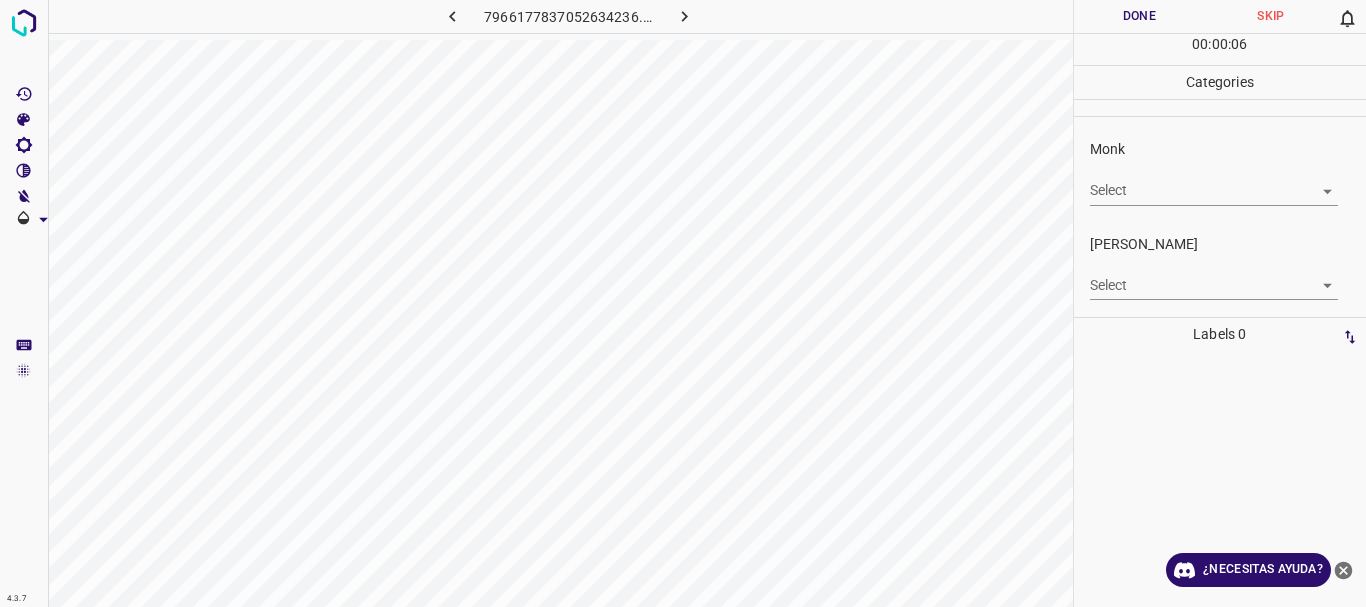 click on "4.3.7 7966177837052634236.png Done Skip 0 00   : 00   : 06   Categories Monk   Select ​  [PERSON_NAME]   Select ​ Labels   0 Categories 1 Monk 2  [PERSON_NAME] Tools Space Change between modes (Draw & Edit) I Auto labeling R Restore zoom M Zoom in N Zoom out Delete Delete selecte label Filters Z Restore filters X Saturation filter C Brightness filter V Contrast filter B Gray scale filter General O Download ¿Necesitas ayuda? Texto original Valora esta traducción Tu opinión servirá para ayudar a mejorar el Traductor de Google - Texto - Esconder - Borrar" at bounding box center (683, 303) 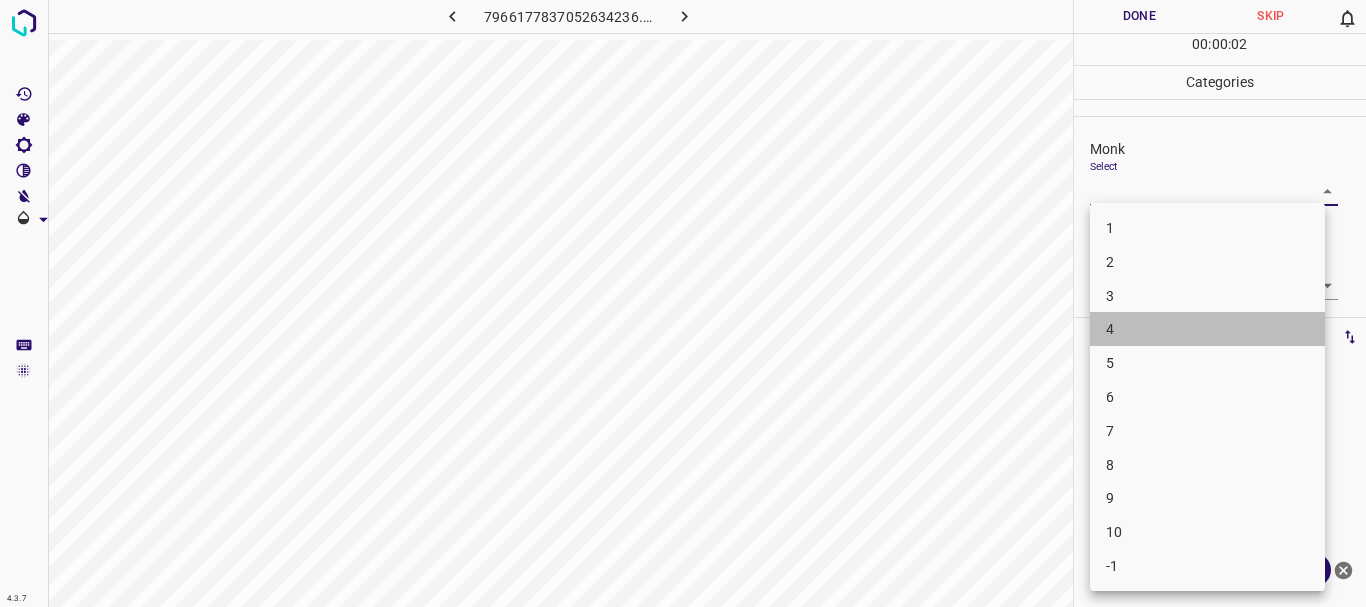 click on "4" at bounding box center [1207, 329] 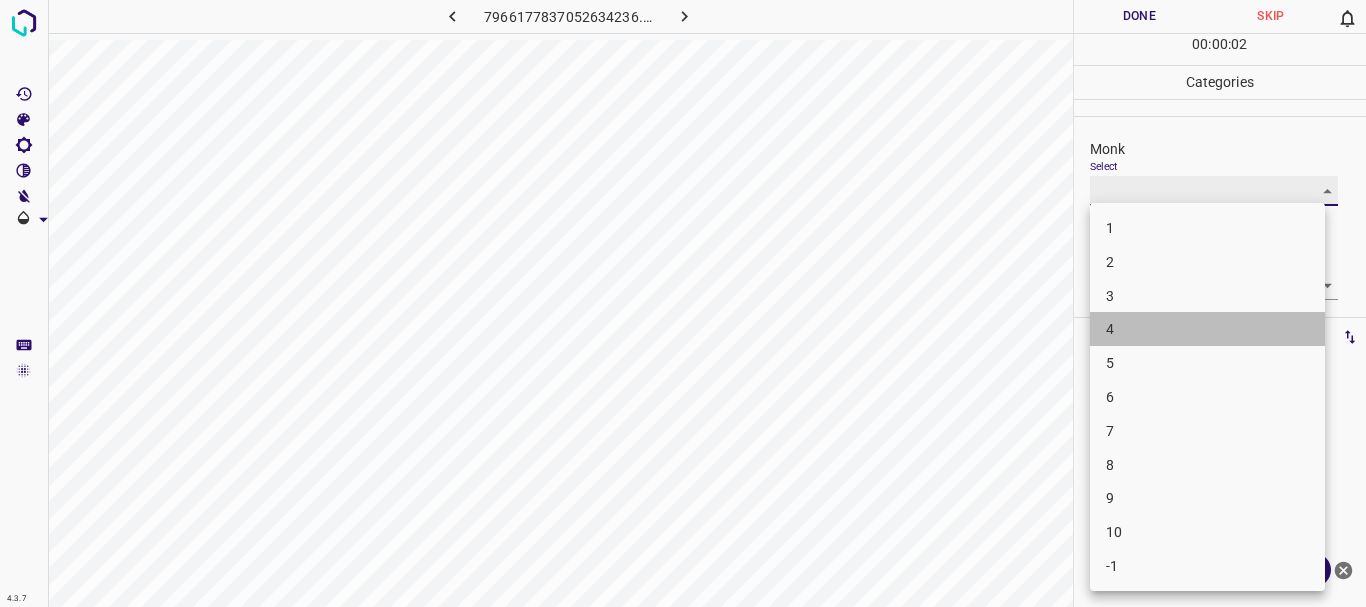 type on "4" 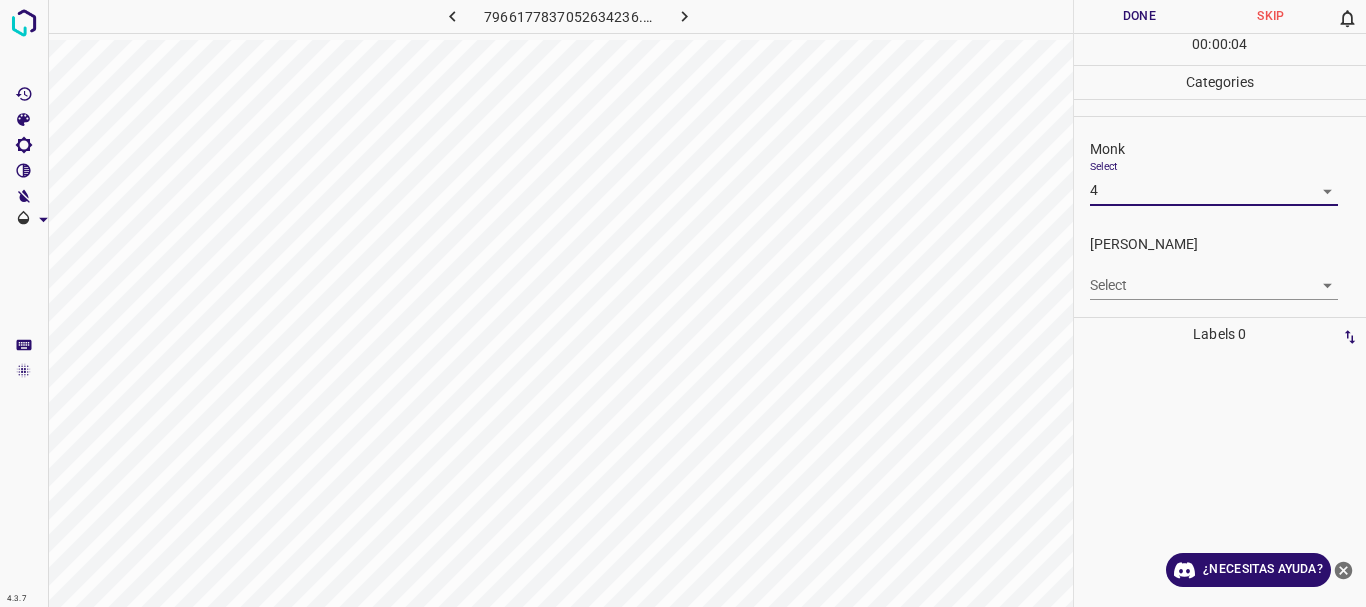 click on "4.3.7 7966177837052634236.png Done Skip 0 00   : 00   : 04   Categories Monk   Select 4 4  [PERSON_NAME]   Select ​ Labels   0 Categories 1 Monk 2  [PERSON_NAME] Tools Space Change between modes (Draw & Edit) I Auto labeling R Restore zoom M Zoom in N Zoom out Delete Delete selecte label Filters Z Restore filters X Saturation filter C Brightness filter V Contrast filter B Gray scale filter General O Download ¿Necesitas ayuda? Texto original Valora esta traducción Tu opinión servirá para ayudar a mejorar el Traductor de Google - Texto - Esconder - Borrar" at bounding box center (683, 303) 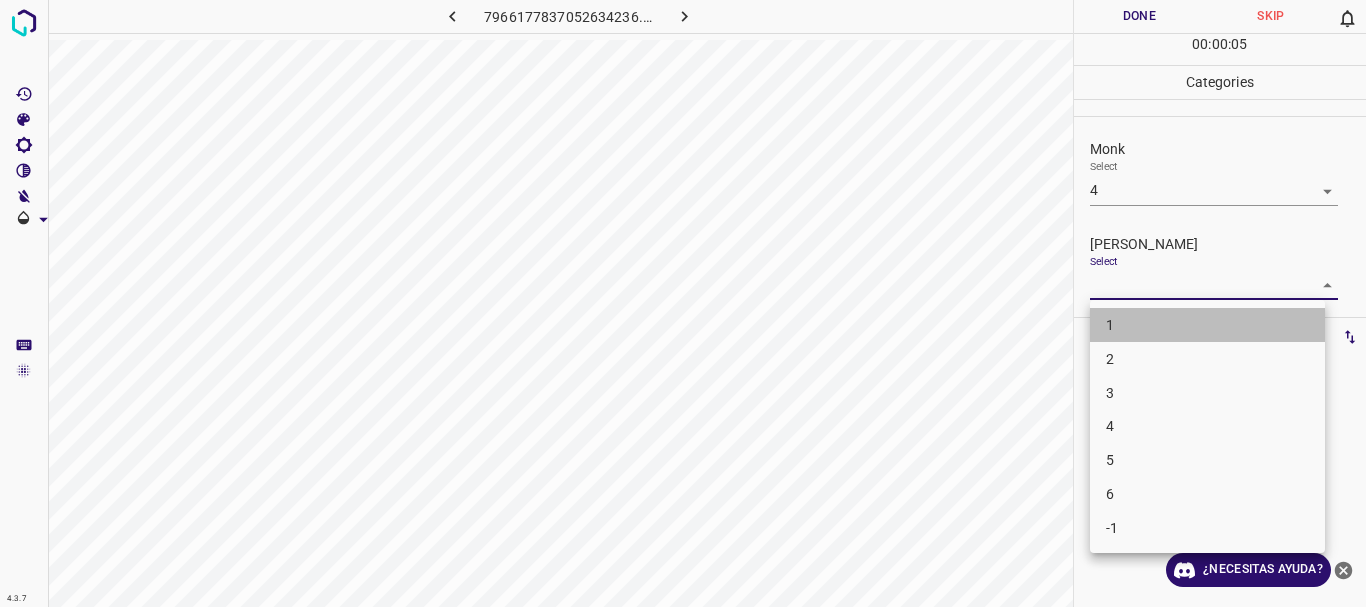 click on "1" at bounding box center (1207, 325) 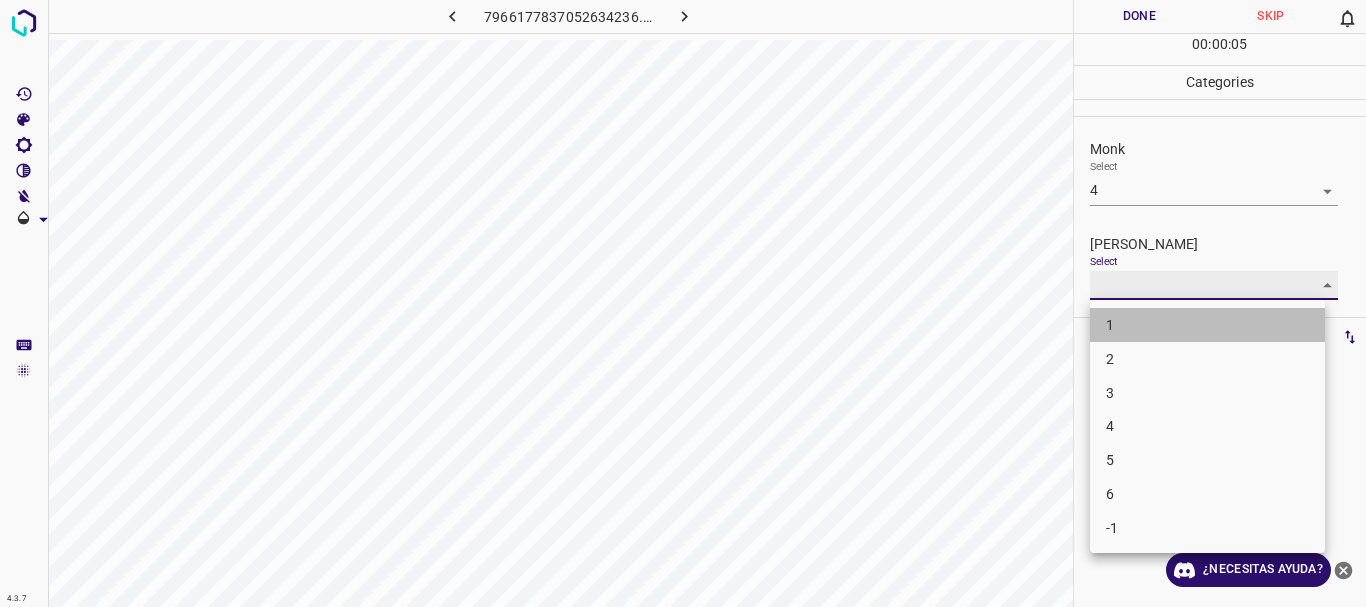 type on "1" 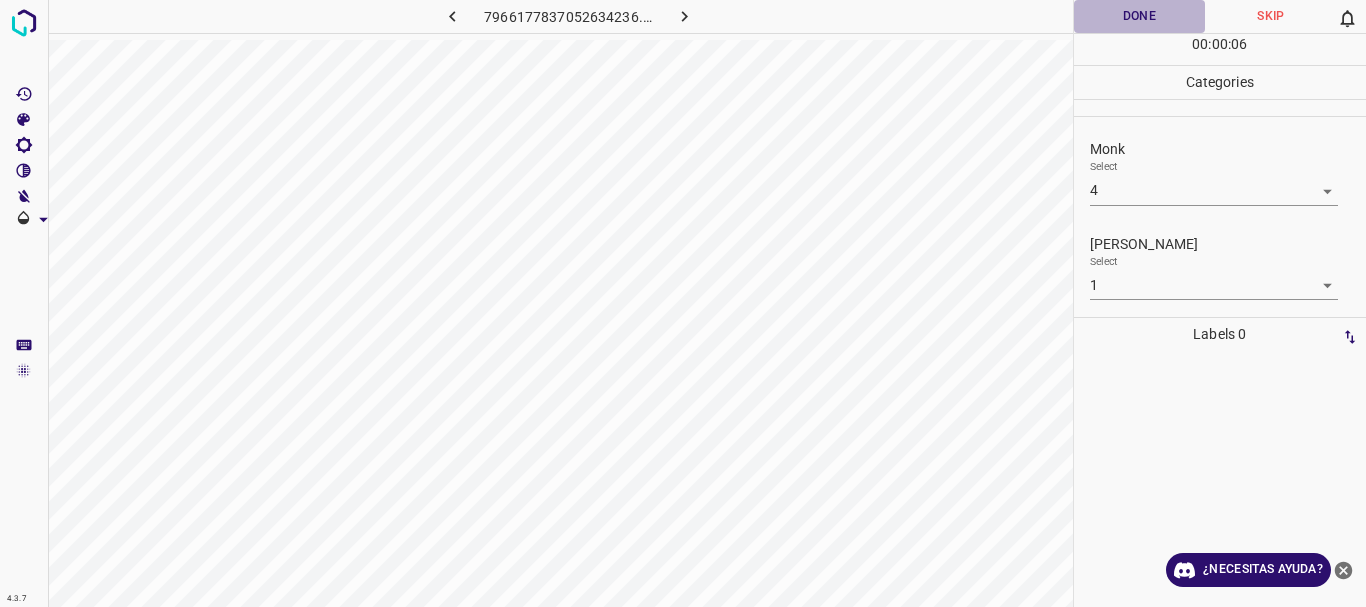 click on "Done" at bounding box center (1140, 16) 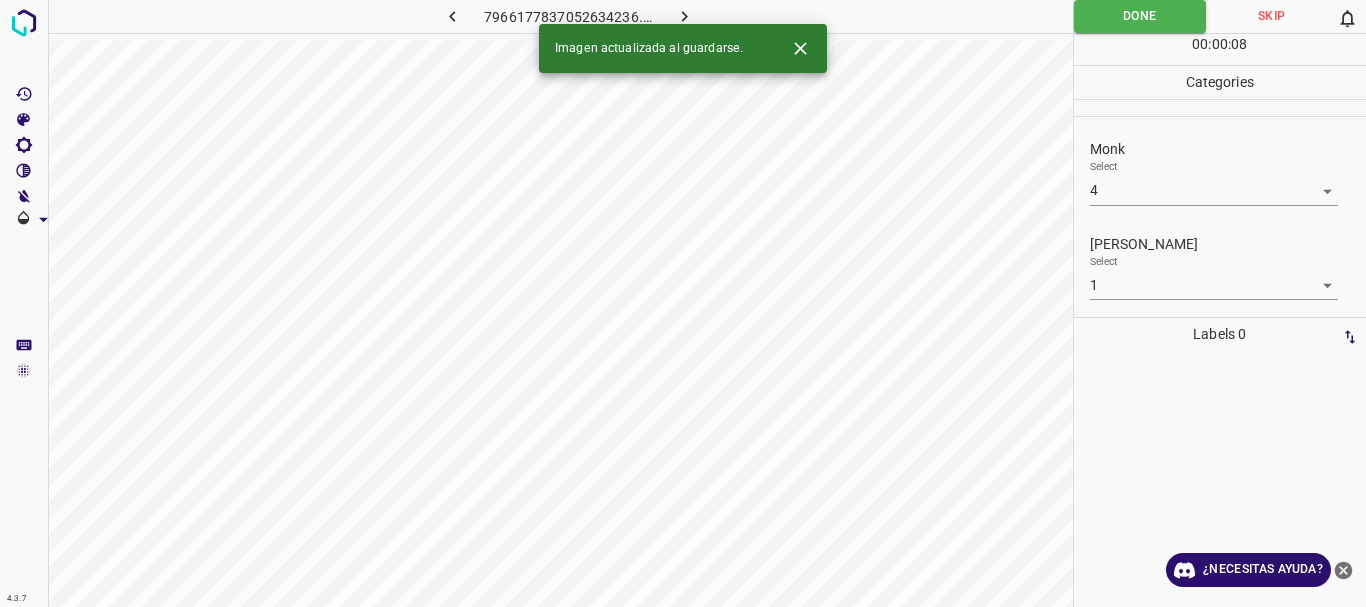 click 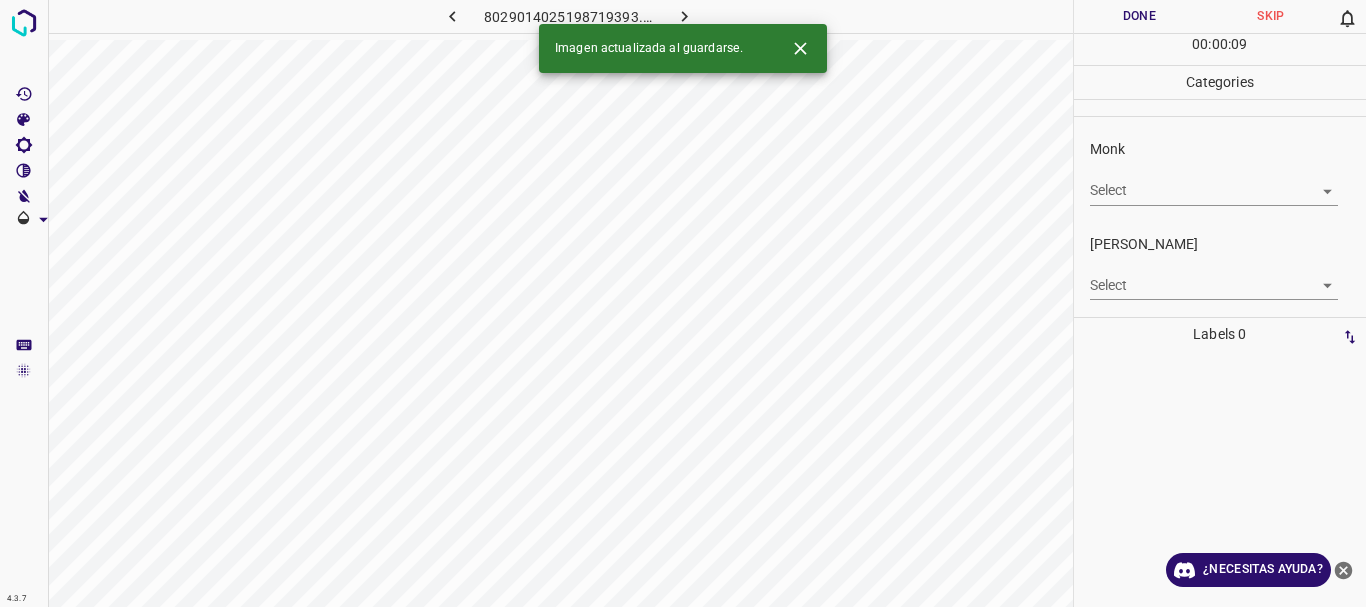 click on "4.3.7 8029014025198719393.png Done Skip 0 00   : 00   : 09   Categories Monk   Select ​  [PERSON_NAME]   Select ​ Labels   0 Categories 1 Monk 2  [PERSON_NAME] Tools Space Change between modes (Draw & Edit) I Auto labeling R Restore zoom M Zoom in N Zoom out Delete Delete selecte label Filters Z Restore filters X Saturation filter C Brightness filter V Contrast filter B Gray scale filter General O Download Imagen actualizada al guardarse. ¿Necesitas ayuda? Texto original Valora esta traducción Tu opinión servirá para ayudar a mejorar el Traductor de Google - Texto - Esconder - Borrar" at bounding box center [683, 303] 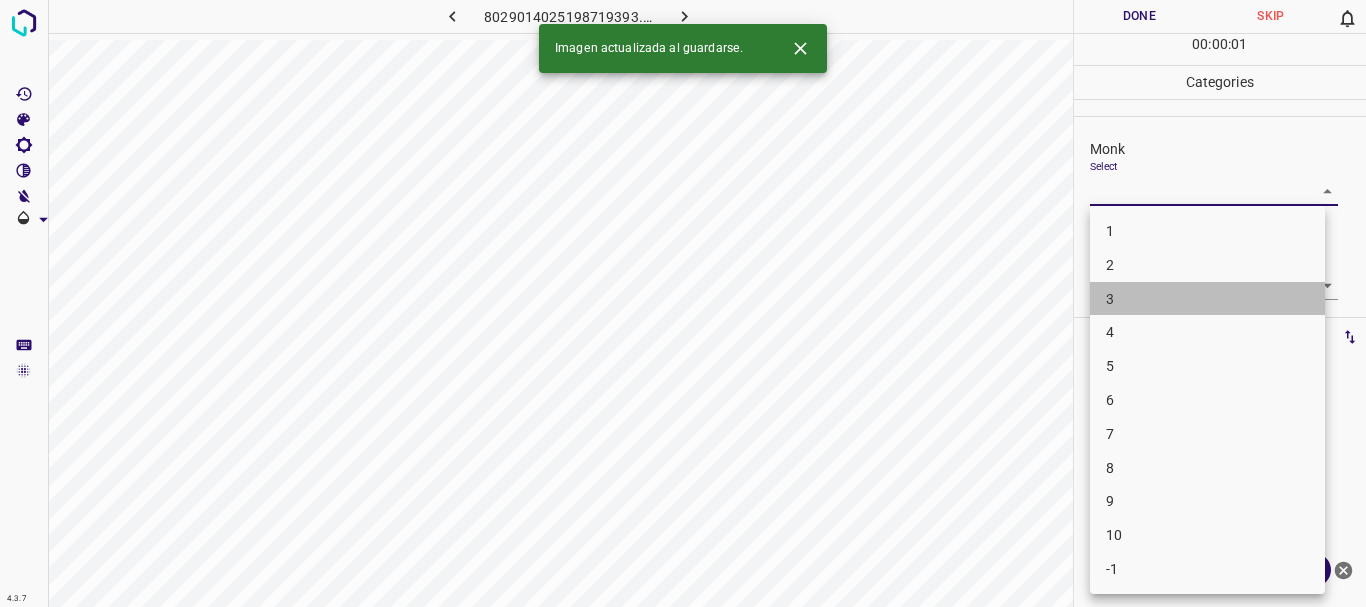 click on "3" at bounding box center (1207, 299) 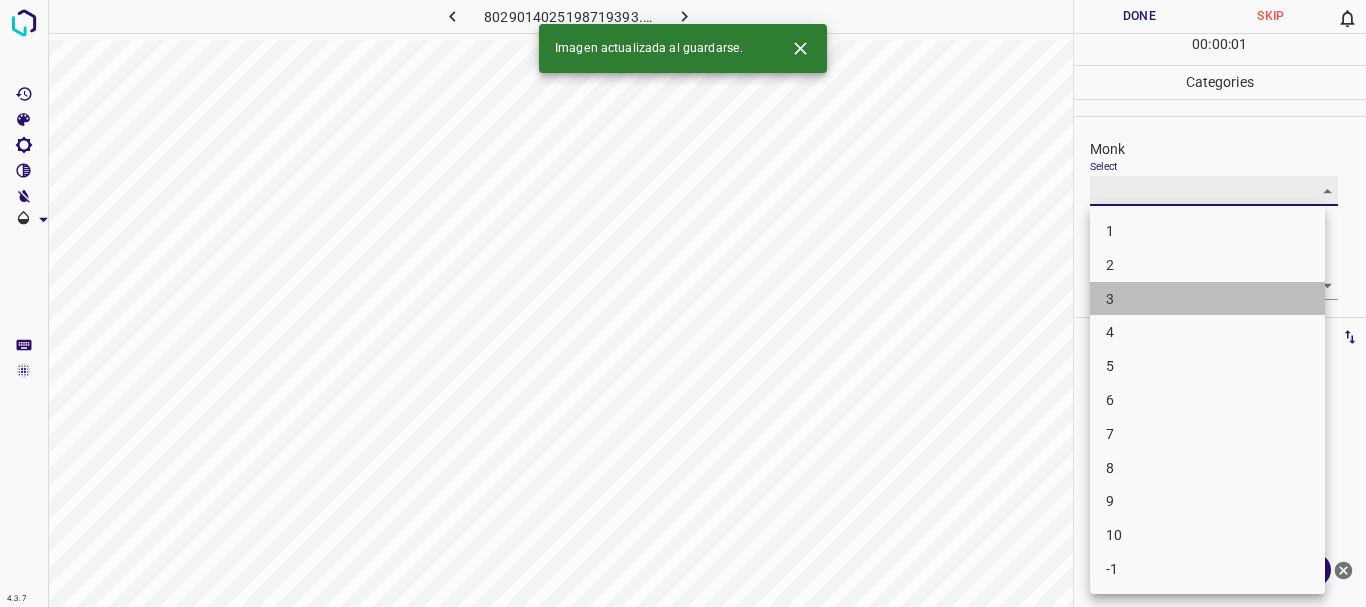 type on "3" 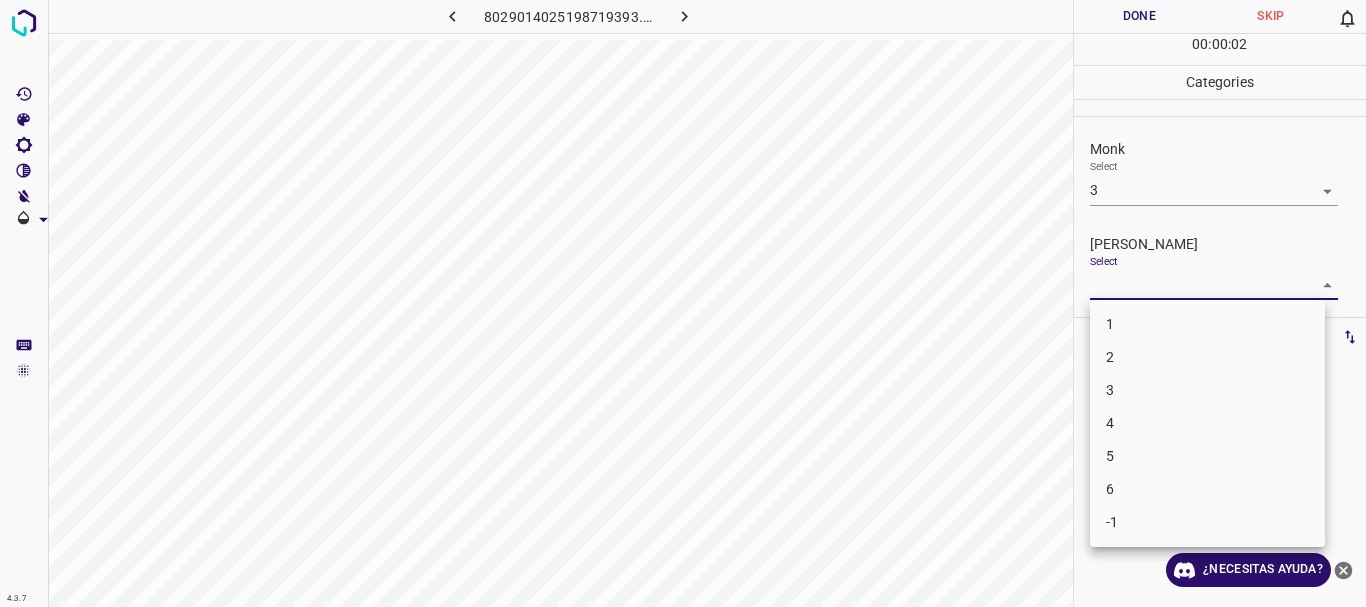 click on "4.3.7 8029014025198719393.png Done Skip 0 00   : 00   : 02   Categories Monk   Select 3 3  [PERSON_NAME]   Select ​ Labels   0 Categories 1 Monk 2  [PERSON_NAME] Tools Space Change between modes (Draw & Edit) I Auto labeling R Restore zoom M Zoom in N Zoom out Delete Delete selecte label Filters Z Restore filters X Saturation filter C Brightness filter V Contrast filter B Gray scale filter General O Download ¿Necesitas ayuda? Texto original Valora esta traducción Tu opinión servirá para ayudar a mejorar el Traductor de Google - Texto - Esconder - Borrar 1 2 3 4 5 6 -1" at bounding box center (683, 303) 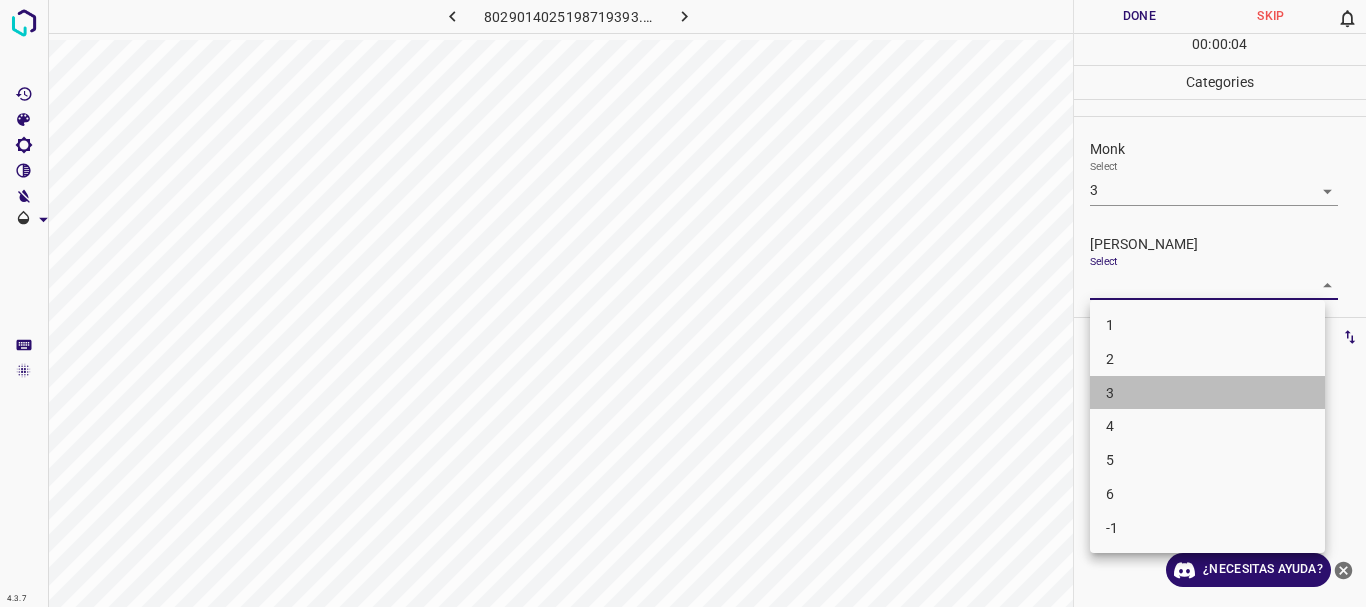 click on "3" at bounding box center [1207, 393] 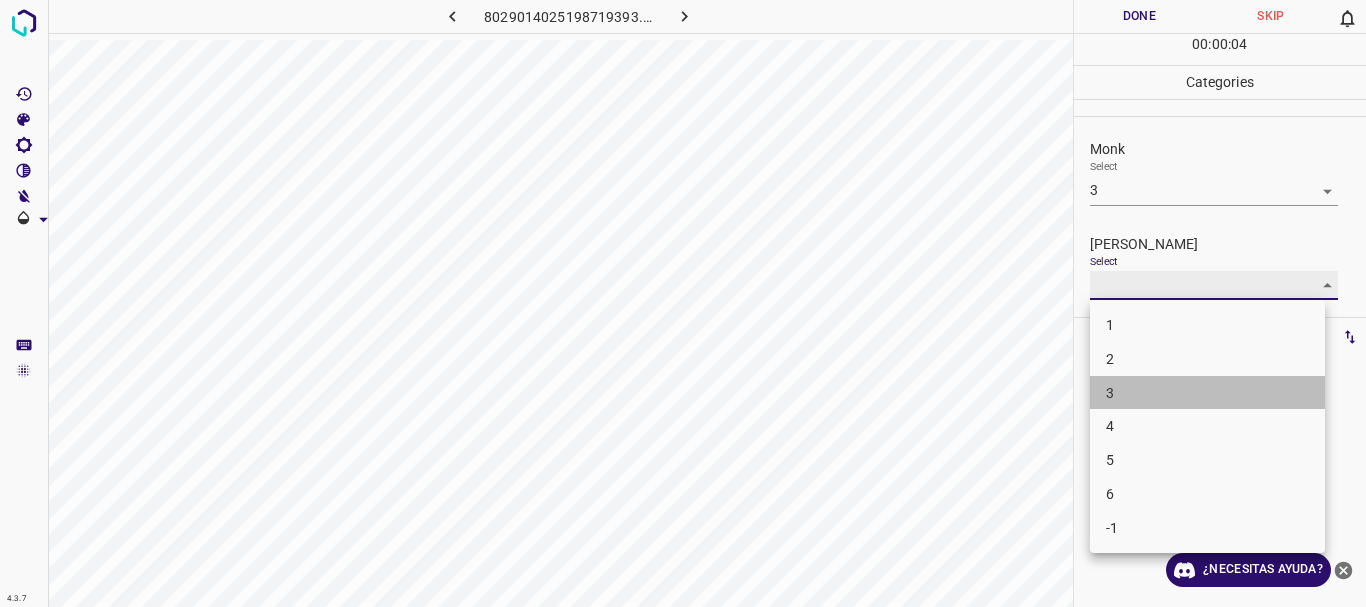 type on "3" 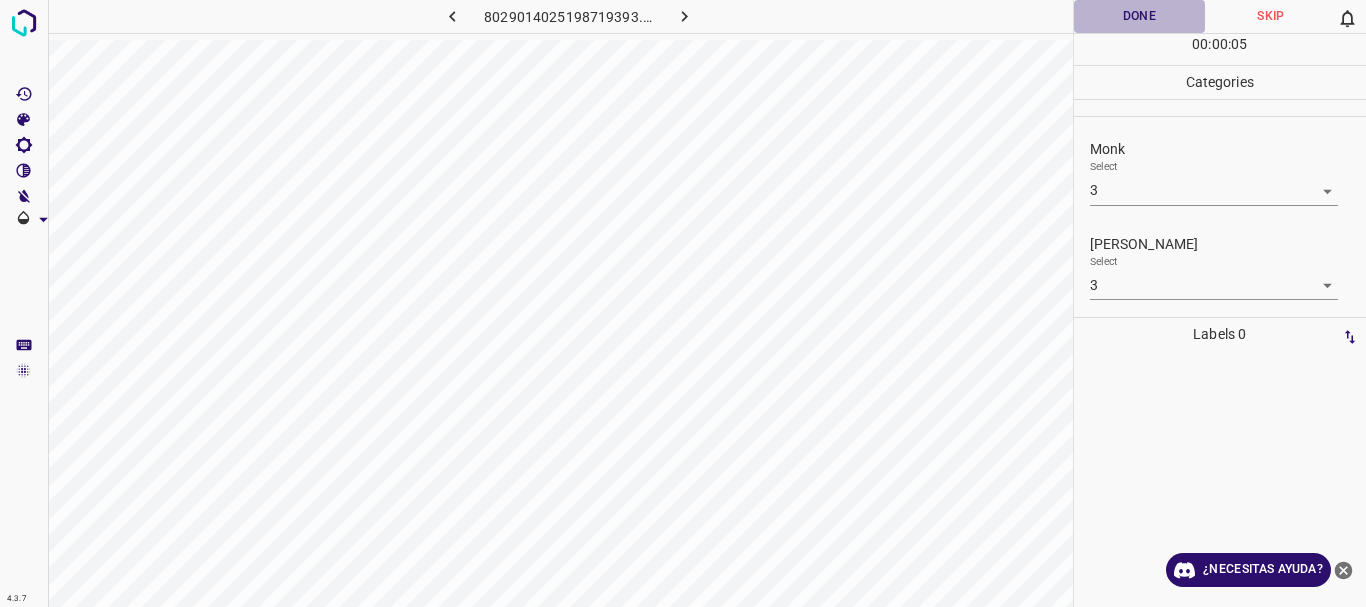 click on "Done" at bounding box center [1140, 16] 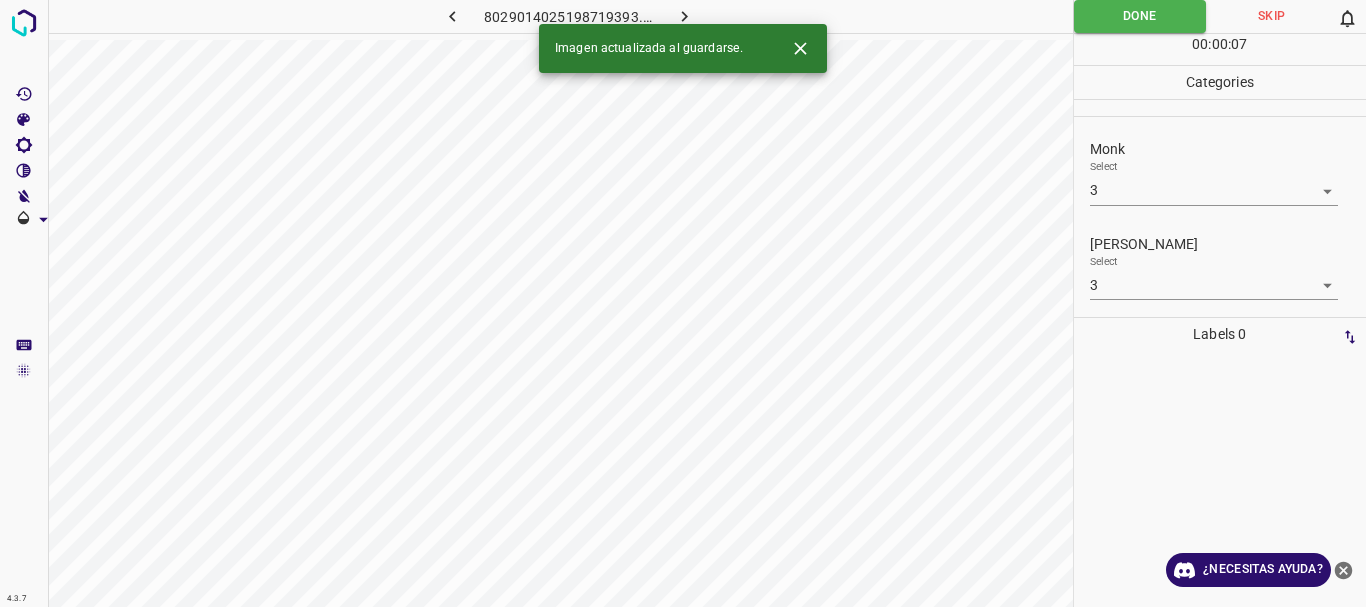click 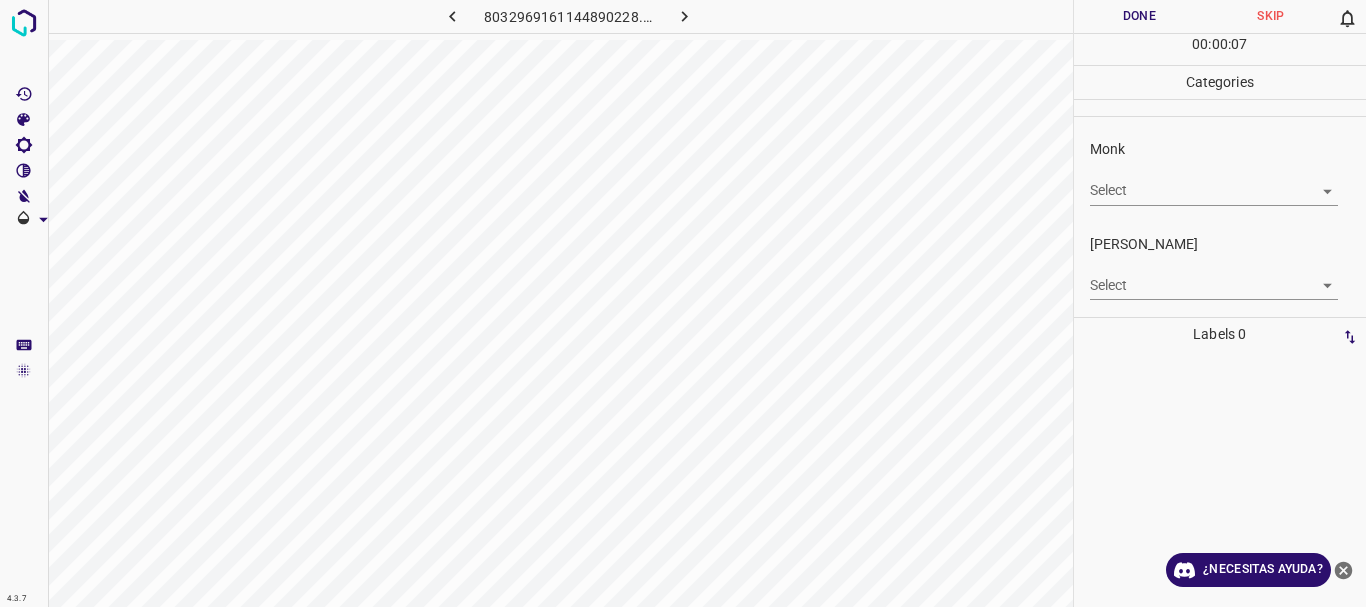 click on "4.3.7 8032969161144890228.png Done Skip 0 00   : 00   : 07   Categories Monk   Select ​  [PERSON_NAME]   Select ​ Labels   0 Categories 1 Monk 2  [PERSON_NAME] Tools Space Change between modes (Draw & Edit) I Auto labeling R Restore zoom M Zoom in N Zoom out Delete Delete selecte label Filters Z Restore filters X Saturation filter C Brightness filter V Contrast filter B Gray scale filter General O Download ¿Necesitas ayuda? Texto original Valora esta traducción Tu opinión servirá para ayudar a mejorar el Traductor de Google - Texto - Esconder - Borrar" at bounding box center (683, 303) 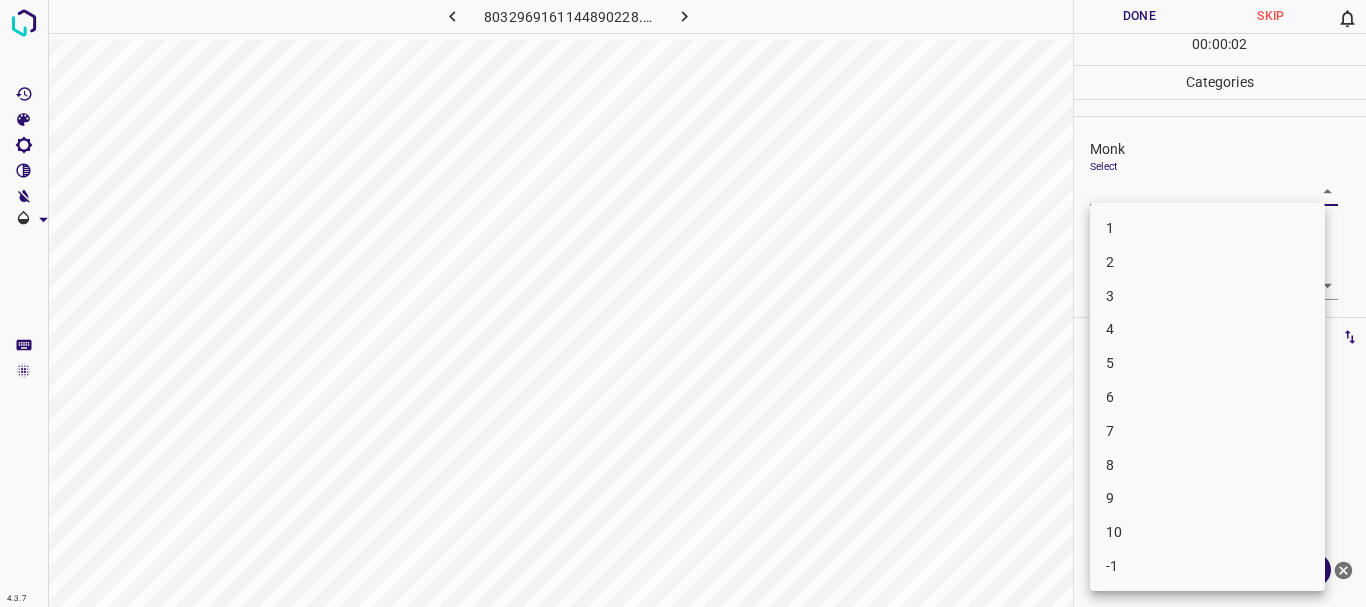 click on "7" at bounding box center [1207, 431] 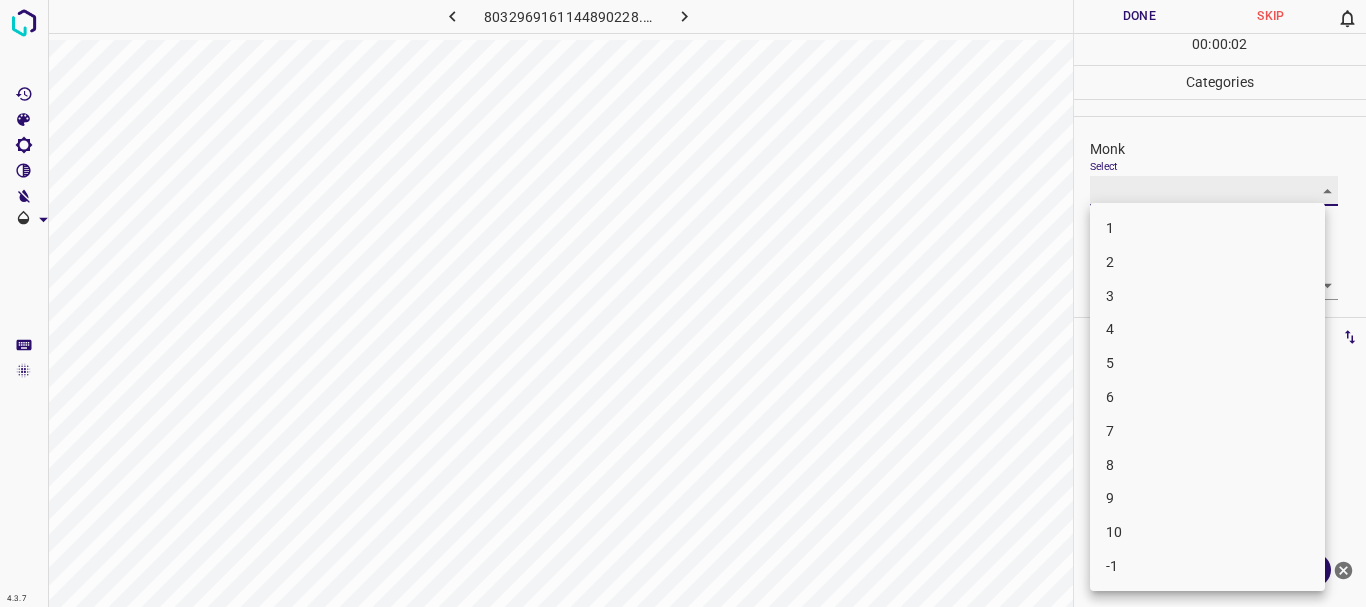 type on "7" 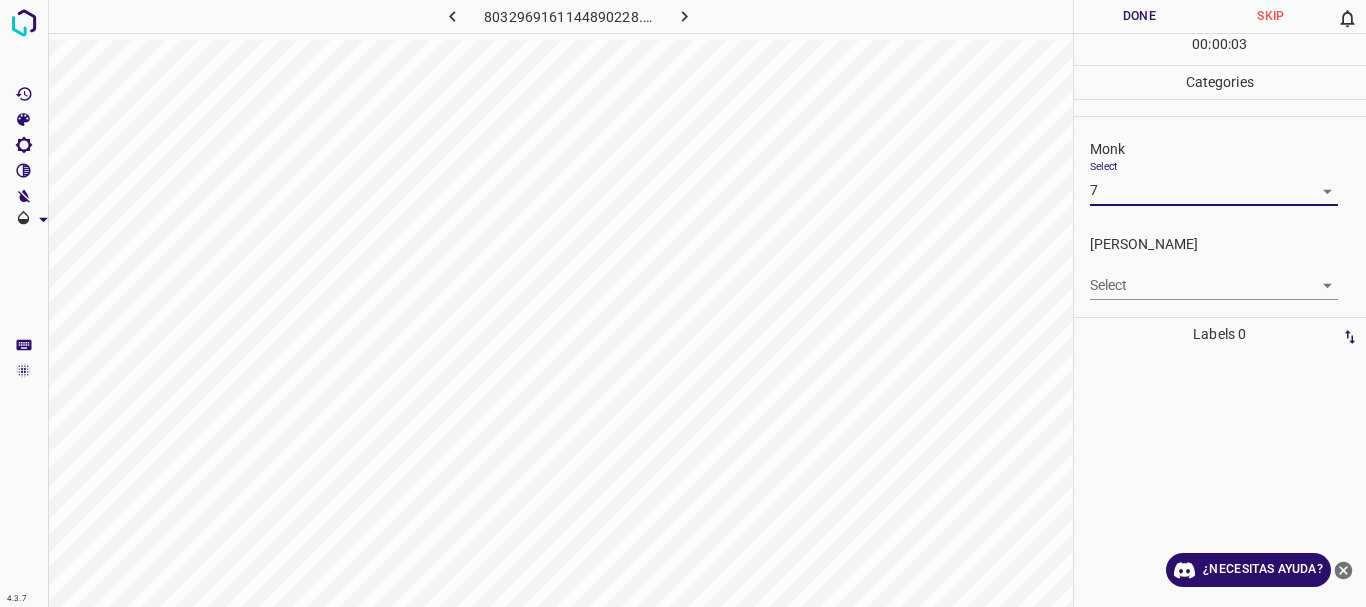 click on "4.3.7 8032969161144890228.png Done Skip 0 00   : 00   : 03   Categories Monk   Select 7 7  [PERSON_NAME]   Select ​ Labels   0 Categories 1 Monk 2  [PERSON_NAME] Tools Space Change between modes (Draw & Edit) I Auto labeling R Restore zoom M Zoom in N Zoom out Delete Delete selecte label Filters Z Restore filters X Saturation filter C Brightness filter V Contrast filter B Gray scale filter General O Download ¿Necesitas ayuda? Texto original Valora esta traducción Tu opinión servirá para ayudar a mejorar el Traductor de Google - Texto - Esconder - Borrar" at bounding box center (683, 303) 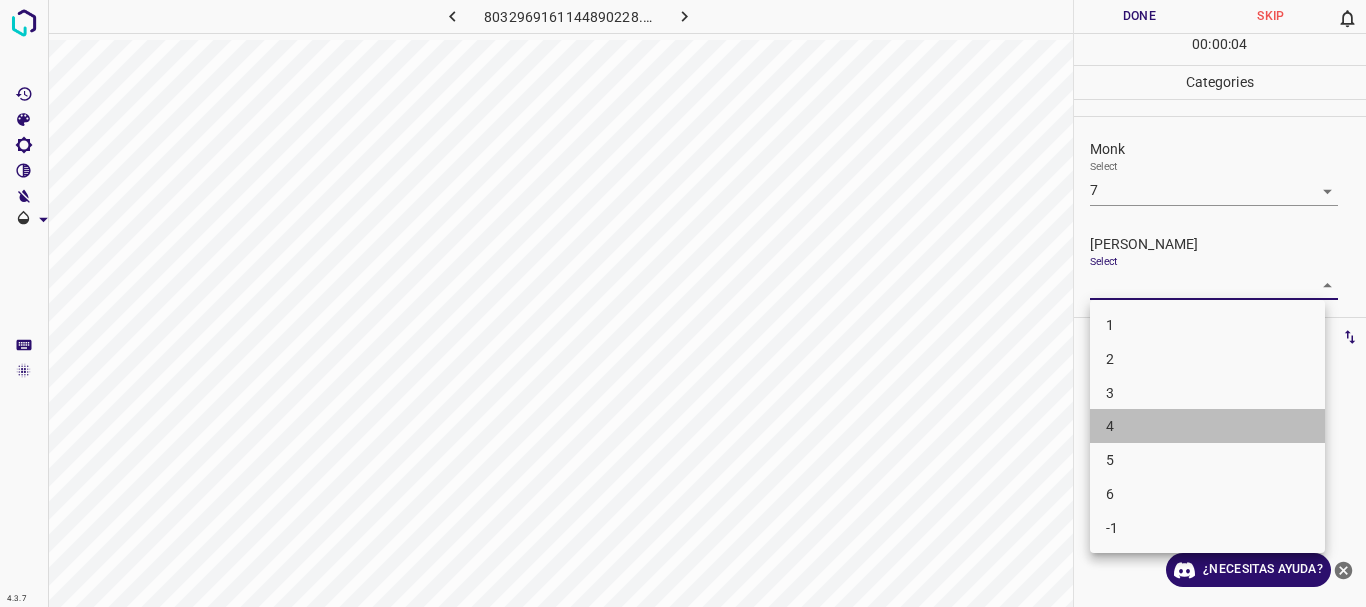 click on "4" at bounding box center (1207, 426) 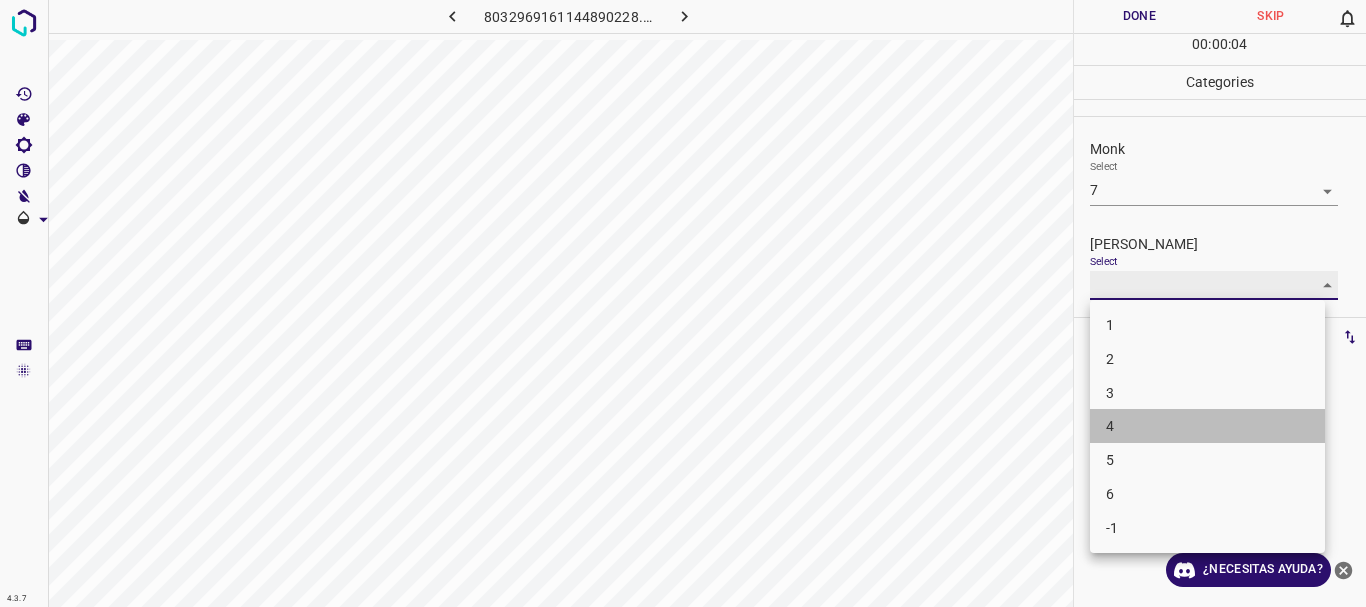 type on "4" 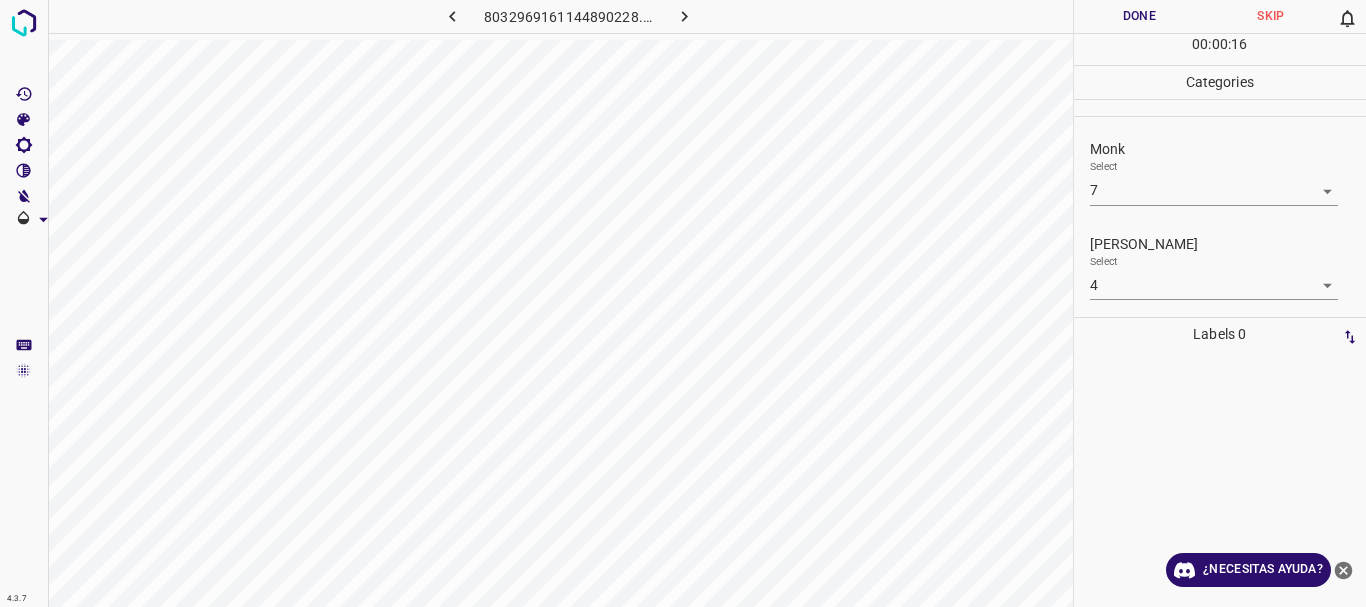 click on "4.3.7 8032969161144890228.png Done Skip 0 00   : 00   : 16   Categories Monk   Select 7 7  [PERSON_NAME]   Select 4 4 Labels   0 Categories 1 Monk 2  [PERSON_NAME] Tools Space Change between modes (Draw & Edit) I Auto labeling R Restore zoom M Zoom in N Zoom out Delete Delete selecte label Filters Z Restore filters X Saturation filter C Brightness filter V Contrast filter B Gray scale filter General O Download ¿Necesitas ayuda? Texto original Valora esta traducción Tu opinión servirá para ayudar a mejorar el Traductor de Google - Texto - Esconder - Borrar" at bounding box center [683, 303] 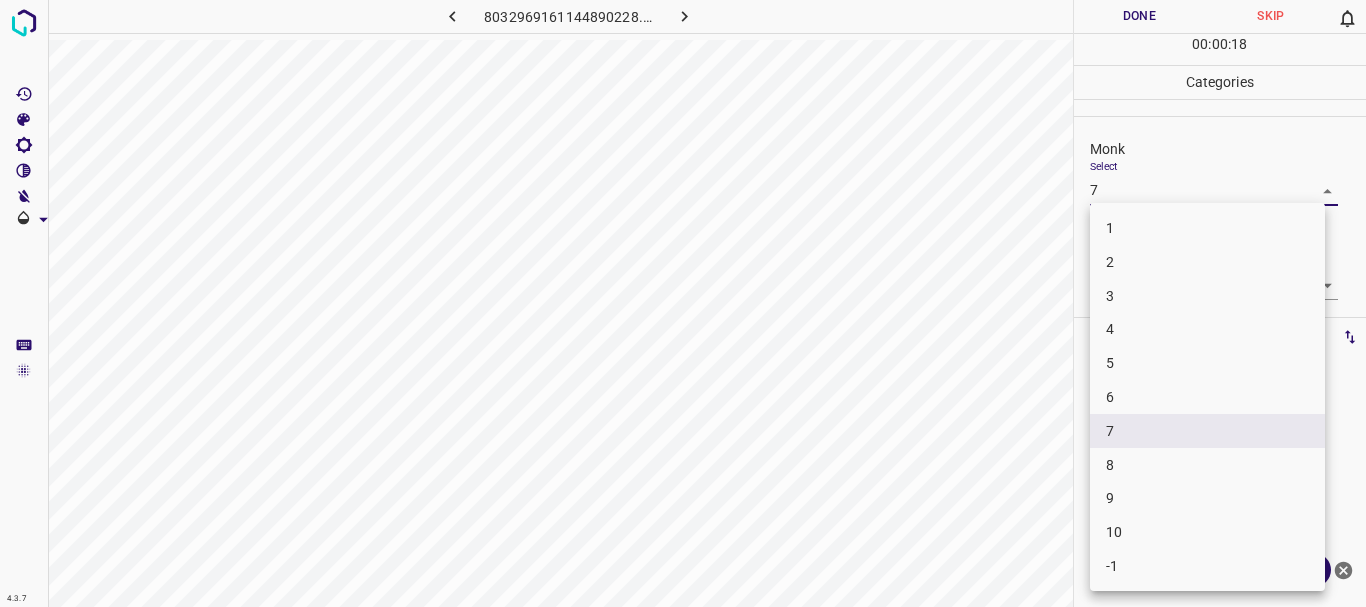 click at bounding box center (683, 303) 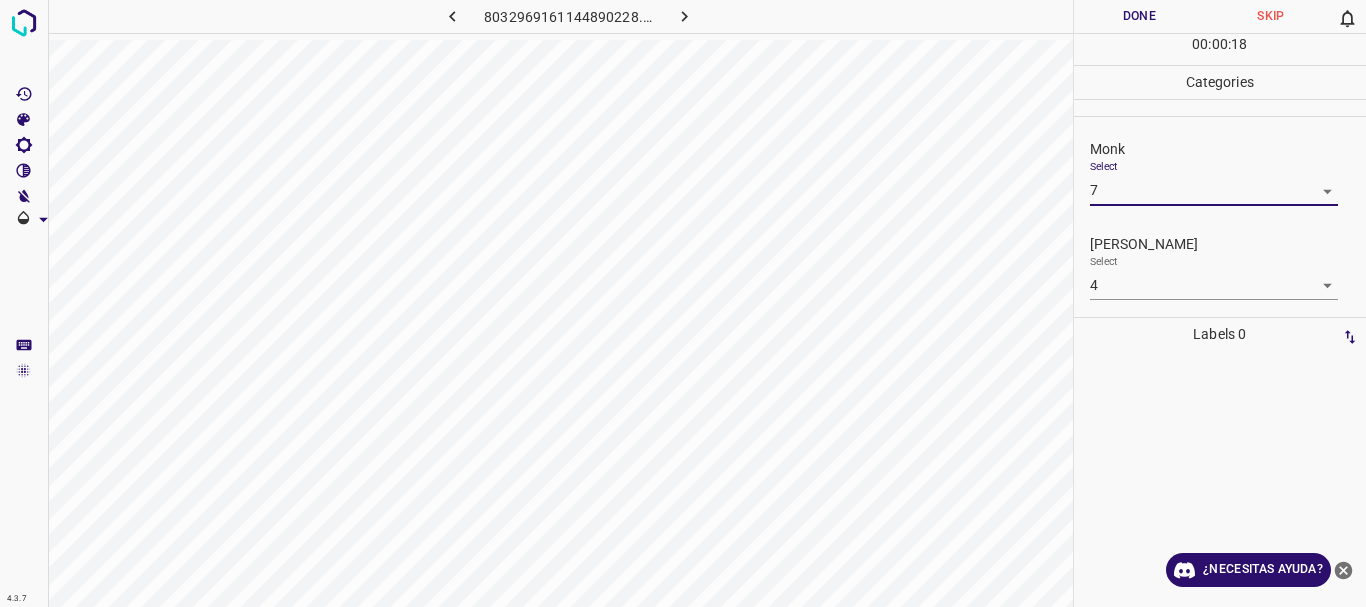click on "Done" at bounding box center (1140, 16) 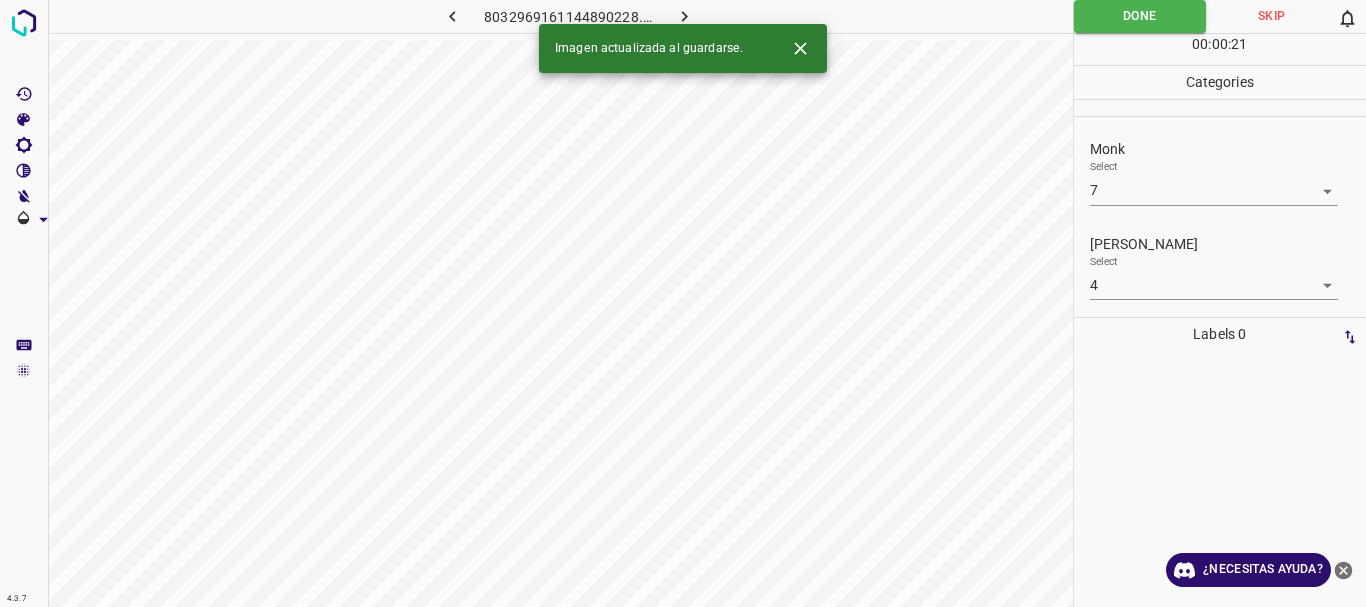 click at bounding box center [684, 16] 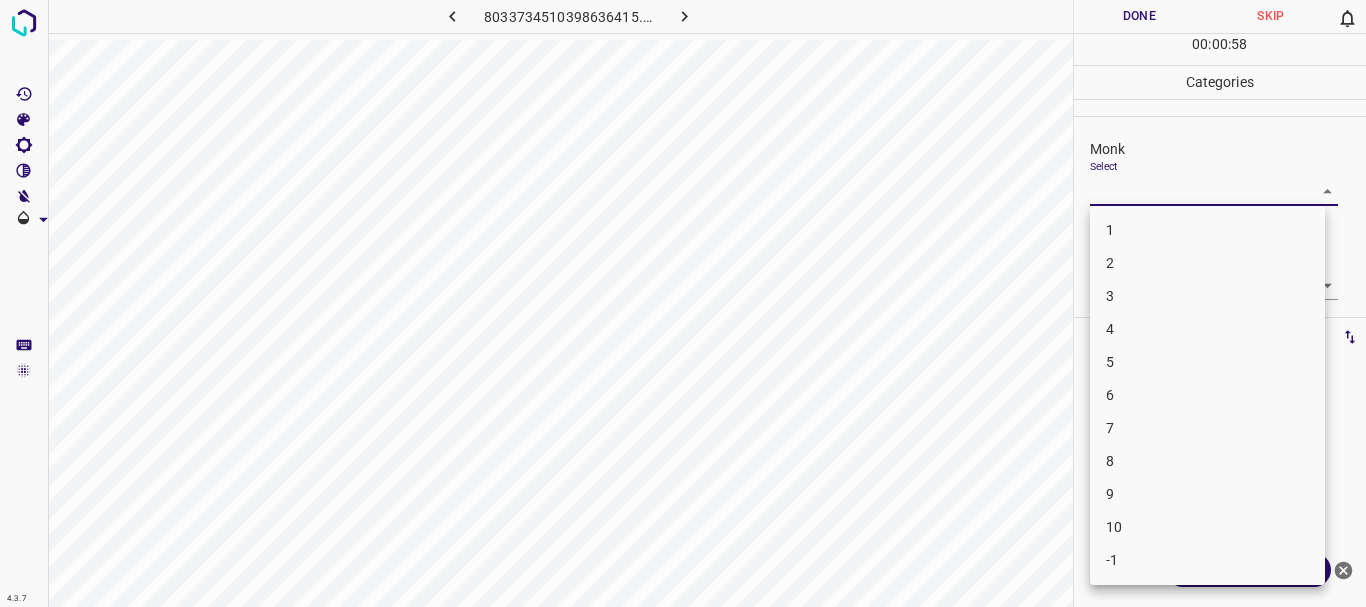 click on "4.3.7 8033734510398636415.png Done Skip 0 00   : 00   : 58   Categories Monk   Select ​  [PERSON_NAME]   Select ​ Labels   0 Categories 1 Monk 2  [PERSON_NAME] Tools Space Change between modes (Draw & Edit) I Auto labeling R Restore zoom M Zoom in N Zoom out Delete Delete selecte label Filters Z Restore filters X Saturation filter C Brightness filter V Contrast filter B Gray scale filter General O Download ¿Necesitas ayuda? Texto original Valora esta traducción Tu opinión servirá para ayudar a mejorar el Traductor de Google - Texto - Esconder - Borrar 1 2 3 4 5 6 7 8 9 10 -1" at bounding box center (683, 303) 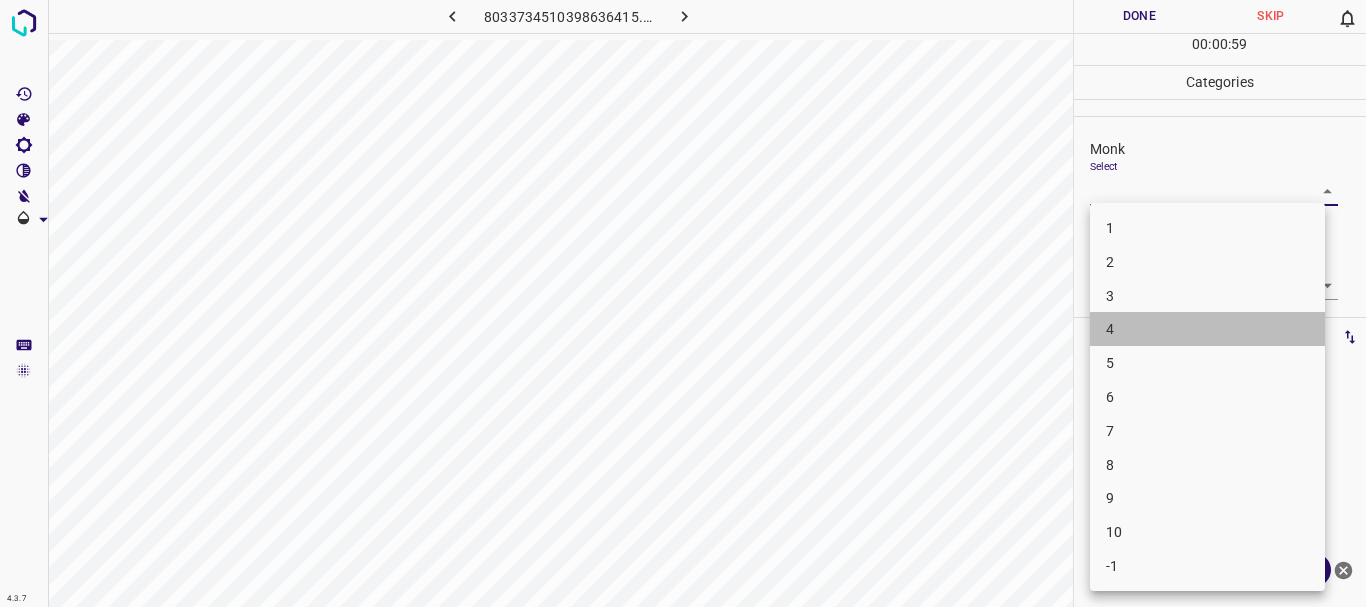 click on "4" at bounding box center (1207, 329) 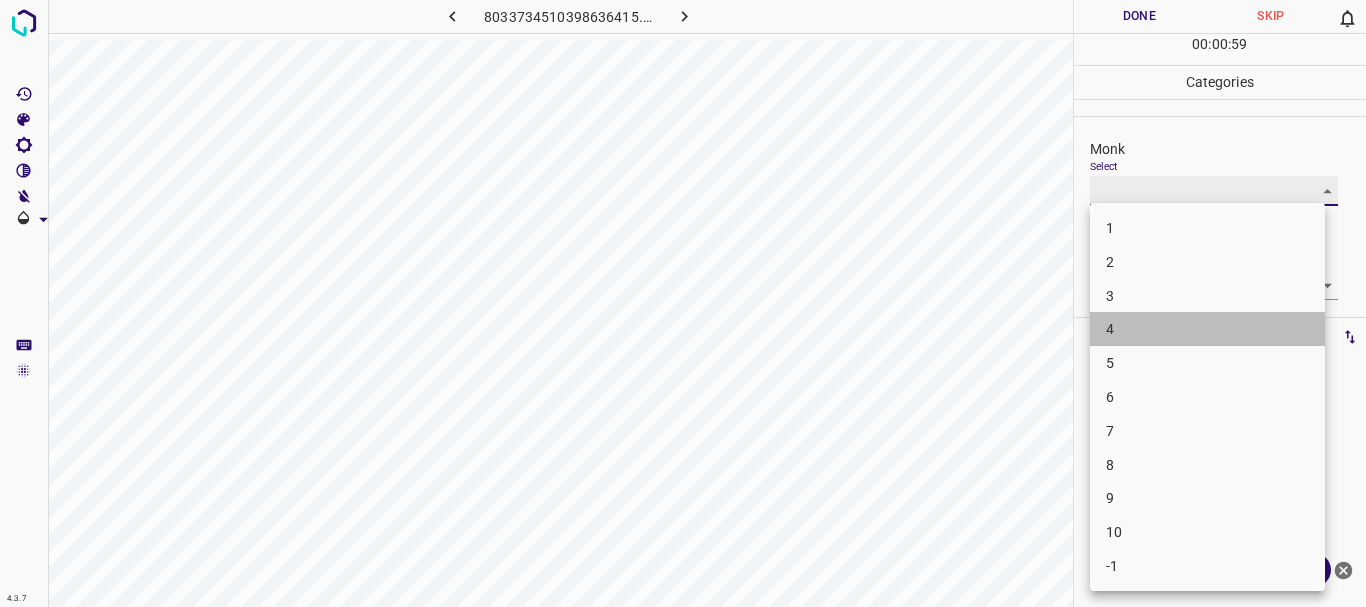 type on "4" 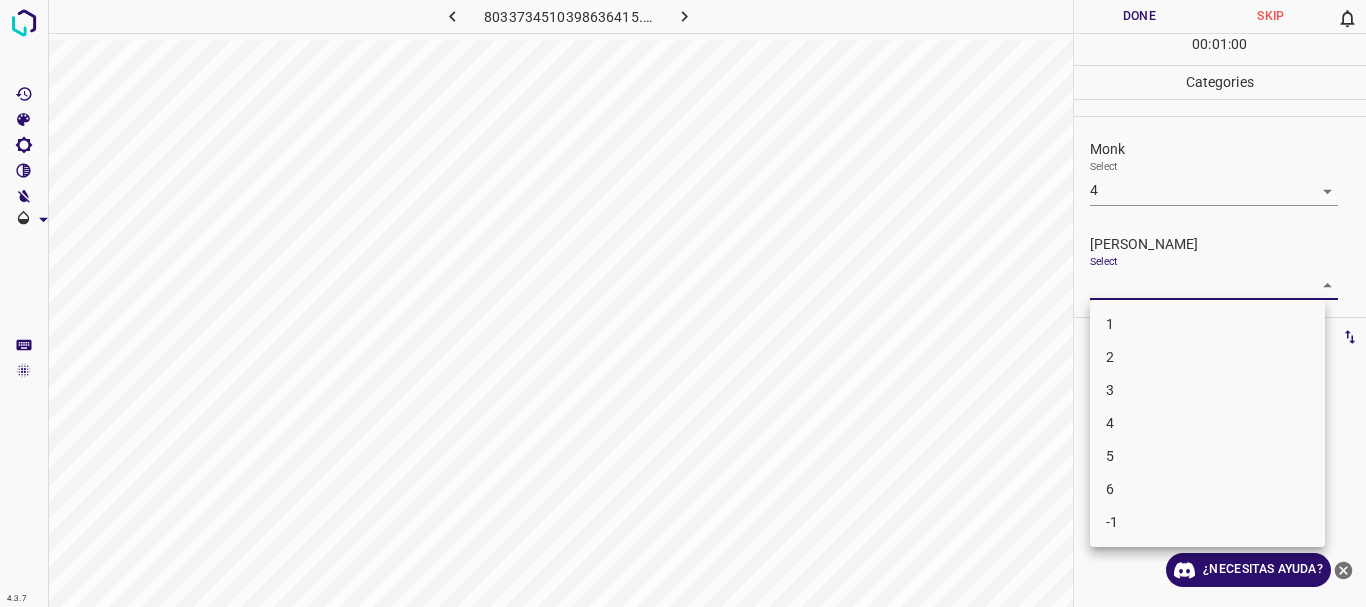 click on "4.3.7 8033734510398636415.png Done Skip 0 00   : 01   : 00   Categories Monk   Select 4 4  [PERSON_NAME]   Select ​ Labels   0 Categories 1 Monk 2  [PERSON_NAME] Tools Space Change between modes (Draw & Edit) I Auto labeling R Restore zoom M Zoom in N Zoom out Delete Delete selecte label Filters Z Restore filters X Saturation filter C Brightness filter V Contrast filter B Gray scale filter General O Download ¿Necesitas ayuda? Texto original Valora esta traducción Tu opinión servirá para ayudar a mejorar el Traductor de Google - Texto - Esconder - Borrar 1 2 3 4 5 6 -1" at bounding box center [683, 303] 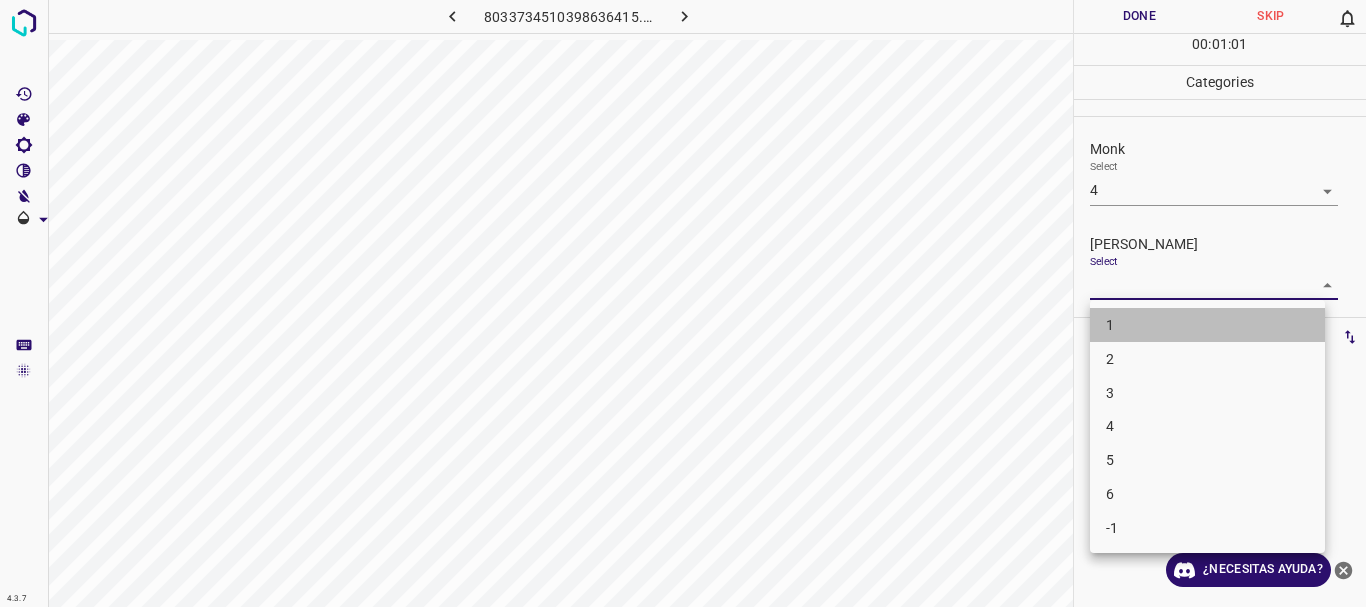 click on "1" at bounding box center (1207, 325) 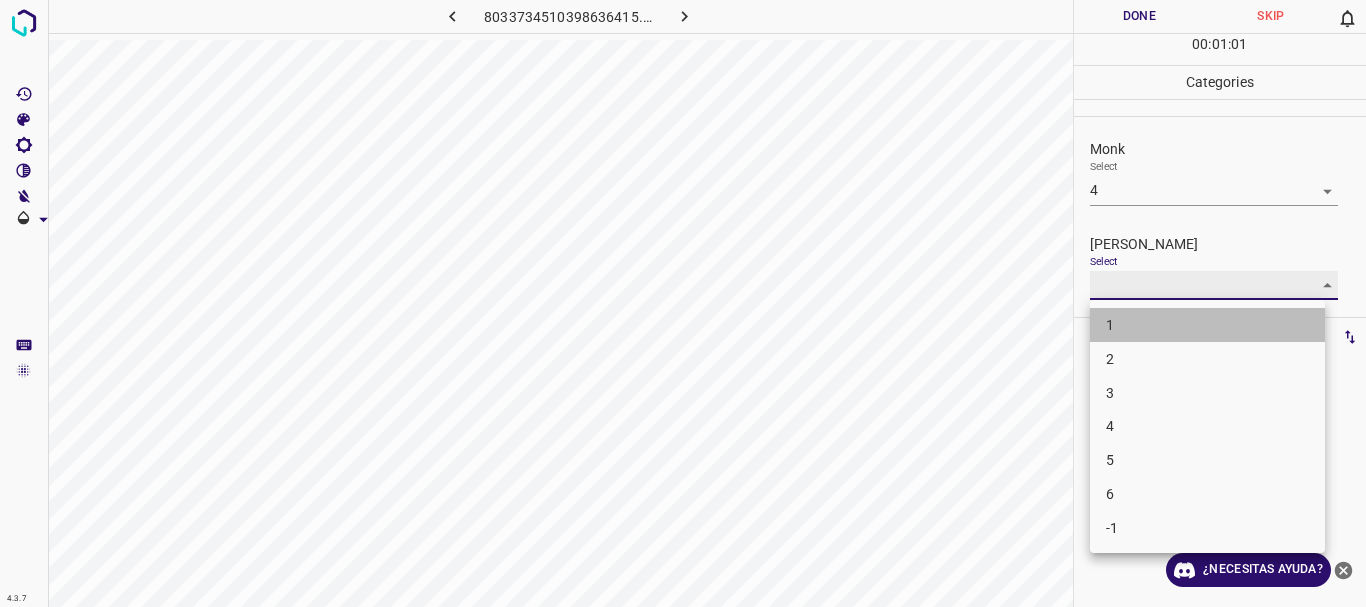 type on "1" 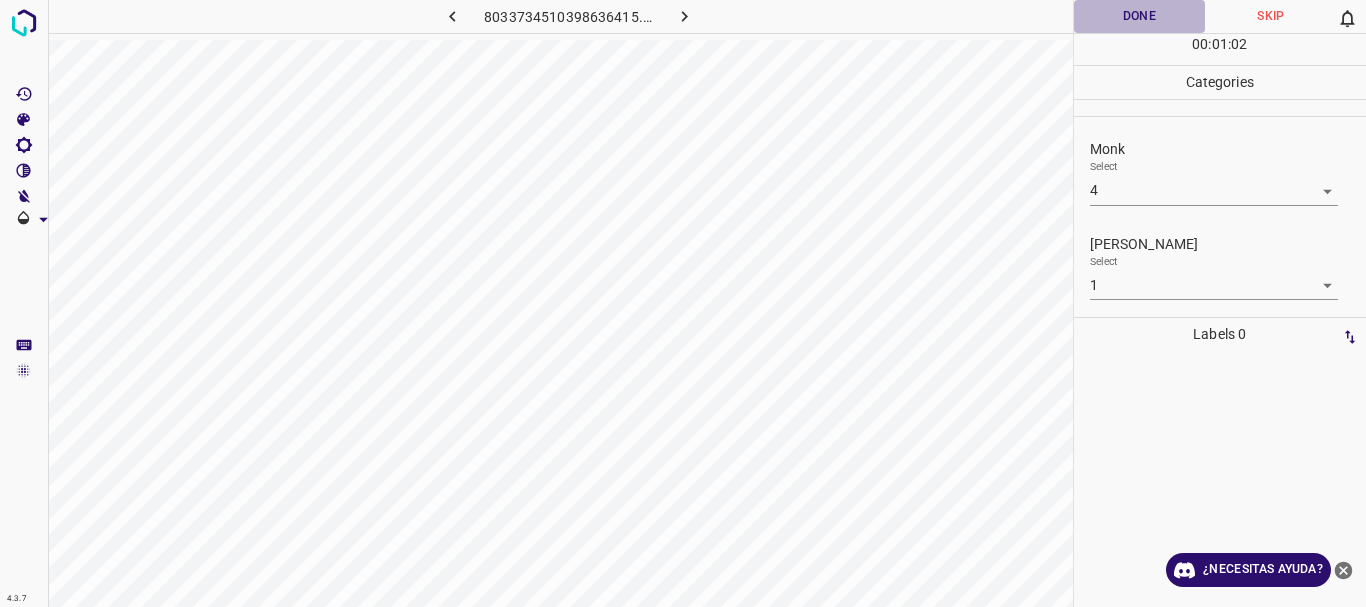 click on "Done" at bounding box center [1140, 16] 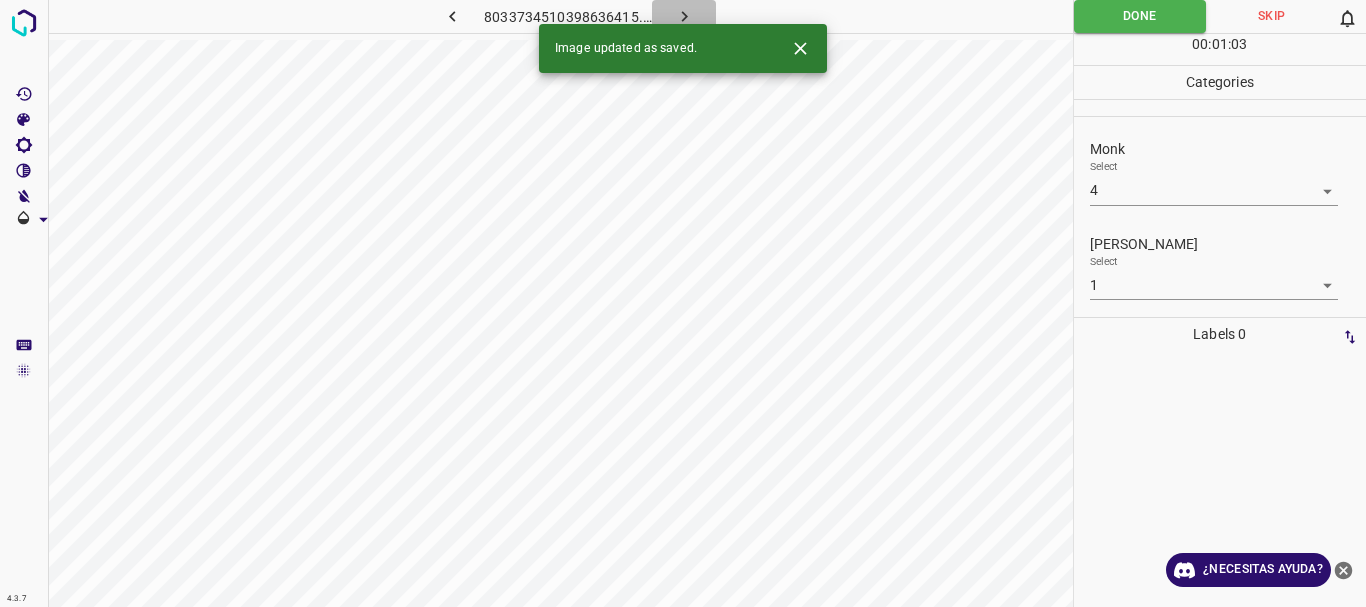 click 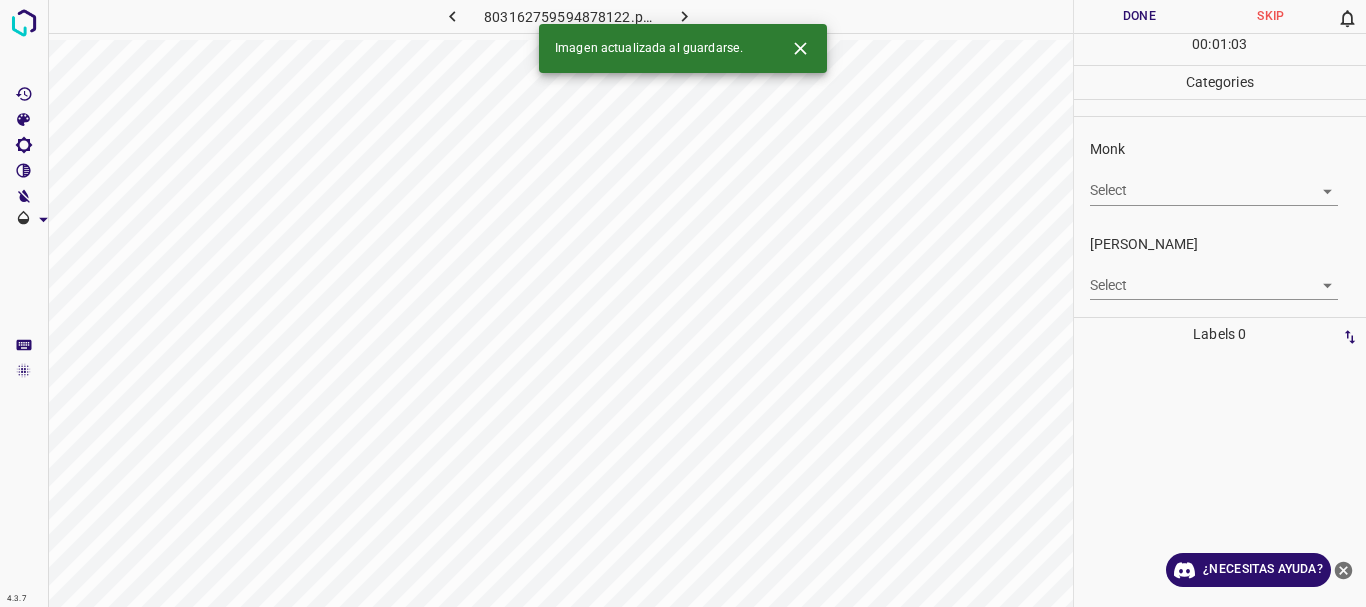 click on "4.3.7 803162759594878122.png Done Skip 0 00   : 01   : 03   Categories Monk   Select ​  [PERSON_NAME]   Select ​ Labels   0 Categories 1 Monk 2  [PERSON_NAME] Tools Space Change between modes (Draw & Edit) I Auto labeling R Restore zoom M Zoom in N Zoom out Delete Delete selecte label Filters Z Restore filters X Saturation filter C Brightness filter V Contrast filter B Gray scale filter General O Download Imagen actualizada al guardarse. ¿Necesitas ayuda? Texto original Valora esta traducción Tu opinión servirá para ayudar a mejorar el Traductor de Google - Texto - Esconder - Borrar" at bounding box center (683, 303) 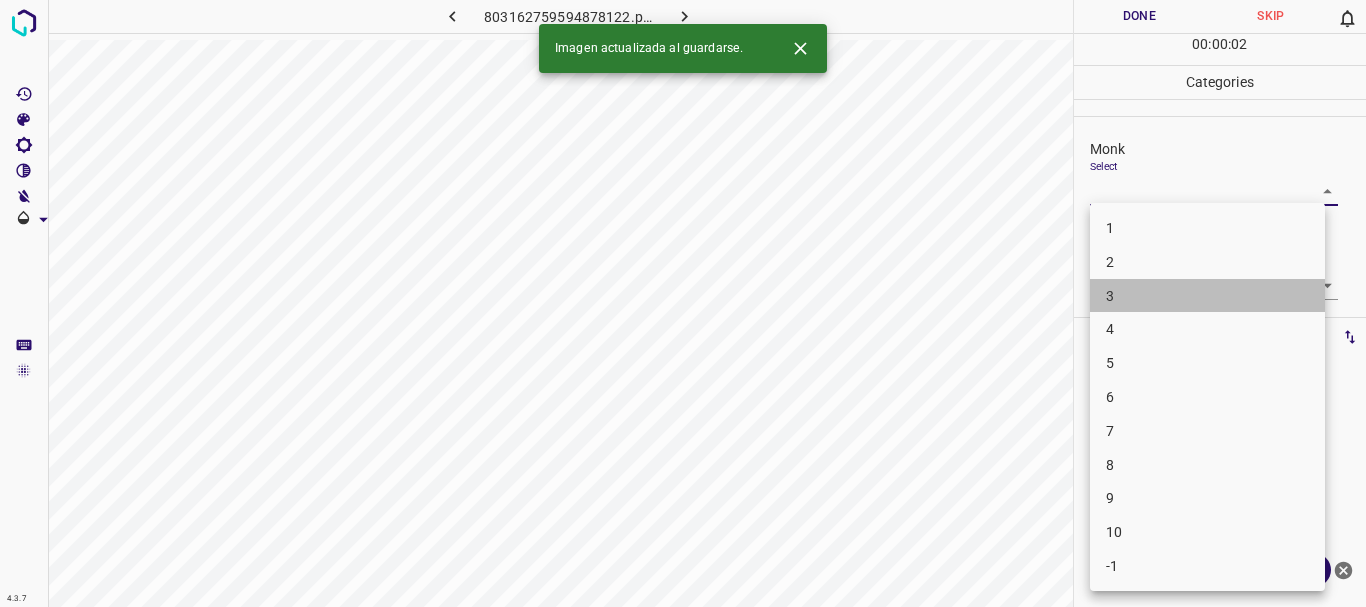 click on "3" at bounding box center (1207, 296) 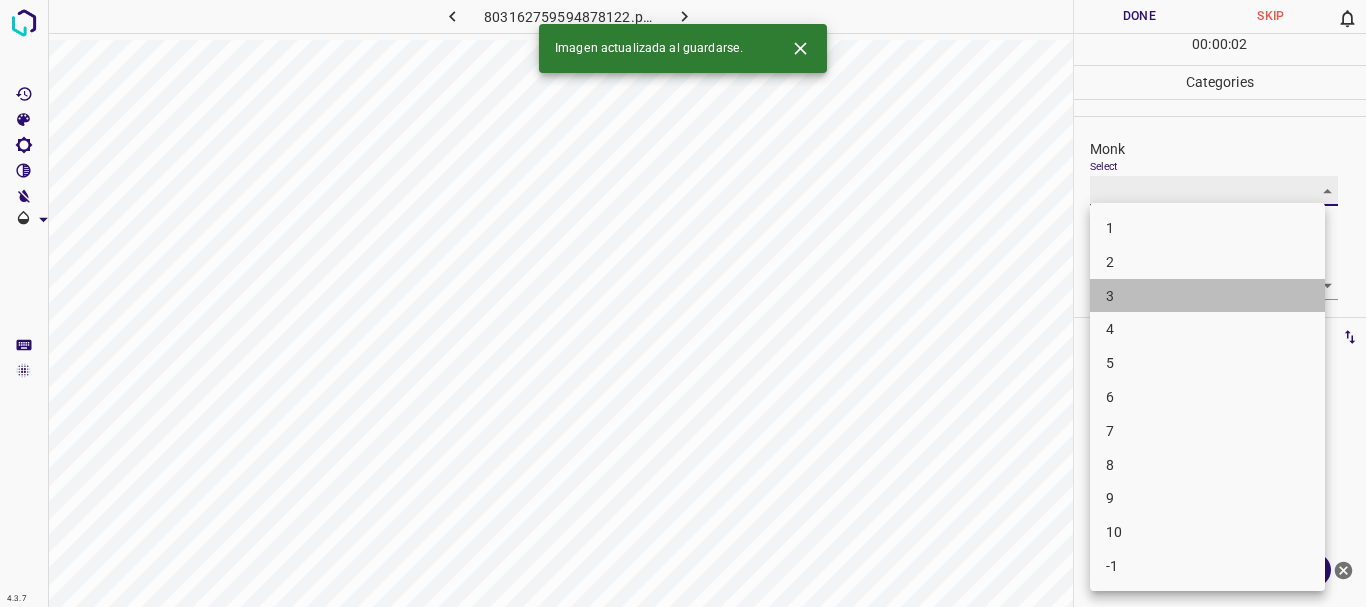 type on "3" 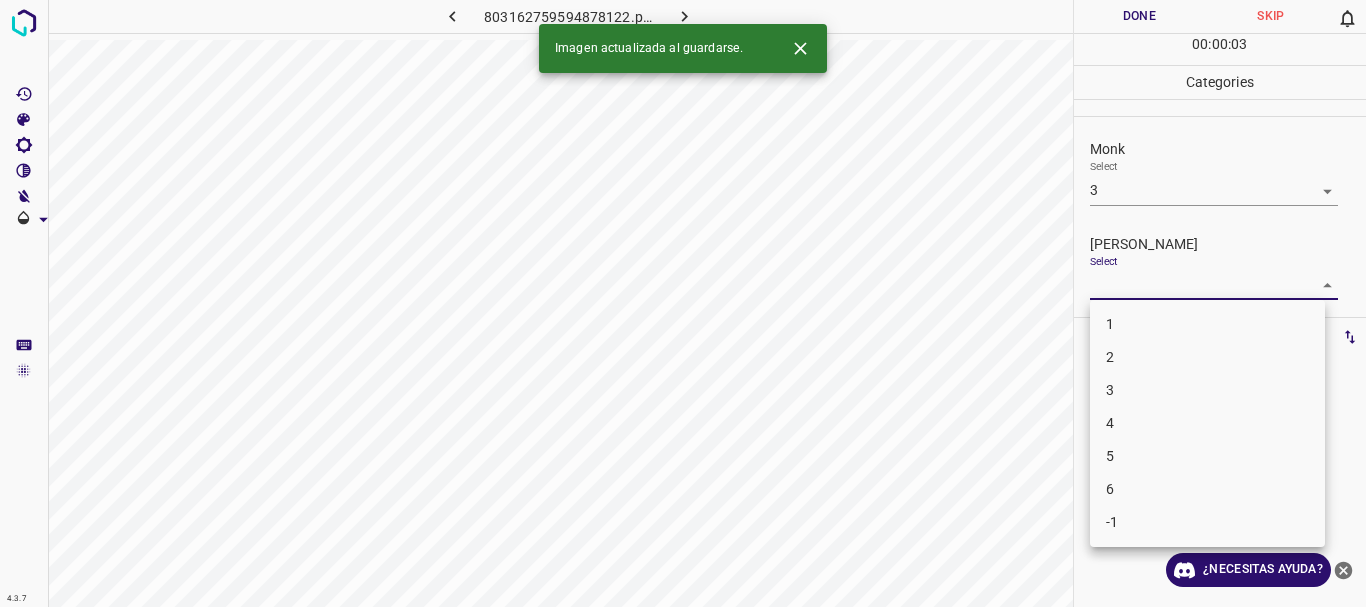click on "4.3.7 803162759594878122.png Done Skip 0 00   : 00   : 03   Categories Monk   Select 3 3  [PERSON_NAME]   Select ​ Labels   0 Categories 1 Monk 2  [PERSON_NAME] Tools Space Change between modes (Draw & Edit) I Auto labeling R Restore zoom M Zoom in N Zoom out Delete Delete selecte label Filters Z Restore filters X Saturation filter C Brightness filter V Contrast filter B Gray scale filter General O Download Imagen actualizada al guardarse. ¿Necesitas ayuda? Texto original Valora esta traducción Tu opinión servirá para ayudar a mejorar el Traductor de Google - Texto - Esconder - Borrar 1 2 3 4 5 6 -1" at bounding box center [683, 303] 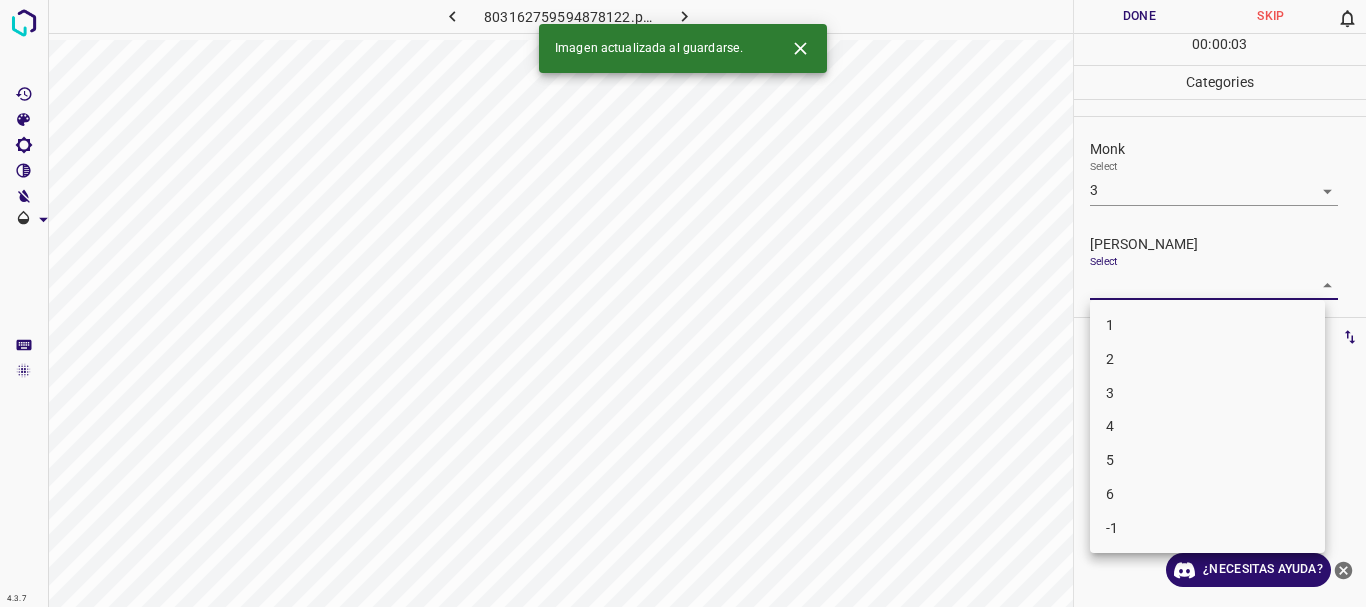 click on "1" at bounding box center (1207, 325) 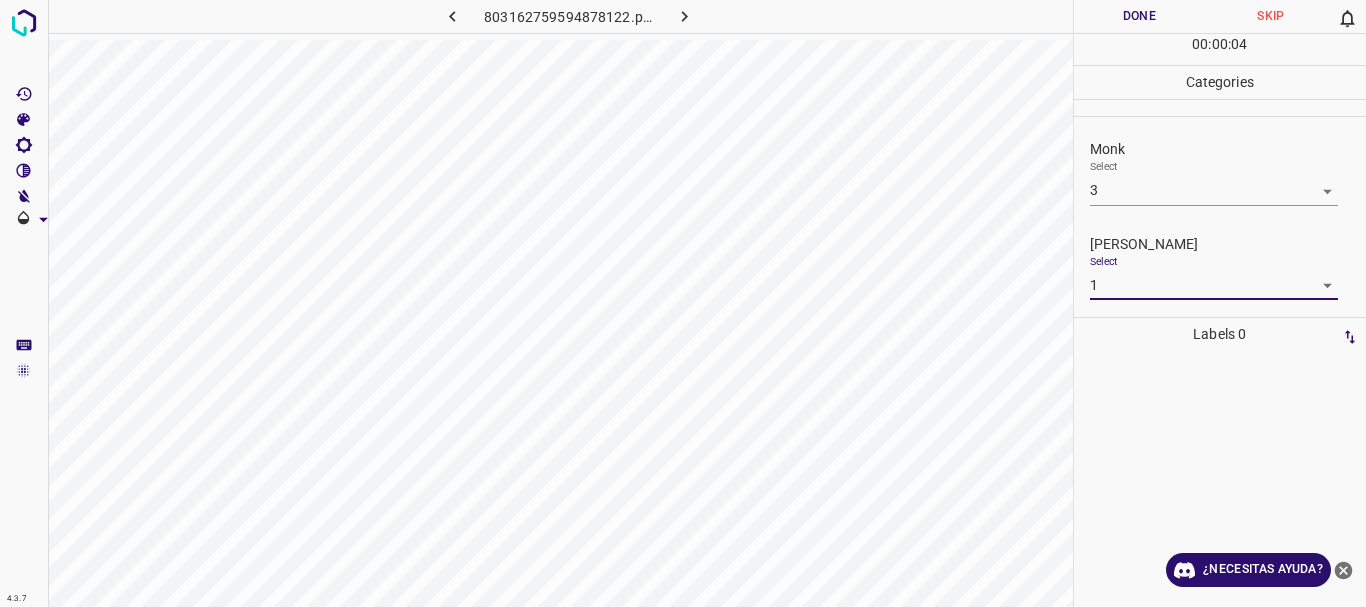click on "Done" at bounding box center [1140, 16] 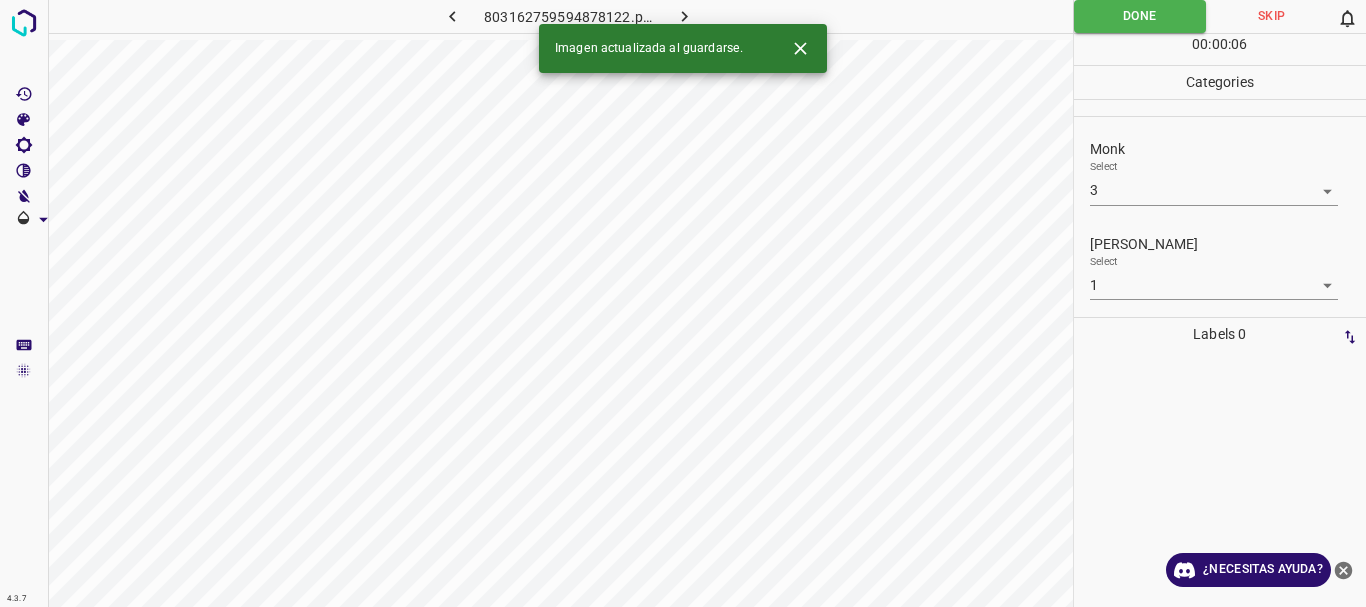 click on "4.3.7 803162759594878122.png Done Skip 0 00   : 00   : 06   Categories Monk   Select 3 3  [PERSON_NAME]   Select 1 1 Labels   0 Categories 1 Monk 2  [PERSON_NAME] Tools Space Change between modes (Draw & Edit) I Auto labeling R Restore zoom M Zoom in N Zoom out Delete Delete selecte label Filters Z Restore filters X Saturation filter C Brightness filter V Contrast filter B Gray scale filter General O Download Imagen actualizada al guardarse. ¿Necesitas ayuda? Texto original Valora esta traducción Tu opinión servirá para ayudar a mejorar el Traductor de Google - Texto - Esconder - Borrar" at bounding box center (683, 303) 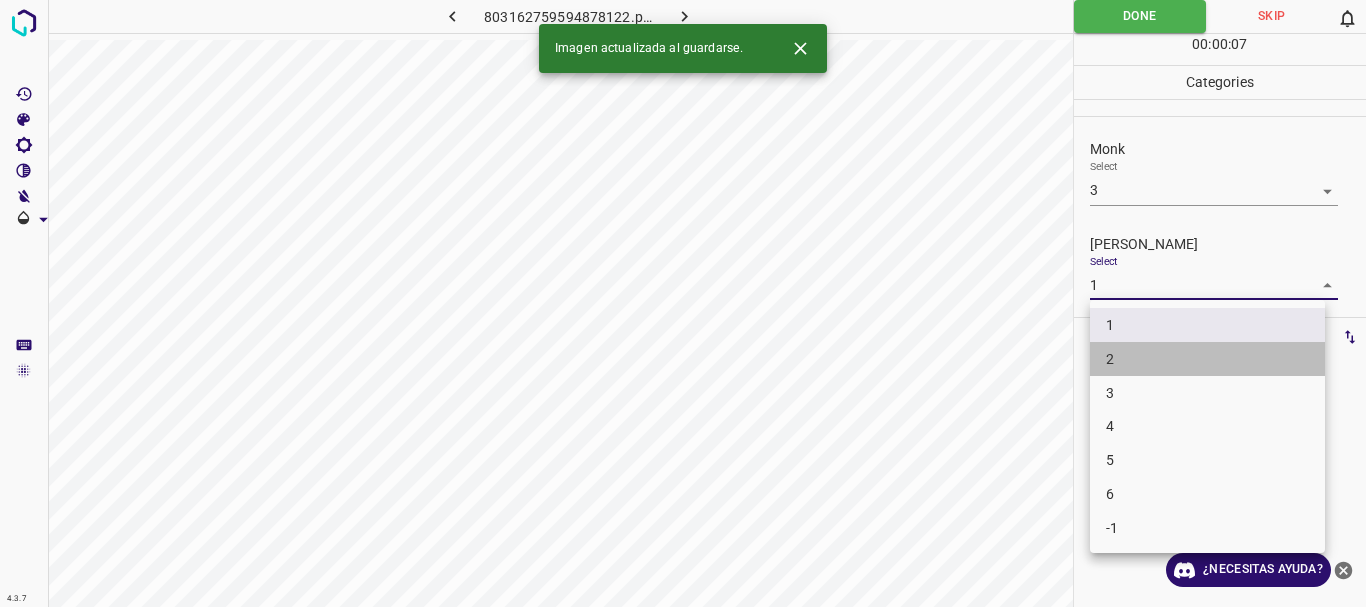click on "2" at bounding box center (1207, 359) 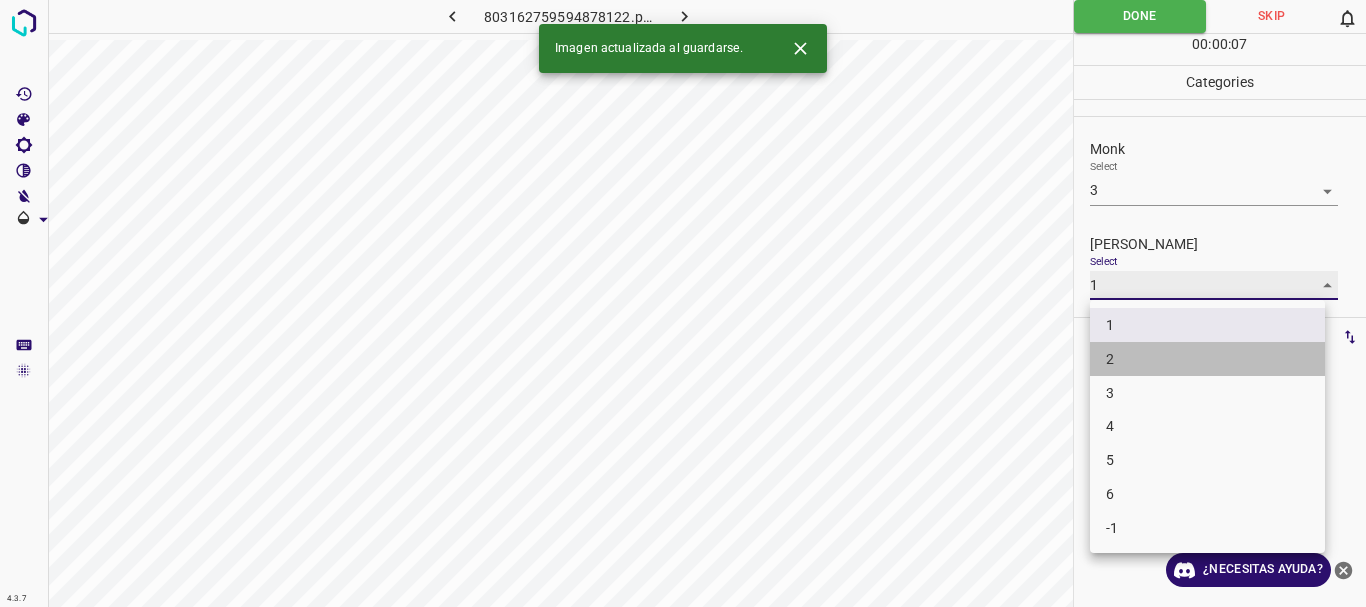 type on "2" 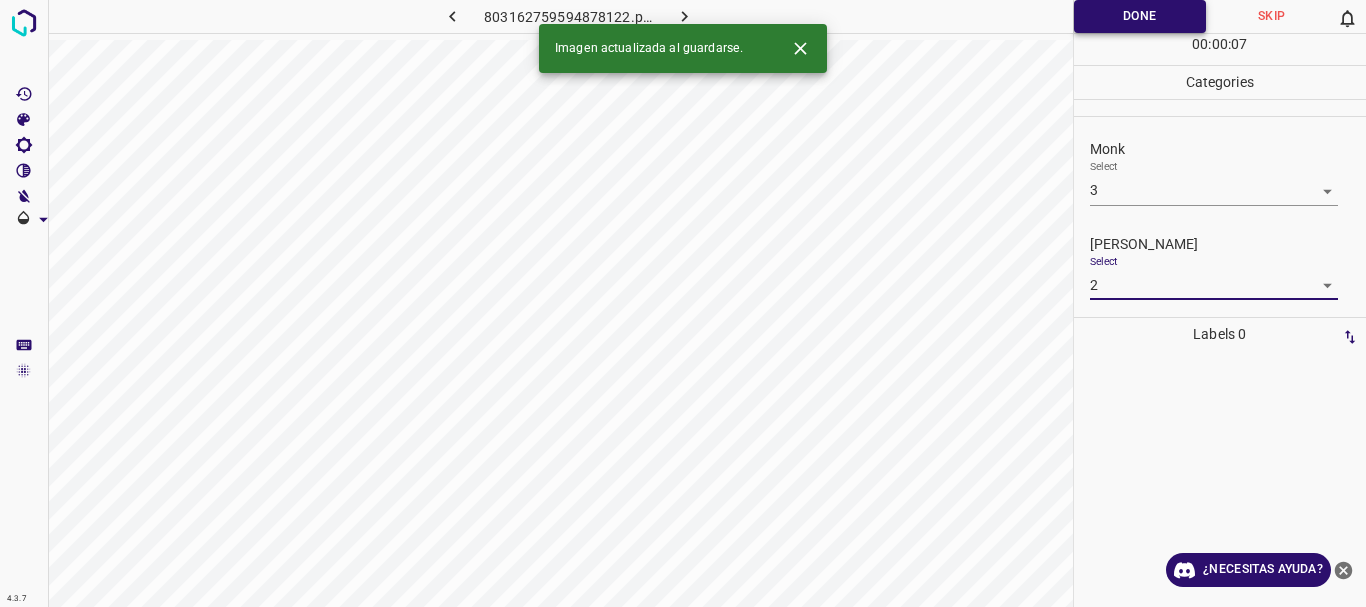 click on "Done" at bounding box center (1140, 16) 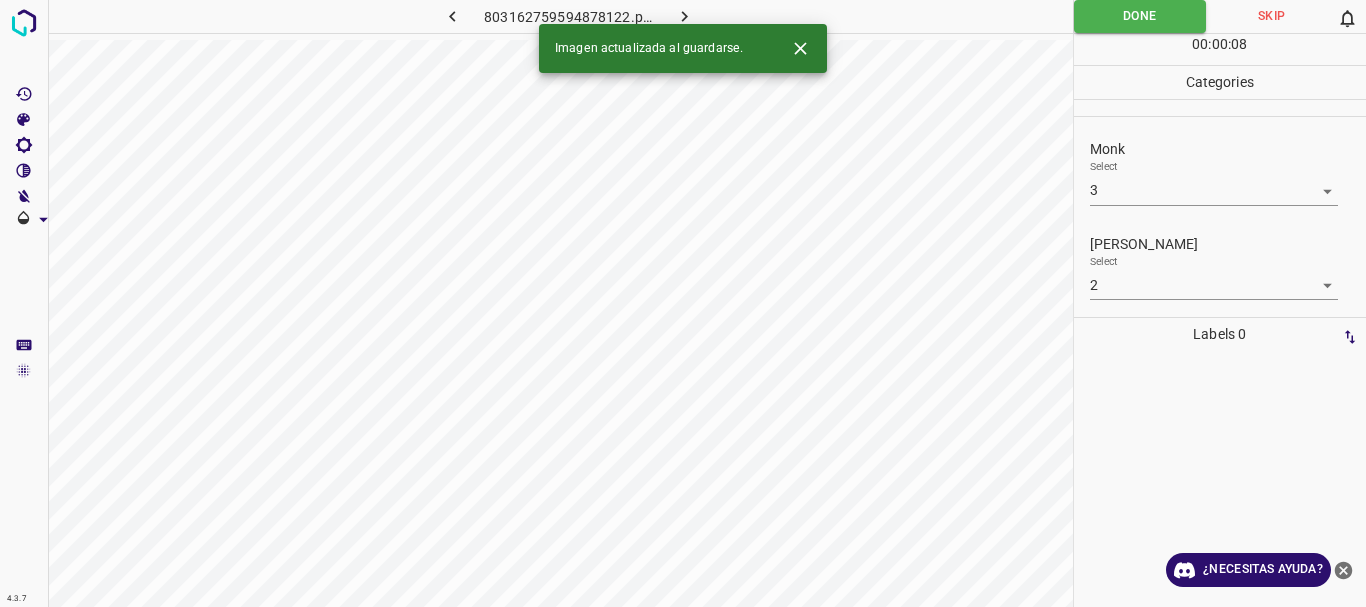 click on "Done" at bounding box center (1140, 16) 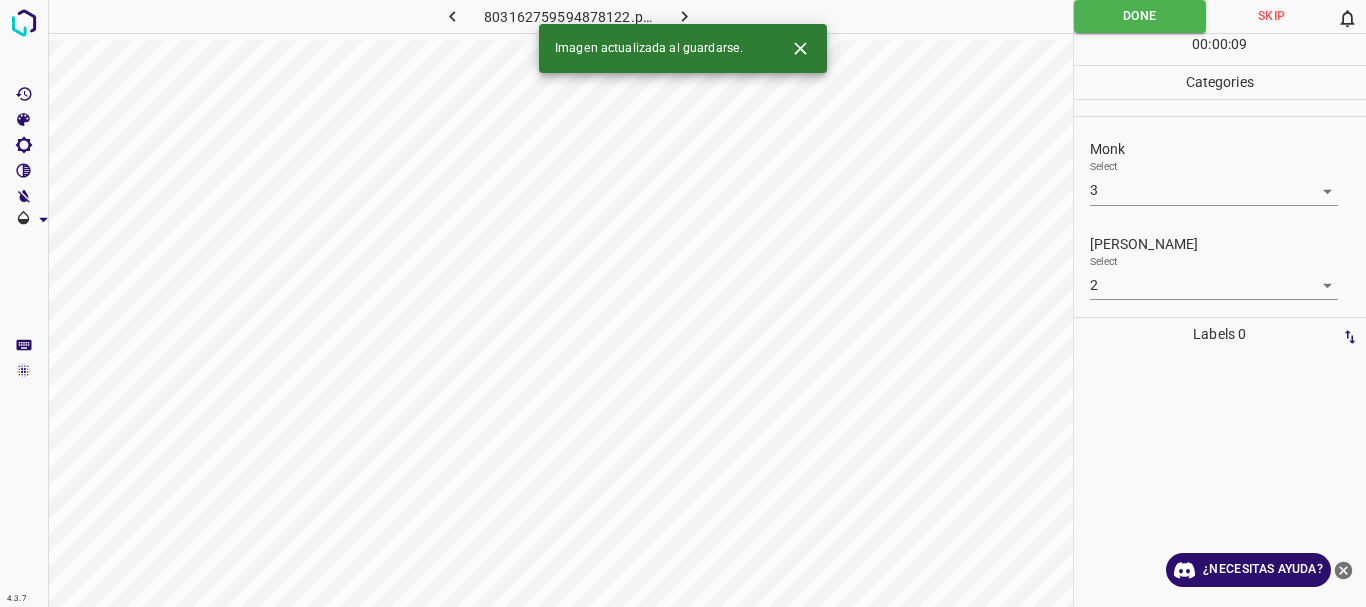 click 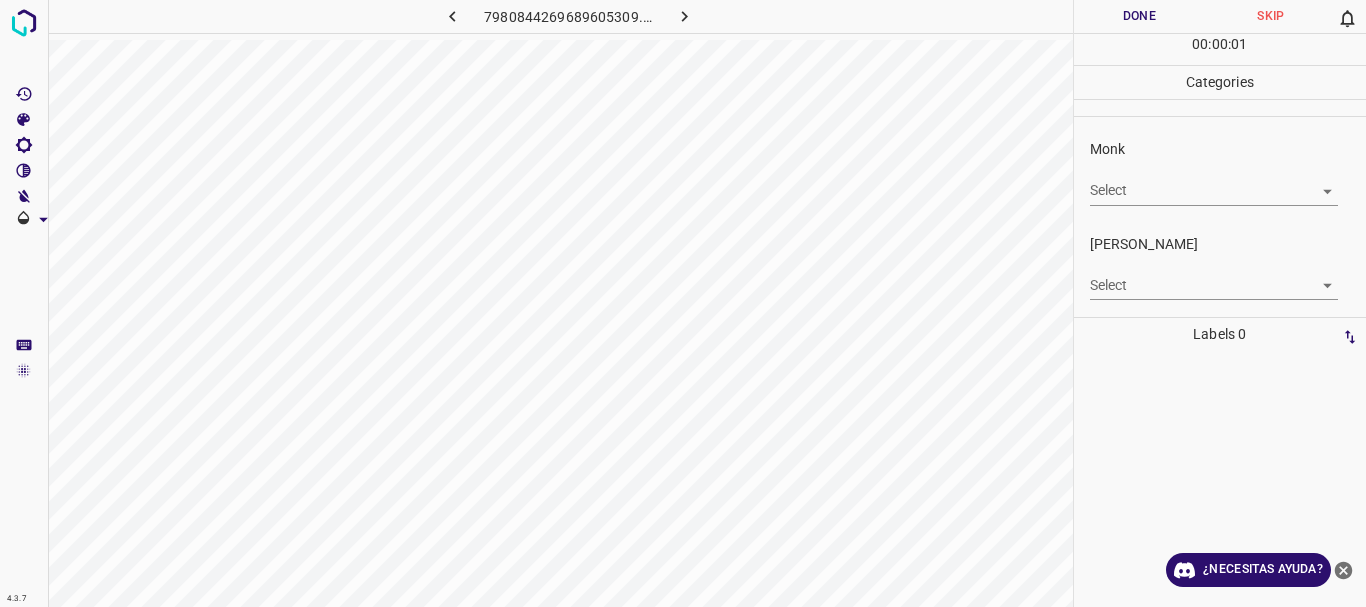 click on "4.3.7 7980844269689605309.png Done Skip 0 00   : 00   : 01   Categories Monk   Select ​  [PERSON_NAME]   Select ​ Labels   0 Categories 1 Monk 2  [PERSON_NAME] Tools Space Change between modes (Draw & Edit) I Auto labeling R Restore zoom M Zoom in N Zoom out Delete Delete selecte label Filters Z Restore filters X Saturation filter C Brightness filter V Contrast filter B Gray scale filter General O Download ¿Necesitas ayuda? Texto original Valora esta traducción Tu opinión servirá para ayudar a mejorar el Traductor de Google - Texto - Esconder - Borrar" at bounding box center (683, 303) 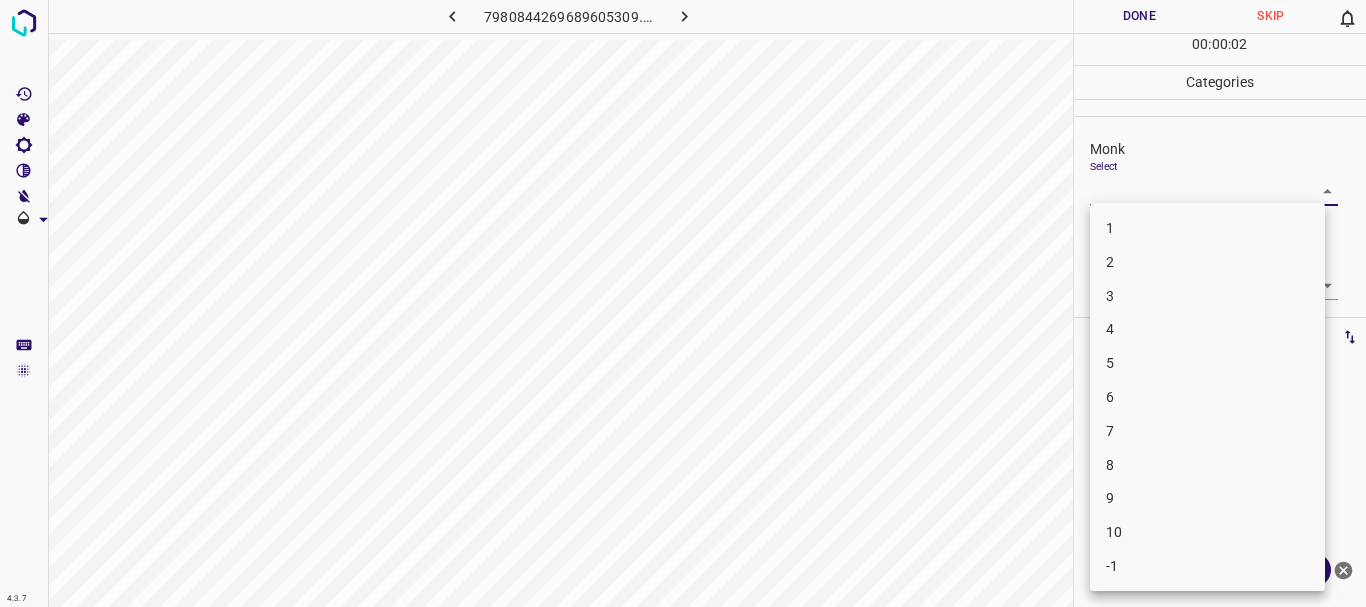 click on "4" at bounding box center (1207, 329) 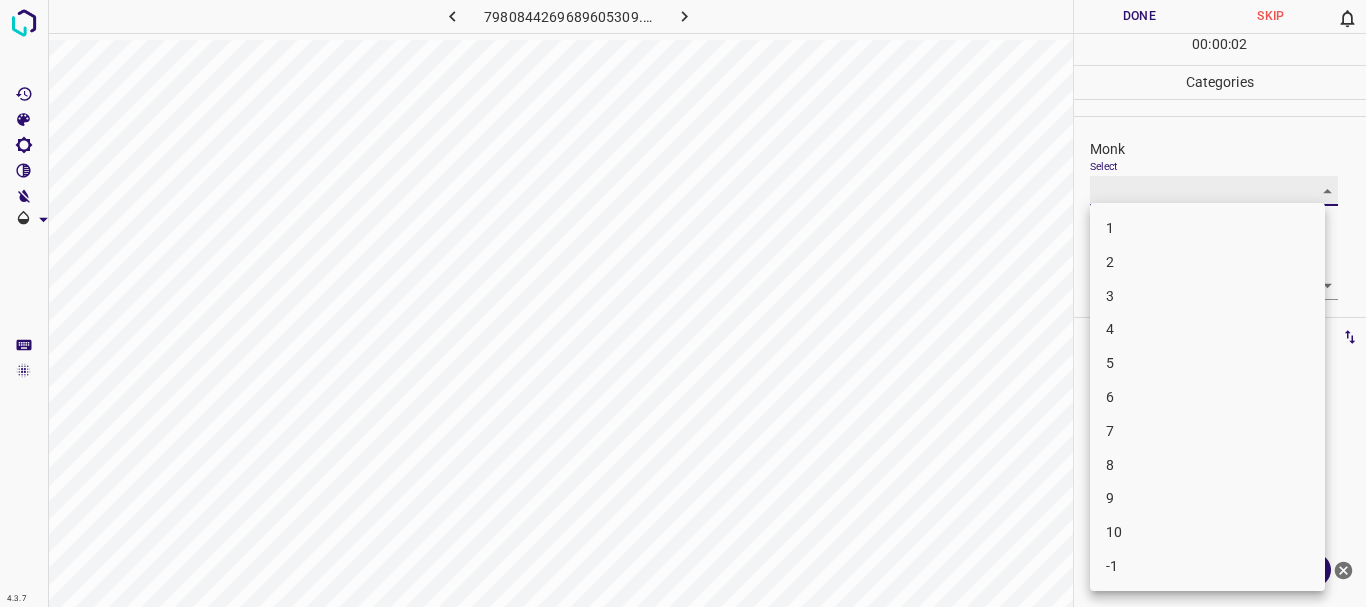 type on "4" 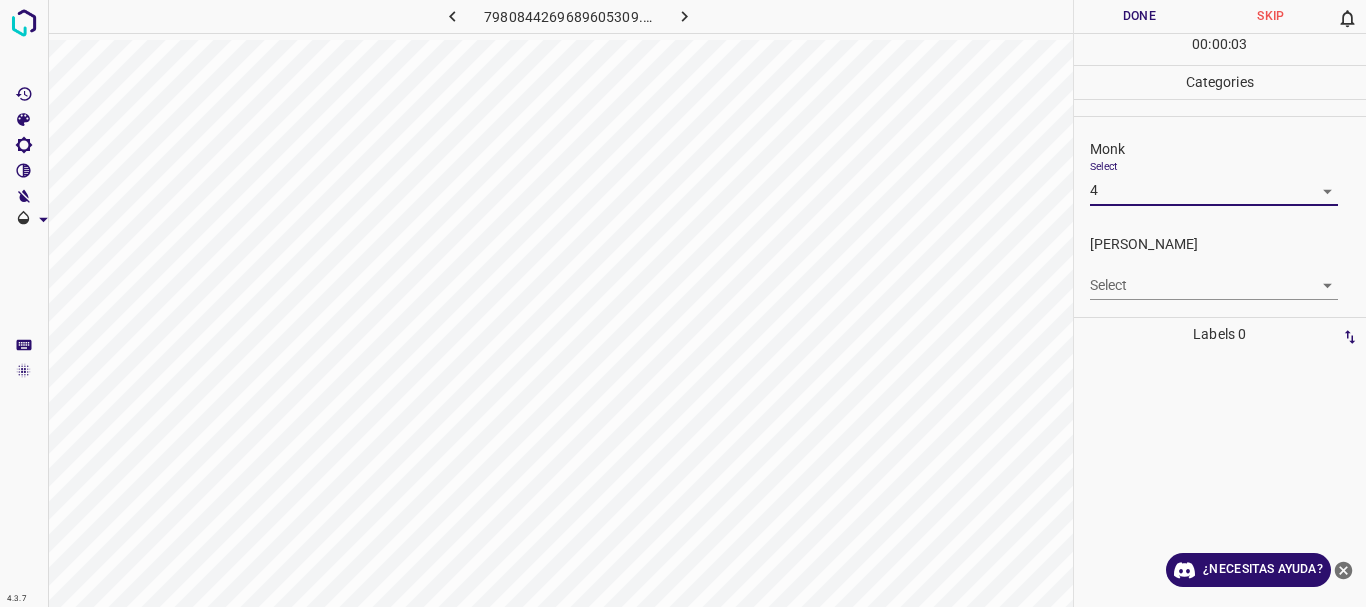 click on "4.3.7 7980844269689605309.png Done Skip 0 00   : 00   : 03   Categories Monk   Select 4 4  [PERSON_NAME]   Select ​ Labels   0 Categories 1 Monk 2  [PERSON_NAME] Tools Space Change between modes (Draw & Edit) I Auto labeling R Restore zoom M Zoom in N Zoom out Delete Delete selecte label Filters Z Restore filters X Saturation filter C Brightness filter V Contrast filter B Gray scale filter General O Download ¿Necesitas ayuda? Texto original Valora esta traducción Tu opinión servirá para ayudar a mejorar el Traductor de Google - Texto - Esconder - Borrar" at bounding box center [683, 303] 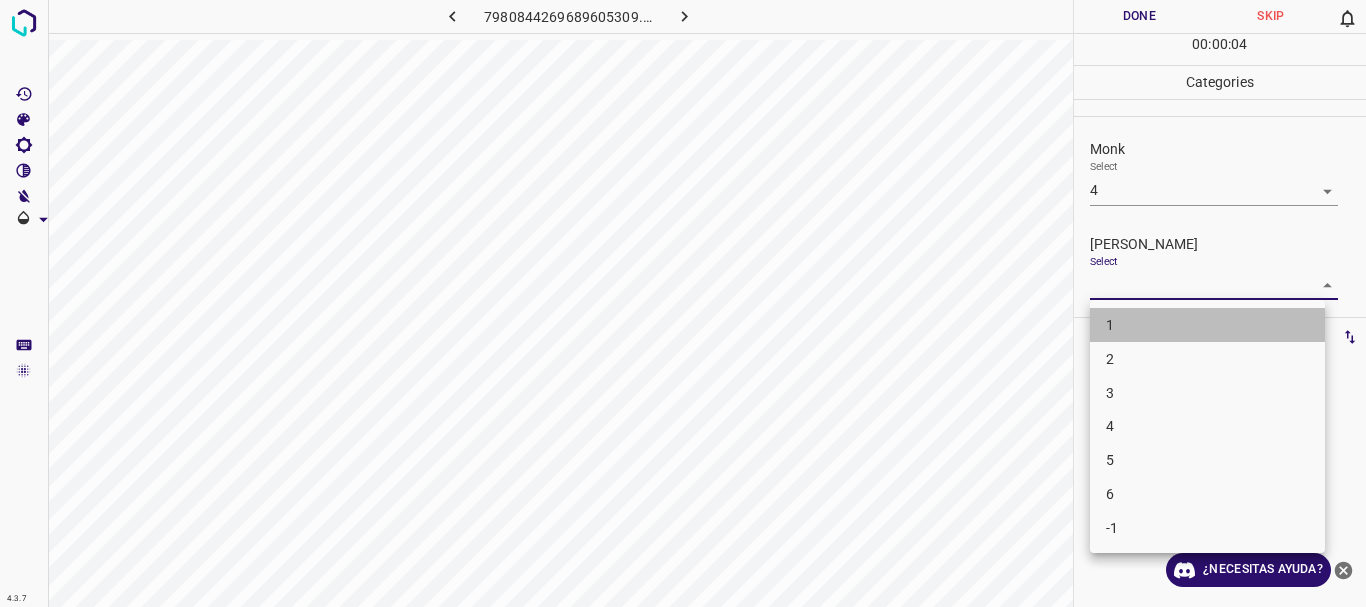drag, startPoint x: 1122, startPoint y: 331, endPoint x: 1133, endPoint y: 255, distance: 76.79192 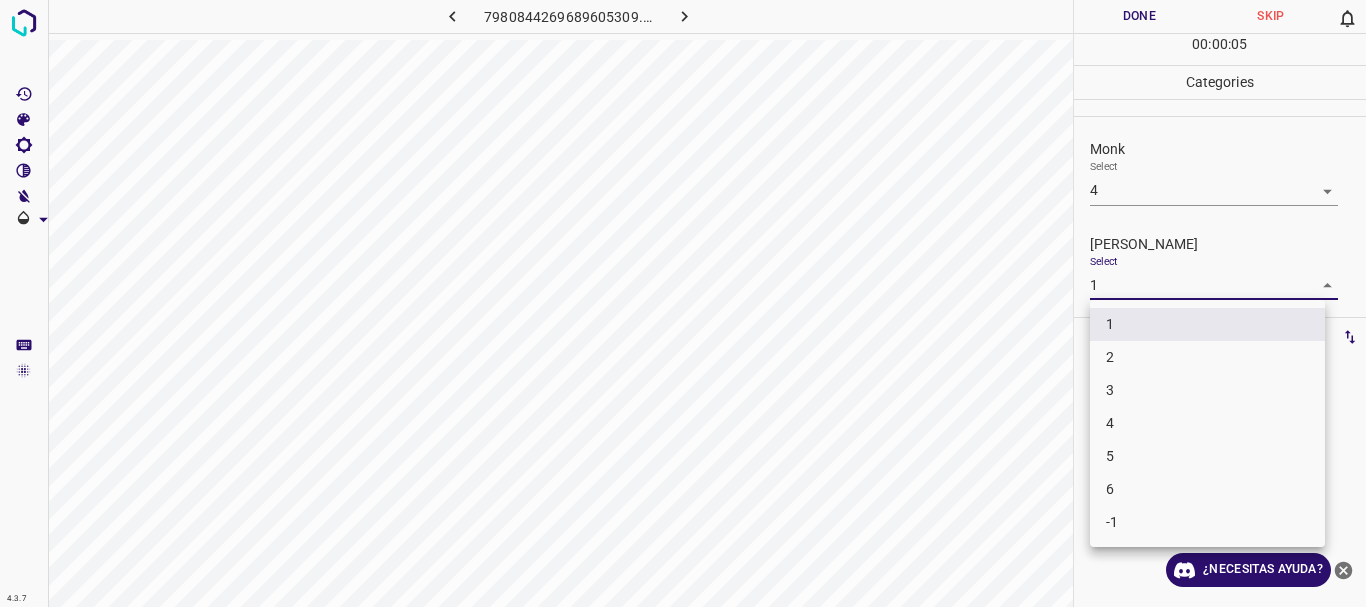 click on "4.3.7 7980844269689605309.png Done Skip 0 00   : 00   : 05   Categories Monk   Select 4 4  [PERSON_NAME]   Select 1 1 Labels   0 Categories 1 Monk 2  [PERSON_NAME] Tools Space Change between modes (Draw & Edit) I Auto labeling R Restore zoom M Zoom in N Zoom out Delete Delete selecte label Filters Z Restore filters X Saturation filter C Brightness filter V Contrast filter B Gray scale filter General O Download ¿Necesitas ayuda? Texto original Valora esta traducción Tu opinión servirá para ayudar a mejorar el Traductor de Google - Texto - Esconder - Borrar 1 2 3 4 5 6 -1" at bounding box center (683, 303) 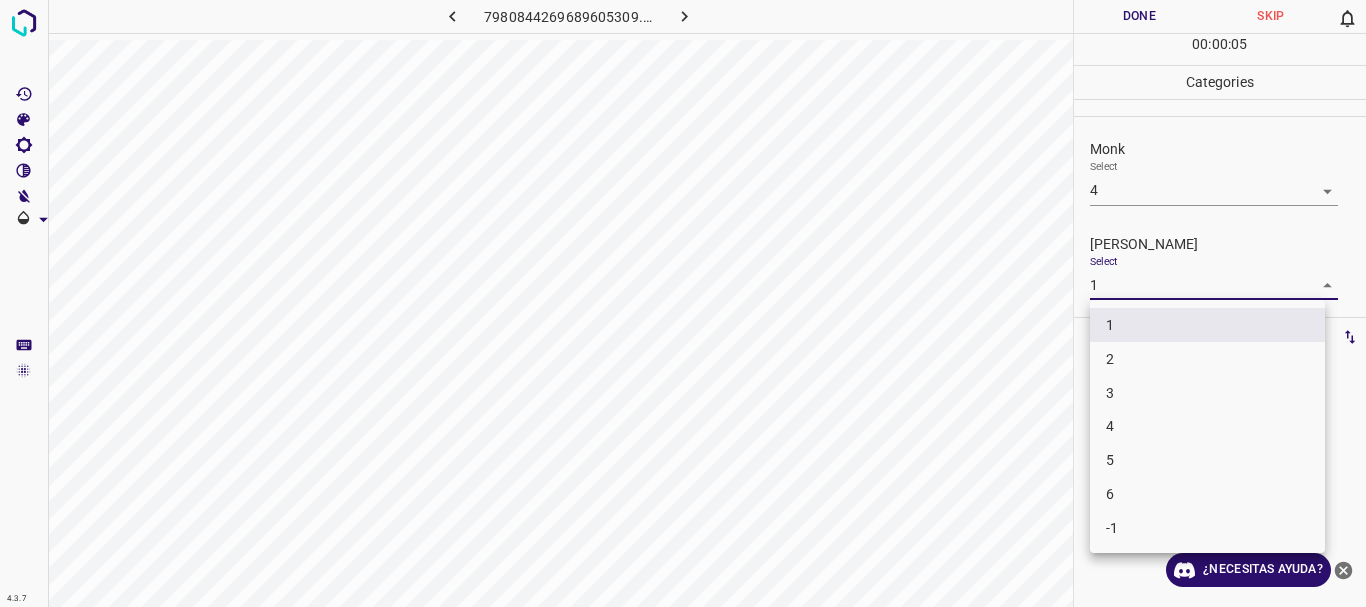 click on "2" at bounding box center [1207, 359] 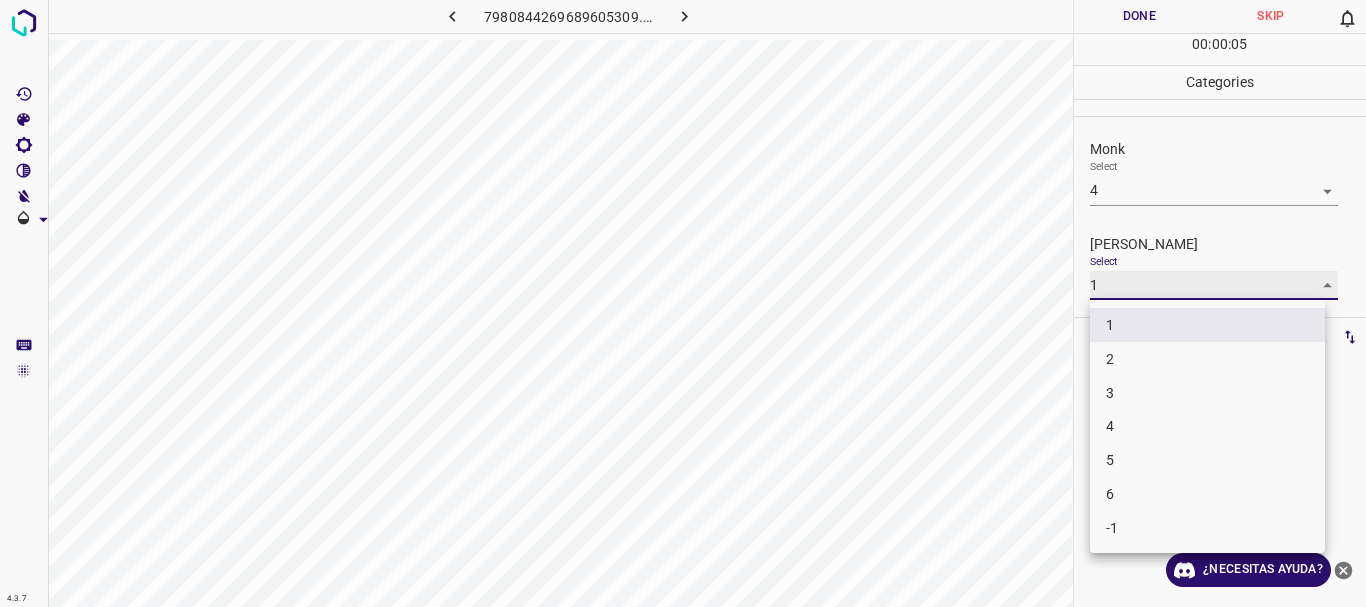 type on "2" 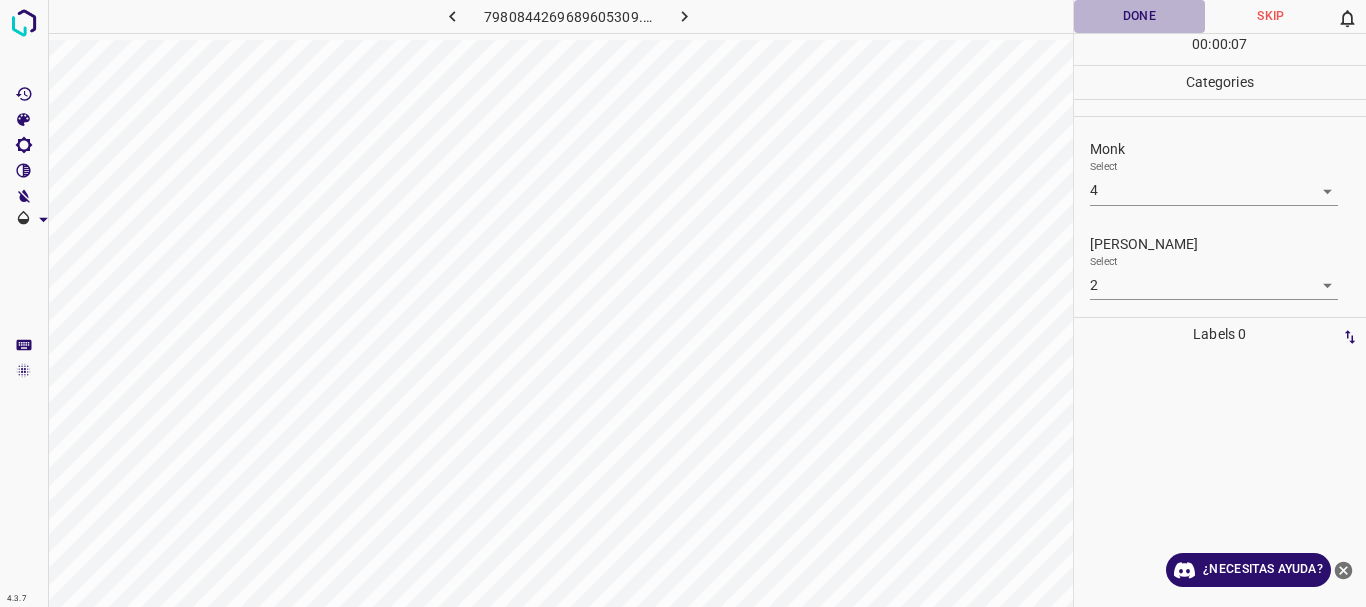 click on "Done" at bounding box center (1140, 16) 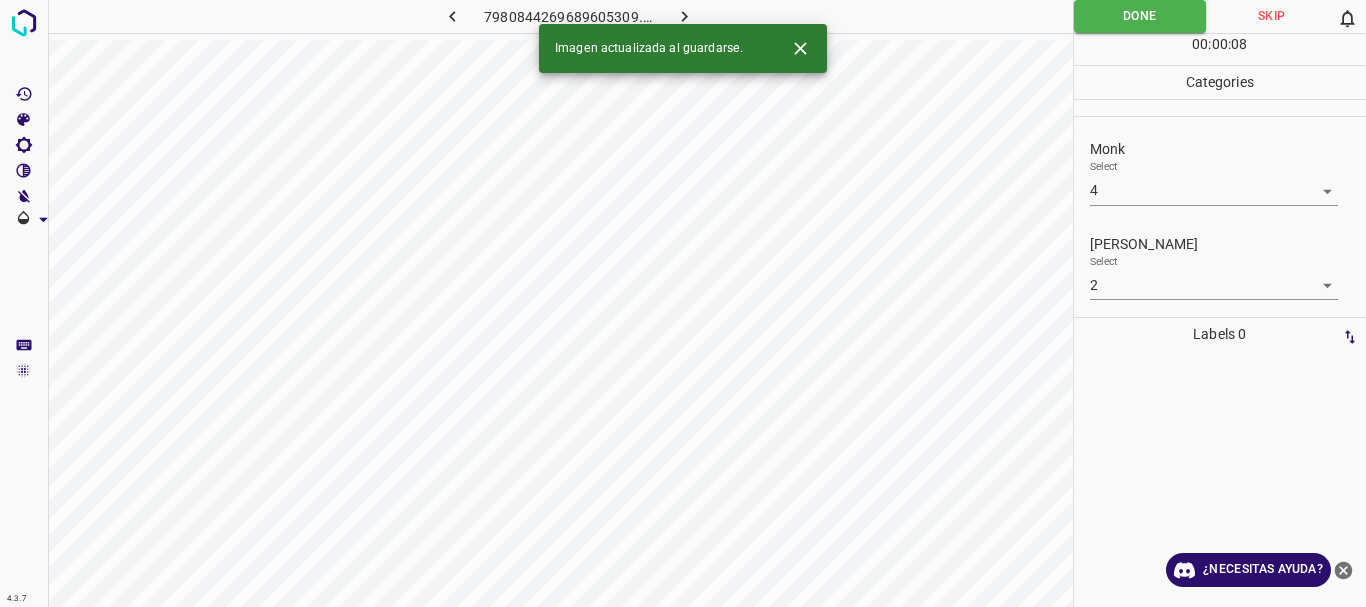 click at bounding box center [684, 16] 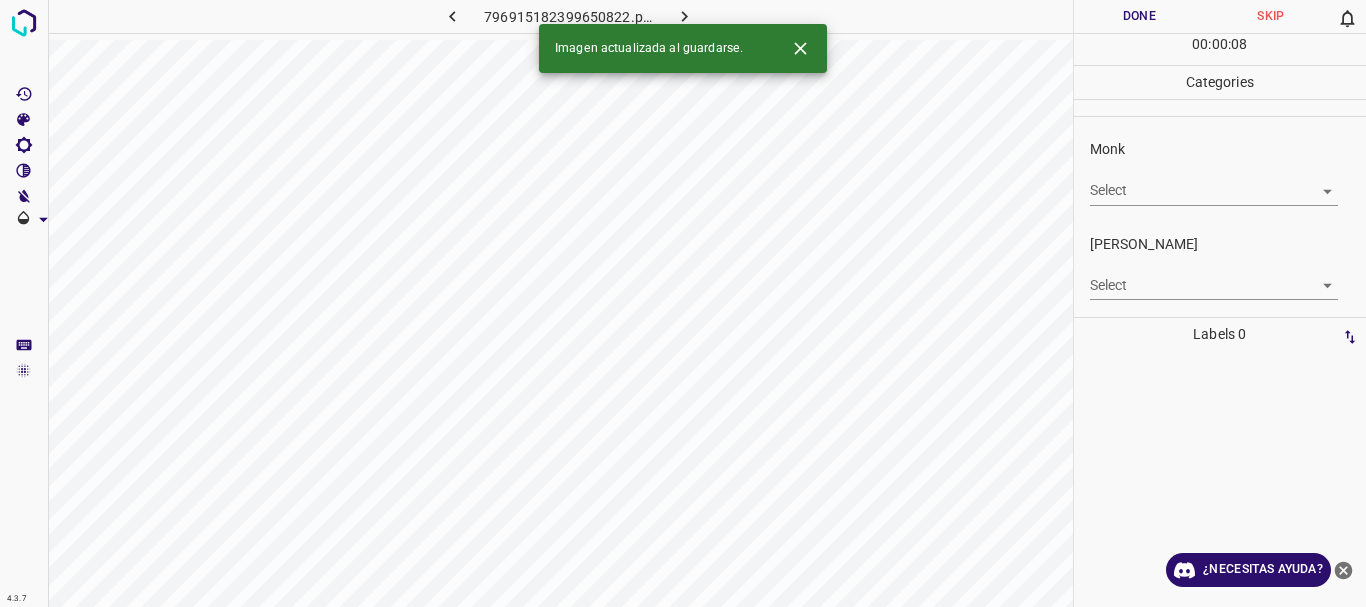 click on "4.3.7 796915182399650822.png Done Skip 0 00   : 00   : 08   Categories Monk   Select ​  [PERSON_NAME]   Select ​ Labels   0 Categories 1 Monk 2  [PERSON_NAME] Tools Space Change between modes (Draw & Edit) I Auto labeling R Restore zoom M Zoom in N Zoom out Delete Delete selecte label Filters Z Restore filters X Saturation filter C Brightness filter V Contrast filter B Gray scale filter General O Download Imagen actualizada al guardarse. ¿Necesitas ayuda? Texto original Valora esta traducción Tu opinión servirá para ayudar a mejorar el Traductor de Google - Texto - Esconder - Borrar" at bounding box center (683, 303) 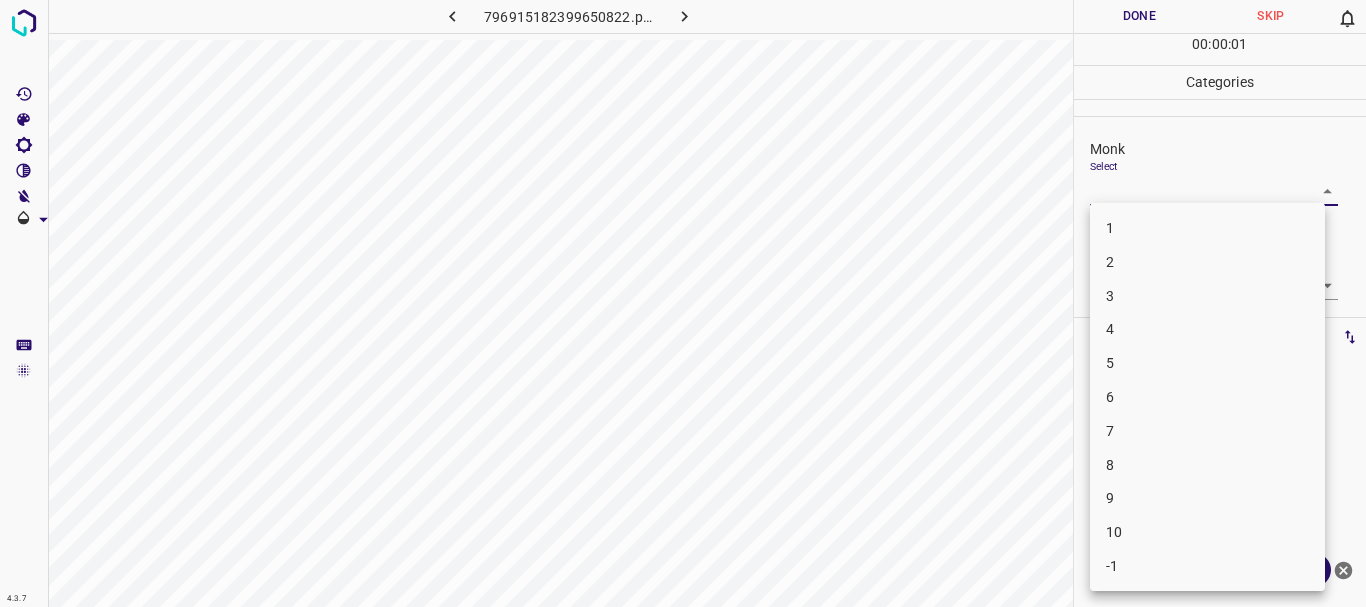 click on "6" at bounding box center (1207, 397) 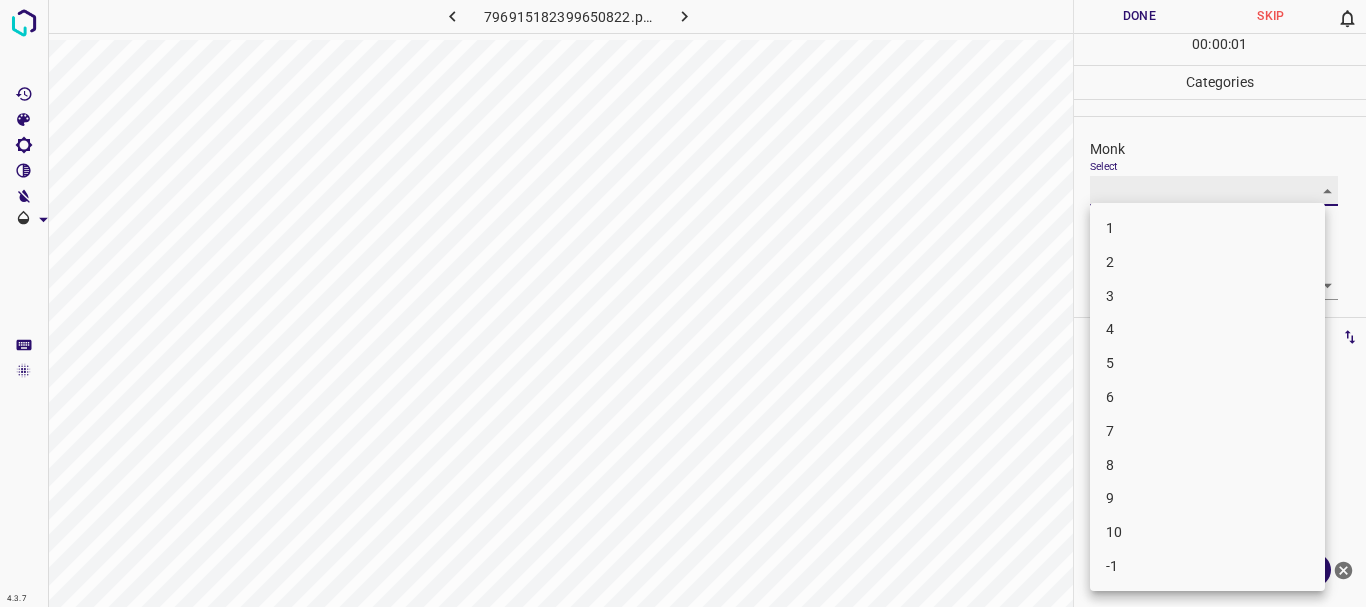 type on "6" 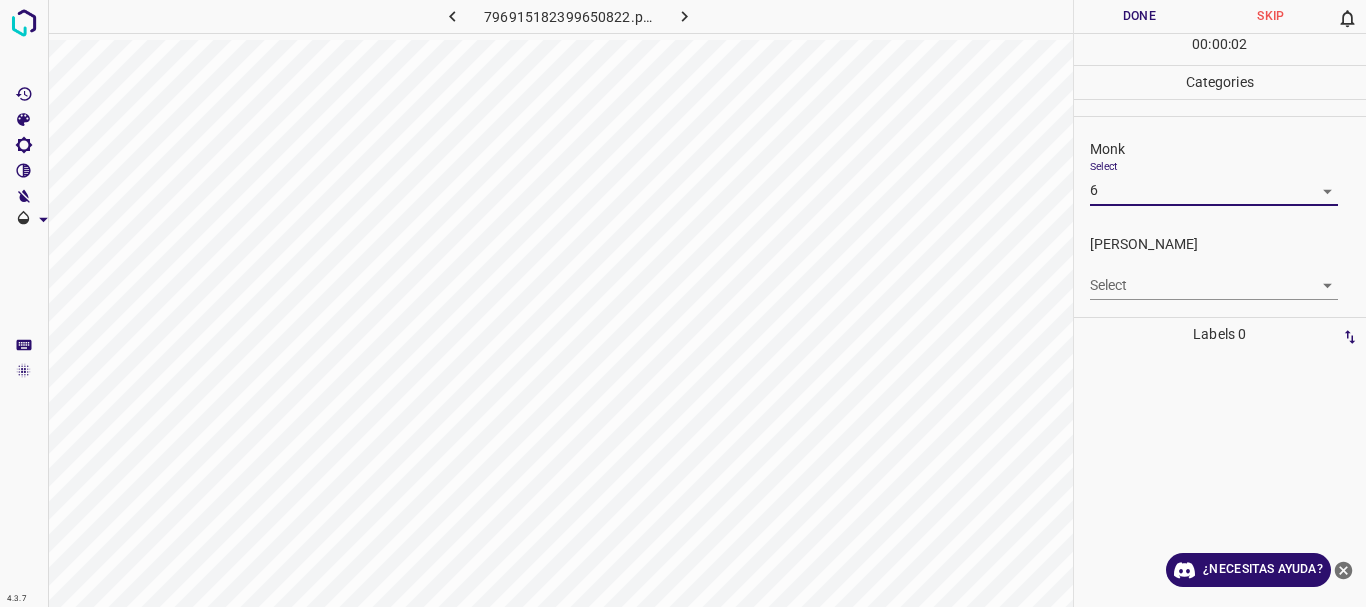 click on "4.3.7 796915182399650822.png Done Skip 0 00   : 00   : 02   Categories Monk   Select 6 6  [PERSON_NAME]   Select ​ Labels   0 Categories 1 Monk 2  [PERSON_NAME] Tools Space Change between modes (Draw & Edit) I Auto labeling R Restore zoom M Zoom in N Zoom out Delete Delete selecte label Filters Z Restore filters X Saturation filter C Brightness filter V Contrast filter B Gray scale filter General O Download ¿Necesitas ayuda? Texto original Valora esta traducción Tu opinión servirá para ayudar a mejorar el Traductor de Google - Texto - Esconder - Borrar" at bounding box center [683, 303] 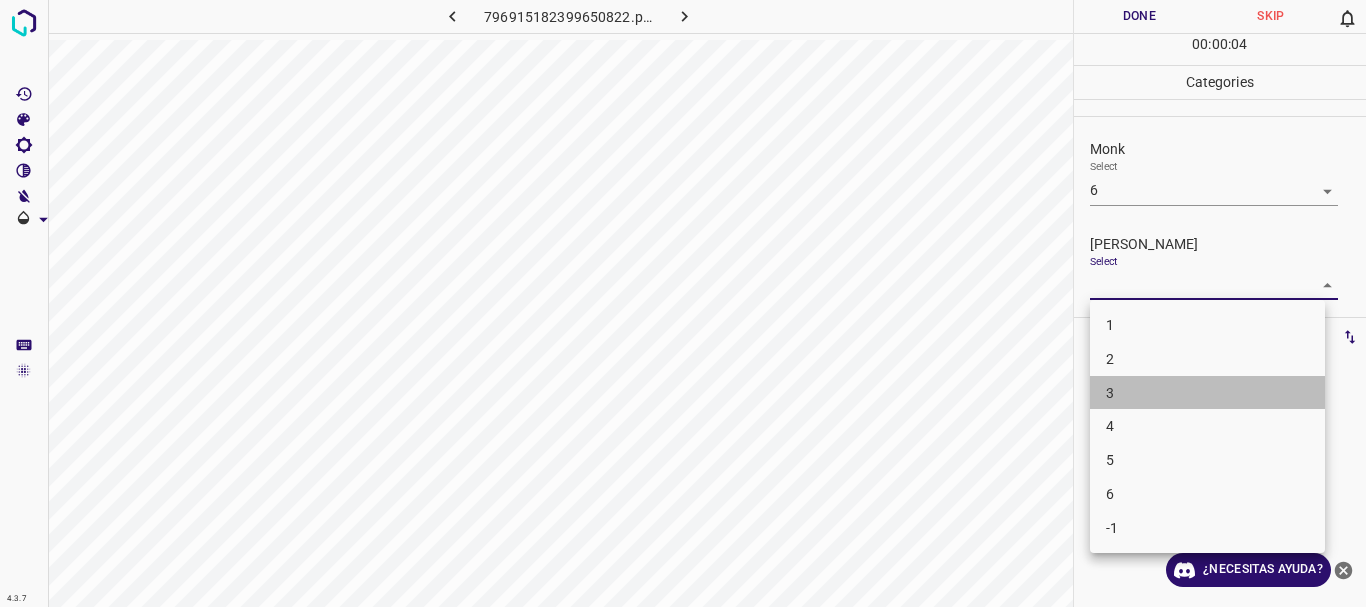 click on "3" at bounding box center (1110, 393) 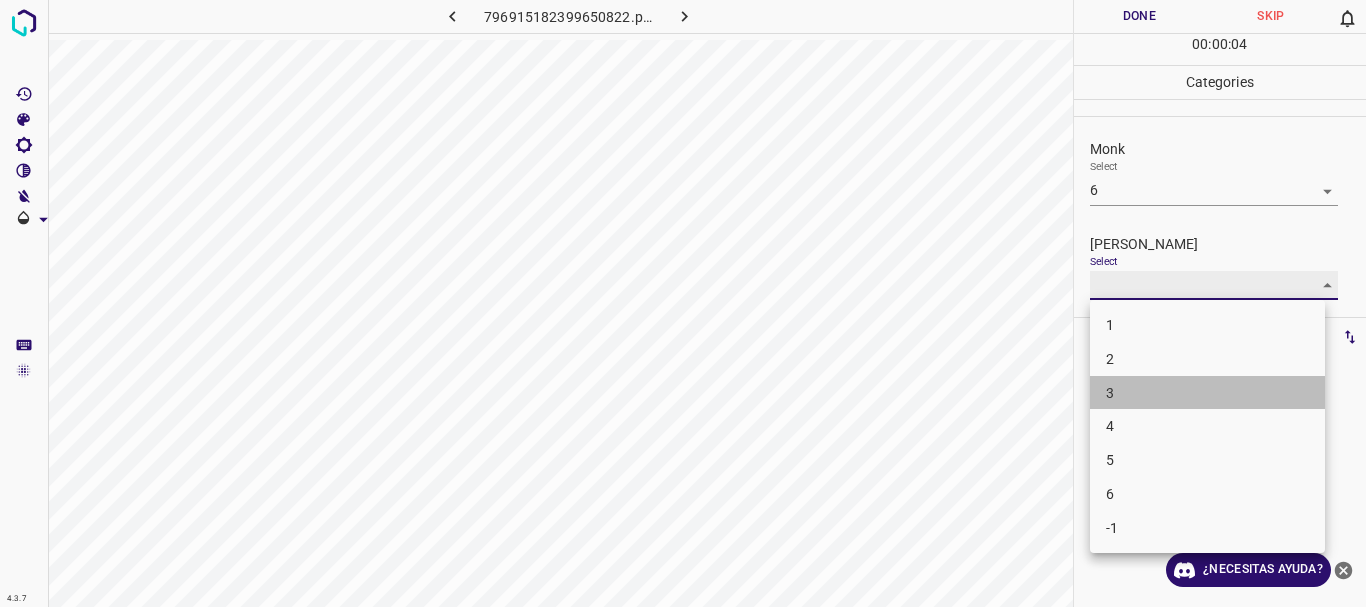 type on "3" 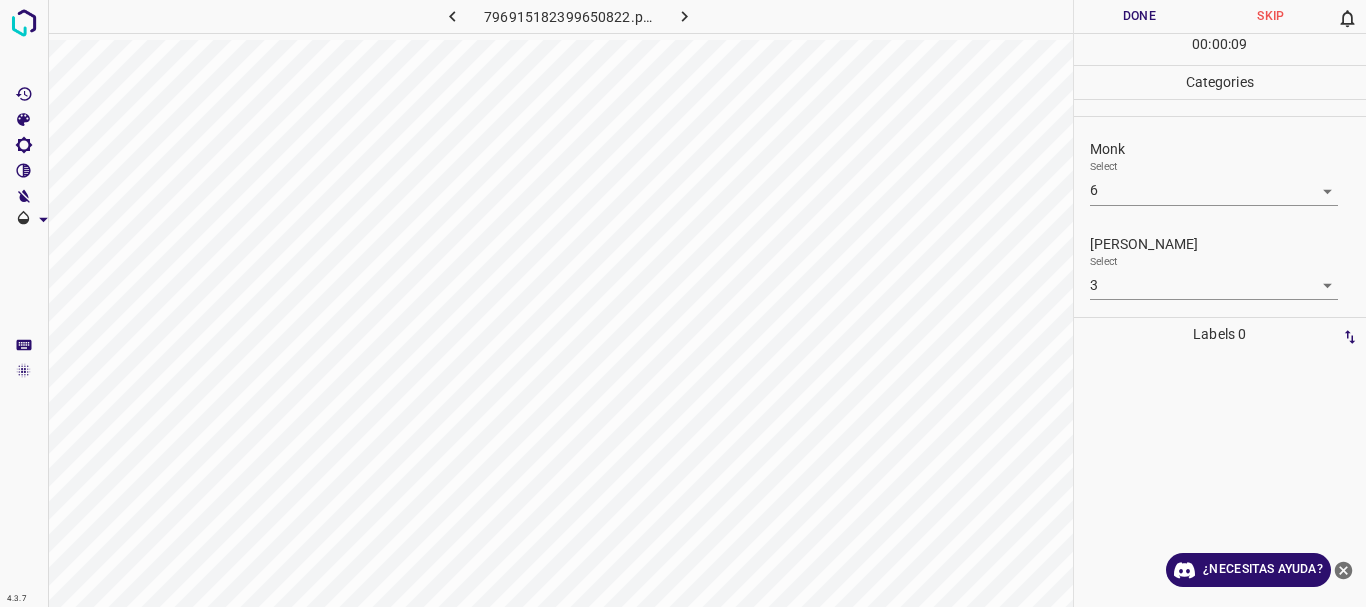 click on "Monk   Select 6 6" at bounding box center (1220, 172) 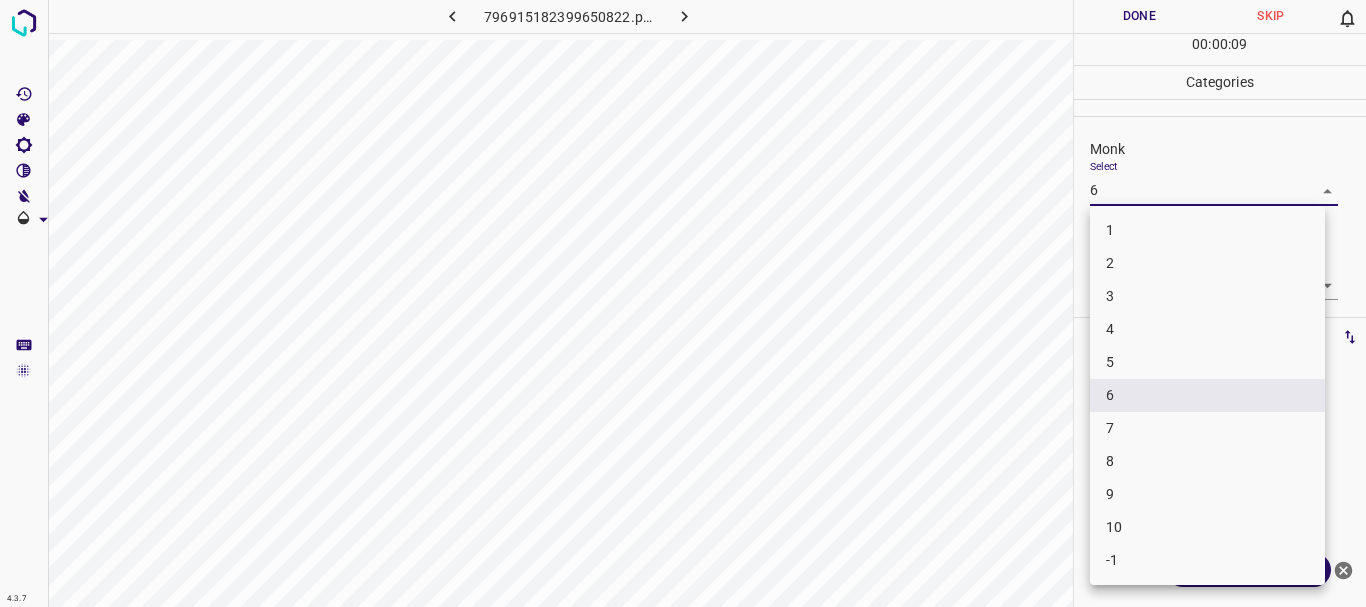 click on "4.3.7 796915182399650822.png Done Skip 0 00   : 00   : 09   Categories Monk   Select 6 6  [PERSON_NAME]   Select 3 3 Labels   0 Categories 1 Monk 2  [PERSON_NAME] Tools Space Change between modes (Draw & Edit) I Auto labeling R Restore zoom M Zoom in N Zoom out Delete Delete selecte label Filters Z Restore filters X Saturation filter C Brightness filter V Contrast filter B Gray scale filter General O Download ¿Necesitas ayuda? Texto original Valora esta traducción Tu opinión servirá para ayudar a mejorar el Traductor de Google - Texto - Esconder - Borrar 1 2 3 4 5 6 7 8 9 10 -1" at bounding box center [683, 303] 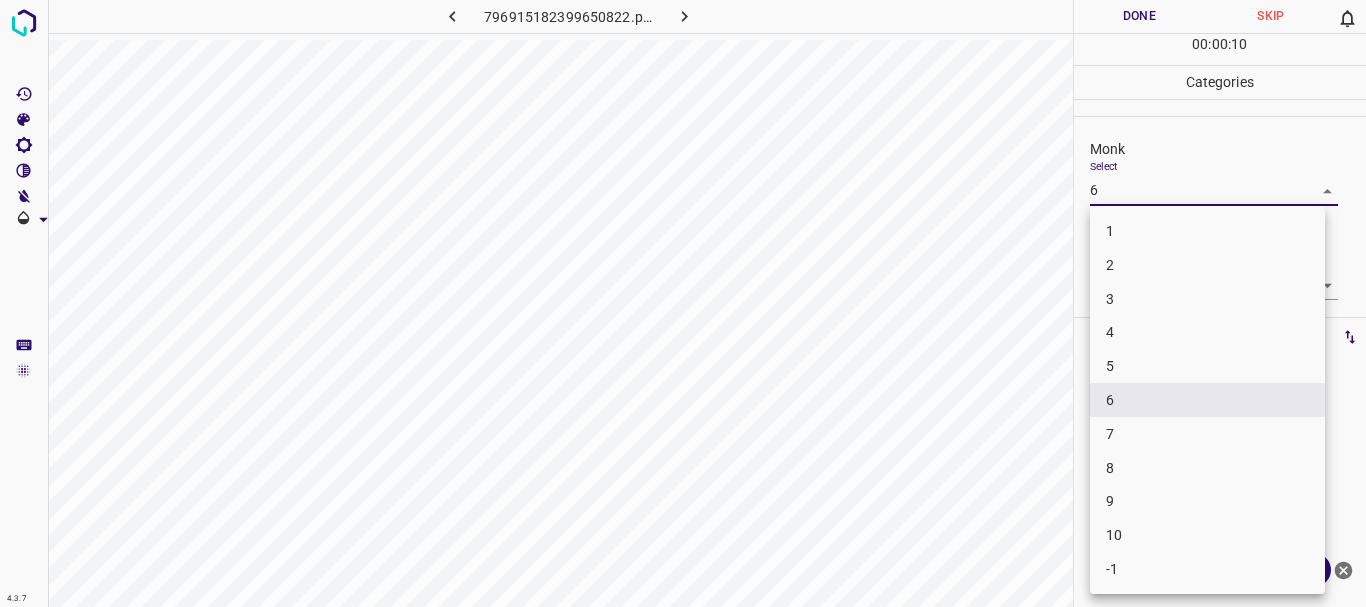drag, startPoint x: 1116, startPoint y: 360, endPoint x: 1141, endPoint y: 291, distance: 73.38937 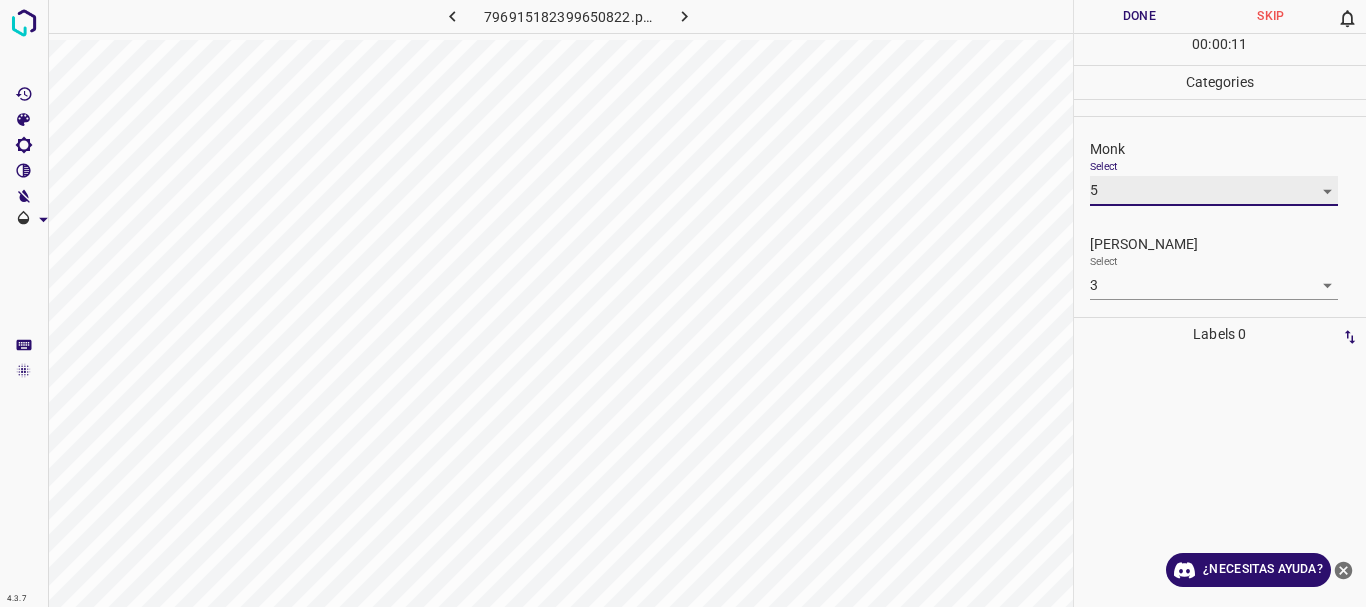 type on "5" 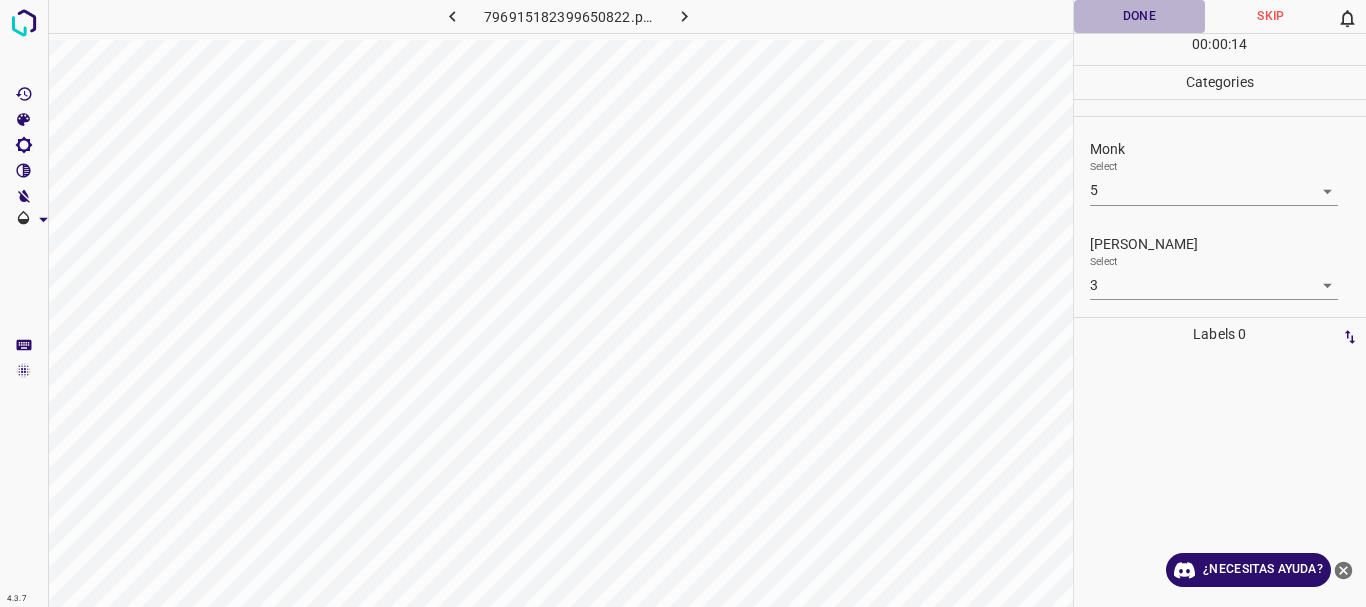 click on "Done" at bounding box center (1140, 16) 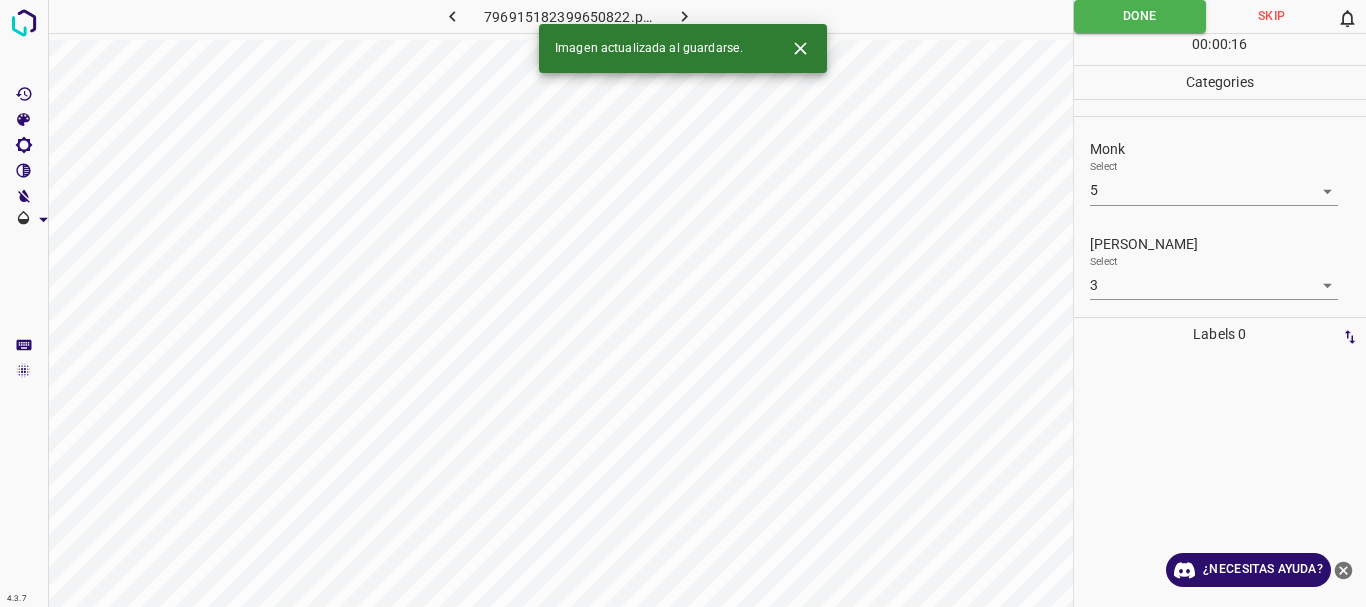 click 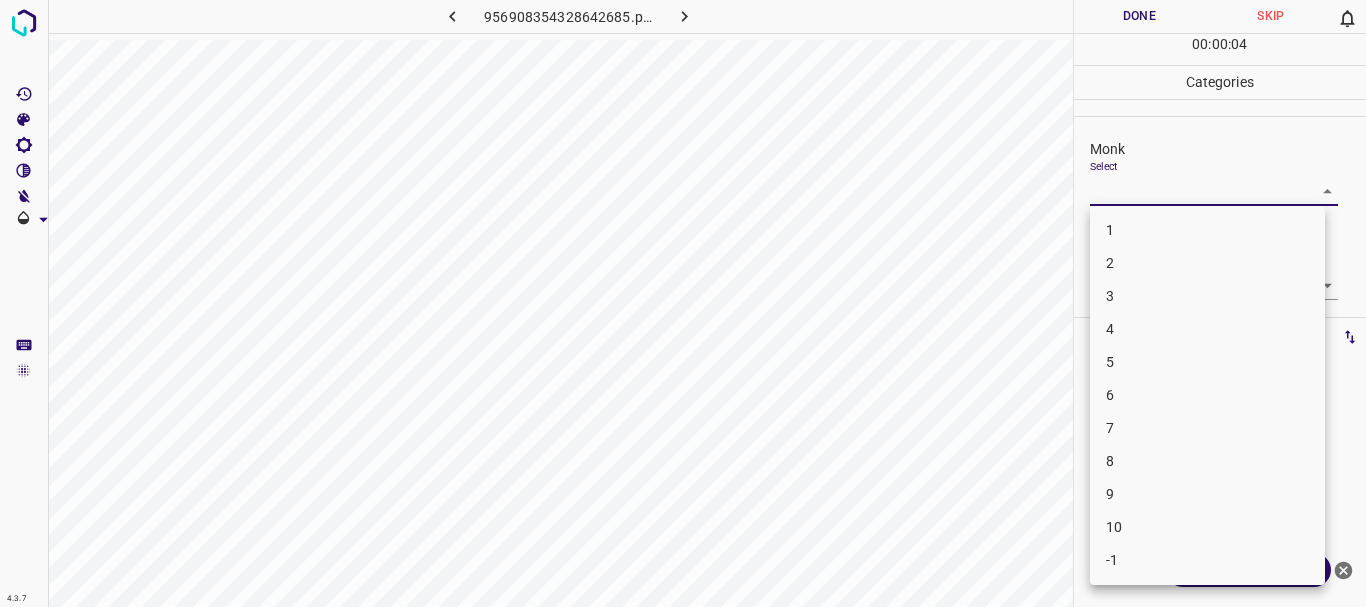 click on "4.3.7 956908354328642685.png Done Skip 0 00   : 00   : 04   Categories Monk   Select ​  [PERSON_NAME]   Select ​ Labels   0 Categories 1 Monk 2  [PERSON_NAME] Tools Space Change between modes (Draw & Edit) I Auto labeling R Restore zoom M Zoom in N Zoom out Delete Delete selecte label Filters Z Restore filters X Saturation filter C Brightness filter V Contrast filter B Gray scale filter General O Download ¿Necesitas ayuda? Texto original Valora esta traducción Tu opinión servirá para ayudar a mejorar el Traductor de Google - Texto - Esconder - Borrar 1 2 3 4 5 6 7 8 9 10 -1" at bounding box center [683, 303] 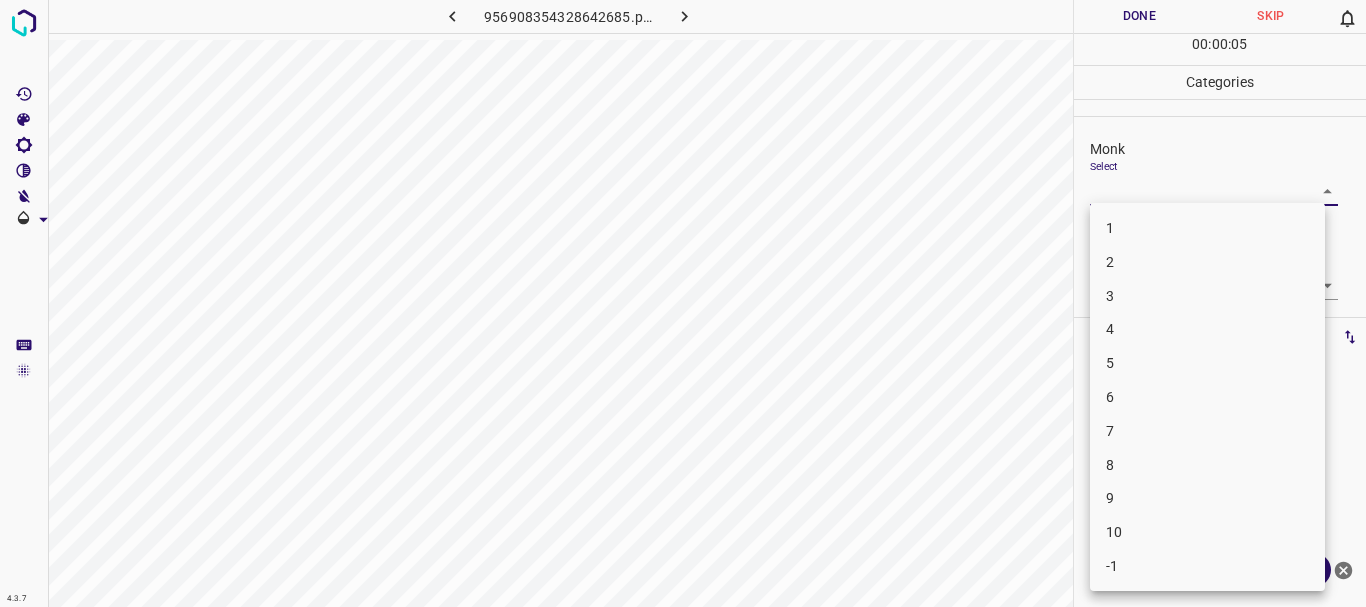 click on "4" at bounding box center (1207, 329) 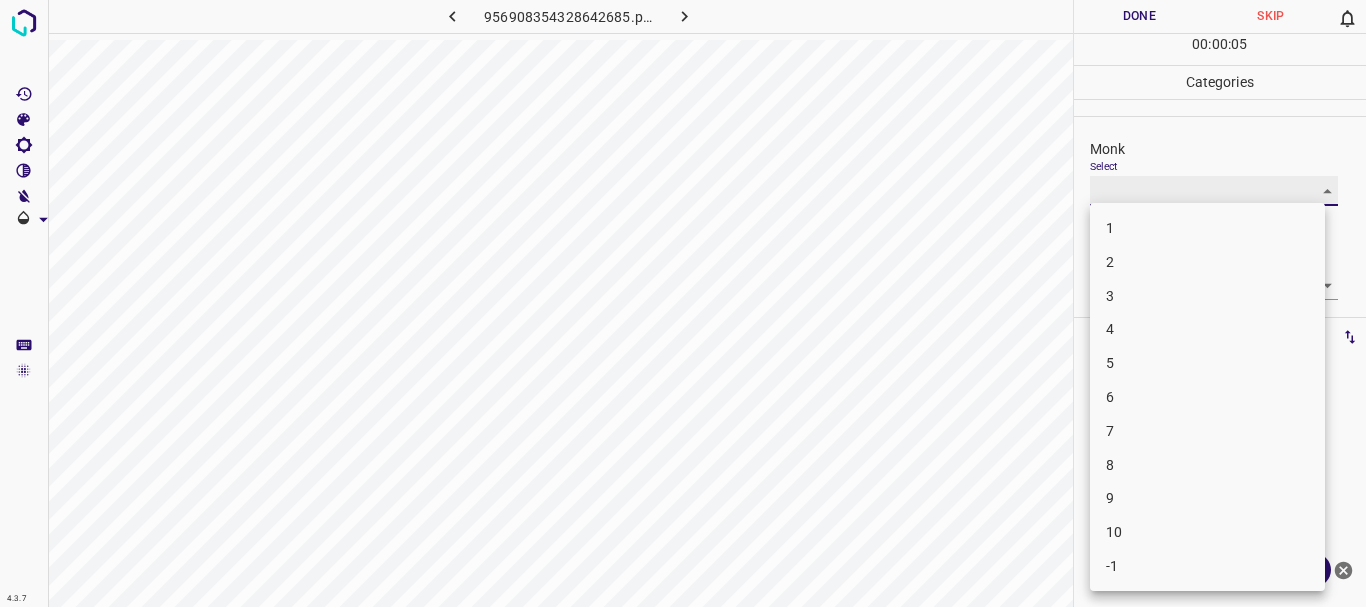 type on "4" 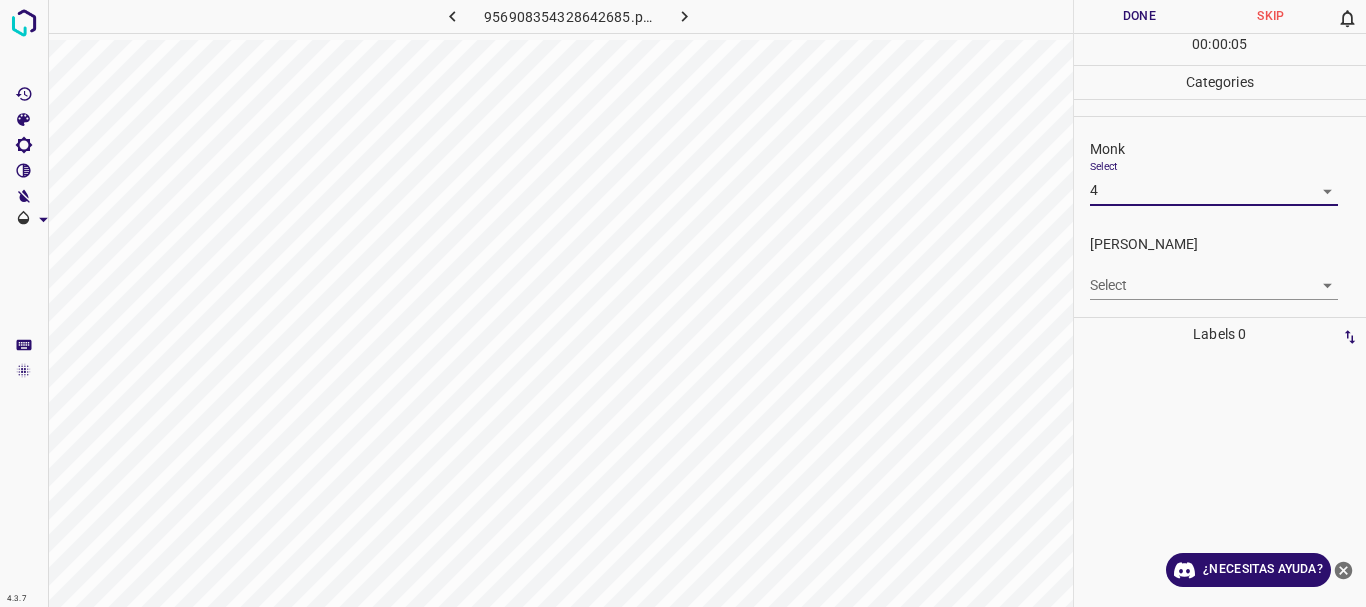 click on "4.3.7 956908354328642685.png Done Skip 0 00   : 00   : 05   Categories Monk   Select 4 4  [PERSON_NAME]   Select ​ Labels   0 Categories 1 Monk 2  [PERSON_NAME] Tools Space Change between modes (Draw & Edit) I Auto labeling R Restore zoom M Zoom in N Zoom out Delete Delete selecte label Filters Z Restore filters X Saturation filter C Brightness filter V Contrast filter B Gray scale filter General O Download ¿Necesitas ayuda? Texto original Valora esta traducción Tu opinión servirá para ayudar a mejorar el Traductor de Google - Texto - Esconder - Borrar" at bounding box center (683, 303) 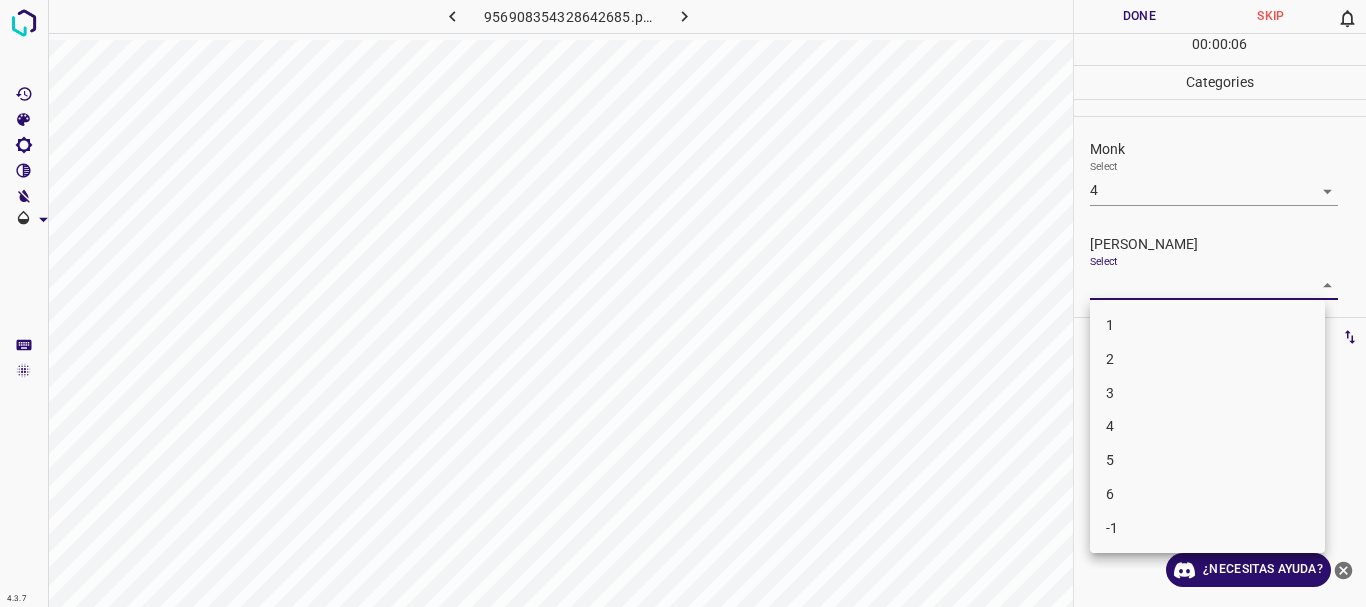 click on "2" at bounding box center [1207, 359] 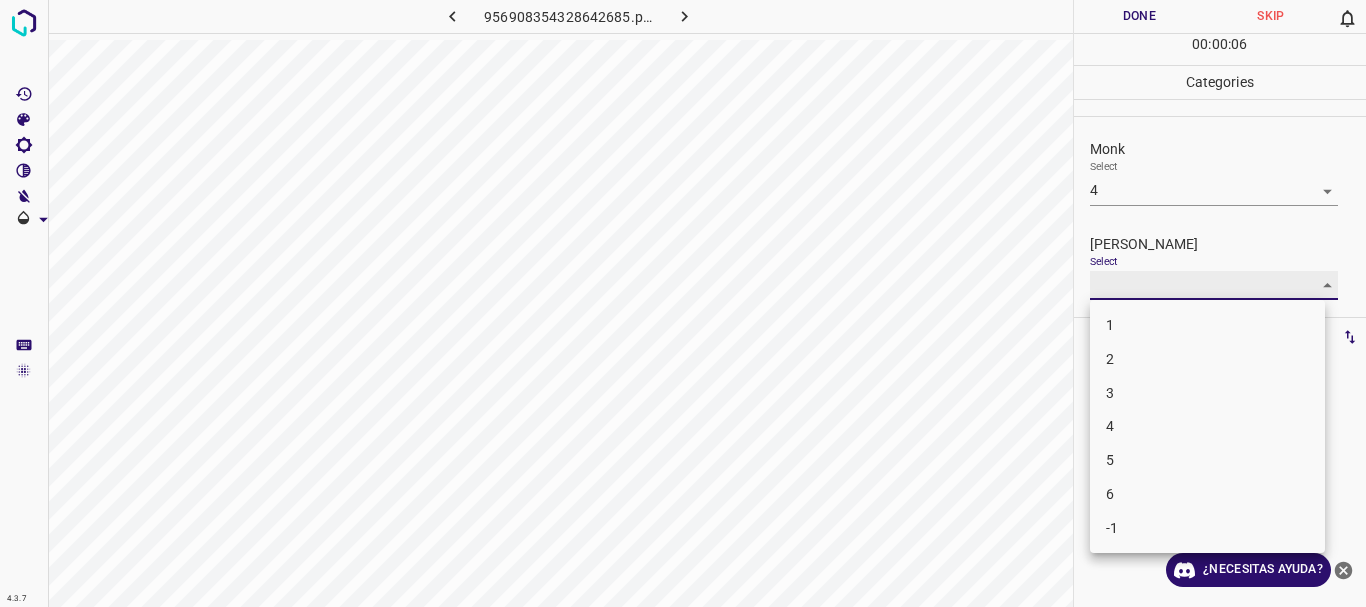 type on "2" 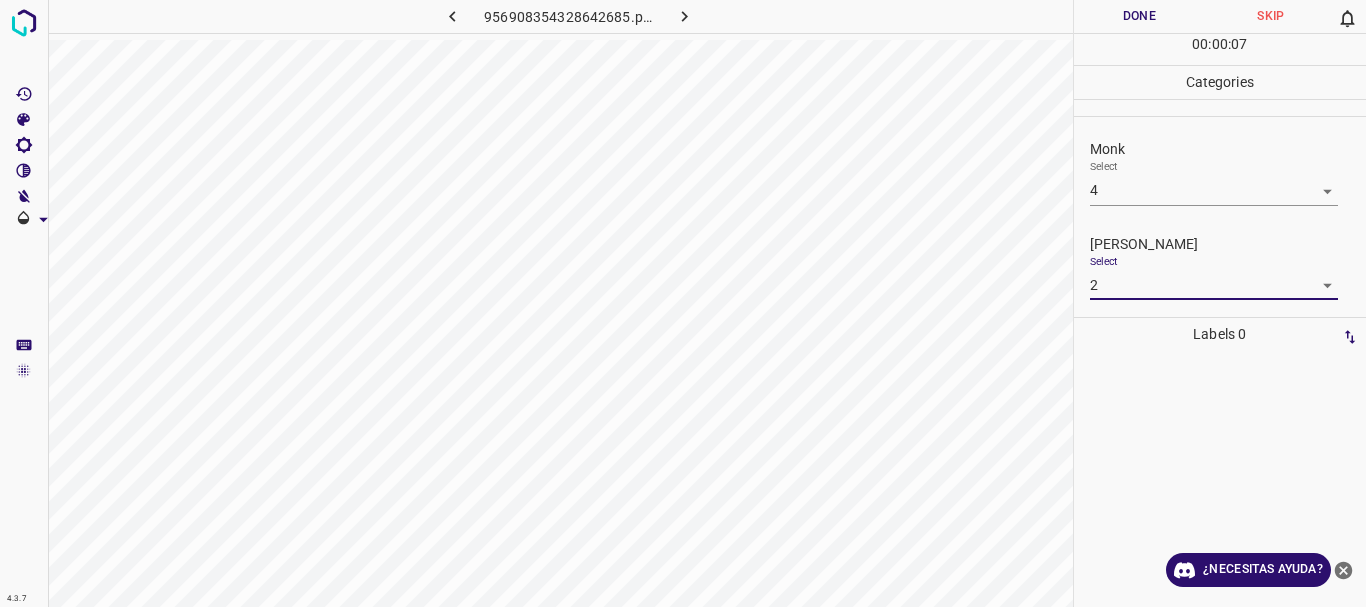 click on "Done" at bounding box center [1140, 16] 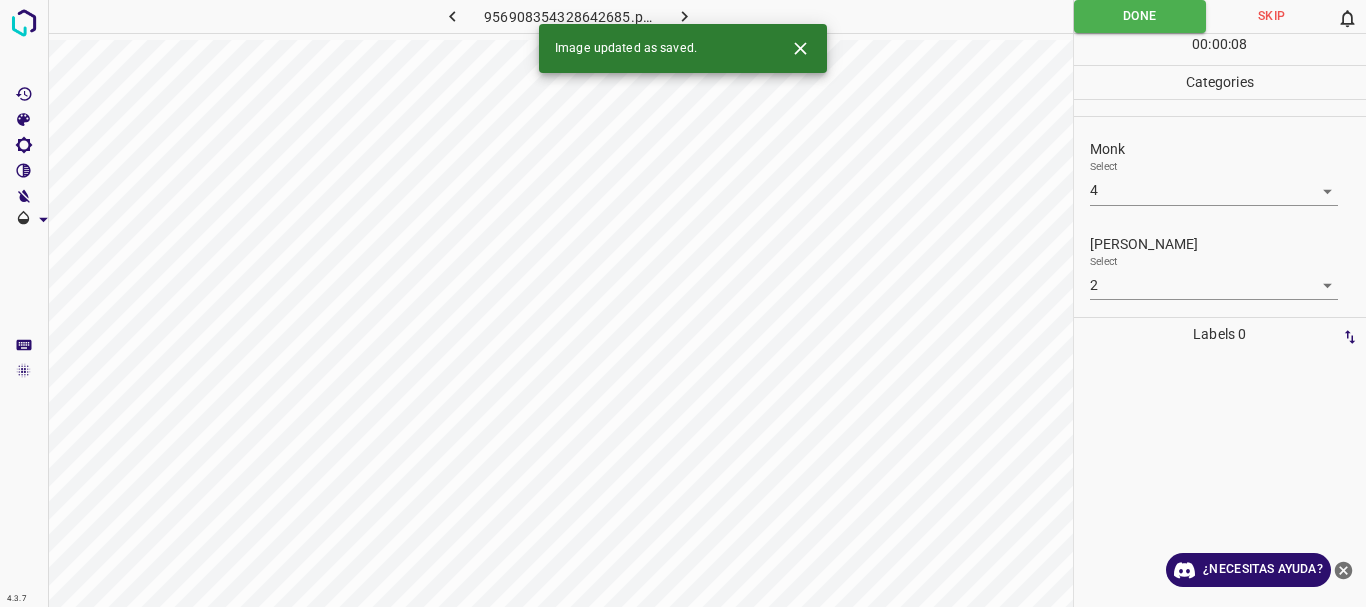 click 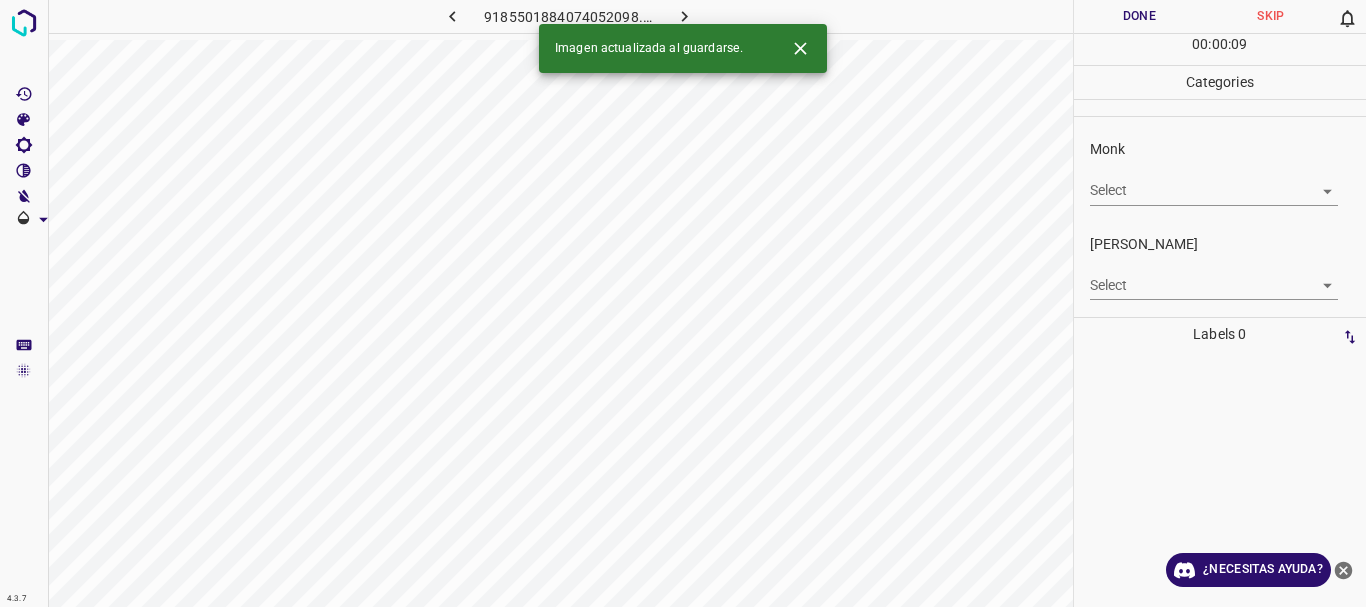 click on "4.3.7 9185501884074052098.png Done Skip 0 00   : 00   : 09   Categories Monk   Select ​  [PERSON_NAME]   Select ​ Labels   0 Categories 1 Monk 2  [PERSON_NAME] Tools Space Change between modes (Draw & Edit) I Auto labeling R Restore zoom M Zoom in N Zoom out Delete Delete selecte label Filters Z Restore filters X Saturation filter C Brightness filter V Contrast filter B Gray scale filter General O Download Imagen actualizada al guardarse. ¿Necesitas ayuda? Texto original Valora esta traducción Tu opinión servirá para ayudar a mejorar el Traductor de Google - Texto - Esconder - Borrar" at bounding box center [683, 303] 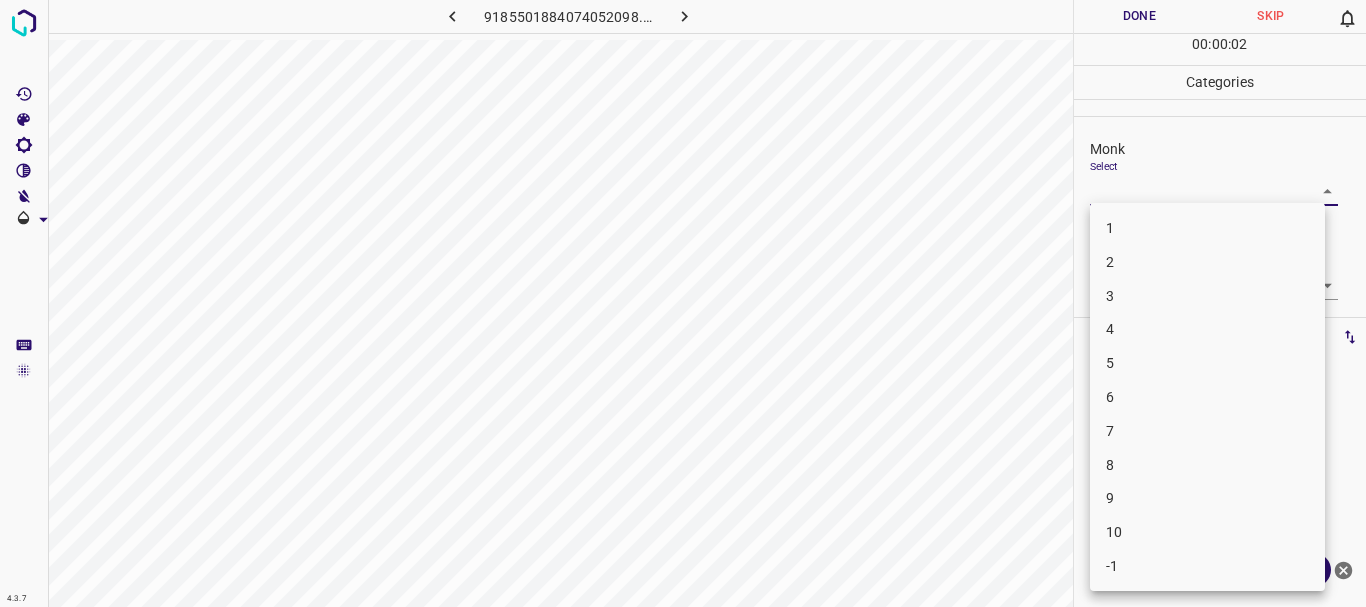 click on "4" at bounding box center [1207, 329] 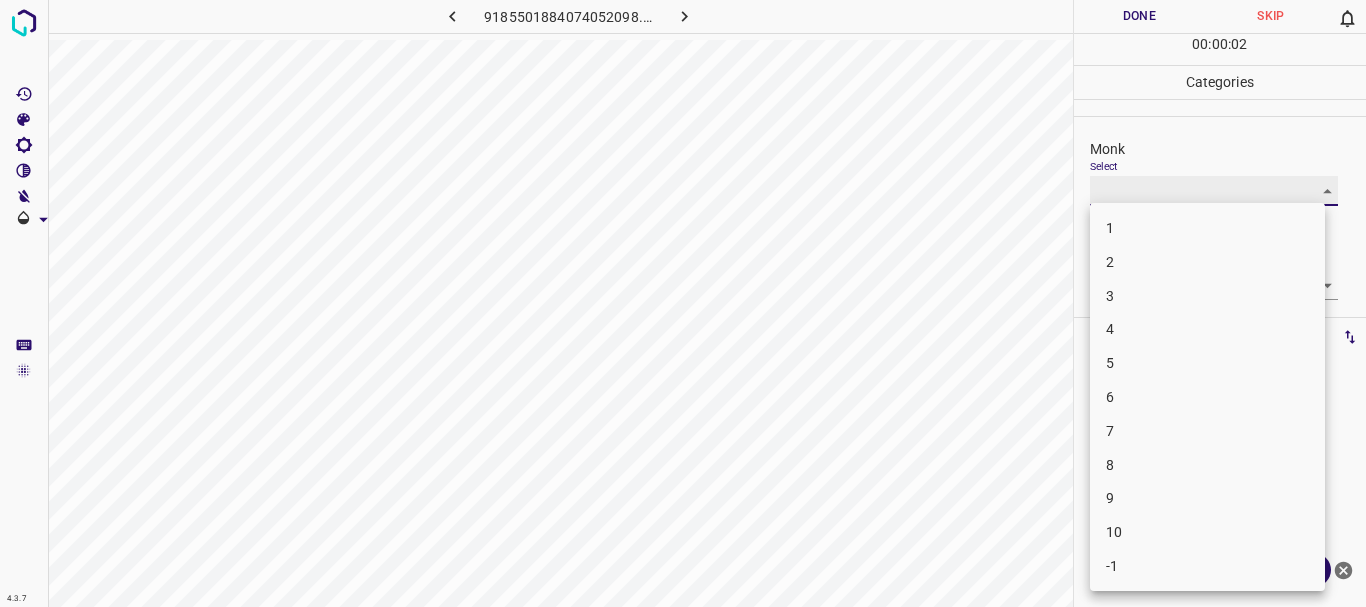 type on "4" 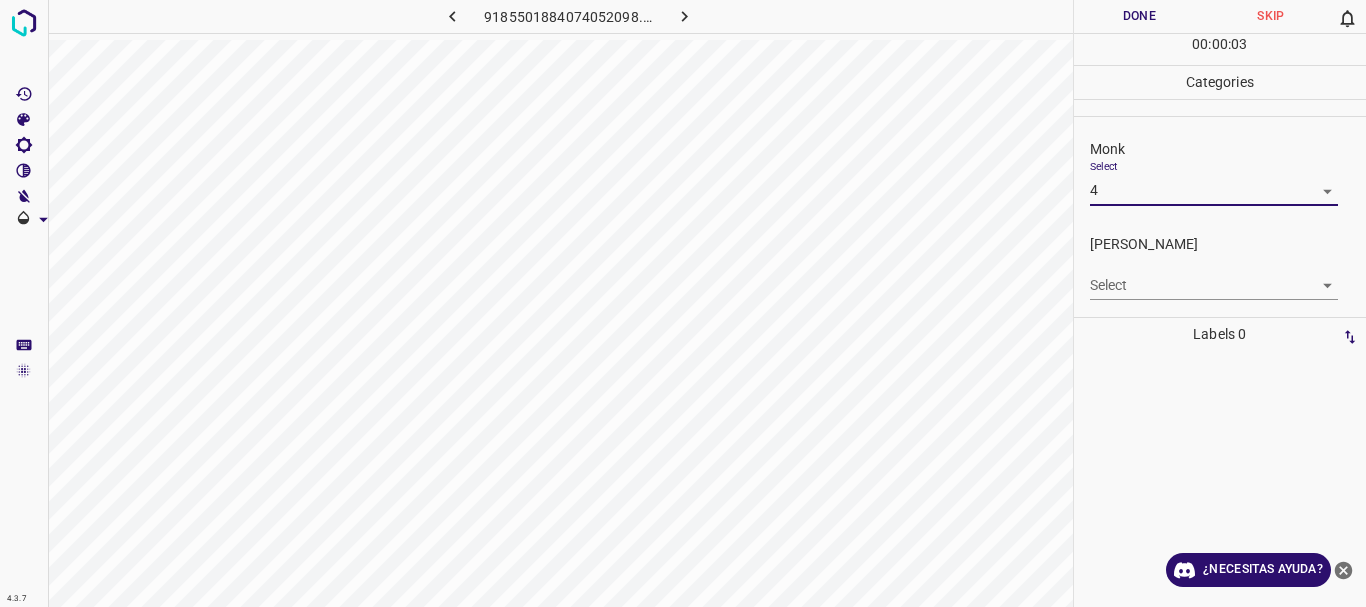 click on "4.3.7 9185501884074052098.png Done Skip 0 00   : 00   : 03   Categories Monk   Select 4 4  [PERSON_NAME]   Select ​ Labels   0 Categories 1 Monk 2  [PERSON_NAME] Tools Space Change between modes (Draw & Edit) I Auto labeling R Restore zoom M Zoom in N Zoom out Delete Delete selecte label Filters Z Restore filters X Saturation filter C Brightness filter V Contrast filter B Gray scale filter General O Download ¿Necesitas ayuda? Texto original Valora esta traducción Tu opinión servirá para ayudar a mejorar el Traductor de Google - Texto - Esconder - Borrar" at bounding box center (683, 303) 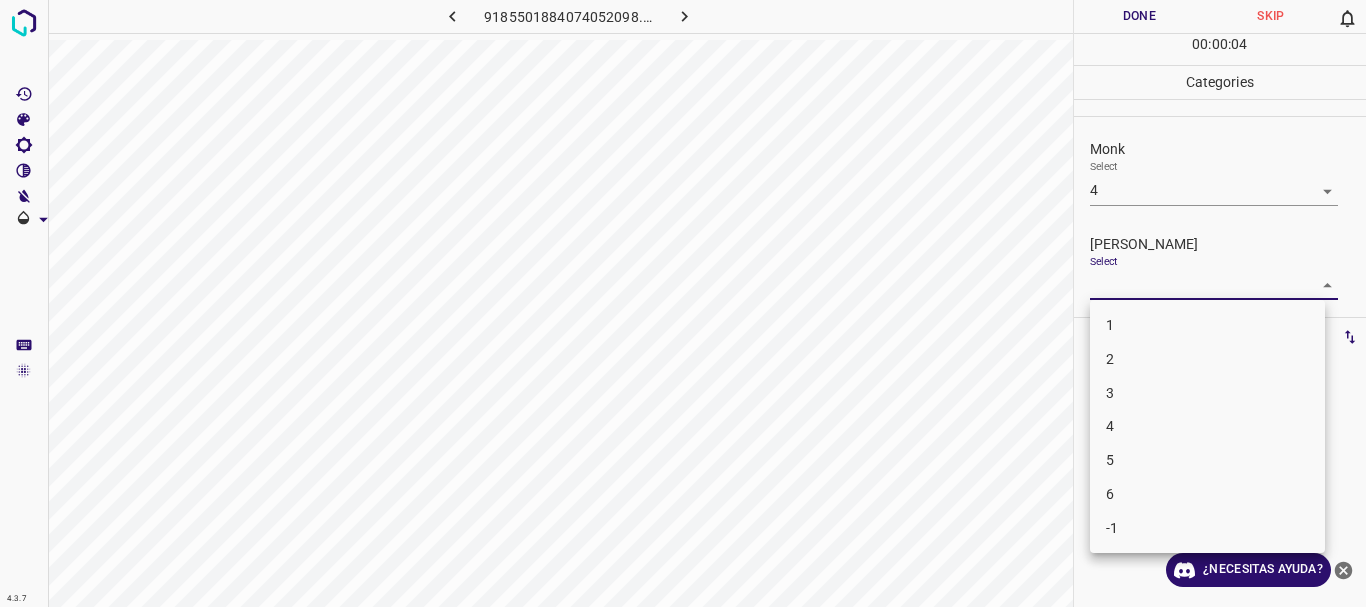 click on "3" at bounding box center (1207, 393) 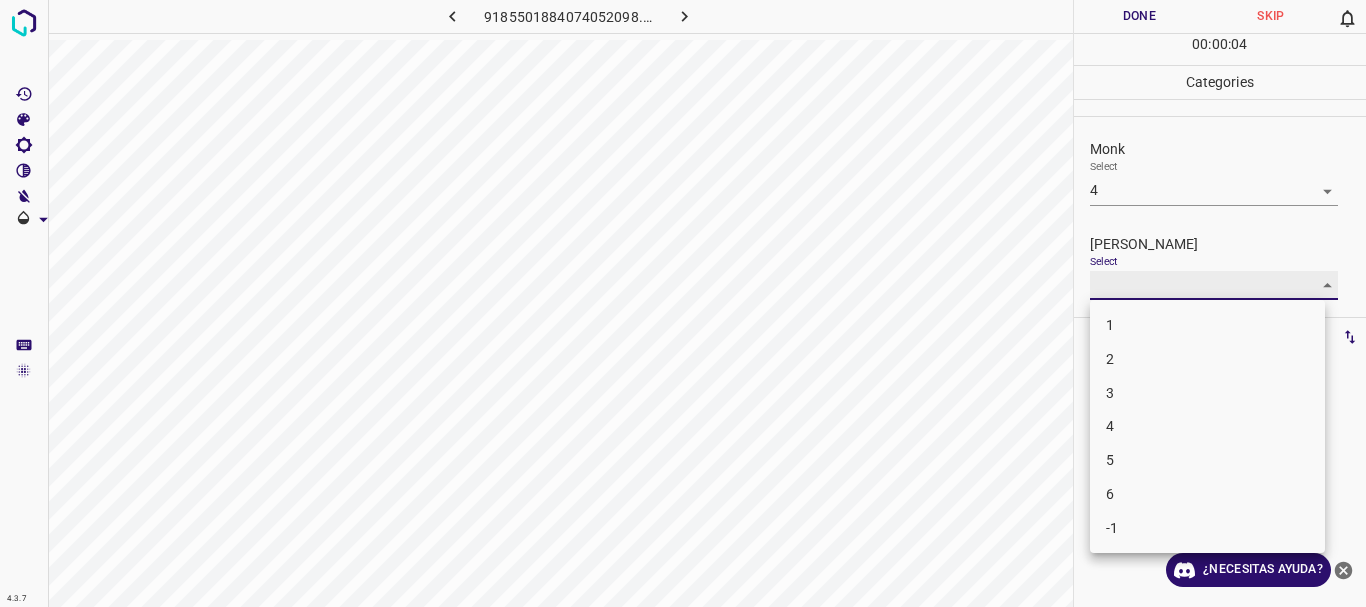 type on "3" 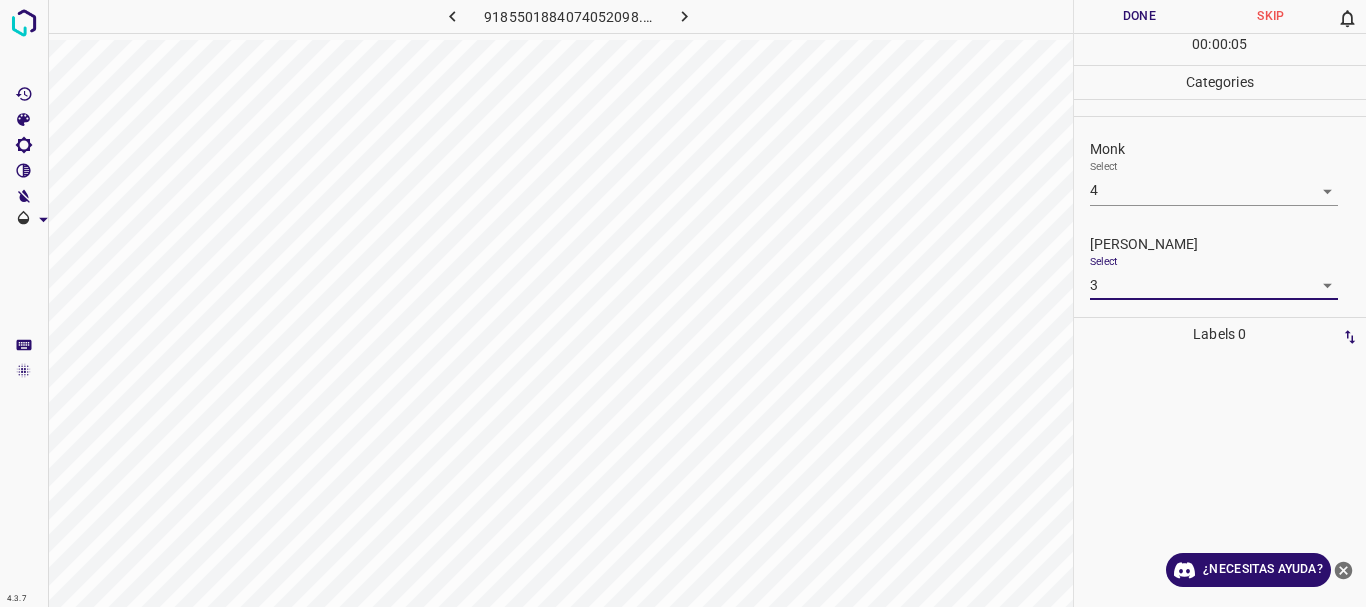 click on "Done" at bounding box center [1140, 16] 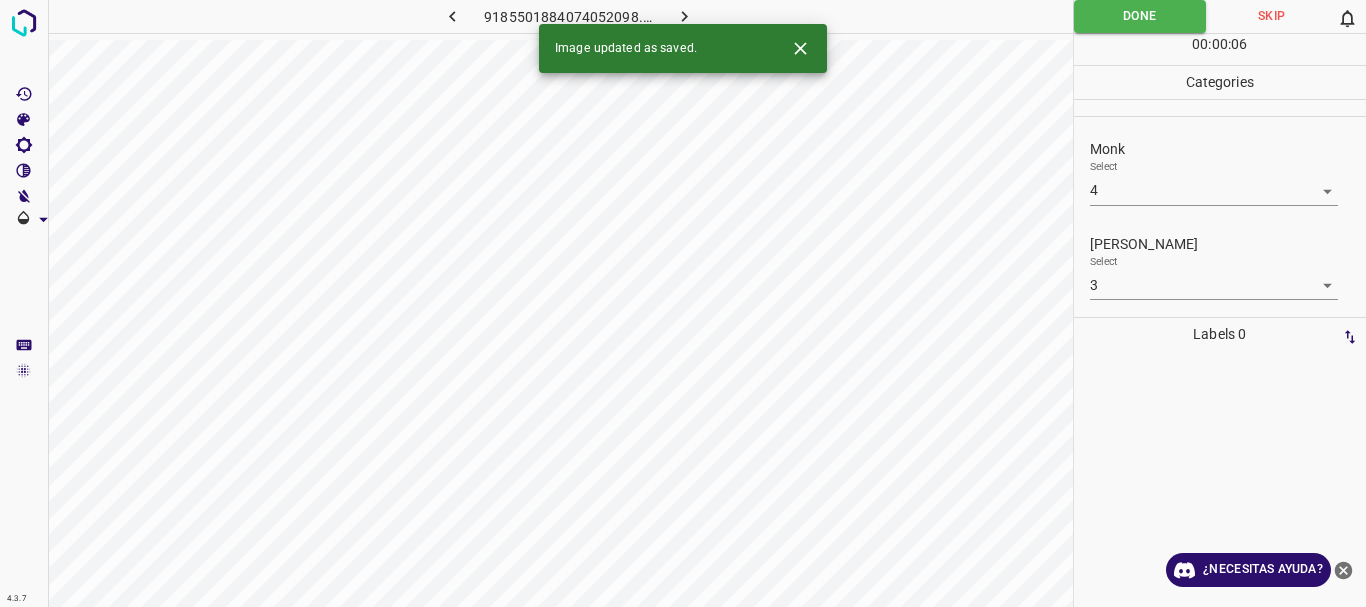 click at bounding box center (684, 16) 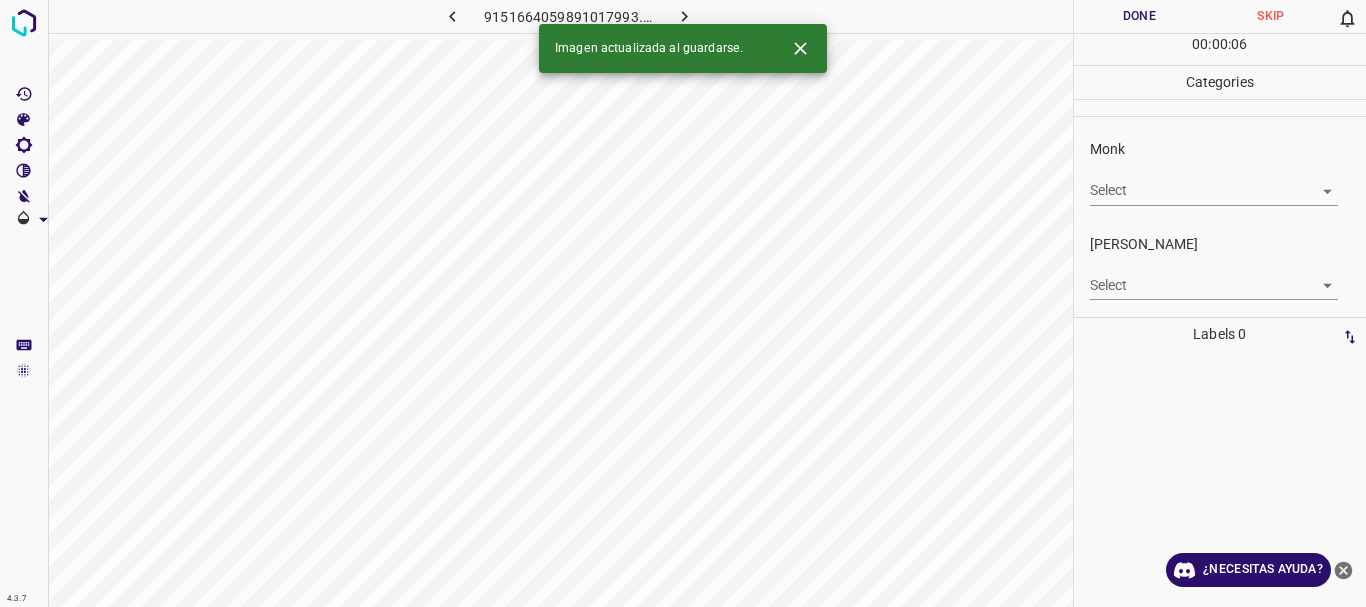 click on "4.3.7 9151664059891017993.png Done Skip 0 00   : 00   : 06   Categories Monk   Select ​  [PERSON_NAME]   Select ​ Labels   0 Categories 1 Monk 2  [PERSON_NAME] Tools Space Change between modes (Draw & Edit) I Auto labeling R Restore zoom M Zoom in N Zoom out Delete Delete selecte label Filters Z Restore filters X Saturation filter C Brightness filter V Contrast filter B Gray scale filter General O Download Imagen actualizada al guardarse. ¿Necesitas ayuda? Texto original Valora esta traducción Tu opinión servirá para ayudar a mejorar el Traductor de Google - Texto - Esconder - Borrar" at bounding box center (683, 303) 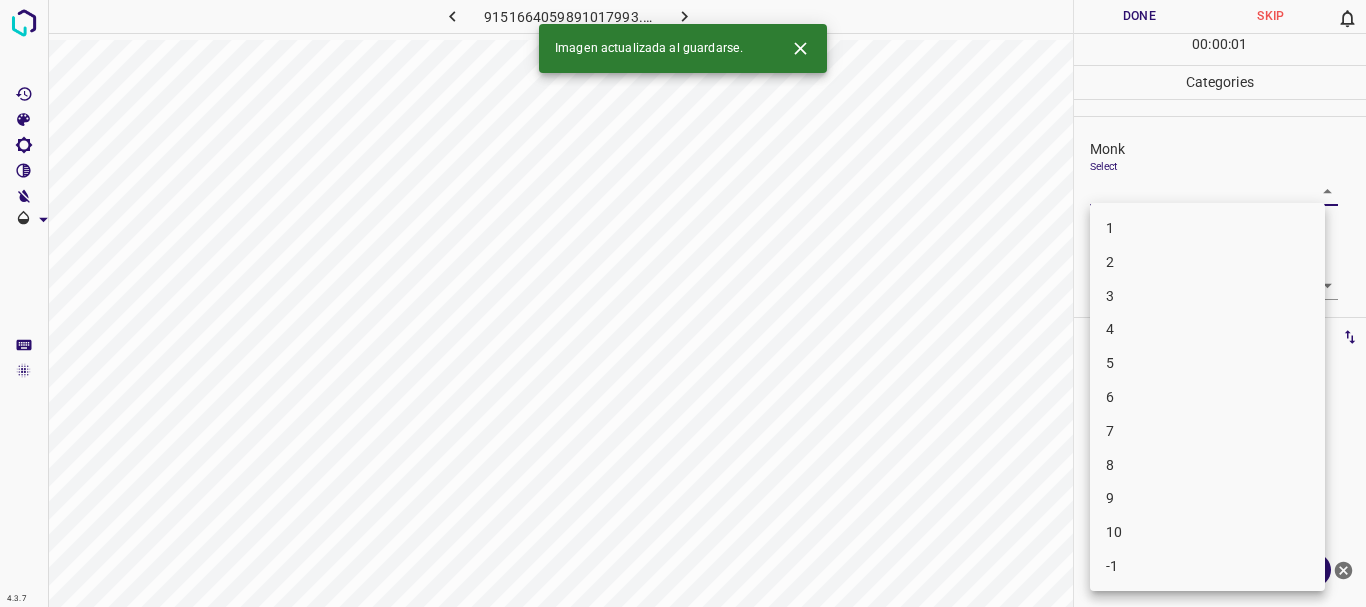click on "4" at bounding box center (1207, 329) 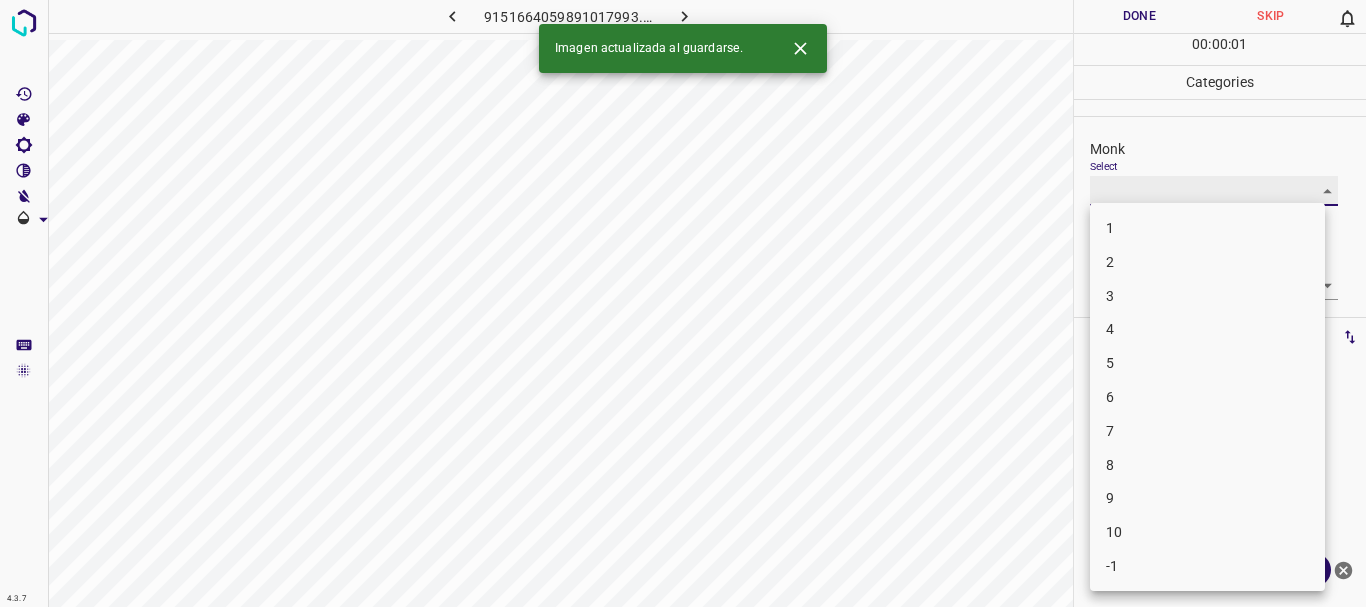type on "4" 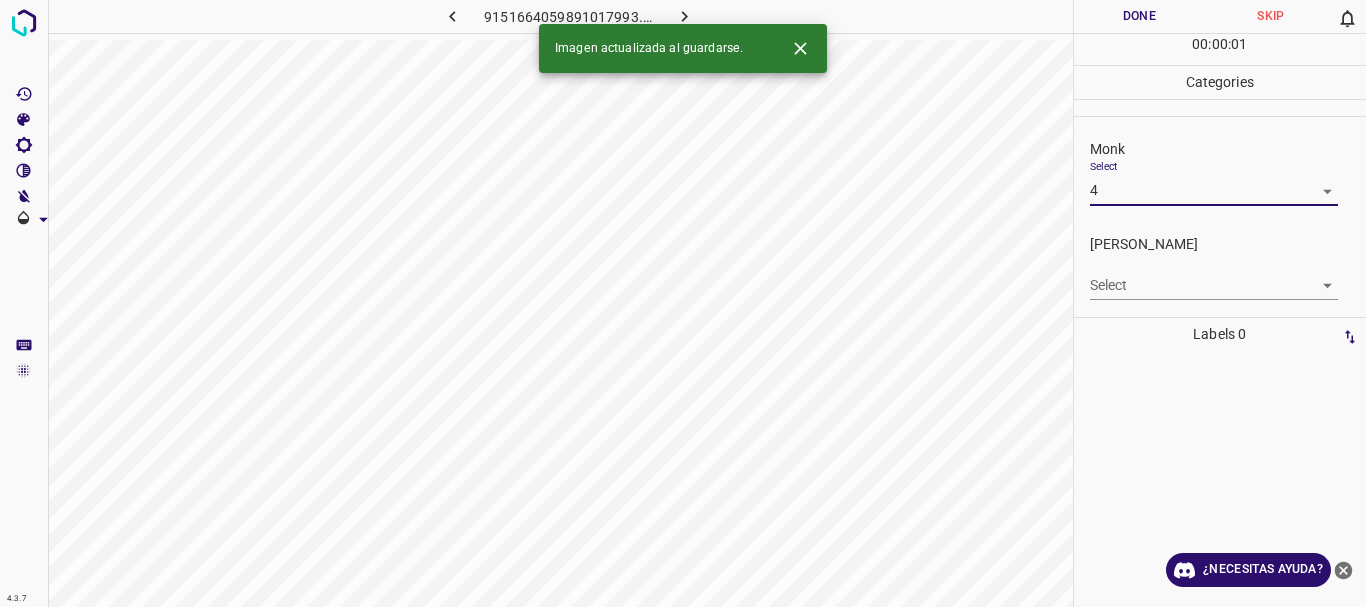 click on "4.3.7 9151664059891017993.png Done Skip 0 00   : 00   : 01   Categories Monk   Select 4 4  [PERSON_NAME]   Select ​ Labels   0 Categories 1 Monk 2  [PERSON_NAME] Tools Space Change between modes (Draw & Edit) I Auto labeling R Restore zoom M Zoom in N Zoom out Delete Delete selecte label Filters Z Restore filters X Saturation filter C Brightness filter V Contrast filter B Gray scale filter General O Download Imagen actualizada al guardarse. ¿Necesitas ayuda? Texto original Valora esta traducción Tu opinión servirá para ayudar a mejorar el Traductor de Google - Texto - Esconder - Borrar 1 2 3 4 5 6 7 8 9 10 -1" at bounding box center (683, 303) 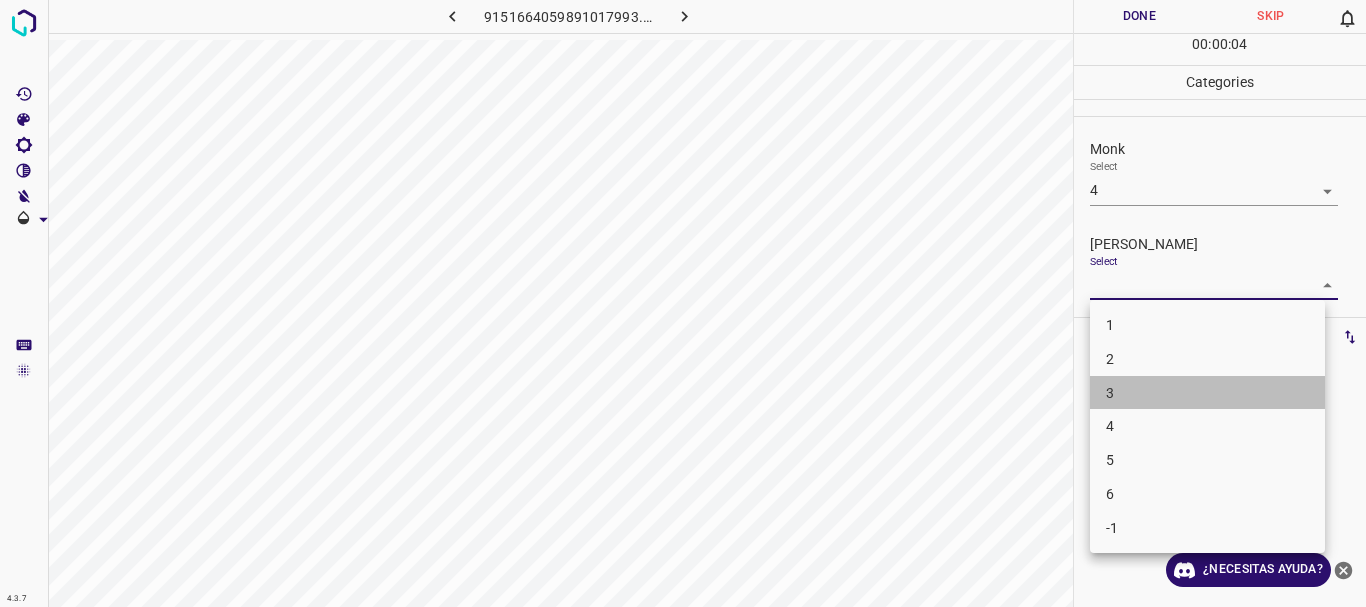 drag, startPoint x: 1132, startPoint y: 386, endPoint x: 1133, endPoint y: 375, distance: 11.045361 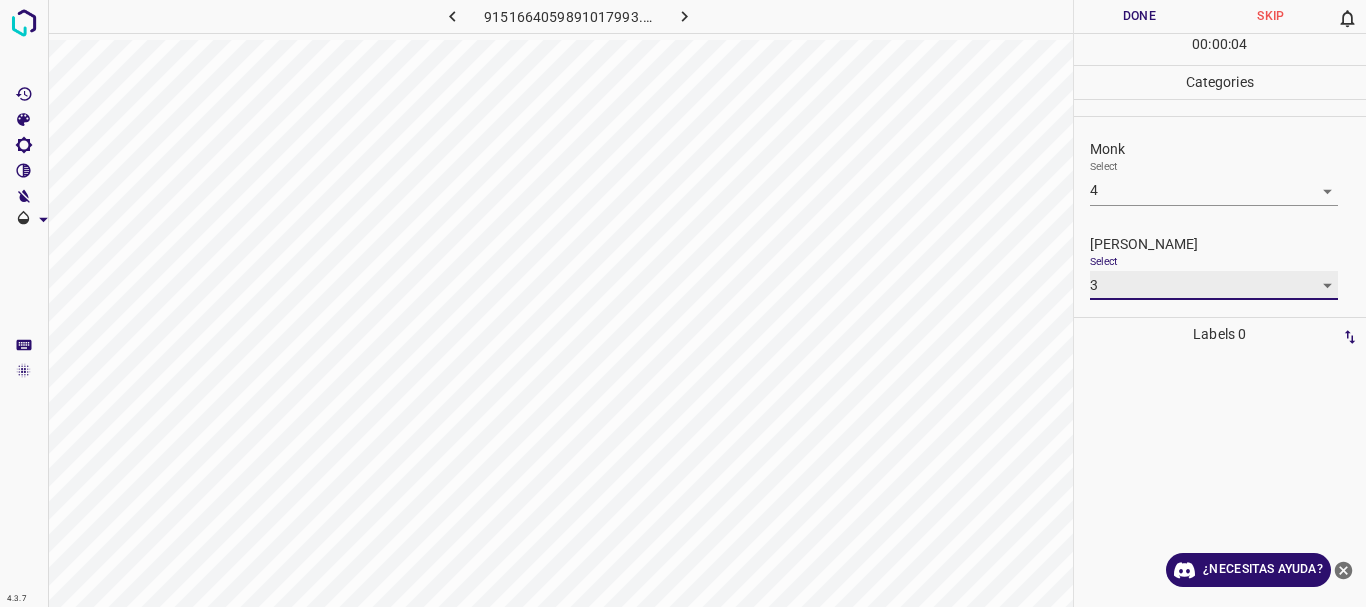 type on "3" 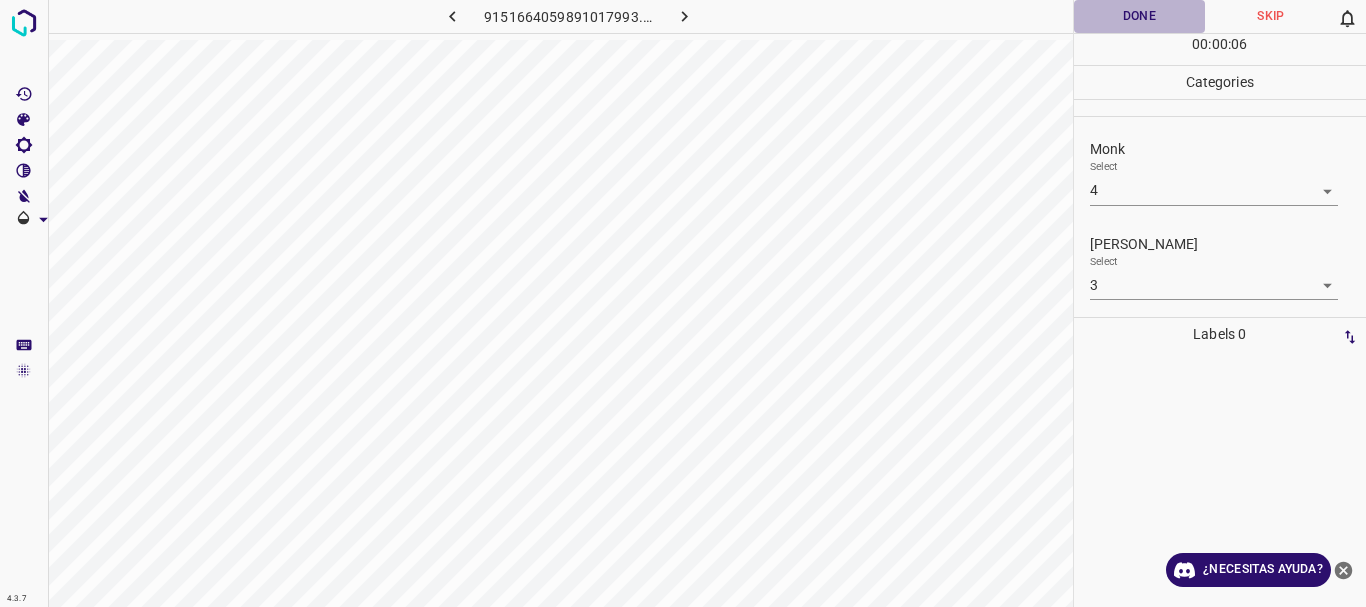 click on "Done" at bounding box center (1140, 16) 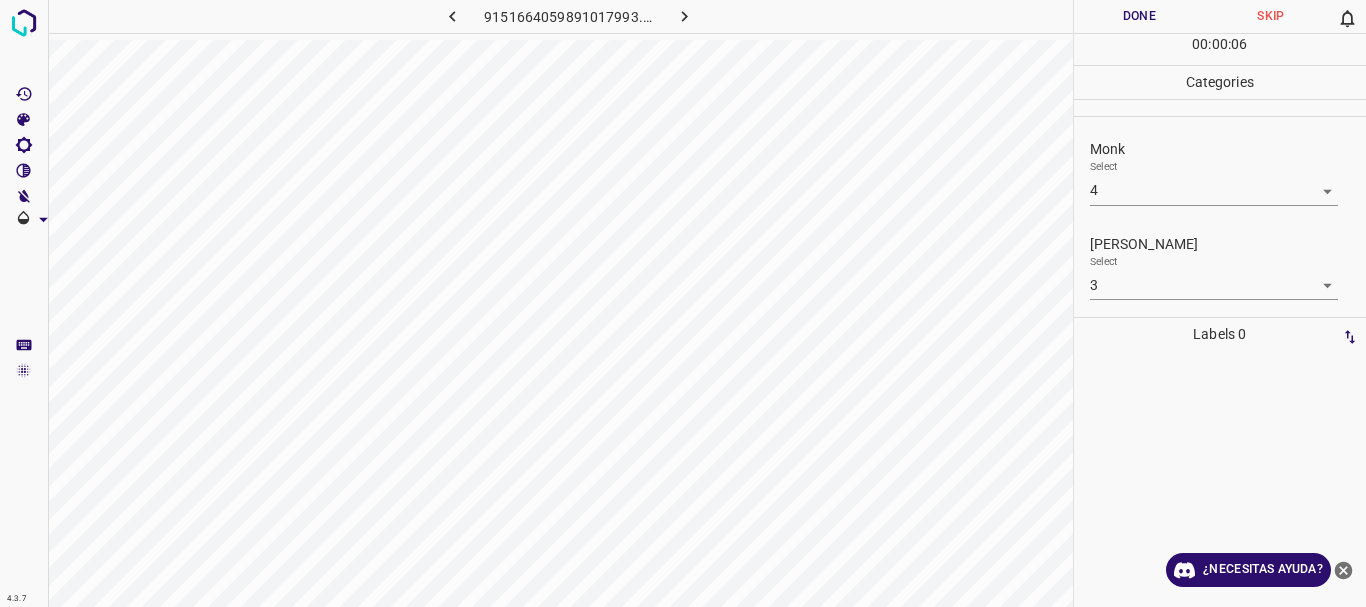 click at bounding box center (684, 16) 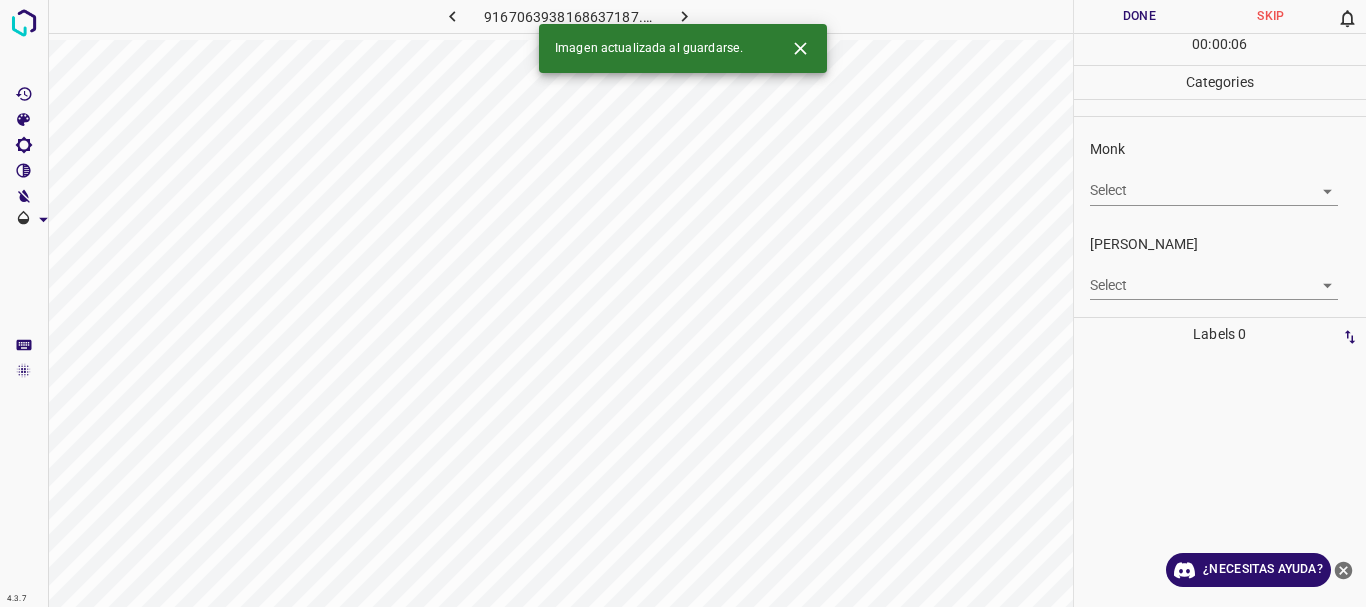 click on "4.3.7 9167063938168637187.png Done Skip 0 00   : 00   : 06   Categories Monk   Select ​  [PERSON_NAME]   Select ​ Labels   0 Categories 1 Monk 2  [PERSON_NAME] Tools Space Change between modes (Draw & Edit) I Auto labeling R Restore zoom M Zoom in N Zoom out Delete Delete selecte label Filters Z Restore filters X Saturation filter C Brightness filter V Contrast filter B Gray scale filter General O Download Imagen actualizada al guardarse. ¿Necesitas ayuda? Texto original Valora esta traducción Tu opinión servirá para ayudar a mejorar el Traductor de Google - Texto - Esconder - Borrar" at bounding box center (683, 303) 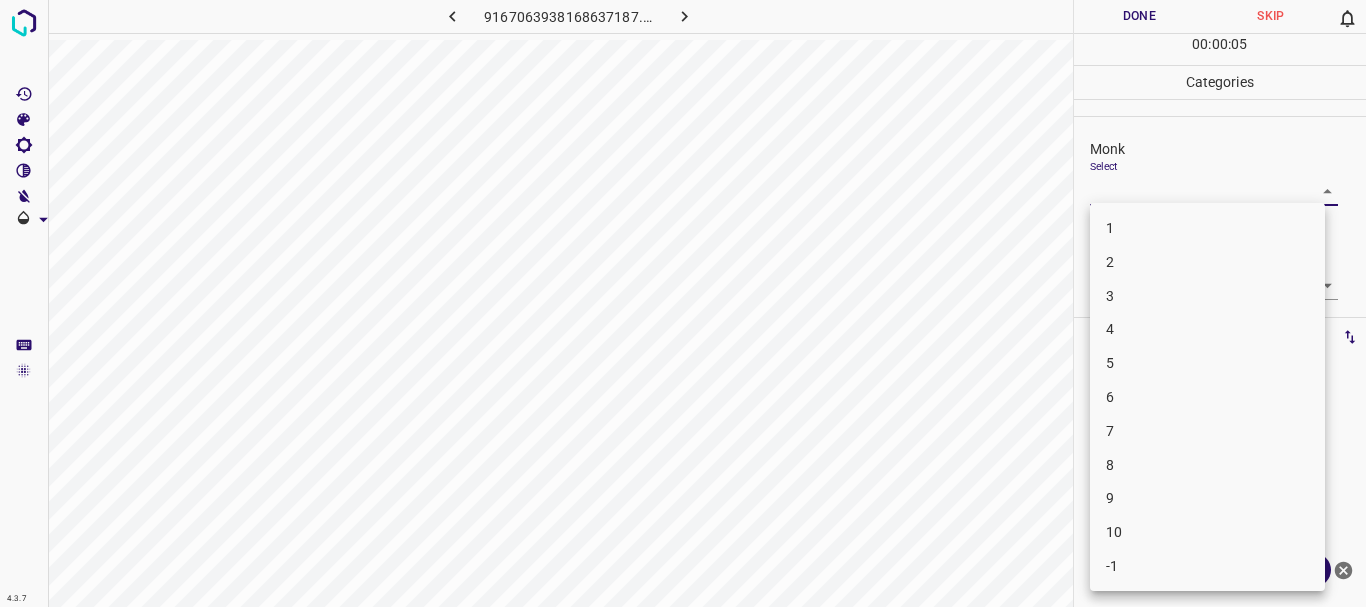 click on "5" at bounding box center (1207, 363) 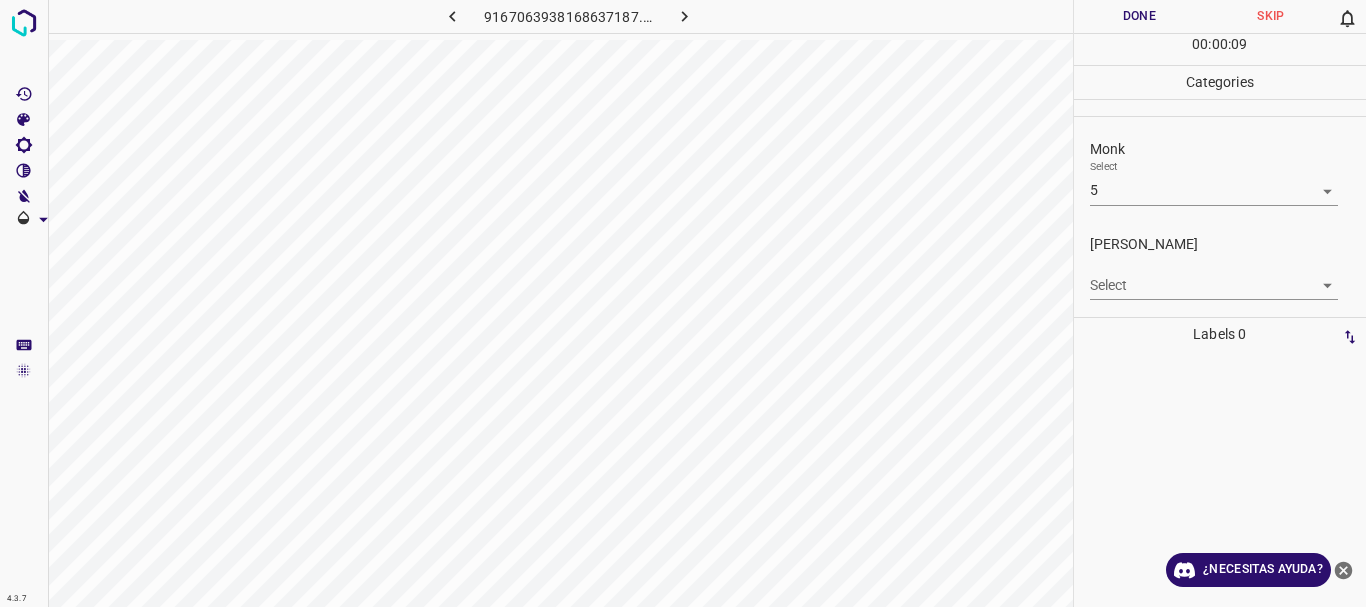 click on "4.3.7 9167063938168637187.png Done Skip 0 00   : 00   : 09   Categories Monk   Select 5 5  [PERSON_NAME]   Select ​ Labels   0 Categories 1 Monk 2  [PERSON_NAME] Tools Space Change between modes (Draw & Edit) I Auto labeling R Restore zoom M Zoom in N Zoom out Delete Delete selecte label Filters Z Restore filters X Saturation filter C Brightness filter V Contrast filter B Gray scale filter General O Download ¿Necesitas ayuda? Texto original Valora esta traducción Tu opinión servirá para ayudar a mejorar el Traductor de Google - Texto - Esconder - Borrar" at bounding box center (683, 303) 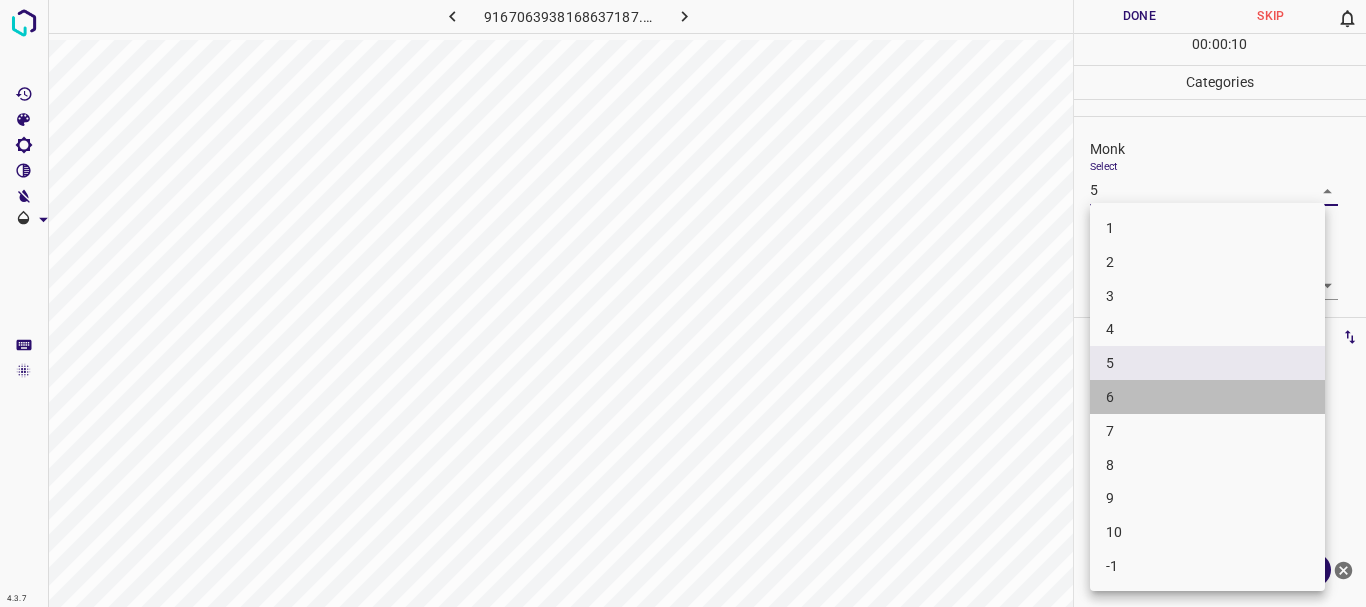 click on "6" at bounding box center [1207, 397] 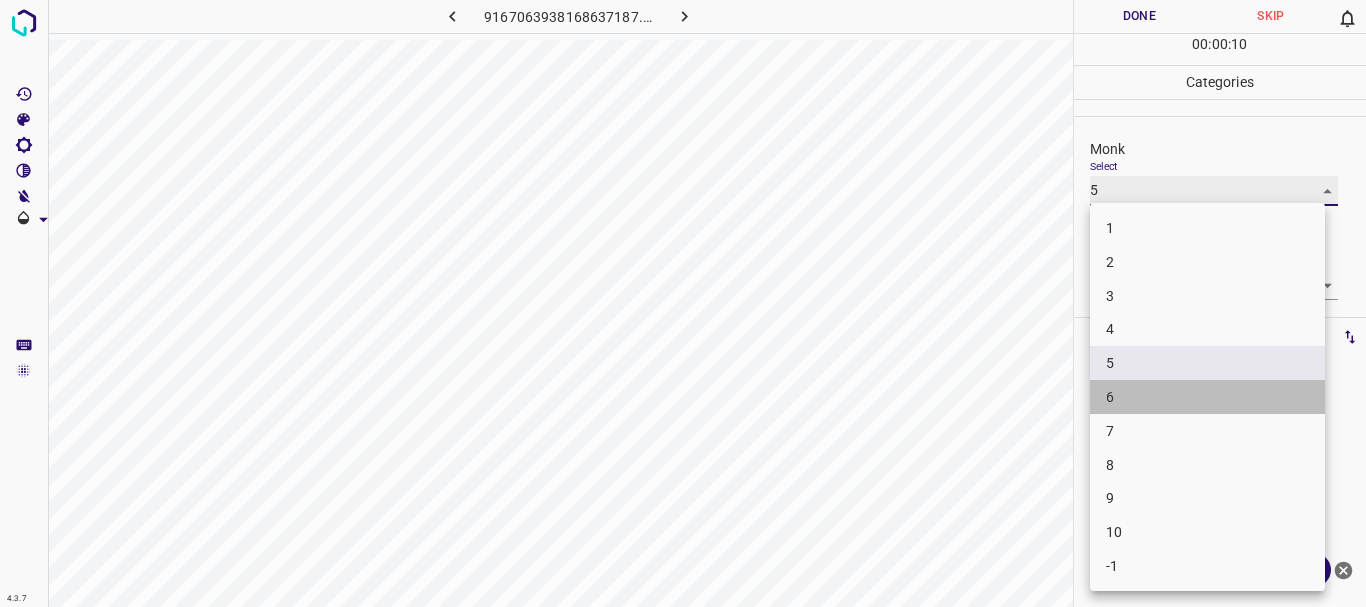 type on "6" 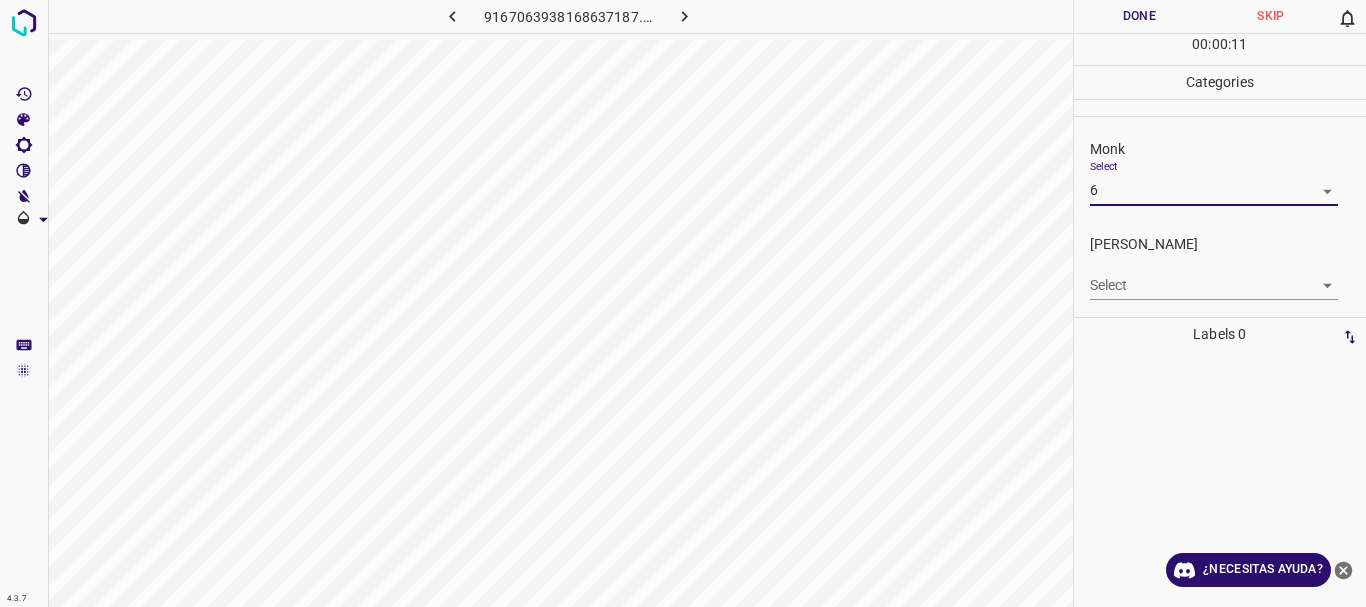 click on "4.3.7 9167063938168637187.png Done Skip 0 00   : 00   : 11   Categories Monk   Select 6 6  [PERSON_NAME]   Select ​ Labels   0 Categories 1 Monk 2  [PERSON_NAME] Tools Space Change between modes (Draw & Edit) I Auto labeling R Restore zoom M Zoom in N Zoom out Delete Delete selecte label Filters Z Restore filters X Saturation filter C Brightness filter V Contrast filter B Gray scale filter General O Download ¿Necesitas ayuda? Texto original Valora esta traducción Tu opinión servirá para ayudar a mejorar el Traductor de Google - Texto - Esconder - Borrar" at bounding box center (683, 303) 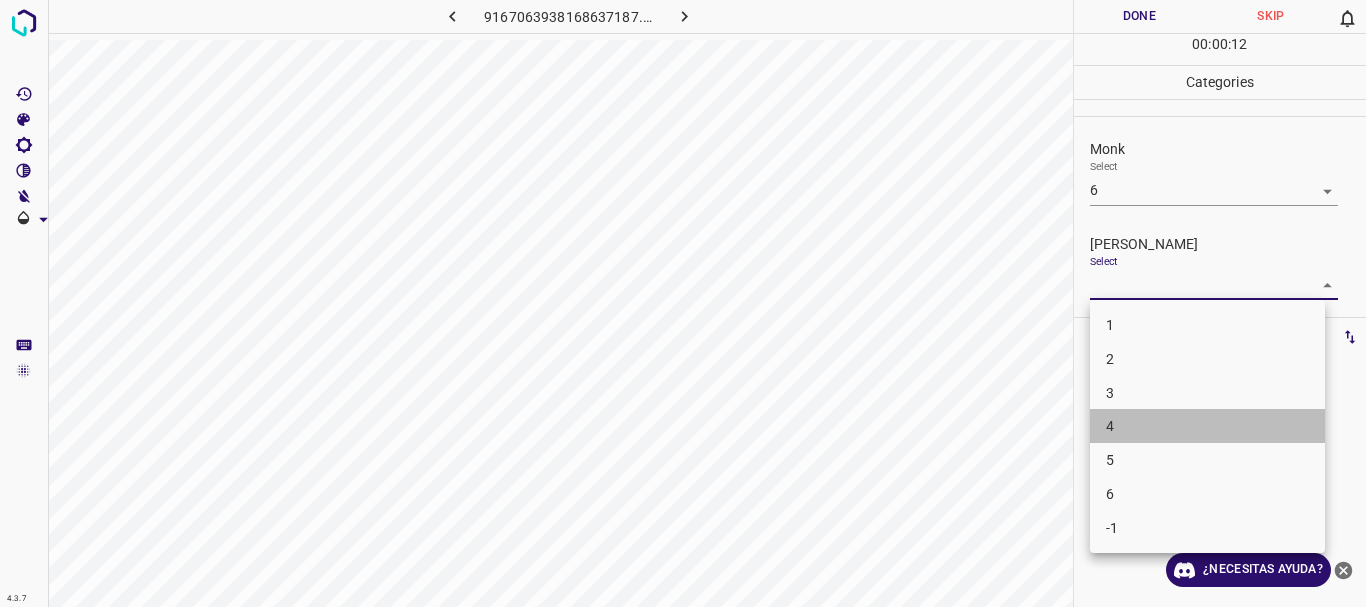 click on "4" at bounding box center (1207, 426) 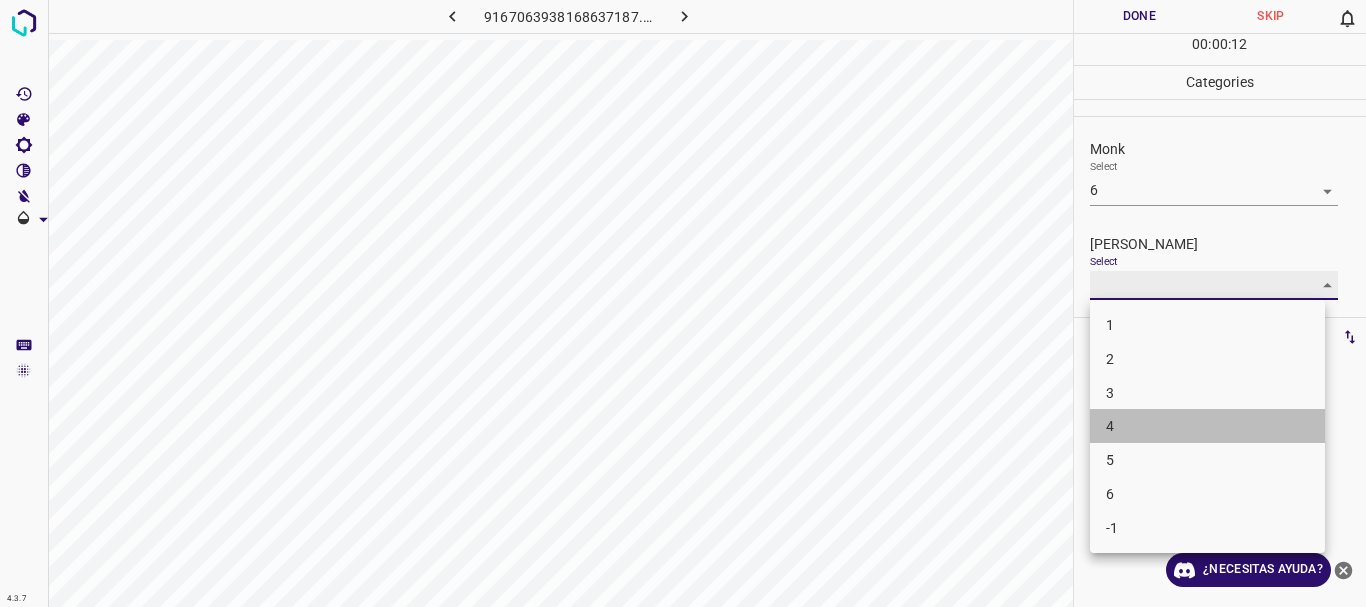 type on "4" 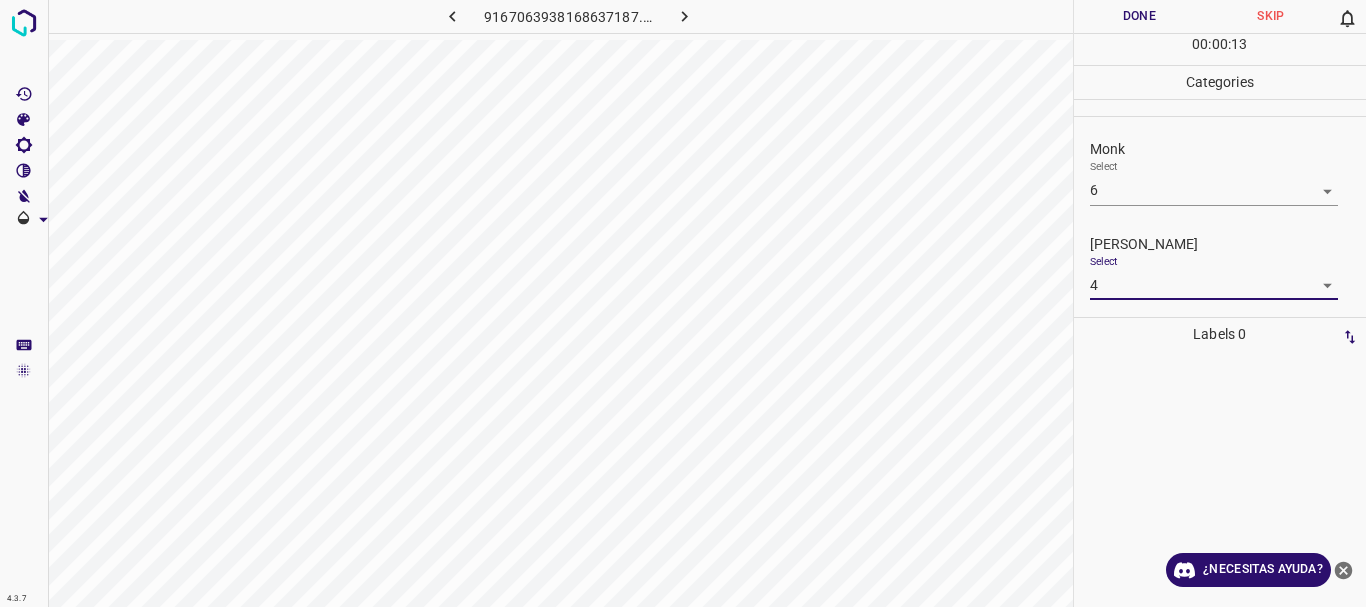 click on "Done" at bounding box center [1140, 16] 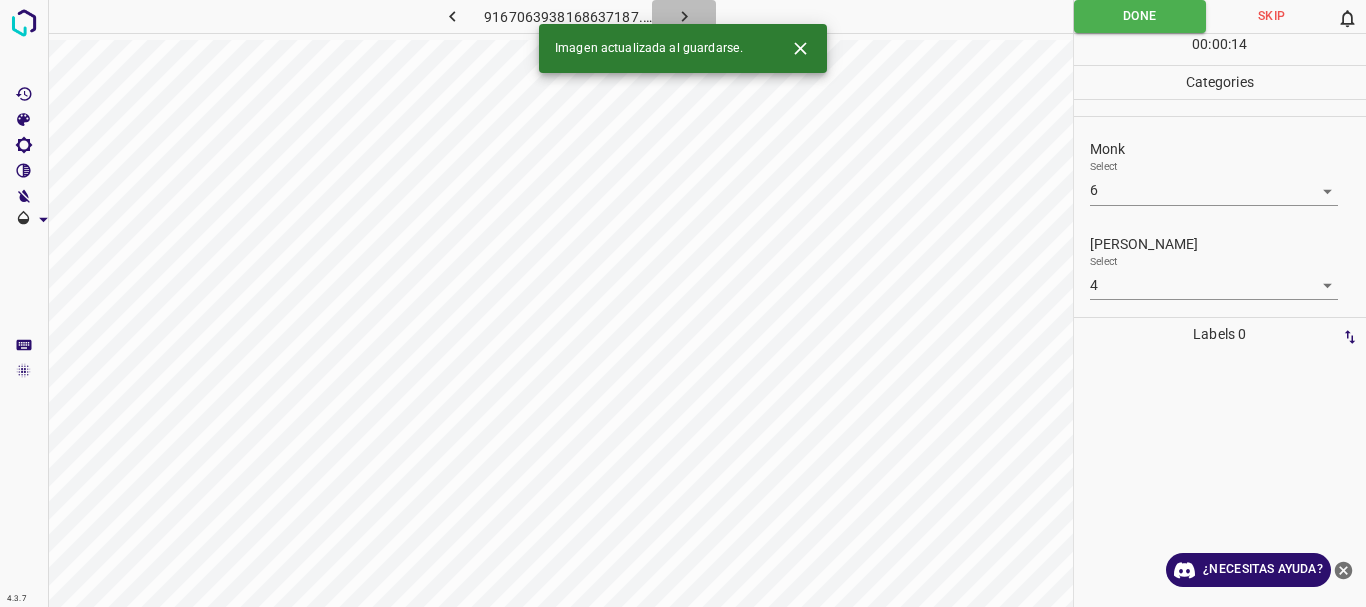 click 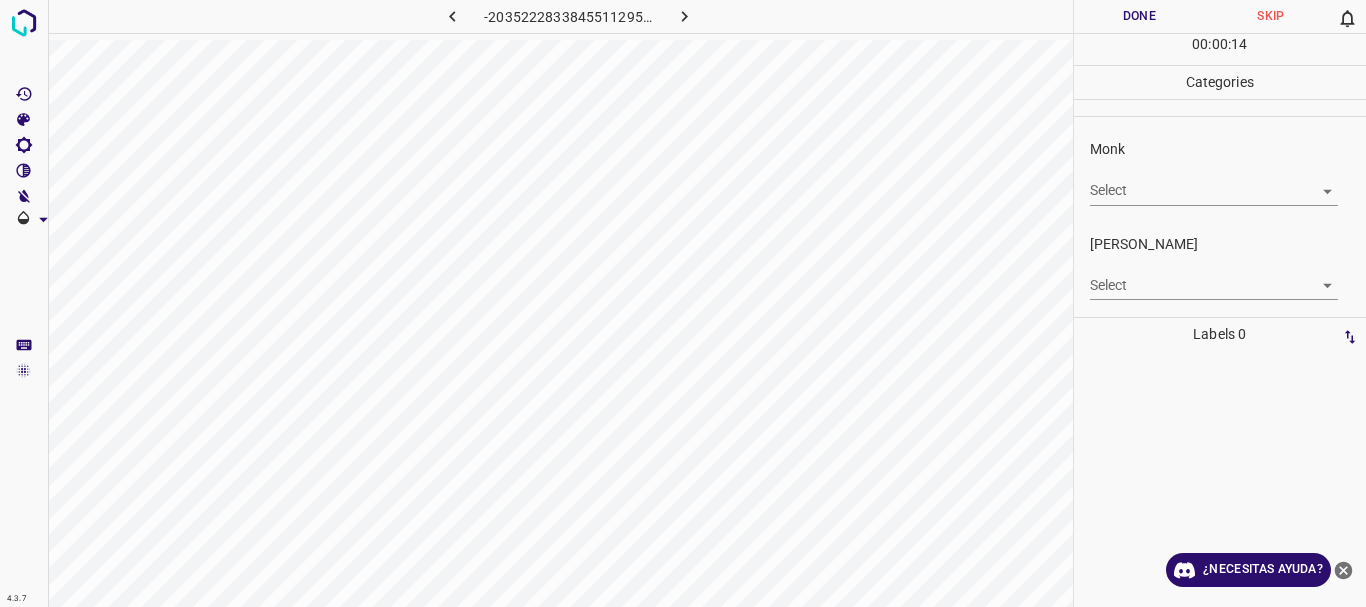 click on "4.3.7 -2035222833845511295.png Done Skip 0 00   : 00   : 14   Categories Monk   Select ​  [PERSON_NAME]   Select ​ Labels   0 Categories 1 Monk 2  [PERSON_NAME] Tools Space Change between modes (Draw & Edit) I Auto labeling R Restore zoom M Zoom in N Zoom out Delete Delete selecte label Filters Z Restore filters X Saturation filter C Brightness filter V Contrast filter B Gray scale filter General O Download ¿Necesitas ayuda? Texto original Valora esta traducción Tu opinión servirá para ayudar a mejorar el Traductor de Google - Texto - Esconder - Borrar" at bounding box center [683, 303] 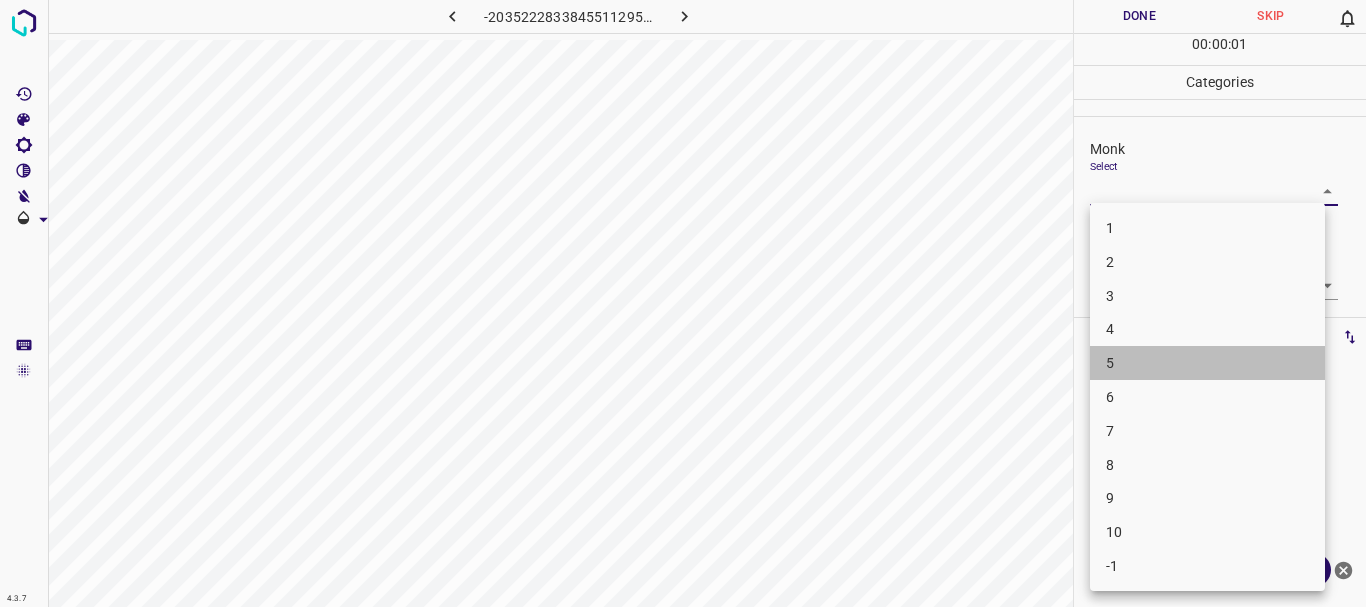 click on "5" at bounding box center (1207, 363) 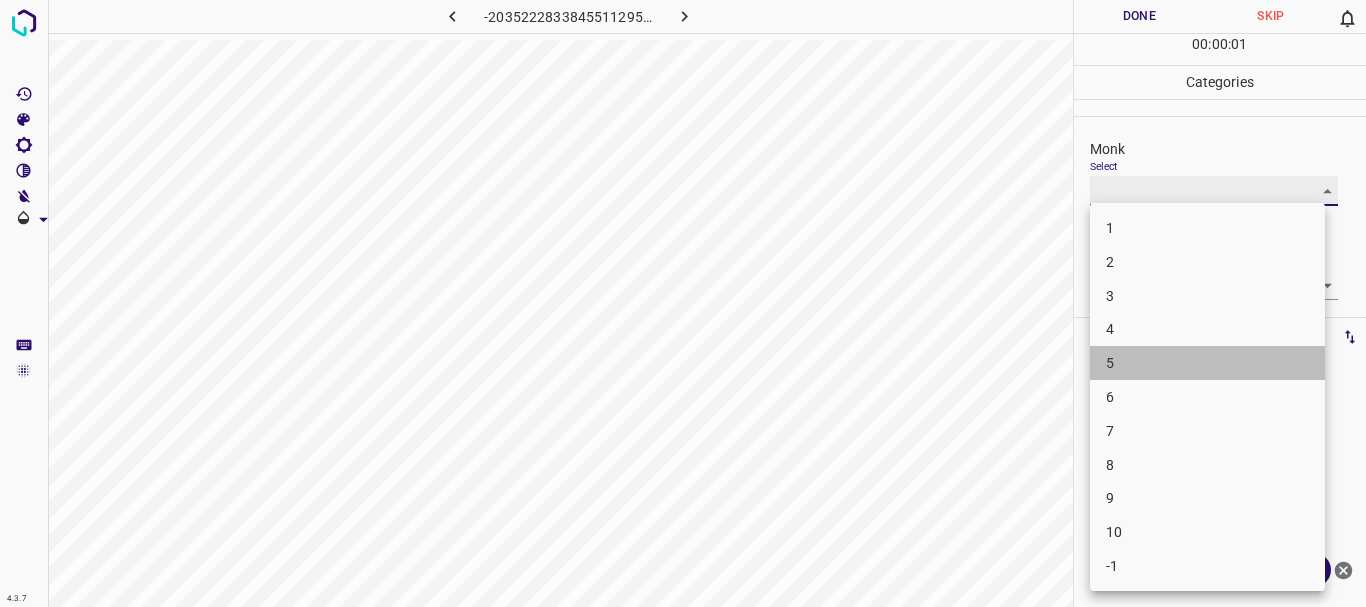 type on "5" 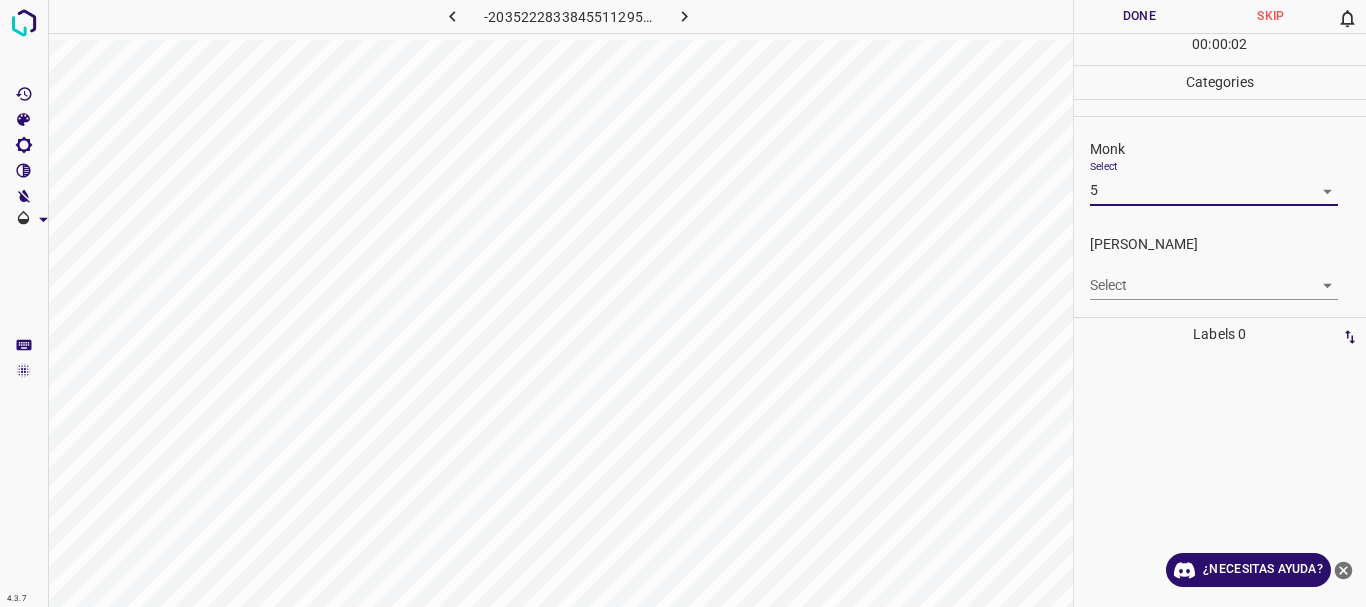 click on "4.3.7 -2035222833845511295.png Done Skip 0 00   : 00   : 02   Categories Monk   Select 5 5  [PERSON_NAME]   Select ​ Labels   0 Categories 1 Monk 2  [PERSON_NAME] Tools Space Change between modes (Draw & Edit) I Auto labeling R Restore zoom M Zoom in N Zoom out Delete Delete selecte label Filters Z Restore filters X Saturation filter C Brightness filter V Contrast filter B Gray scale filter General O Download ¿Necesitas ayuda? Texto original Valora esta traducción Tu opinión servirá para ayudar a mejorar el Traductor de Google - Texto - Esconder - Borrar" at bounding box center (683, 303) 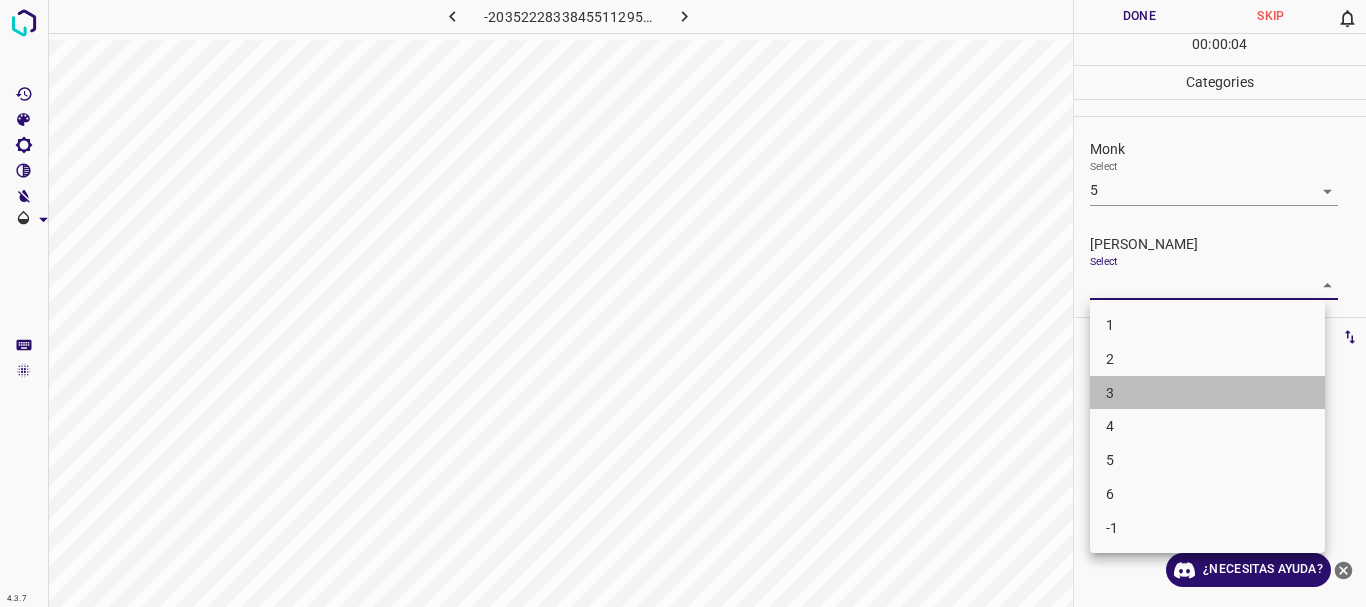 click on "3" at bounding box center [1207, 393] 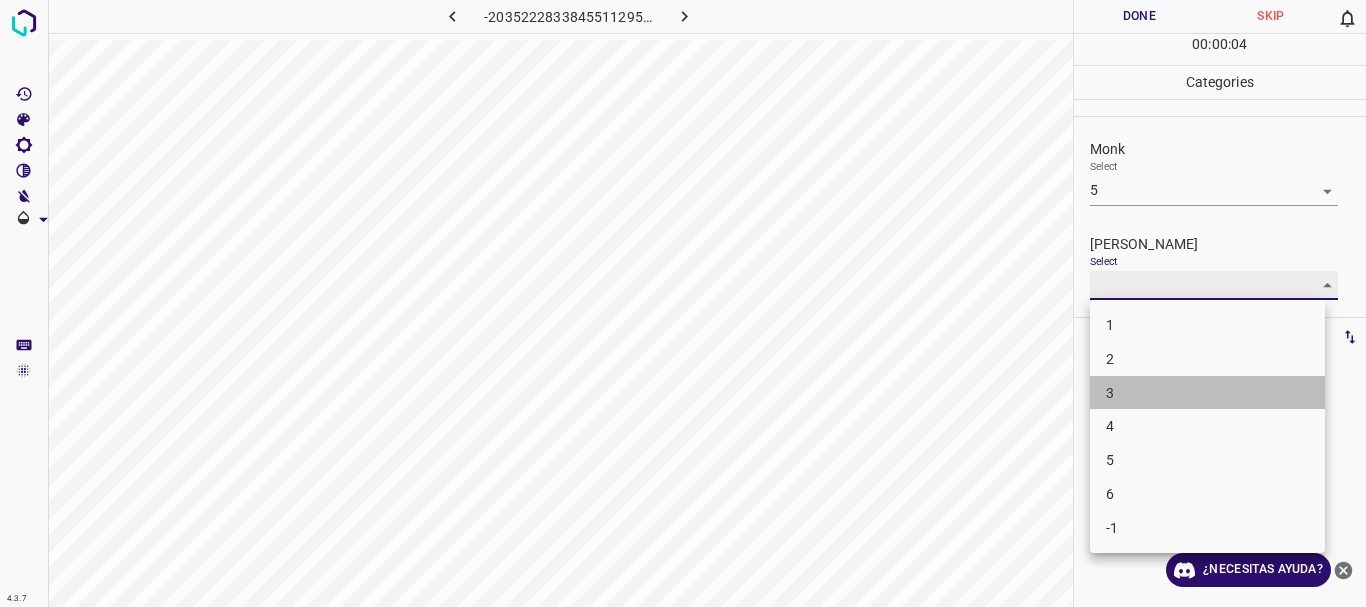 type on "3" 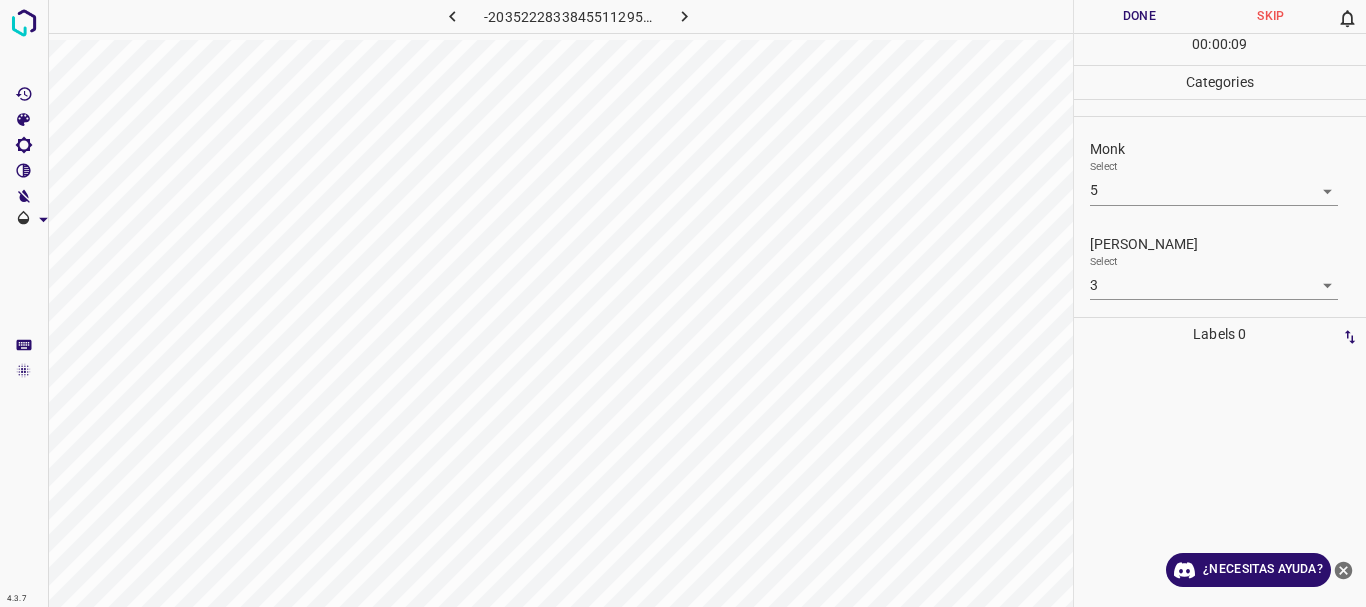 click on "Done" at bounding box center [1140, 16] 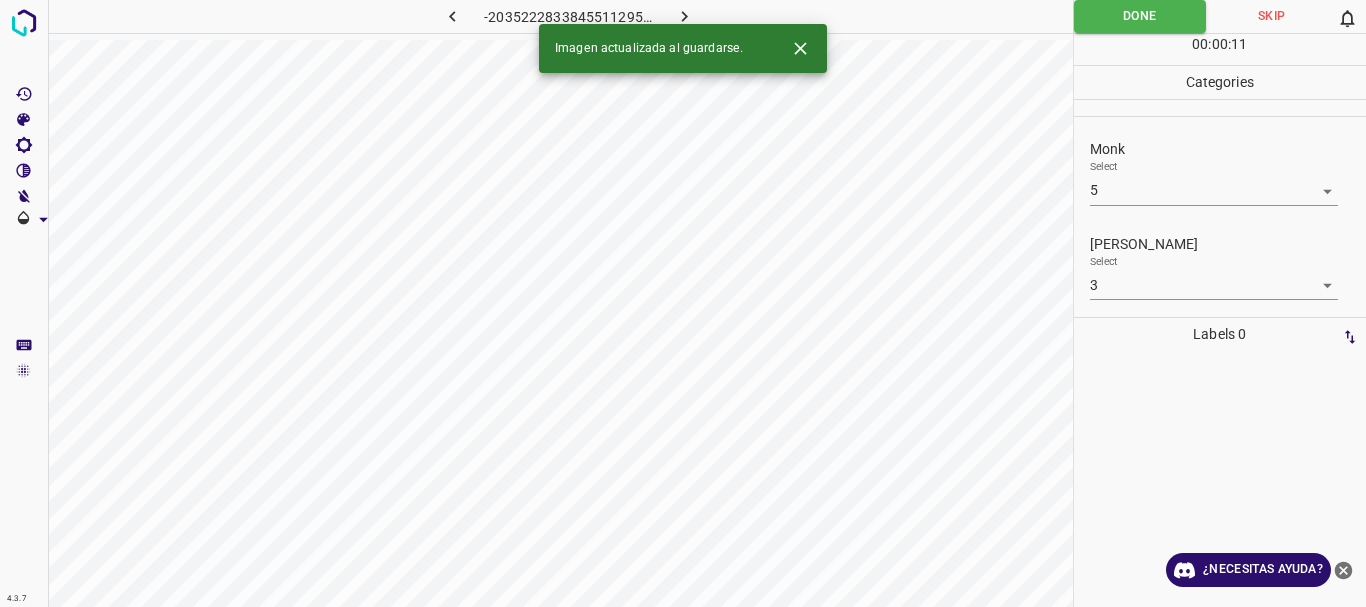 click at bounding box center [684, 16] 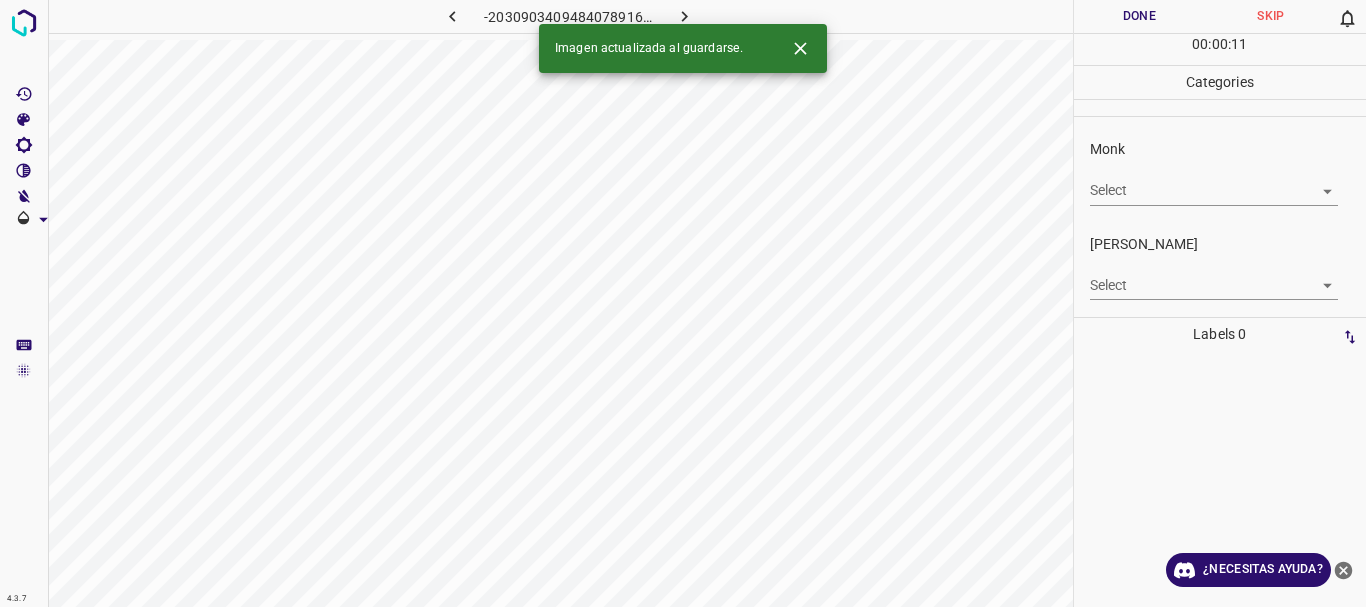 click on "4.3.7 -2030903409484078916.png Done Skip 0 00   : 00   : 11   Categories Monk   Select ​  [PERSON_NAME]   Select ​ Labels   0 Categories 1 Monk 2  [PERSON_NAME] Tools Space Change between modes (Draw & Edit) I Auto labeling R Restore zoom M Zoom in N Zoom out Delete Delete selecte label Filters Z Restore filters X Saturation filter C Brightness filter V Contrast filter B Gray scale filter General O Download Imagen actualizada al guardarse. ¿Necesitas ayuda? Texto original Valora esta traducción Tu opinión servirá para ayudar a mejorar el Traductor de Google - Texto - Esconder - Borrar" at bounding box center (683, 303) 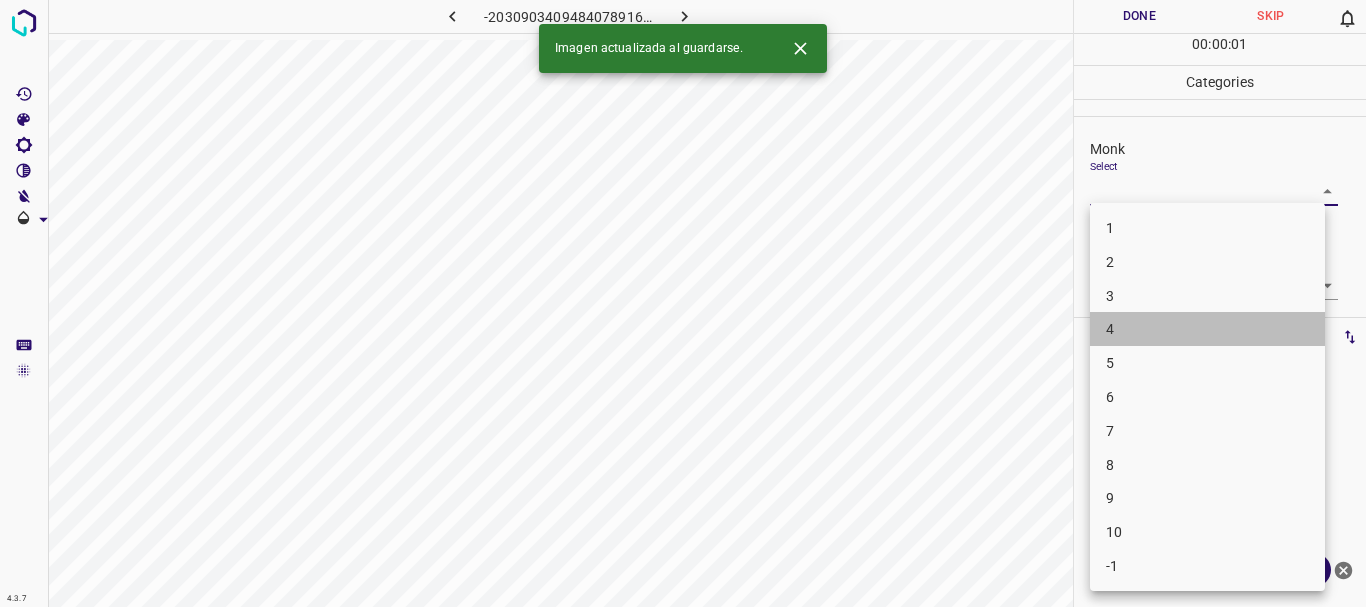 click on "4" at bounding box center [1207, 329] 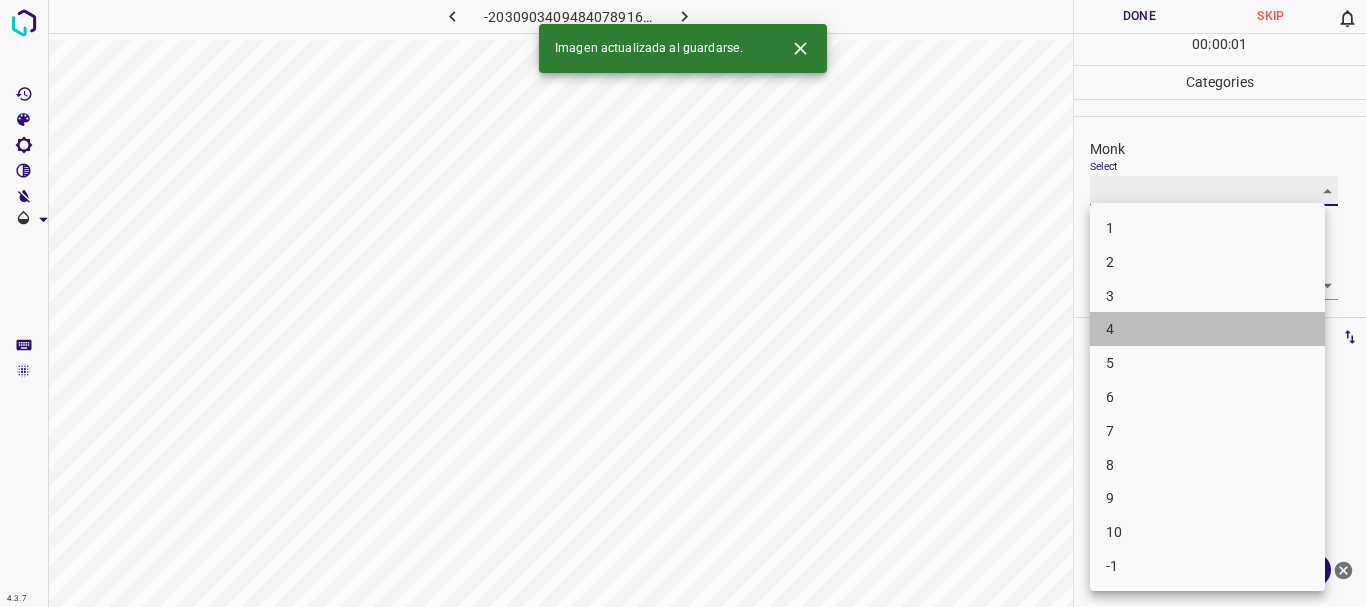 type on "4" 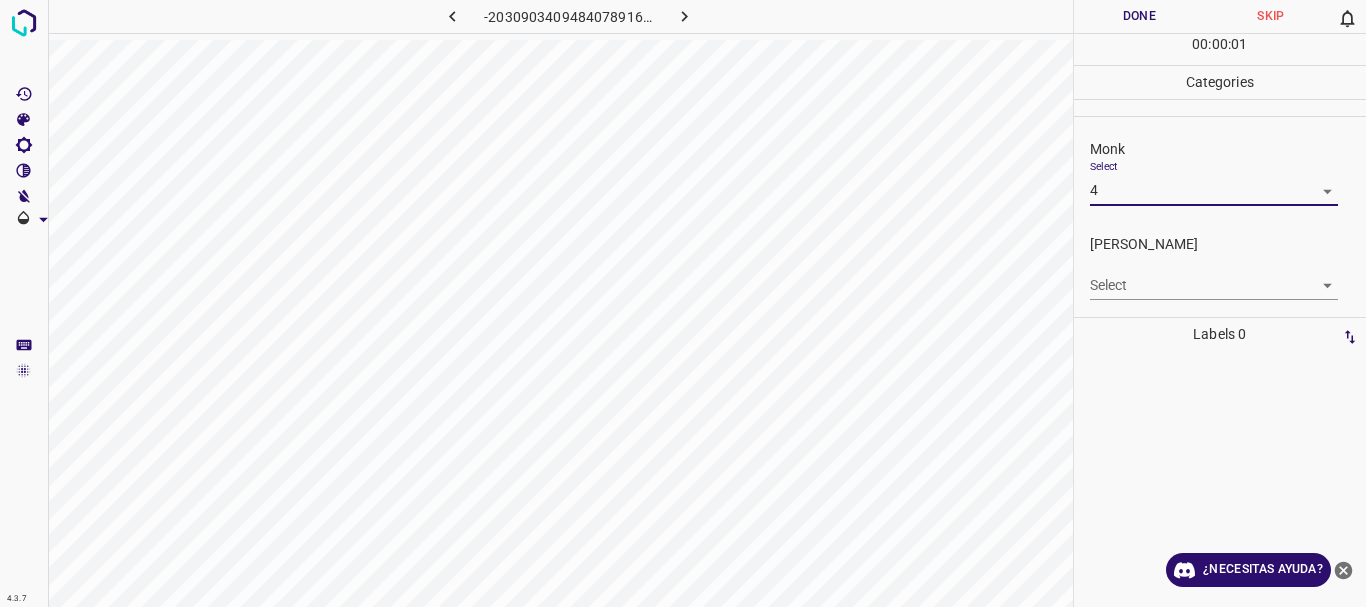 click on "4.3.7 -2030903409484078916.png Done Skip 0 00   : 00   : 01   Categories Monk   Select 4 4  [PERSON_NAME]   Select ​ Labels   0 Categories 1 Monk 2  [PERSON_NAME] Tools Space Change between modes (Draw & Edit) I Auto labeling R Restore zoom M Zoom in N Zoom out Delete Delete selecte label Filters Z Restore filters X Saturation filter C Brightness filter V Contrast filter B Gray scale filter General O Download ¿Necesitas ayuda? Texto original Valora esta traducción Tu opinión servirá para ayudar a mejorar el Traductor de Google - Texto - Esconder - Borrar" at bounding box center [683, 303] 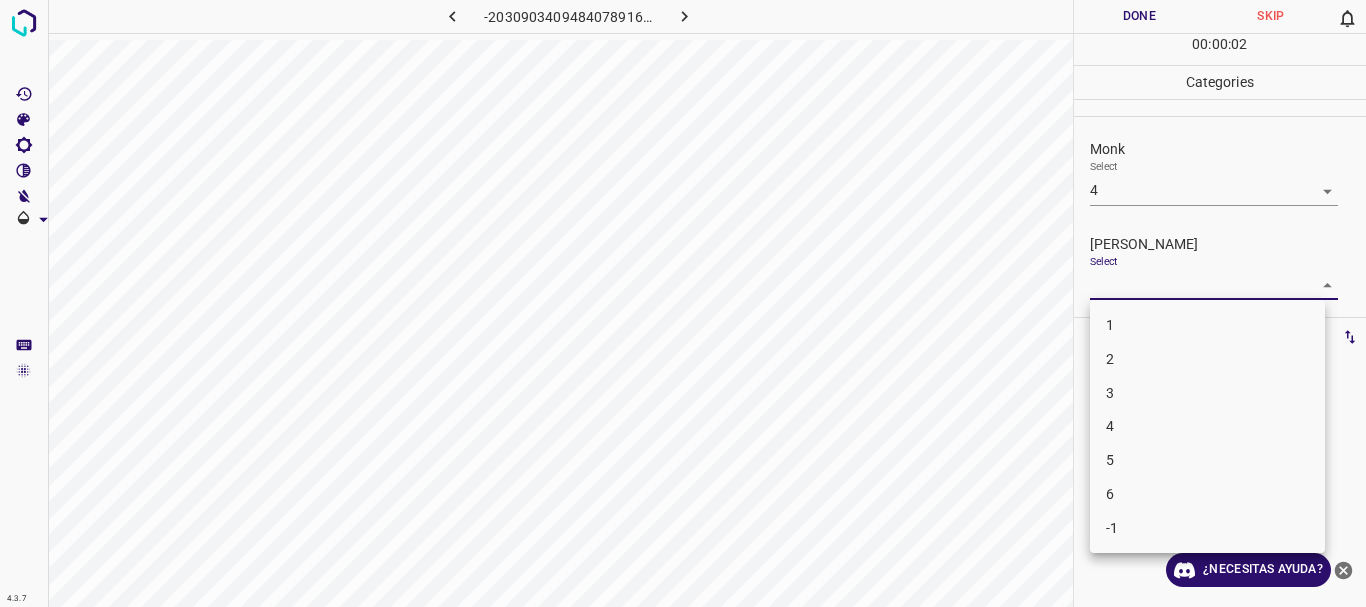 drag, startPoint x: 1145, startPoint y: 318, endPoint x: 1109, endPoint y: 99, distance: 221.93918 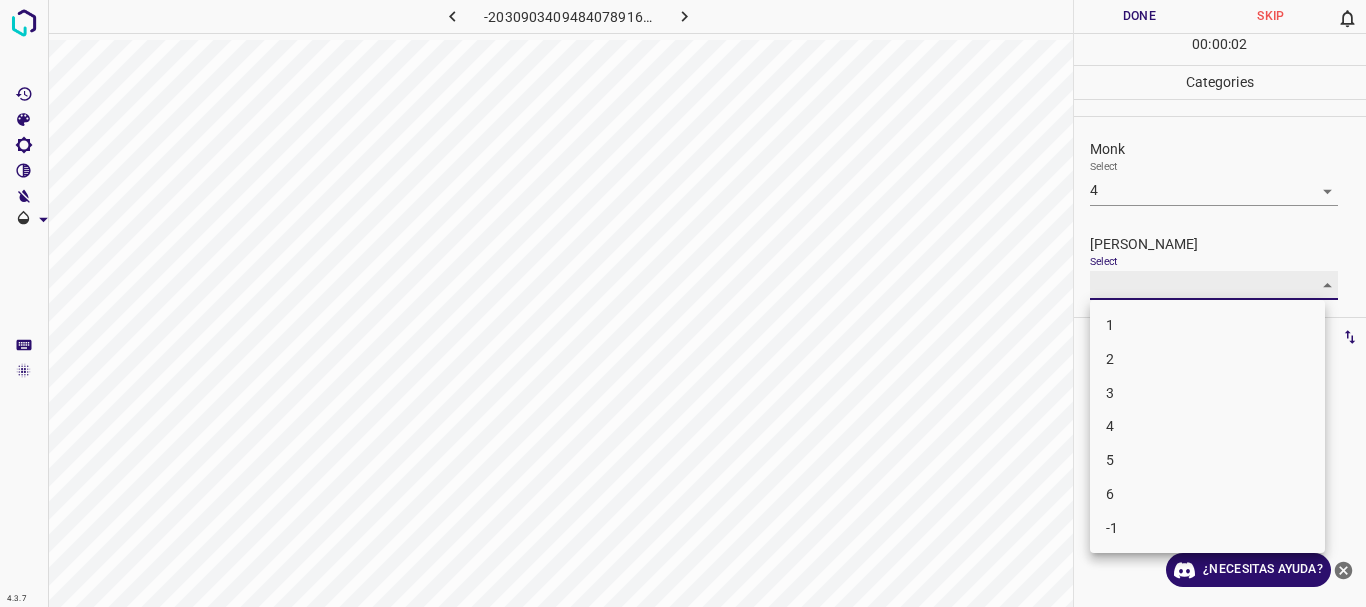 type on "1" 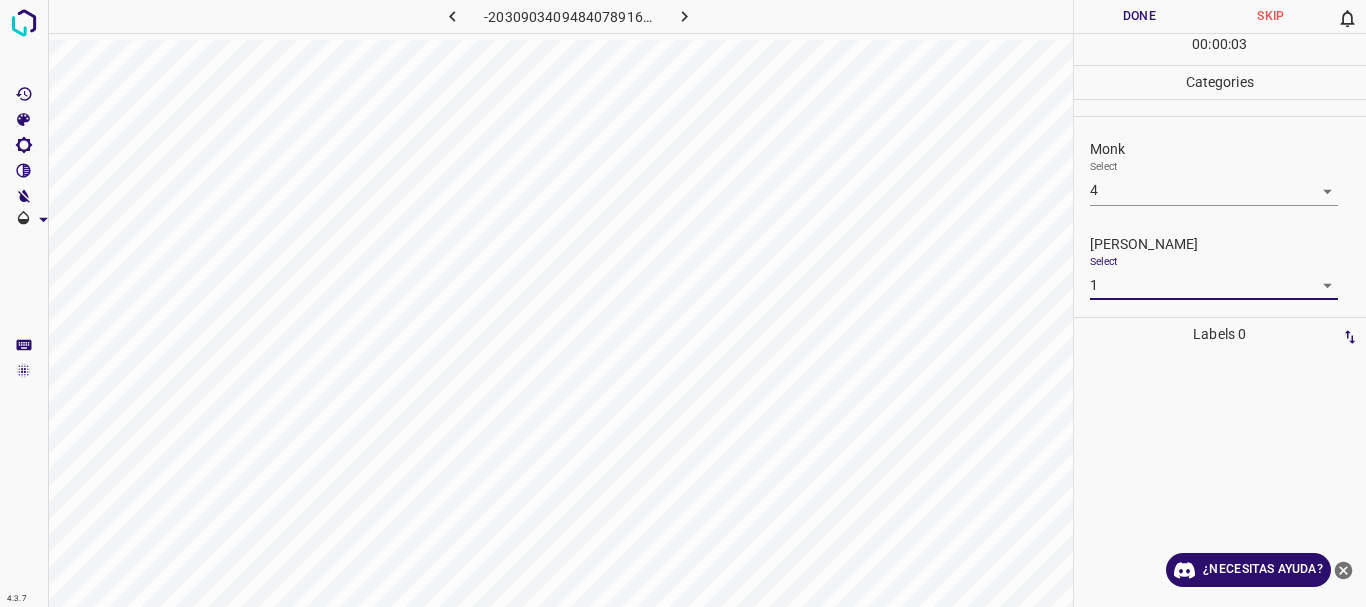 click on "Done" at bounding box center [1140, 16] 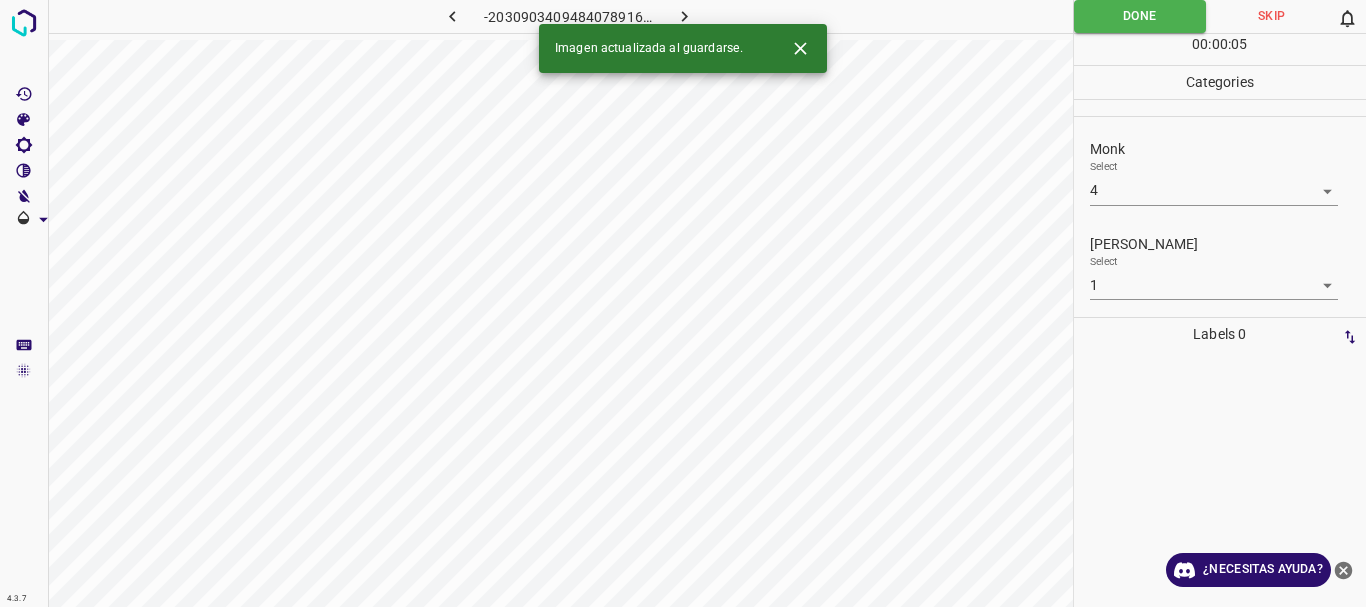 click 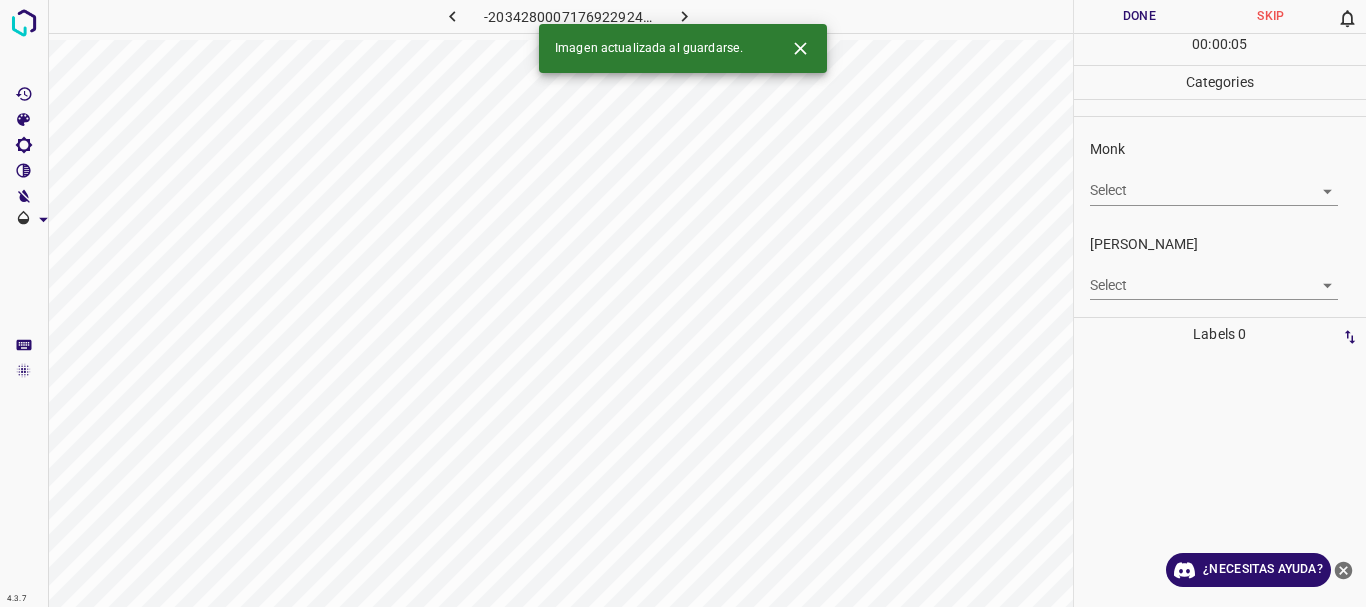 click on "4.3.7 -2034280007176922924.png Done Skip 0 00   : 00   : 05   Categories Monk   Select ​  [PERSON_NAME]   Select ​ Labels   0 Categories 1 Monk 2  [PERSON_NAME] Tools Space Change between modes (Draw & Edit) I Auto labeling R Restore zoom M Zoom in N Zoom out Delete Delete selecte label Filters Z Restore filters X Saturation filter C Brightness filter V Contrast filter B Gray scale filter General O Download Imagen actualizada al guardarse. ¿Necesitas ayuda? Texto original Valora esta traducción Tu opinión servirá para ayudar a mejorar el Traductor de Google - Texto - Esconder - Borrar" at bounding box center (683, 303) 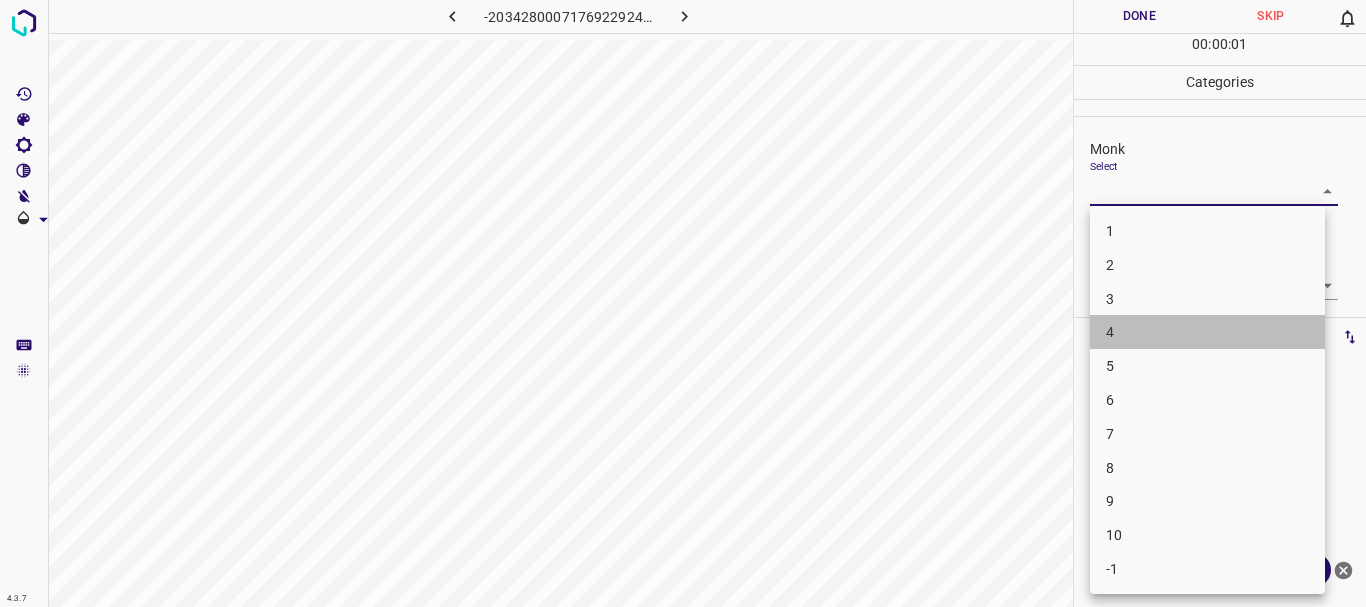 click on "4" at bounding box center [1207, 332] 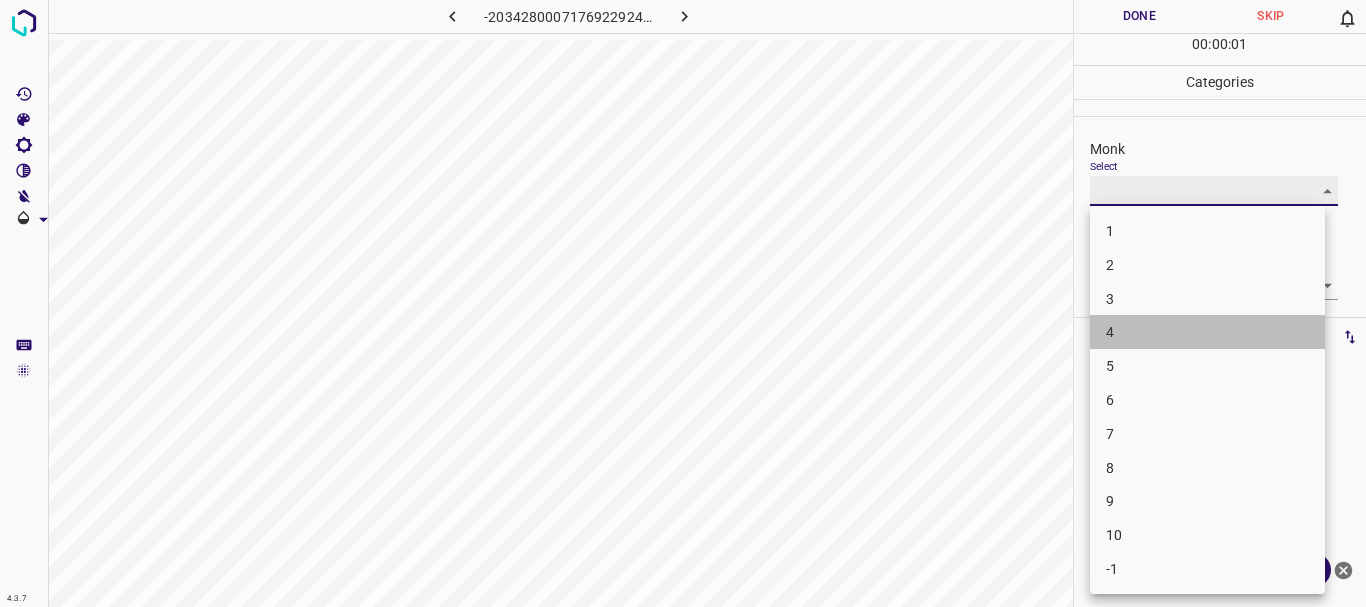 type on "4" 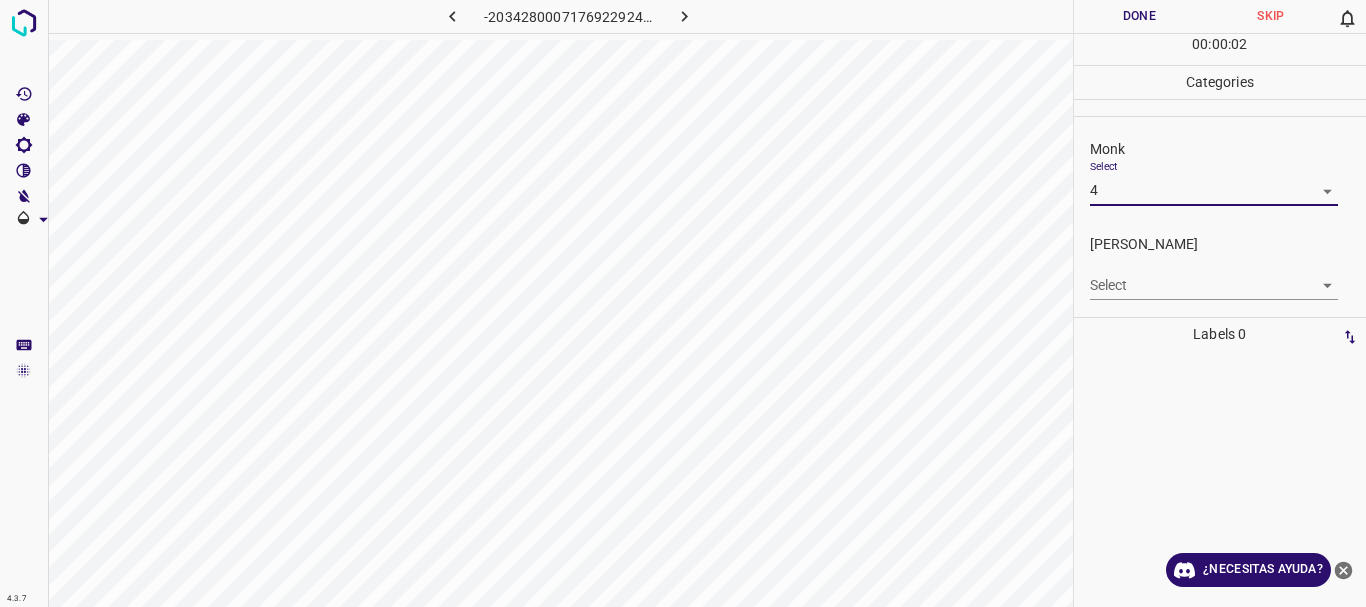 click on "4.3.7 -2034280007176922924.png Done Skip 0 00   : 00   : 02   Categories Monk   Select 4 4  [PERSON_NAME]   Select ​ Labels   0 Categories 1 Monk 2  [PERSON_NAME] Tools Space Change between modes (Draw & Edit) I Auto labeling R Restore zoom M Zoom in N Zoom out Delete Delete selecte label Filters Z Restore filters X Saturation filter C Brightness filter V Contrast filter B Gray scale filter General O Download ¿Necesitas ayuda? Texto original Valora esta traducción Tu opinión servirá para ayudar a mejorar el Traductor de Google - Texto - Esconder - Borrar" at bounding box center (683, 303) 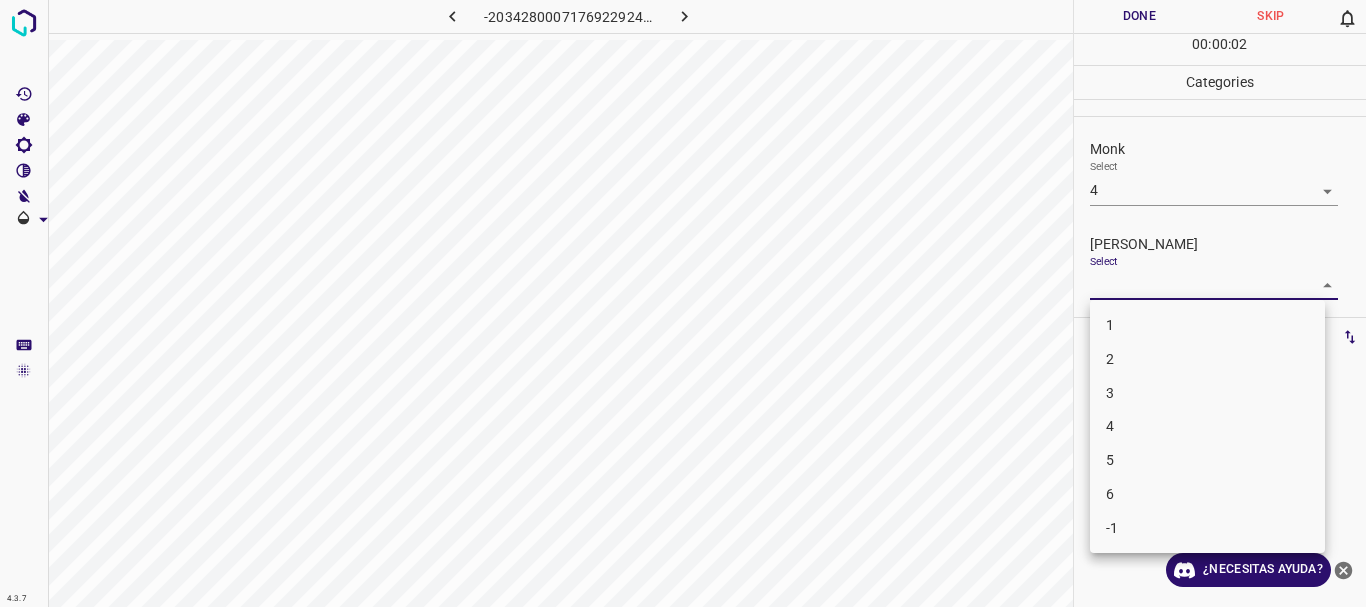 click on "3" at bounding box center (1207, 393) 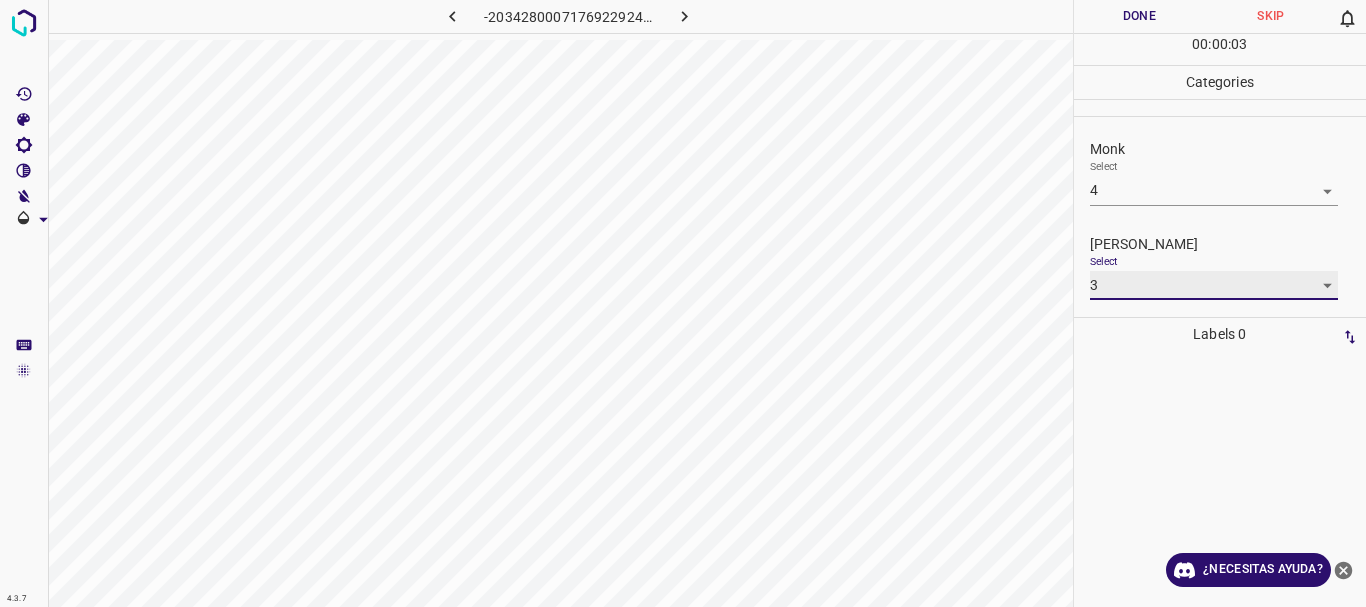 type on "3" 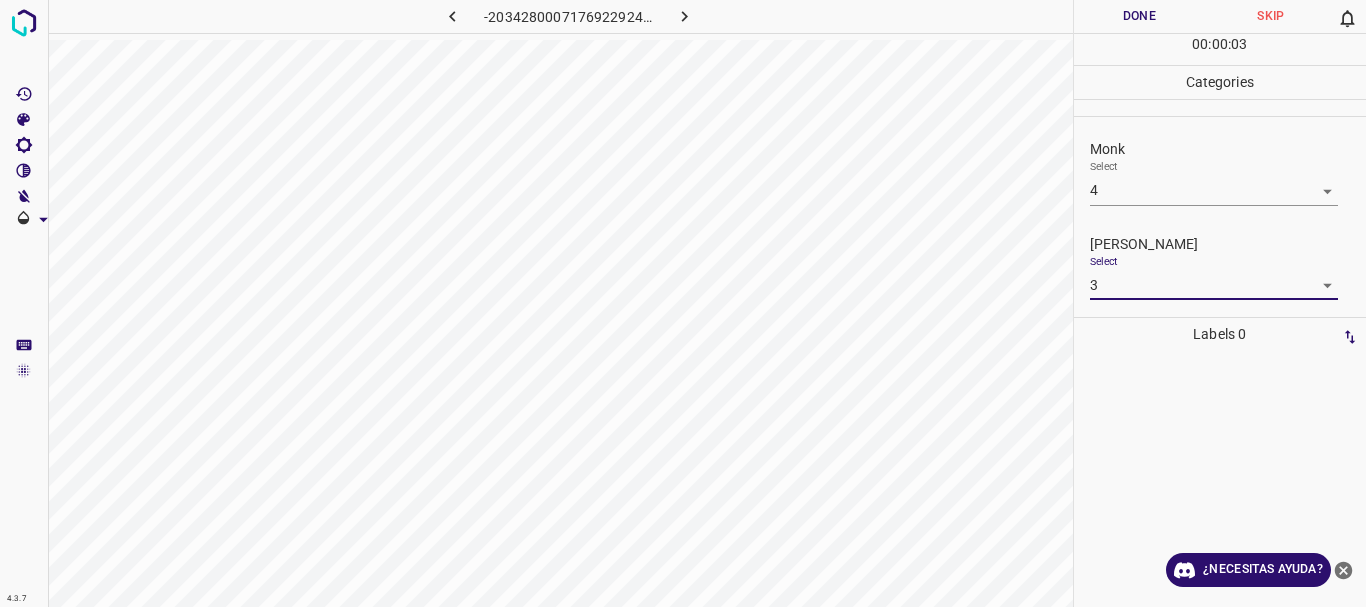 click on "Done" at bounding box center [1140, 16] 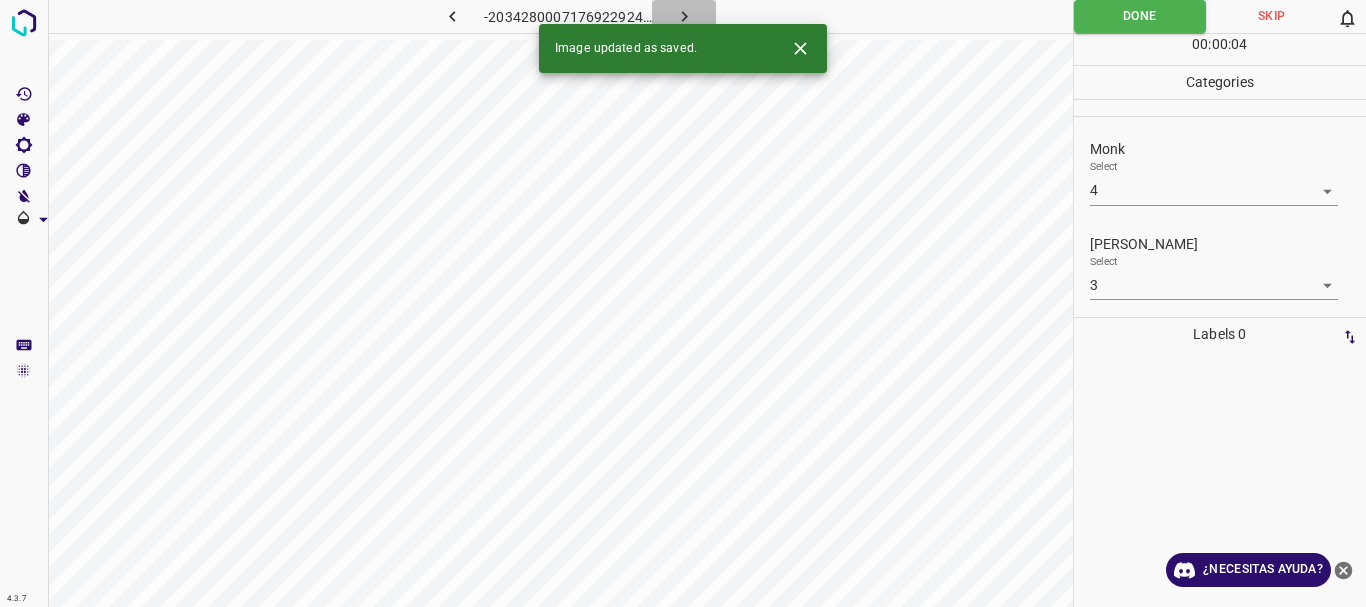 click 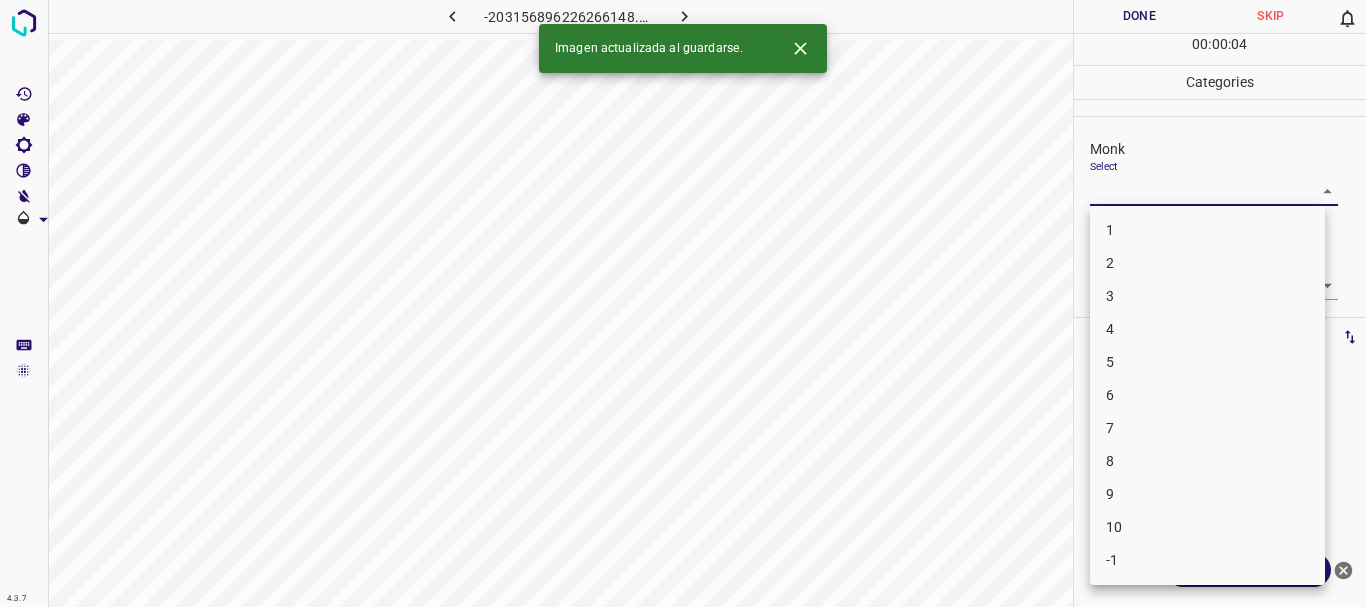 click on "4.3.7 -203156896226266148.png Done Skip 0 00   : 00   : 04   Categories Monk   Select ​  [PERSON_NAME]   Select ​ Labels   0 Categories 1 Monk 2  [PERSON_NAME] Tools Space Change between modes (Draw & Edit) I Auto labeling R Restore zoom M Zoom in N Zoom out Delete Delete selecte label Filters Z Restore filters X Saturation filter C Brightness filter V Contrast filter B Gray scale filter General O Download Imagen actualizada al guardarse. ¿Necesitas ayuda? Texto original Valora esta traducción Tu opinión servirá para ayudar a mejorar el Traductor de Google - Texto - Esconder - Borrar 1 2 3 4 5 6 7 8 9 10 -1" at bounding box center [683, 303] 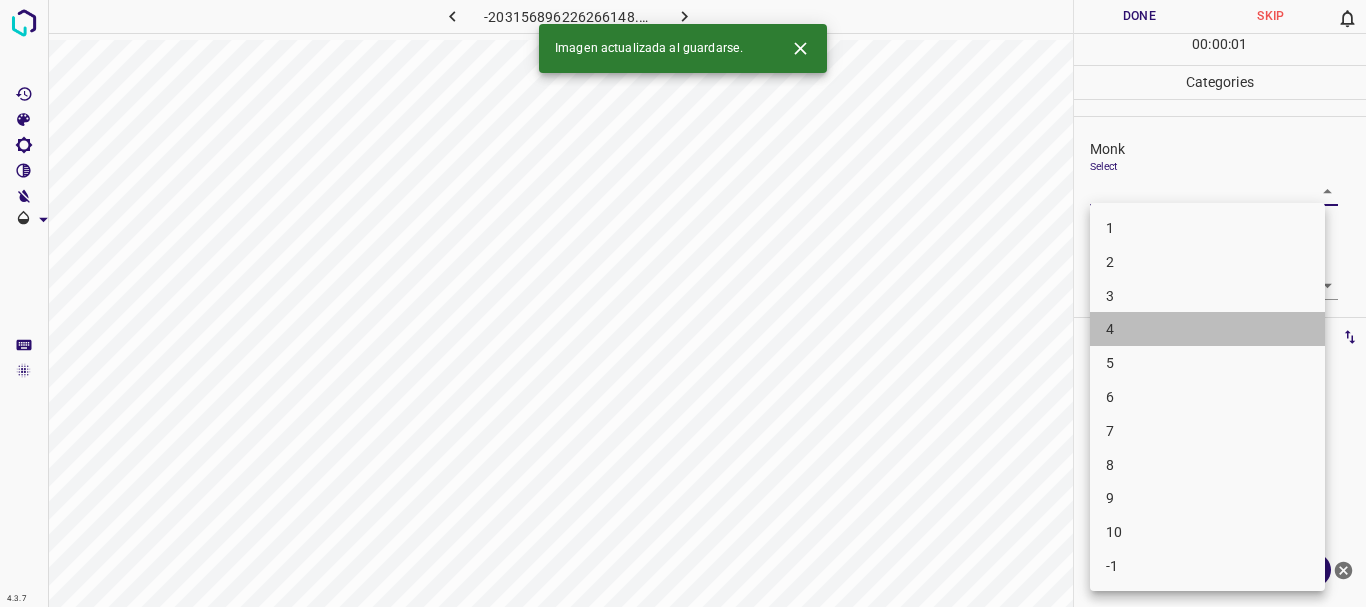 click on "4" at bounding box center (1207, 329) 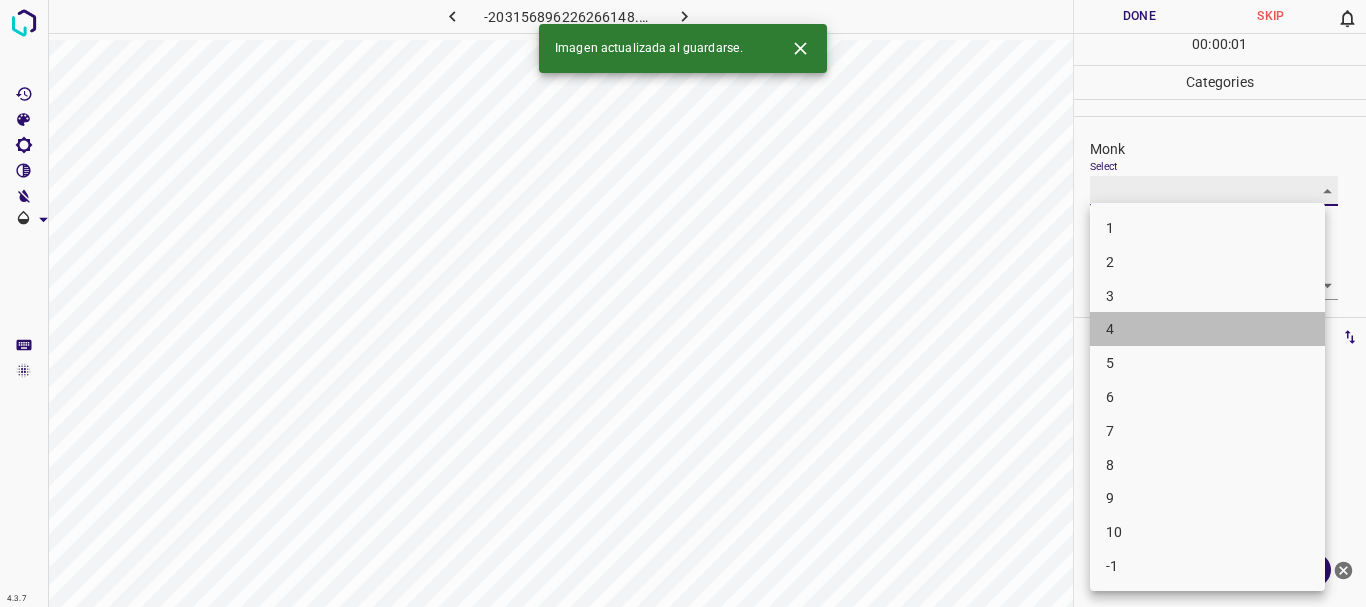 type on "4" 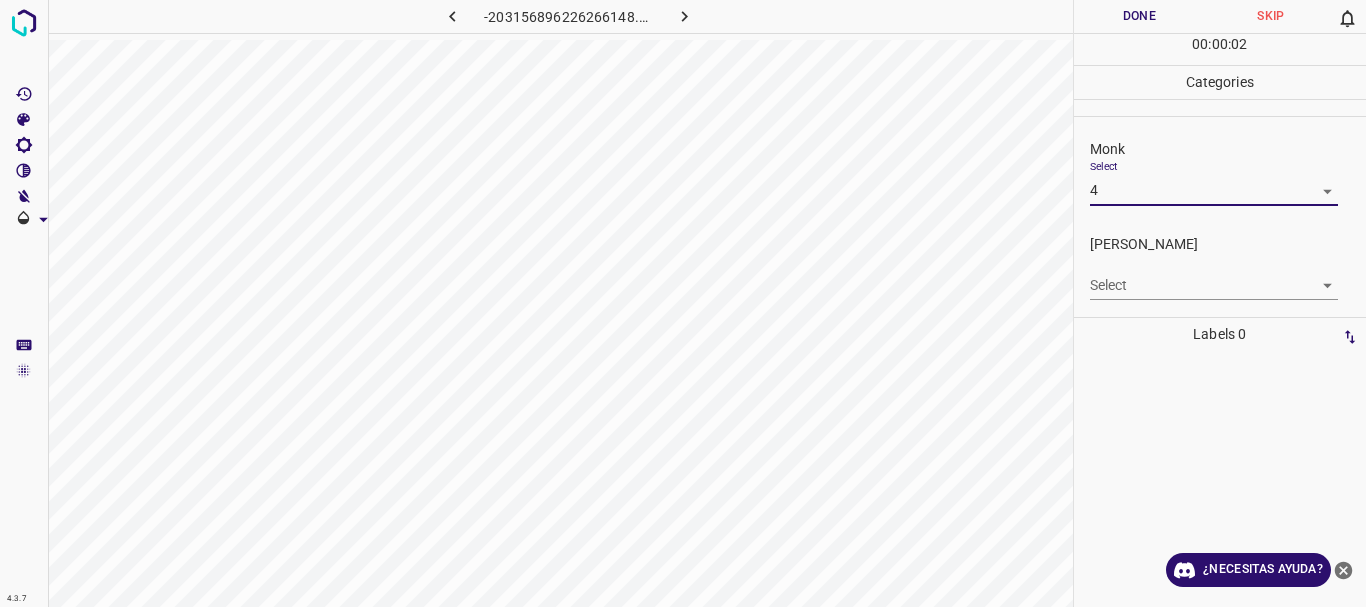 click on "4.3.7 -203156896226266148.png Done Skip 0 00   : 00   : 02   Categories Monk   Select 4 4  [PERSON_NAME]   Select ​ Labels   0 Categories 1 Monk 2  [PERSON_NAME] Tools Space Change between modes (Draw & Edit) I Auto labeling R Restore zoom M Zoom in N Zoom out Delete Delete selecte label Filters Z Restore filters X Saturation filter C Brightness filter V Contrast filter B Gray scale filter General O Download ¿Necesitas ayuda? Texto original Valora esta traducción Tu opinión servirá para ayudar a mejorar el Traductor de Google - Texto - Esconder - Borrar" at bounding box center [683, 303] 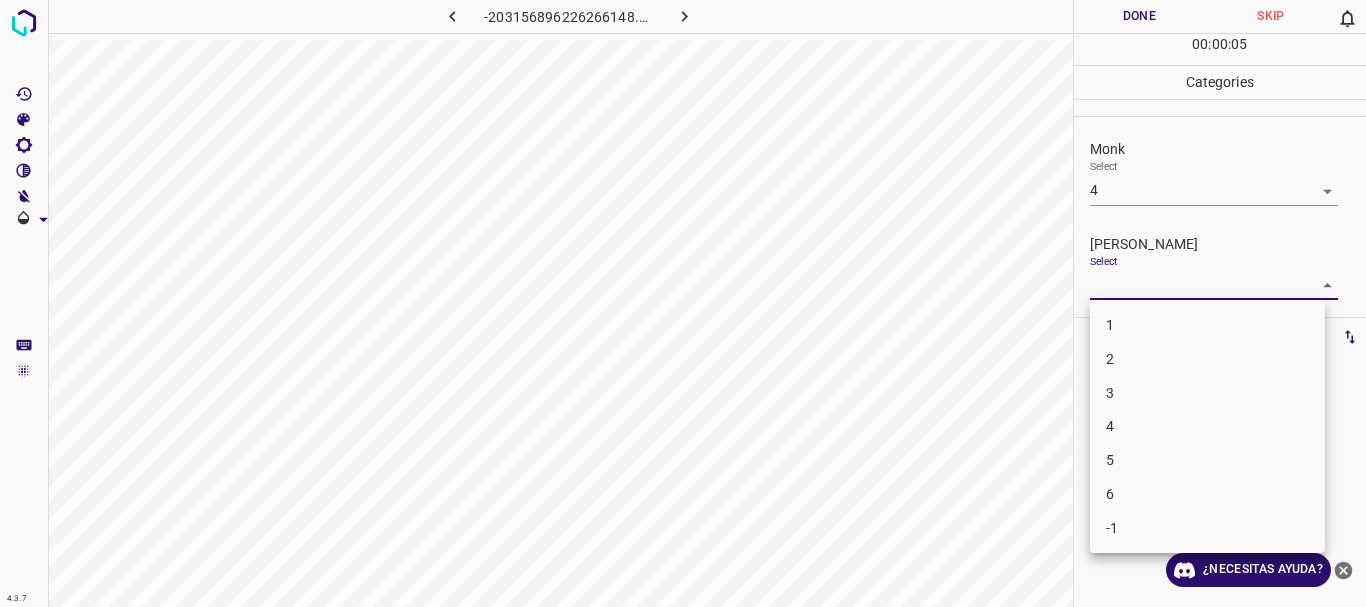 drag, startPoint x: 1147, startPoint y: 325, endPoint x: 1134, endPoint y: 358, distance: 35.468296 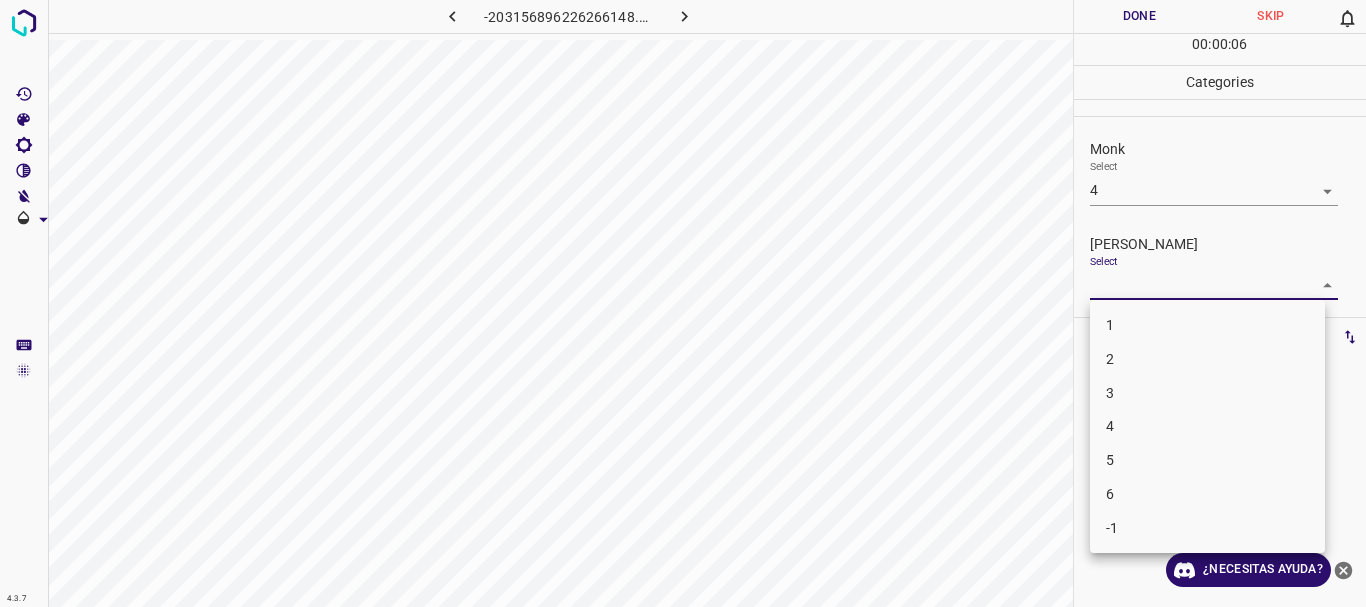click on "2" at bounding box center (1207, 359) 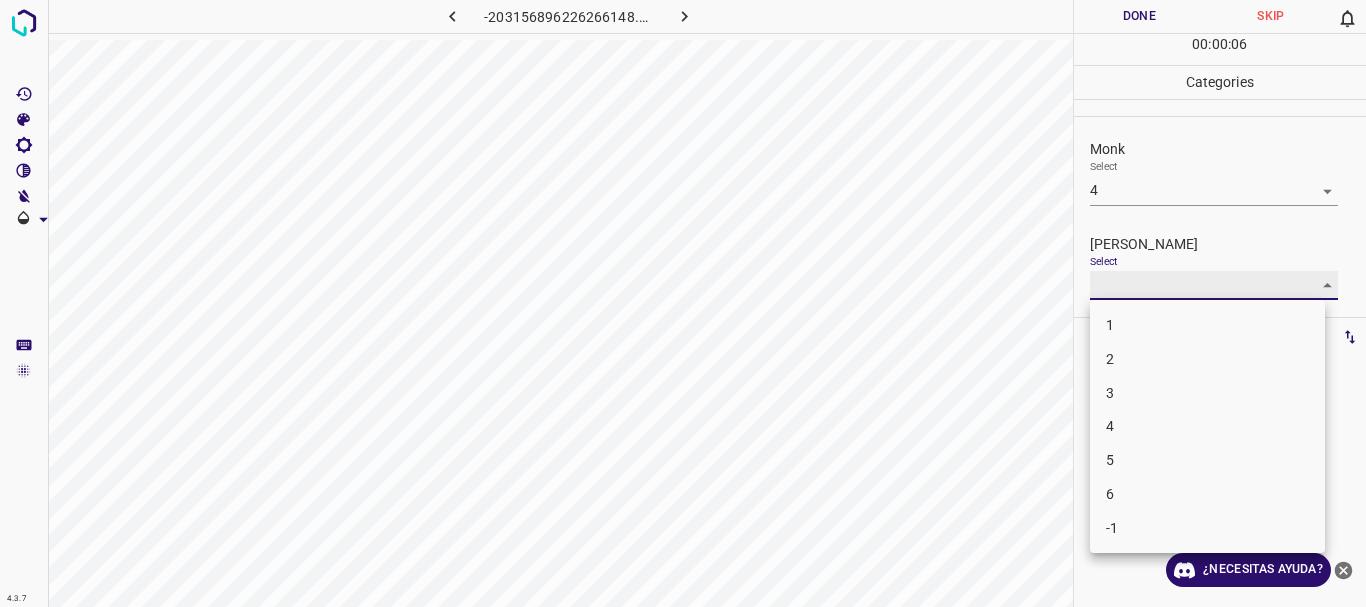 type on "2" 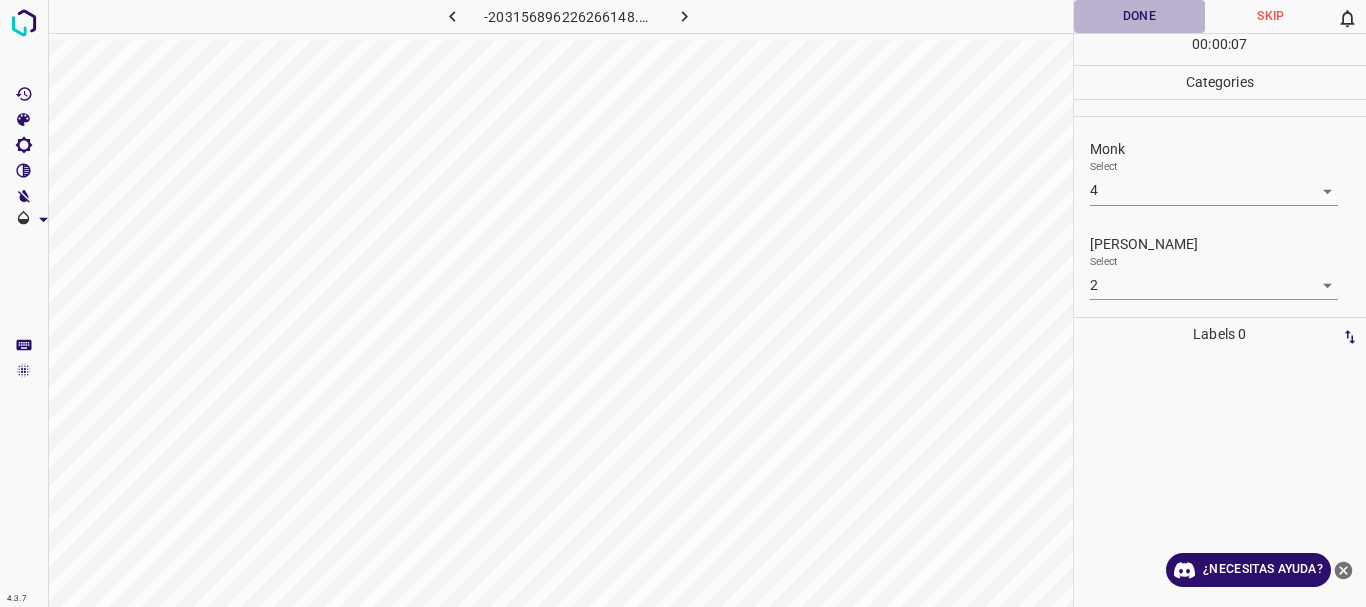 click on "Done" at bounding box center [1140, 16] 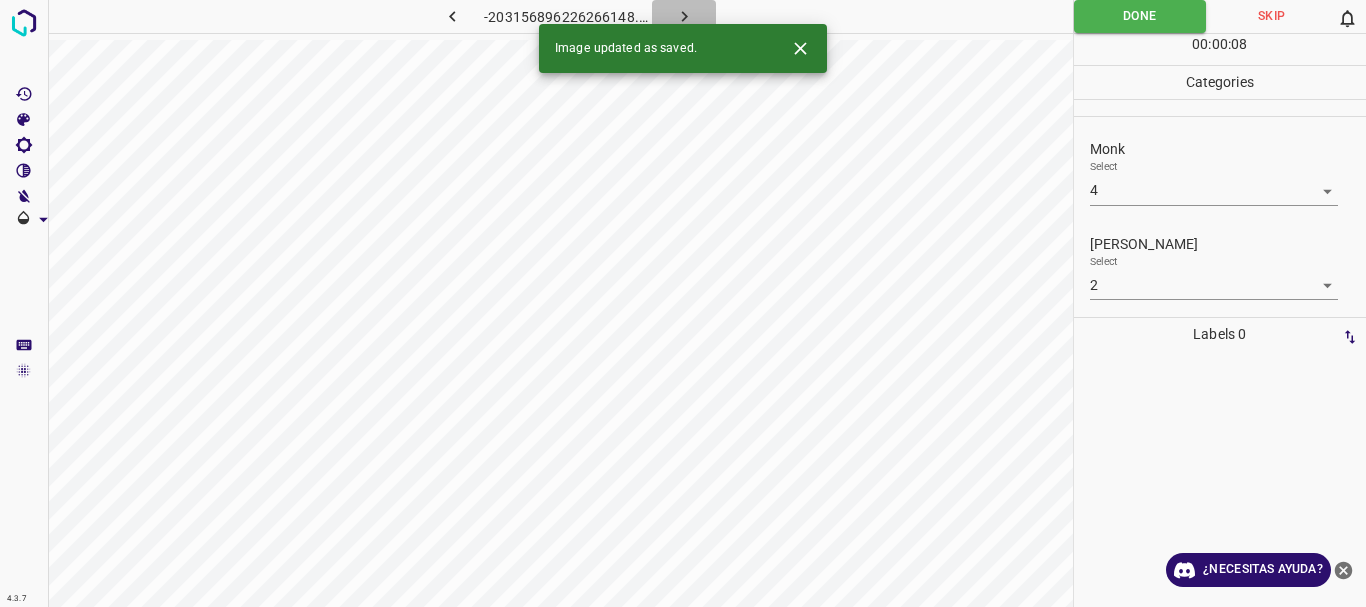 click at bounding box center (684, 16) 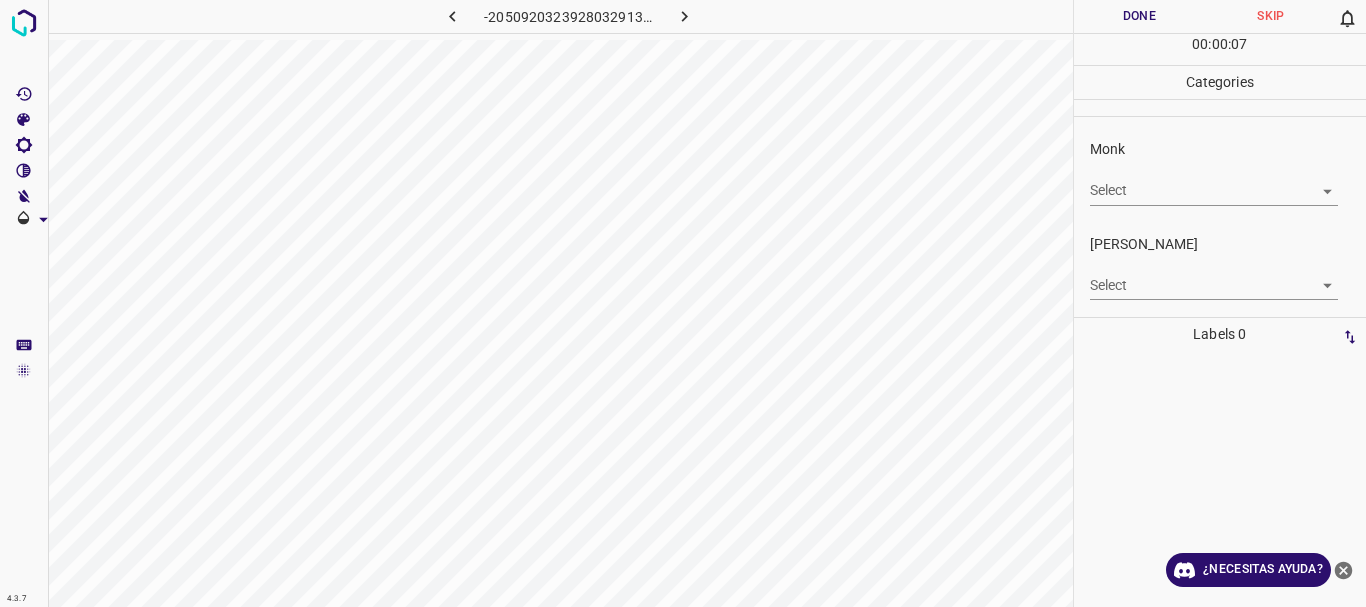 click on "4.3.7 -2050920323928032913.png Done Skip 0 00   : 00   : 07   Categories Monk   Select ​  [PERSON_NAME]   Select ​ Labels   0 Categories 1 Monk 2  [PERSON_NAME] Tools Space Change between modes (Draw & Edit) I Auto labeling R Restore zoom M Zoom in N Zoom out Delete Delete selecte label Filters Z Restore filters X Saturation filter C Brightness filter V Contrast filter B Gray scale filter General O Download ¿Necesitas ayuda? Texto original Valora esta traducción Tu opinión servirá para ayudar a mejorar el Traductor de Google - Texto - Esconder - Borrar" at bounding box center [683, 303] 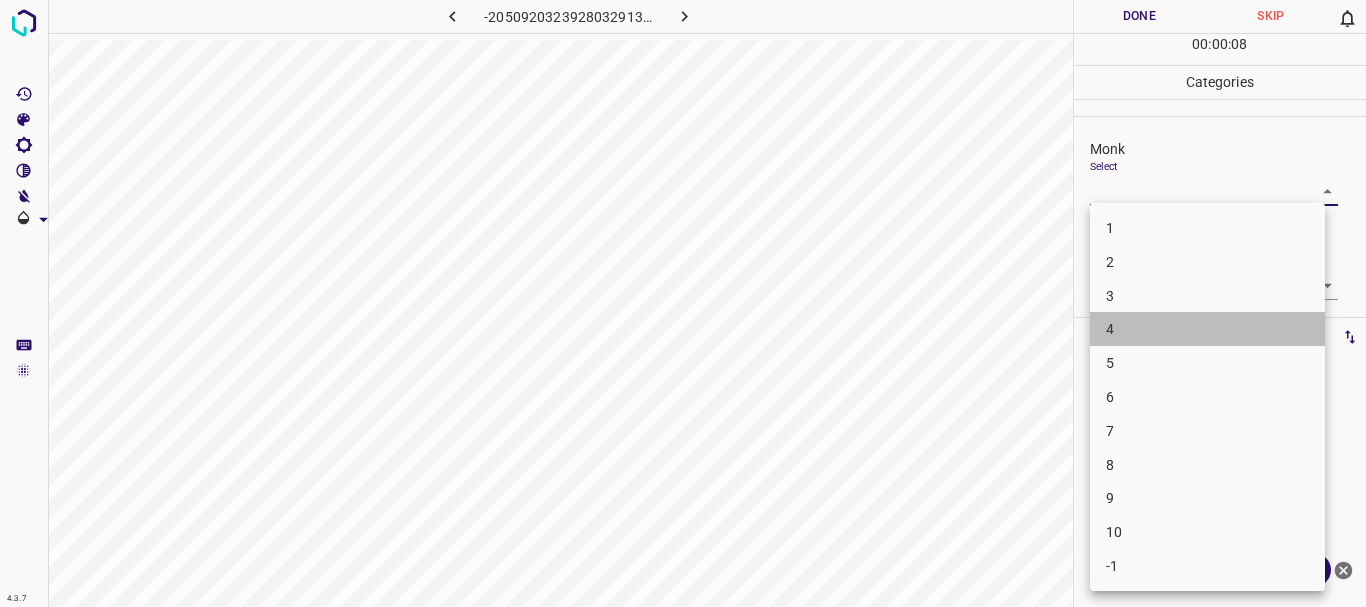 click on "4" at bounding box center [1207, 329] 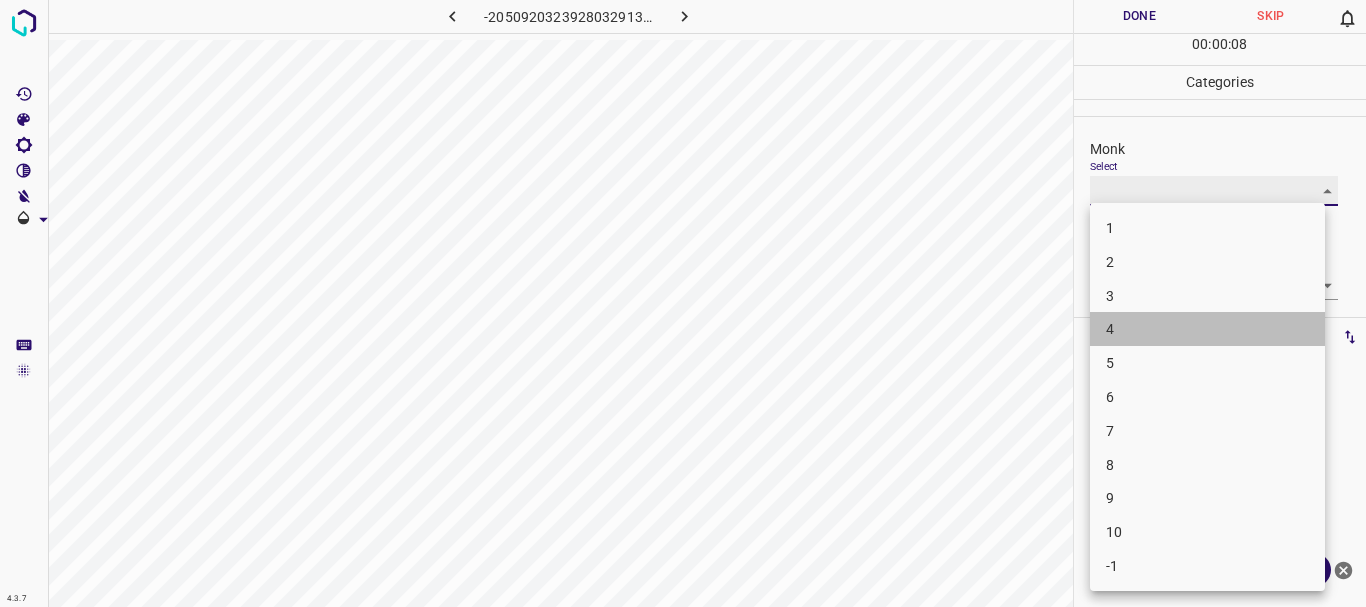 type on "4" 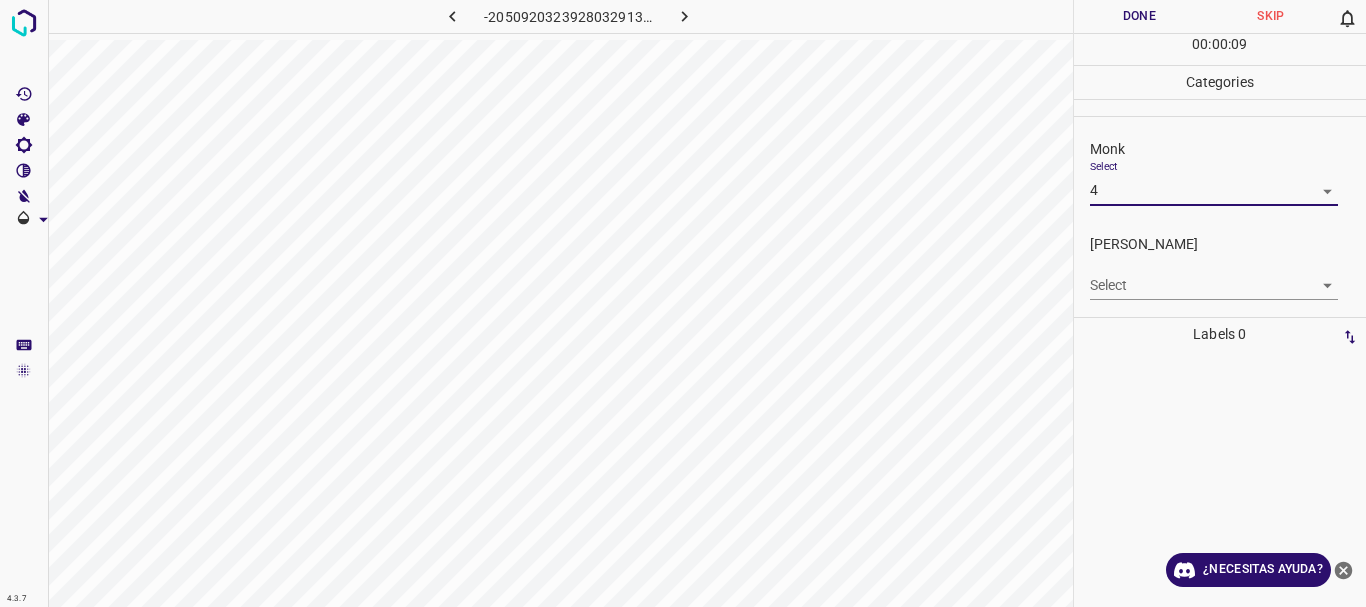 click on "4.3.7 -2050920323928032913.png Done Skip 0 00   : 00   : 09   Categories Monk   Select 4 4  [PERSON_NAME]   Select ​ Labels   0 Categories 1 Monk 2  [PERSON_NAME] Tools Space Change between modes (Draw & Edit) I Auto labeling R Restore zoom M Zoom in N Zoom out Delete Delete selecte label Filters Z Restore filters X Saturation filter C Brightness filter V Contrast filter B Gray scale filter General O Download ¿Necesitas ayuda? Texto original Valora esta traducción Tu opinión servirá para ayudar a mejorar el Traductor de Google - Texto - Esconder - Borrar" at bounding box center [683, 303] 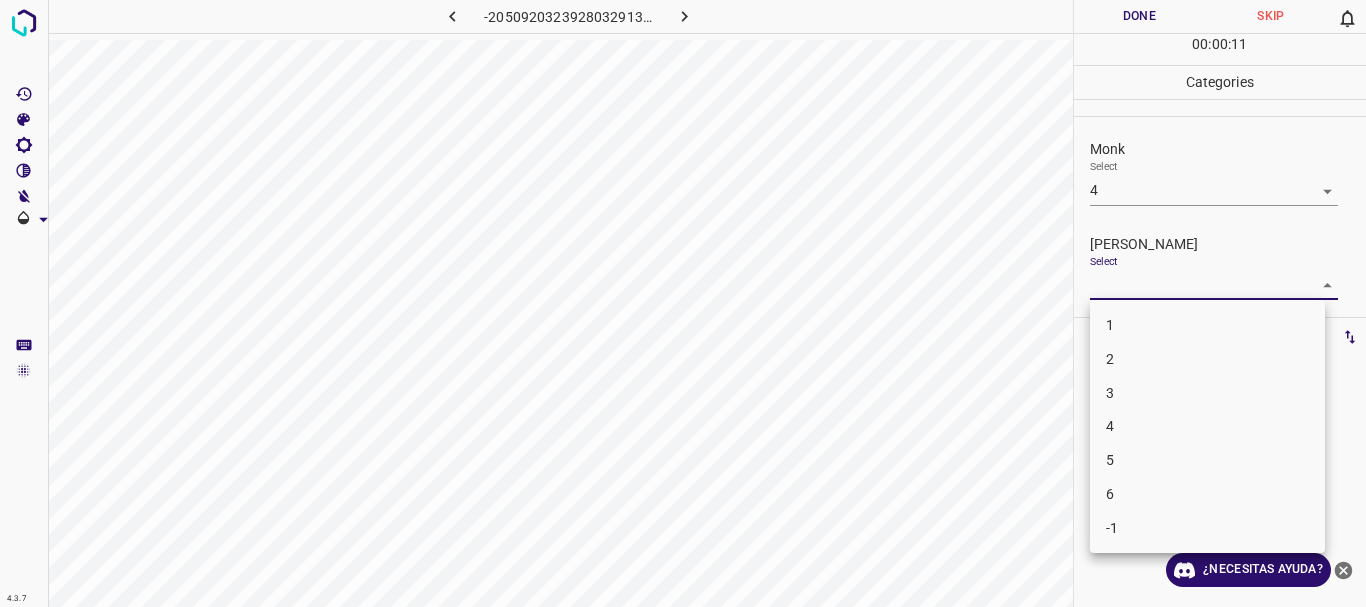 click on "3" at bounding box center (1207, 393) 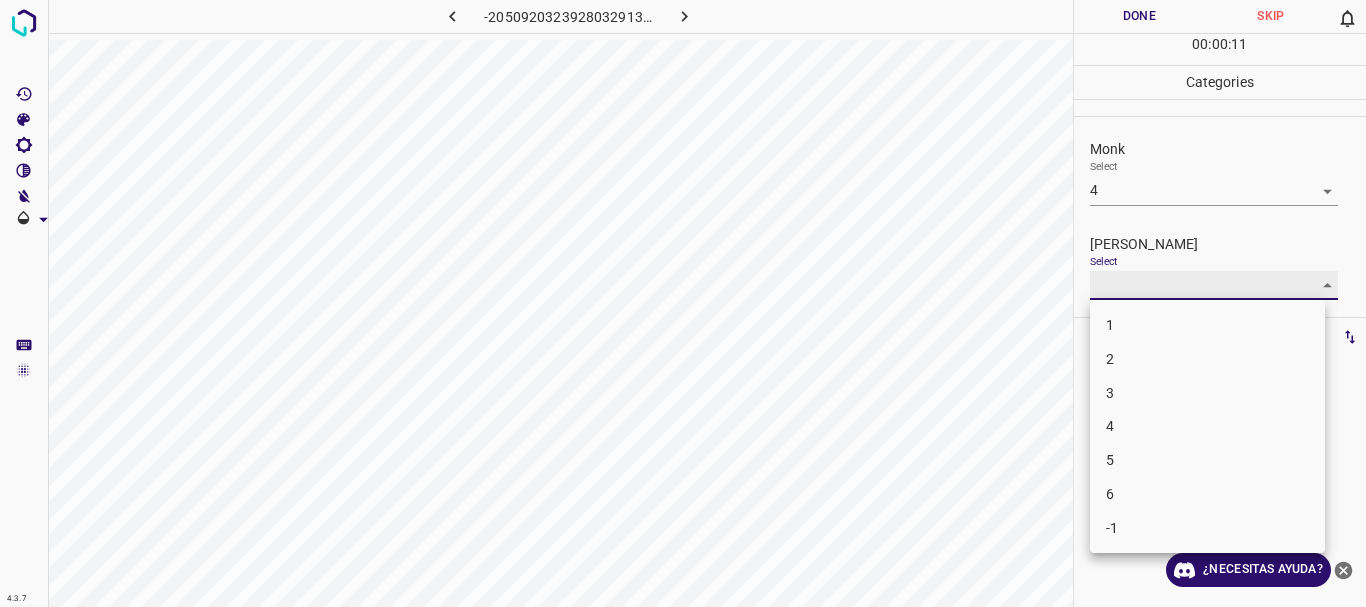type on "3" 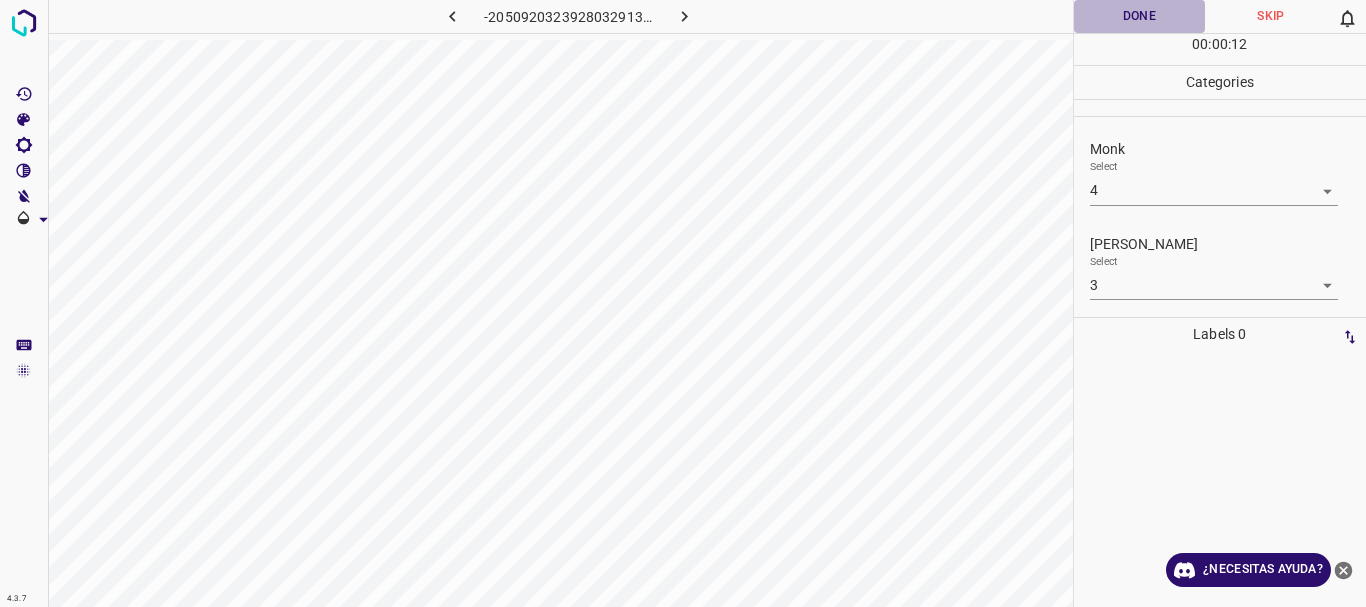 click on "Done" at bounding box center [1140, 16] 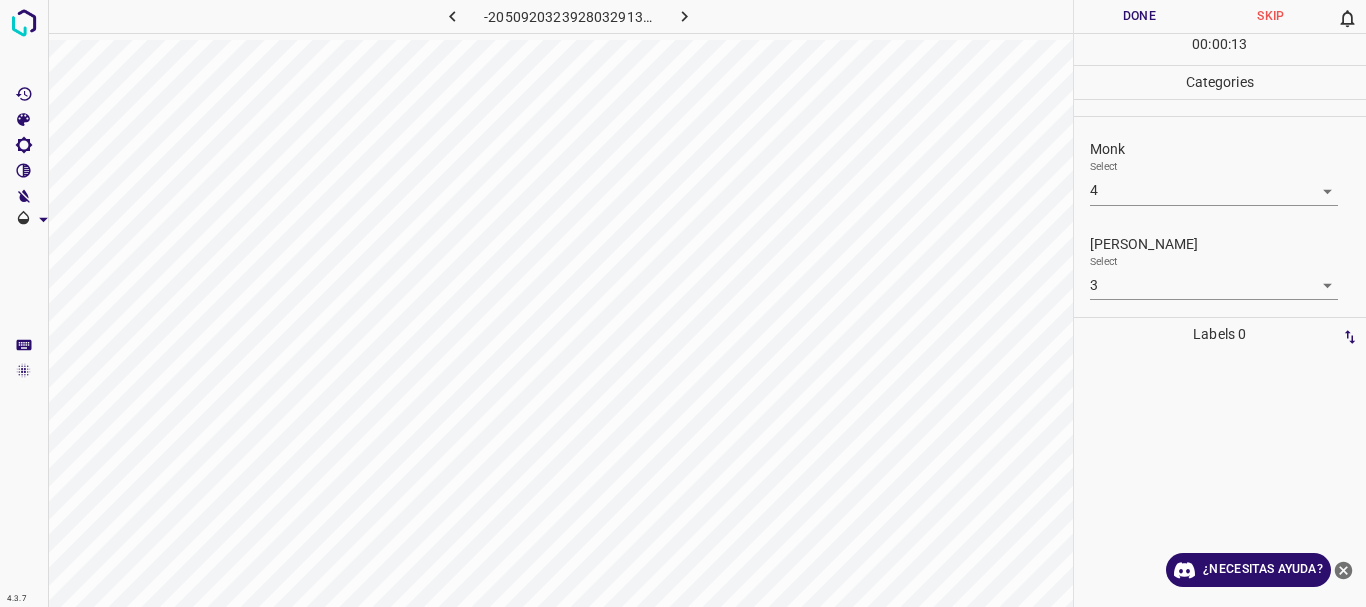 click 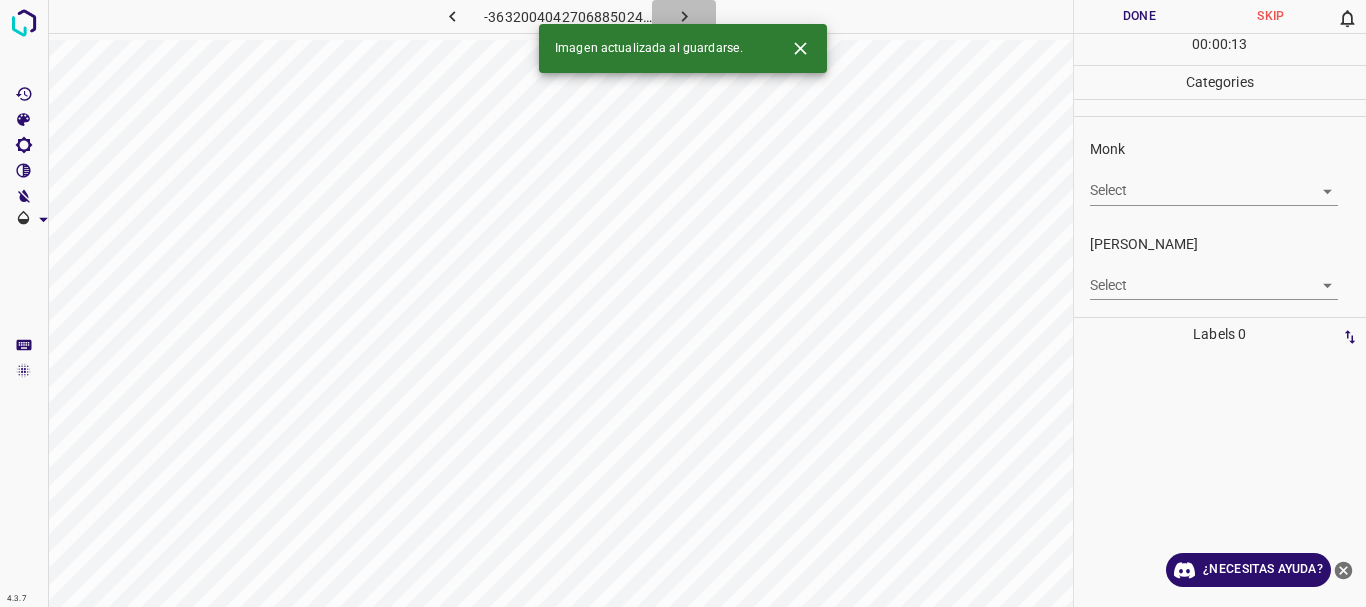 drag, startPoint x: 698, startPoint y: 12, endPoint x: 423, endPoint y: 5, distance: 275.08908 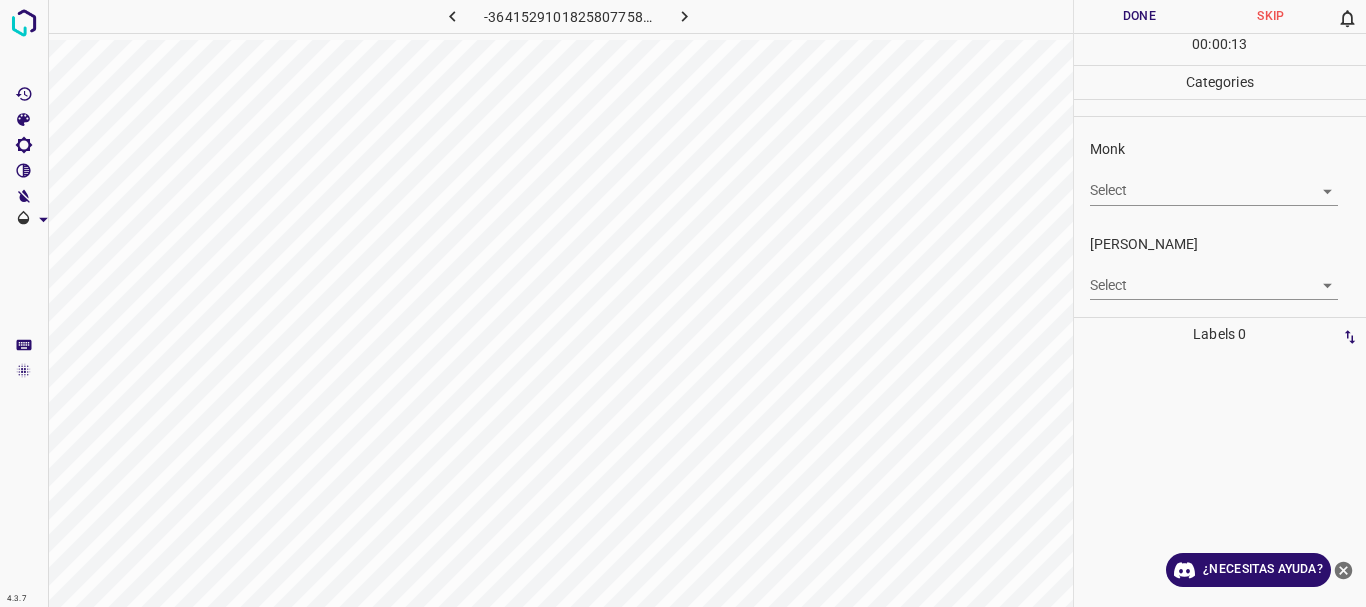 click 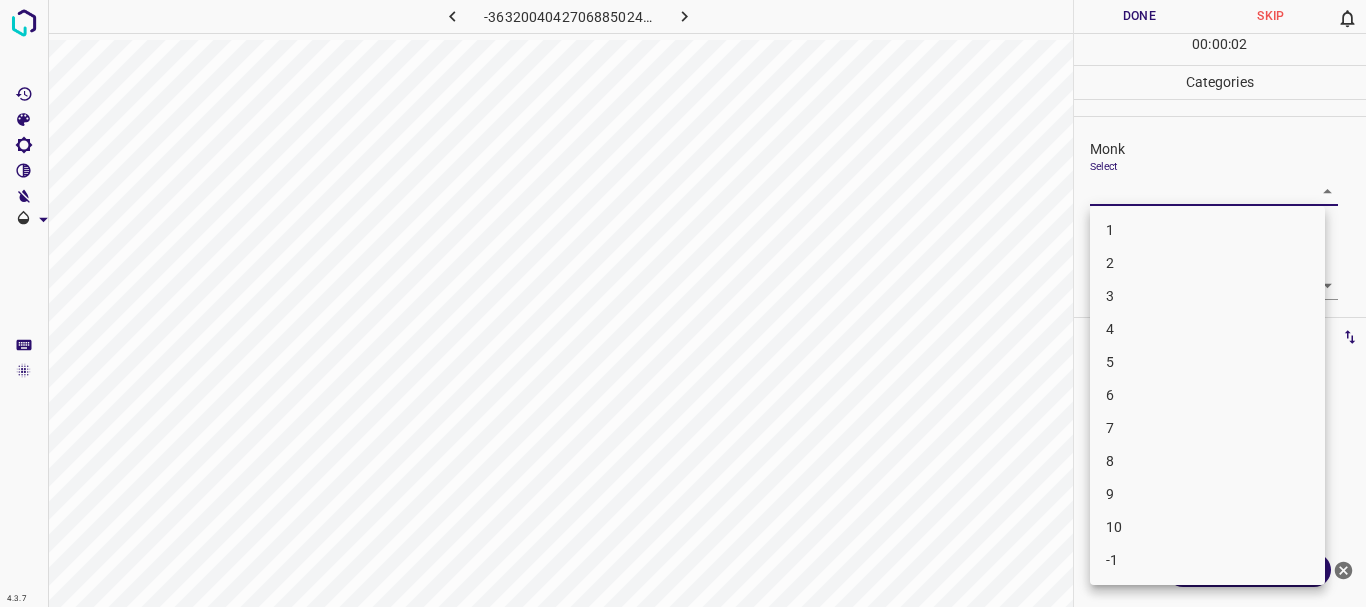 click on "4.3.7 -3632004042706885024.png Done Skip 0 00   : 00   : 02   Categories Monk   Select ​  [PERSON_NAME]   Select ​ Labels   0 Categories 1 Monk 2  [PERSON_NAME] Tools Space Change between modes (Draw & Edit) I Auto labeling R Restore zoom M Zoom in N Zoom out Delete Delete selecte label Filters Z Restore filters X Saturation filter C Brightness filter V Contrast filter B Gray scale filter General O Download ¿Necesitas ayuda? Texto original Valora esta traducción Tu opinión servirá para ayudar a mejorar el Traductor de Google - Texto - Esconder - Borrar 1 2 3 4 5 6 7 8 9 10 -1" at bounding box center [683, 303] 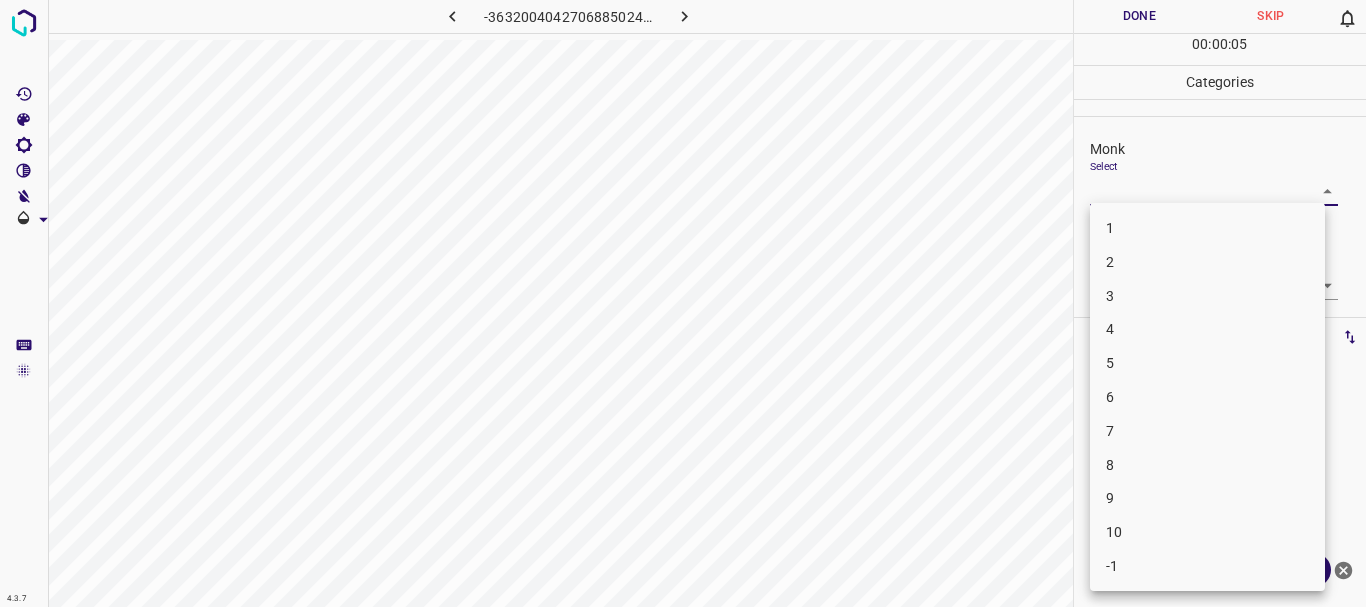 click on "4" at bounding box center [1207, 329] 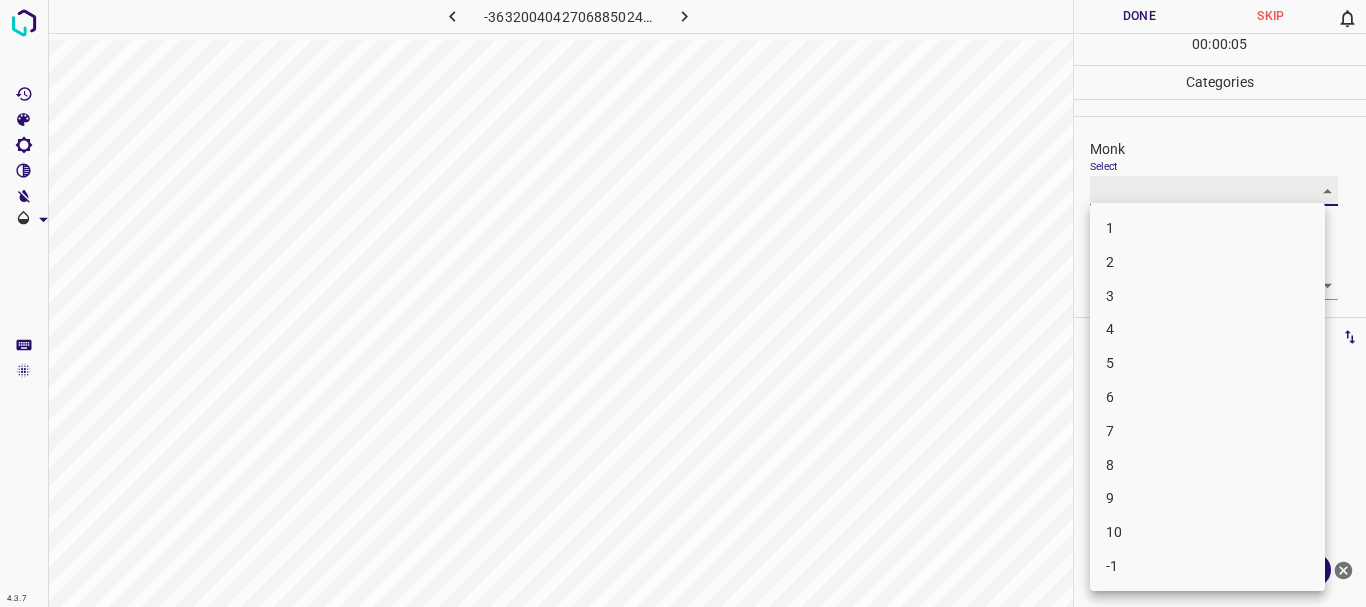 type on "4" 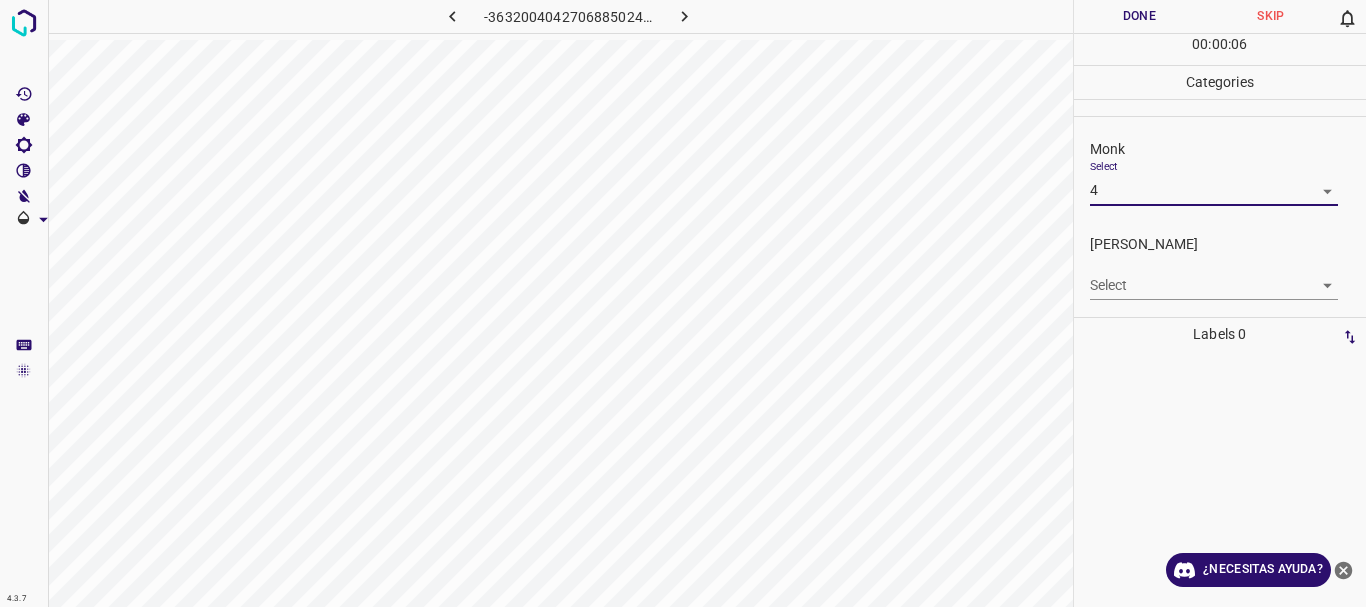 click on "4.3.7 -3632004042706885024.png Done Skip 0 00   : 00   : 06   Categories Monk   Select 4 4  [PERSON_NAME]   Select ​ Labels   0 Categories 1 Monk 2  [PERSON_NAME] Tools Space Change between modes (Draw & Edit) I Auto labeling R Restore zoom M Zoom in N Zoom out Delete Delete selecte label Filters Z Restore filters X Saturation filter C Brightness filter V Contrast filter B Gray scale filter General O Download ¿Necesitas ayuda? Texto original Valora esta traducción Tu opinión servirá para ayudar a mejorar el Traductor de Google - Texto - Esconder - Borrar" at bounding box center (683, 303) 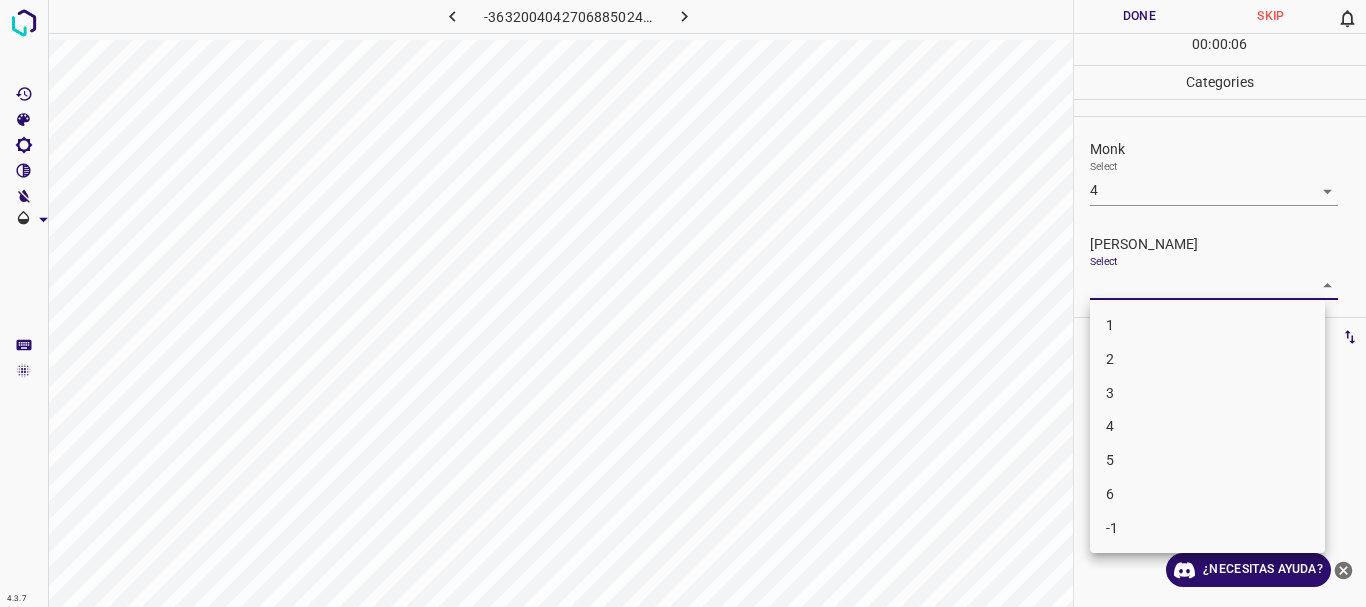 drag, startPoint x: 1162, startPoint y: 391, endPoint x: 1132, endPoint y: 19, distance: 373.2077 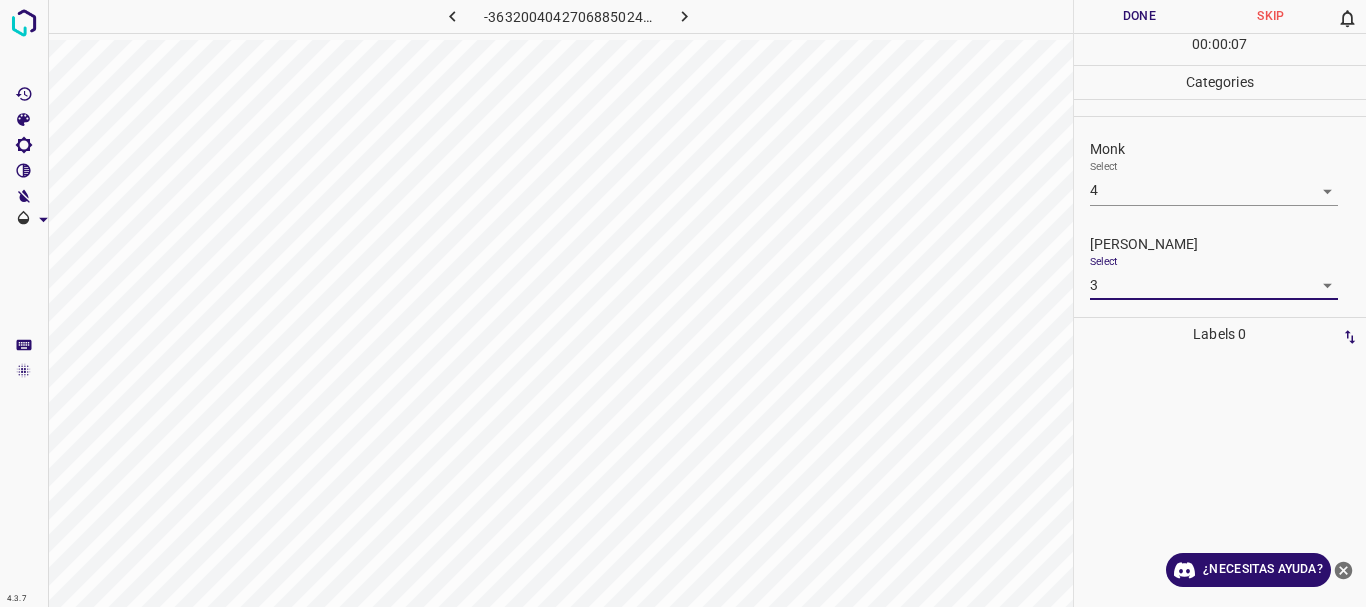 type on "3" 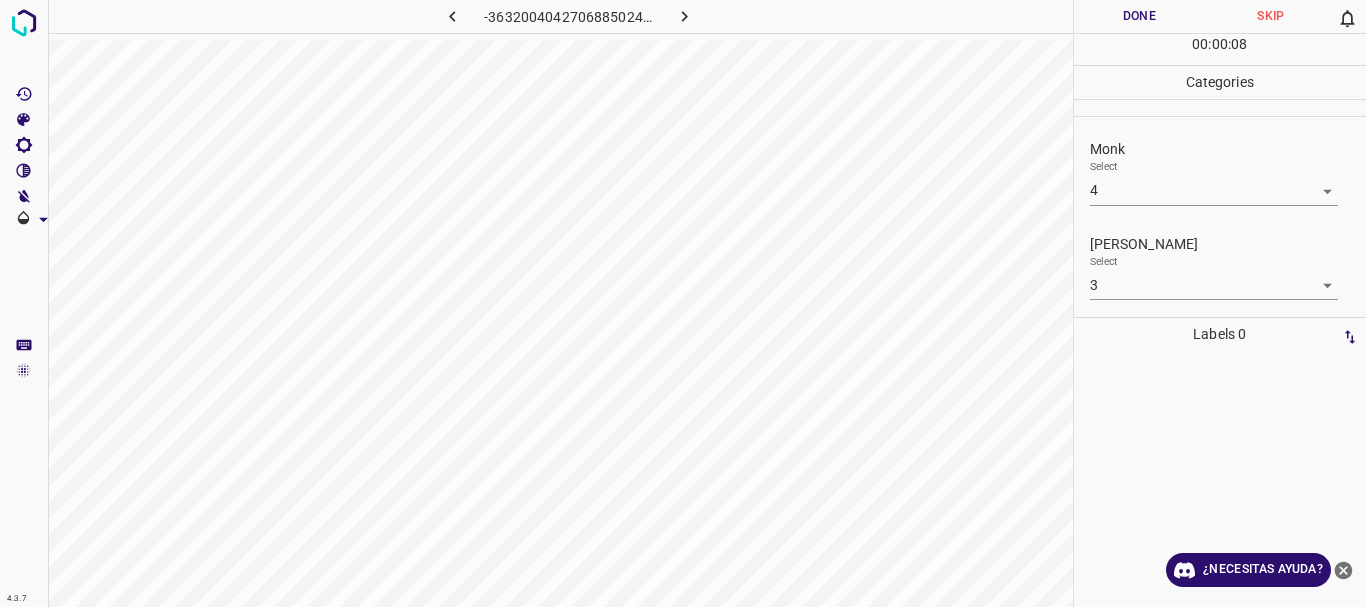 click on "Done" at bounding box center (1140, 16) 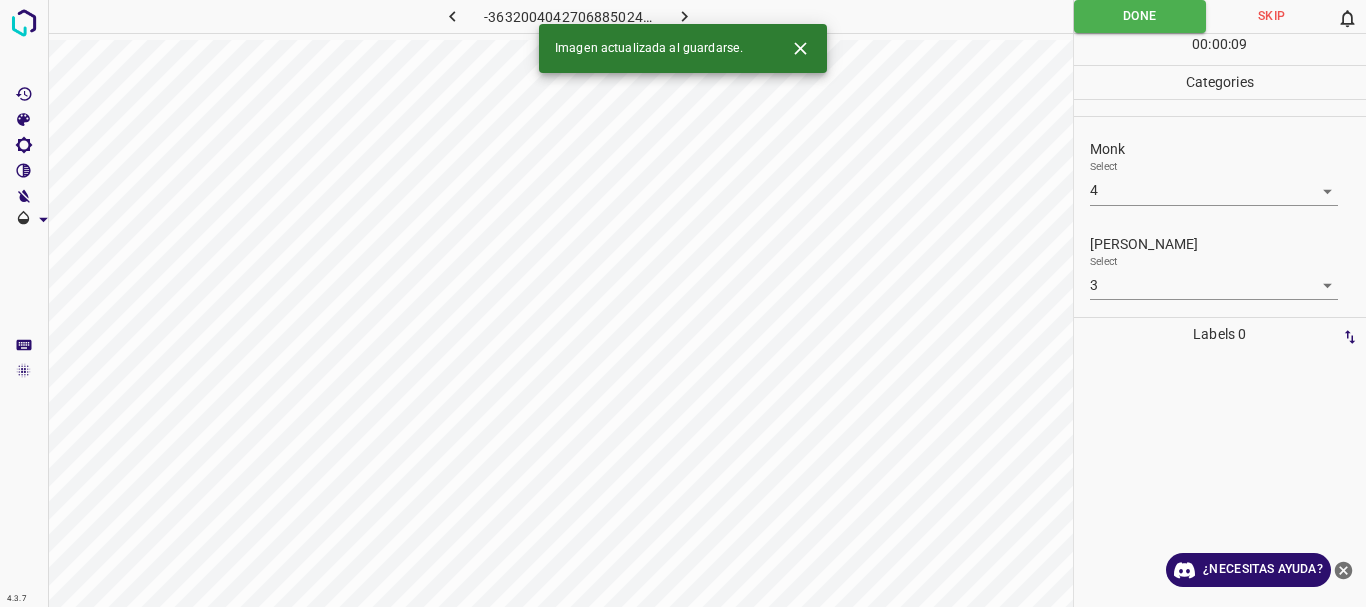 click 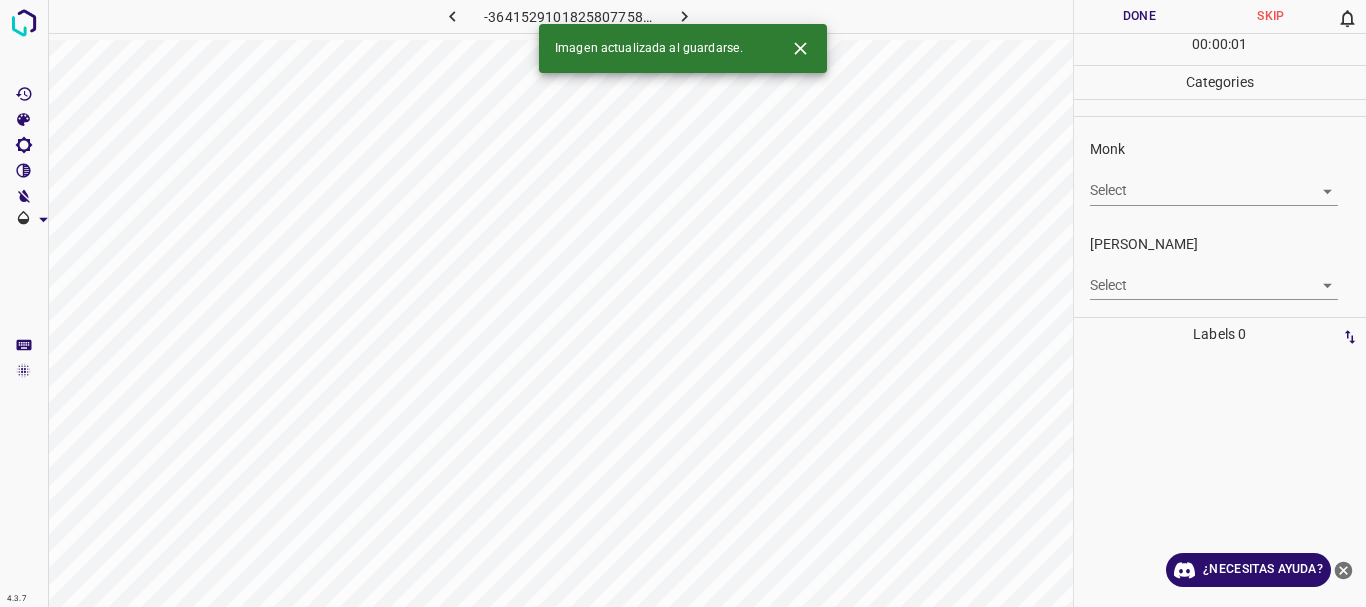 click on "4.3.7 -3641529101825807758.png Done Skip 0 00   : 00   : 01   Categories Monk   Select ​  [PERSON_NAME]   Select ​ Labels   0 Categories 1 Monk 2  [PERSON_NAME] Tools Space Change between modes (Draw & Edit) I Auto labeling R Restore zoom M Zoom in N Zoom out Delete Delete selecte label Filters Z Restore filters X Saturation filter C Brightness filter V Contrast filter B Gray scale filter General O Download Imagen actualizada al guardarse. ¿Necesitas ayuda? Texto original Valora esta traducción Tu opinión servirá para ayudar a mejorar el Traductor de Google - Texto - Esconder - Borrar" at bounding box center [683, 303] 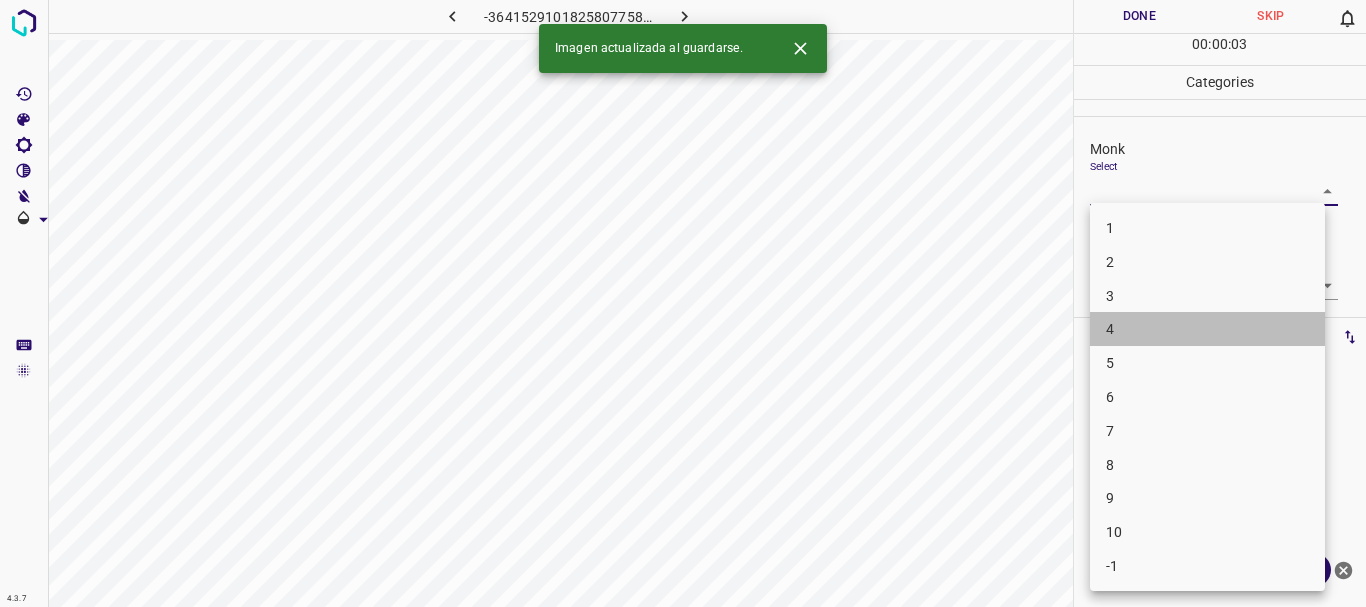 click on "4" at bounding box center [1207, 329] 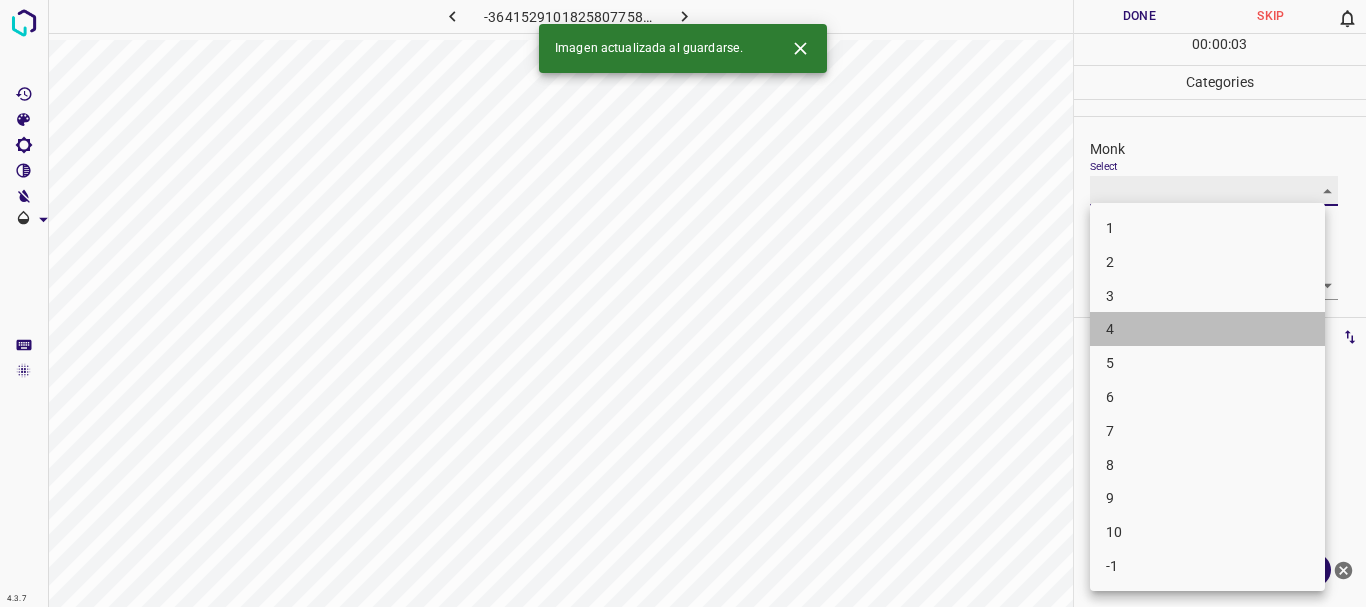 type on "4" 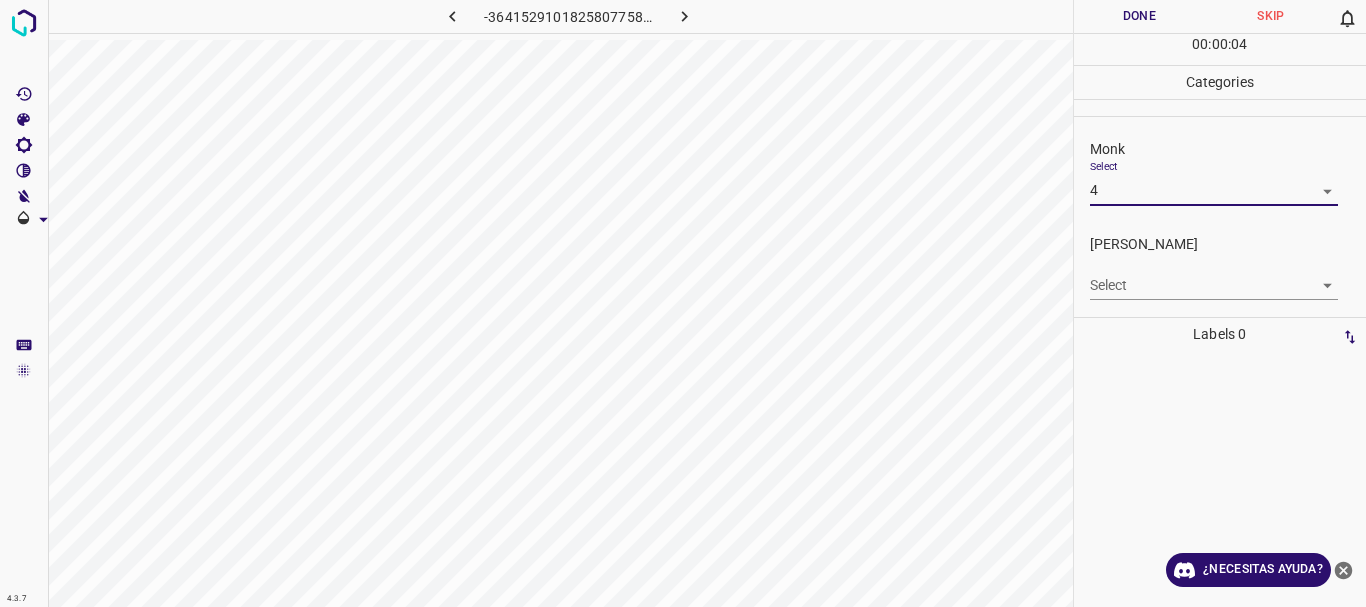 click on "4.3.7 -3641529101825807758.png Done Skip 0 00   : 00   : 04   Categories Monk   Select 4 4  [PERSON_NAME]   Select ​ Labels   0 Categories 1 Monk 2  [PERSON_NAME] Tools Space Change between modes (Draw & Edit) I Auto labeling R Restore zoom M Zoom in N Zoom out Delete Delete selecte label Filters Z Restore filters X Saturation filter C Brightness filter V Contrast filter B Gray scale filter General O Download ¿Necesitas ayuda? Texto original Valora esta traducción Tu opinión servirá para ayudar a mejorar el Traductor de Google - Texto - Esconder - Borrar" at bounding box center [683, 303] 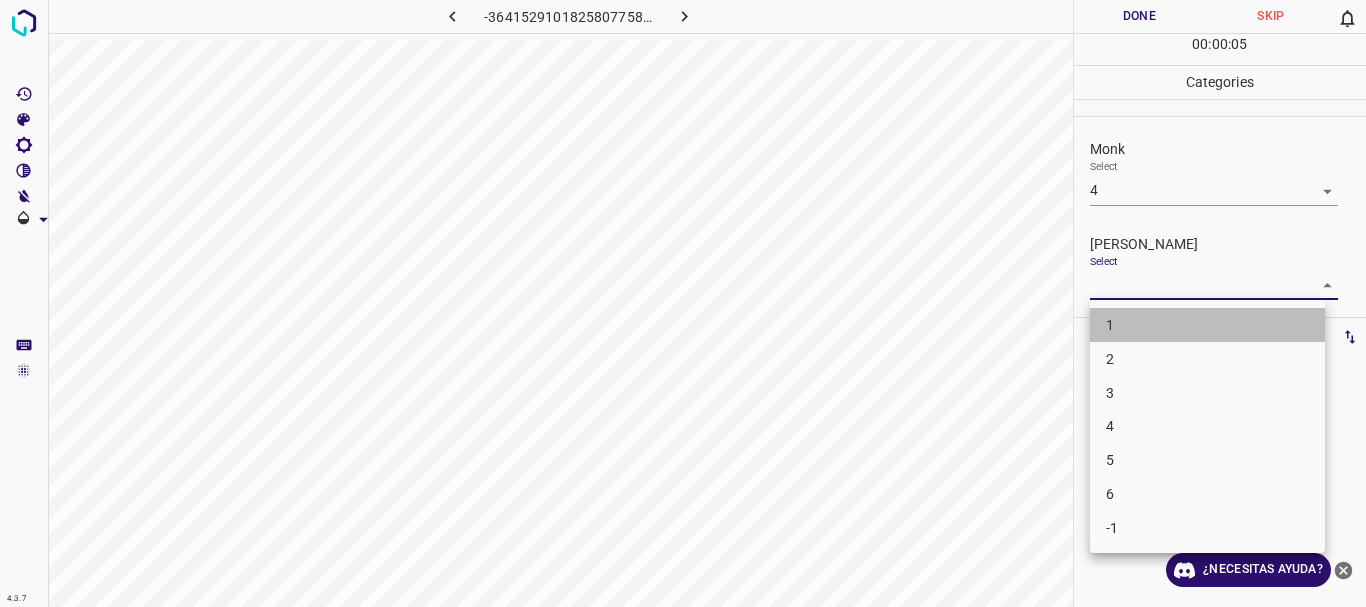 click on "1" at bounding box center (1207, 325) 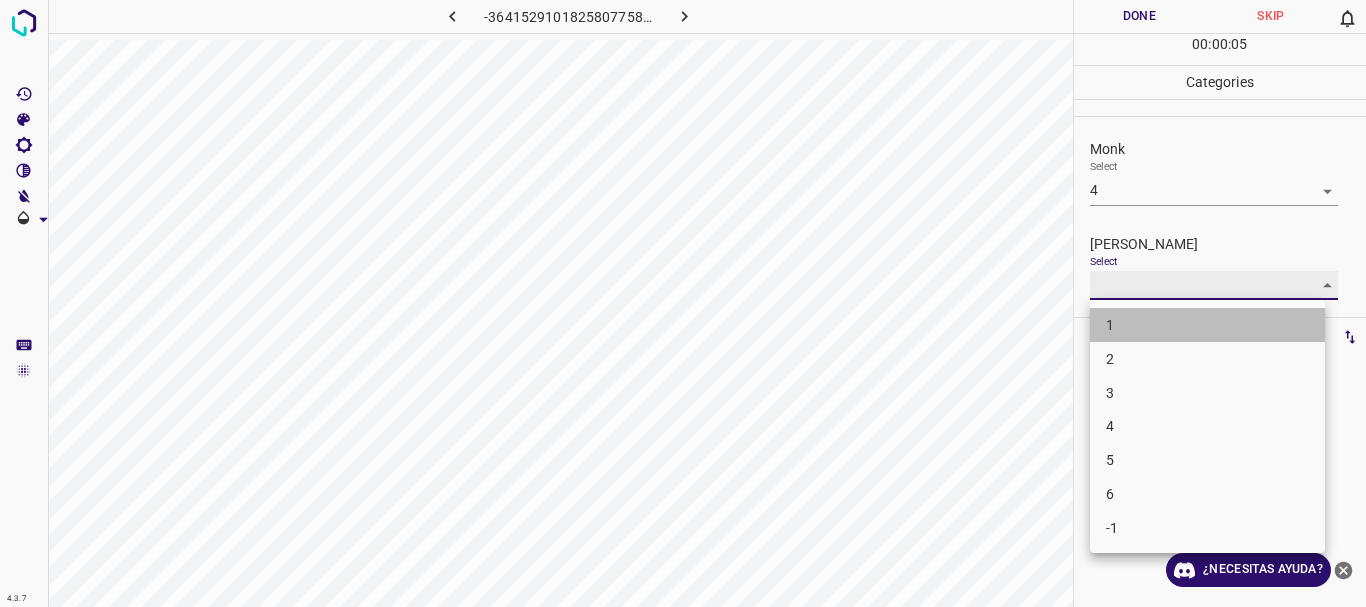 type on "1" 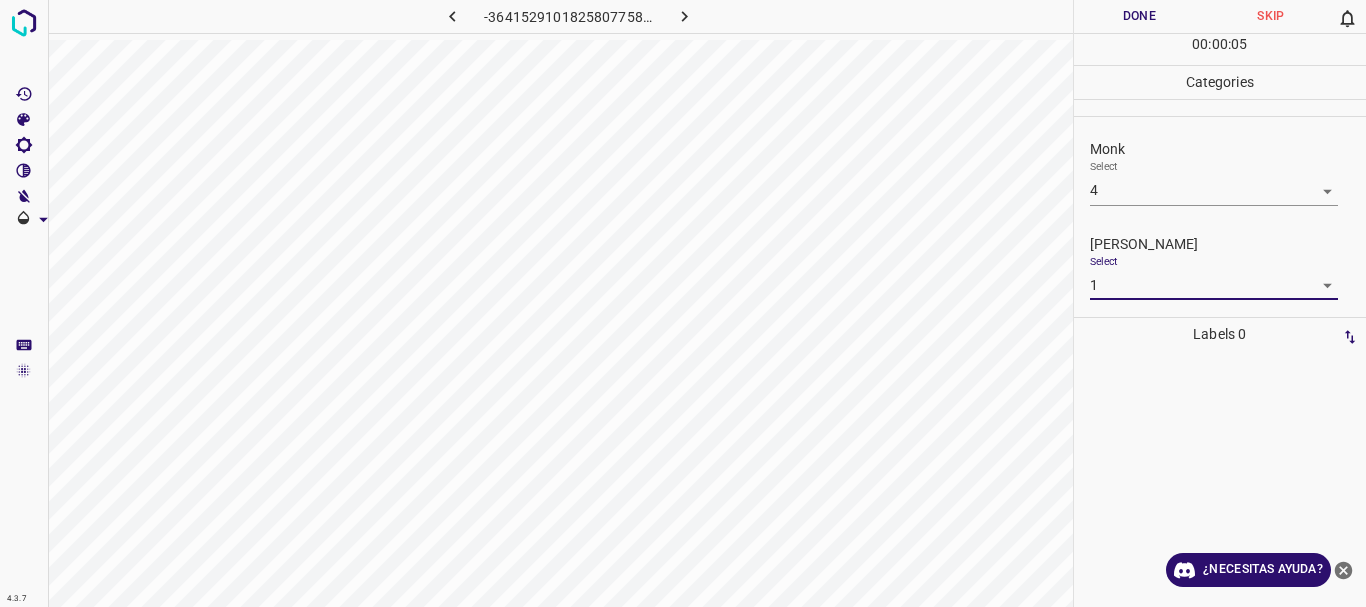 click on "Done" at bounding box center (1140, 16) 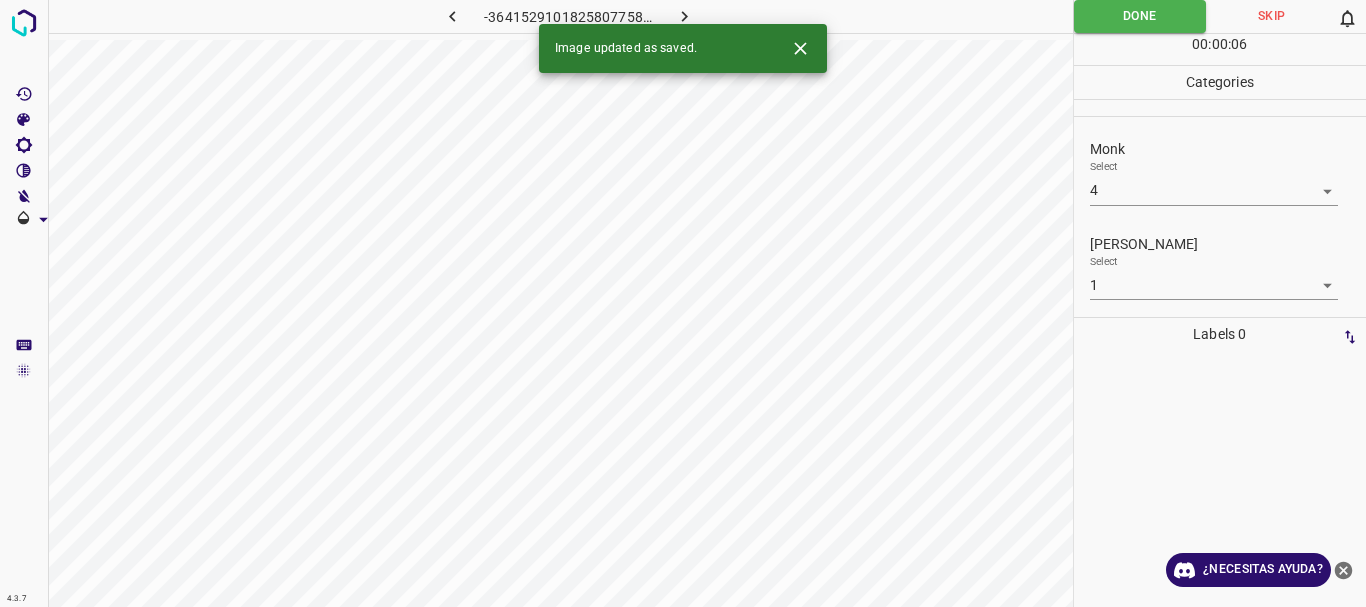 click 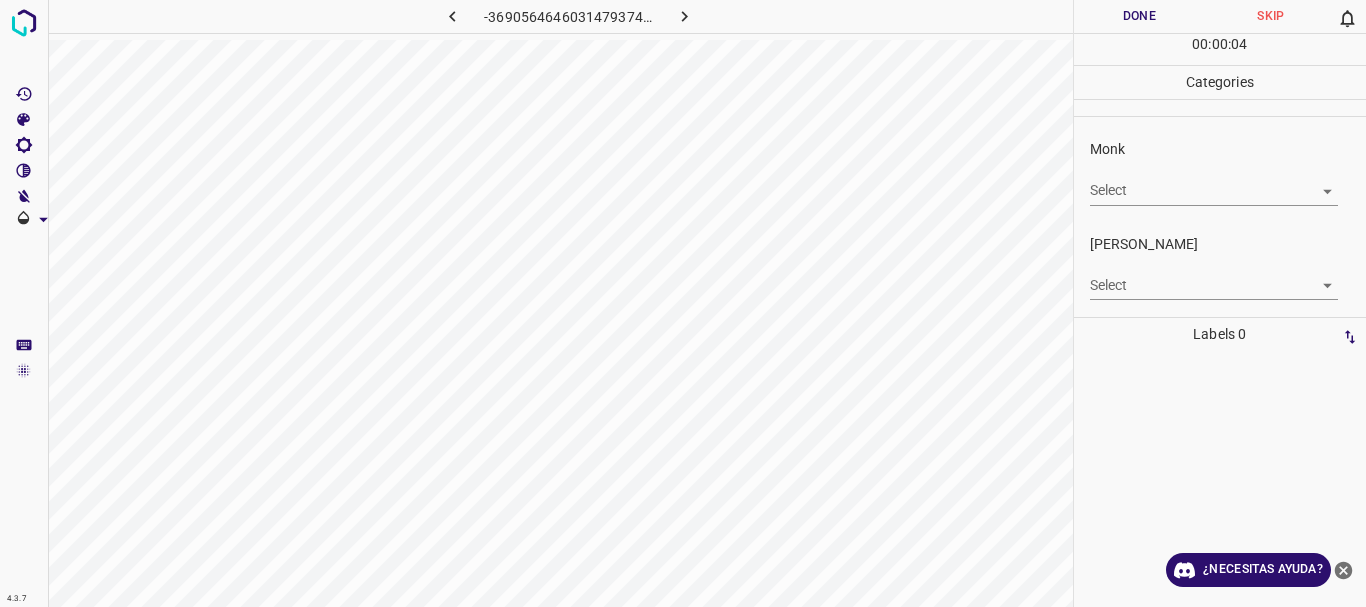 click on "4.3.7 -3690564646031479374.png Done Skip 0 00   : 00   : 04   Categories Monk   Select ​  [PERSON_NAME]   Select ​ Labels   0 Categories 1 Monk 2  [PERSON_NAME] Tools Space Change between modes (Draw & Edit) I Auto labeling R Restore zoom M Zoom in N Zoom out Delete Delete selecte label Filters Z Restore filters X Saturation filter C Brightness filter V Contrast filter B Gray scale filter General O Download ¿Necesitas ayuda? Texto original Valora esta traducción Tu opinión servirá para ayudar a mejorar el Traductor de Google - Texto - Esconder - Borrar" at bounding box center (683, 303) 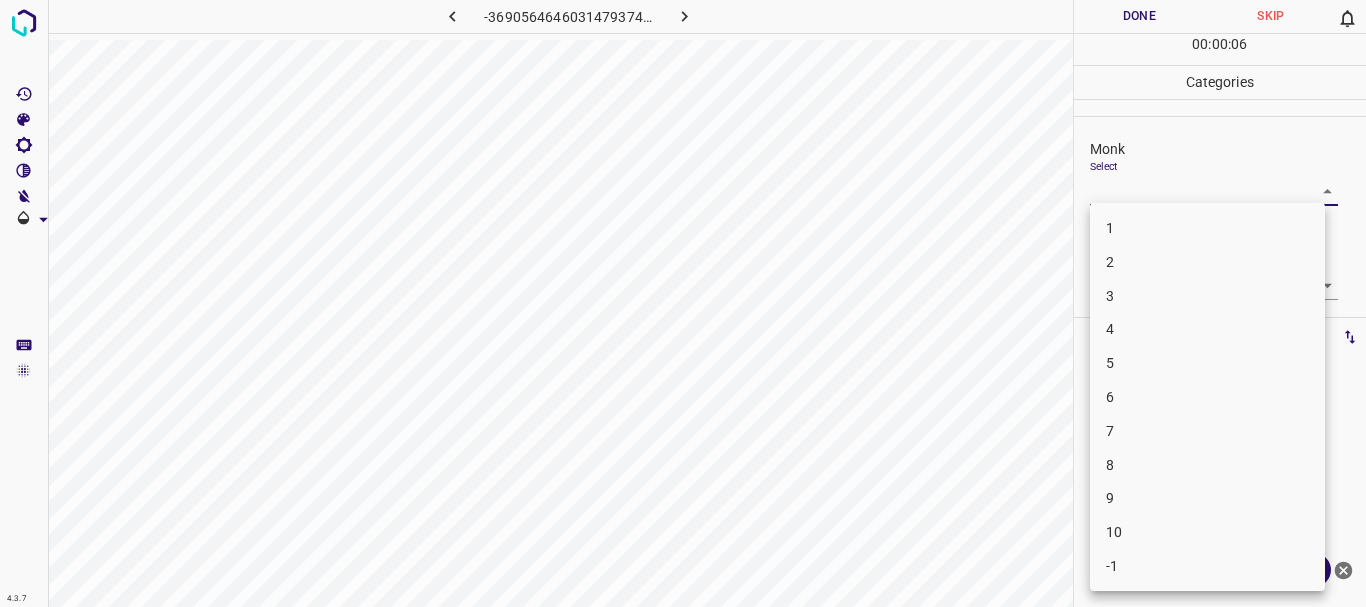 click on "-1" at bounding box center (1207, 566) 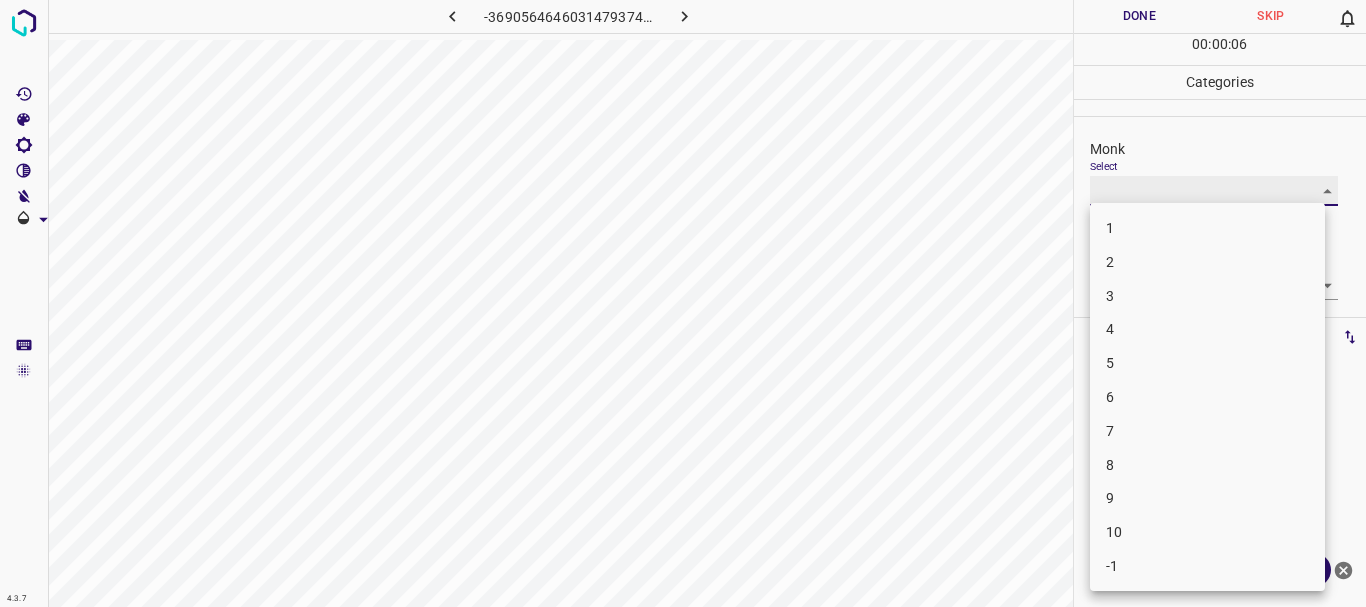 type on "-1" 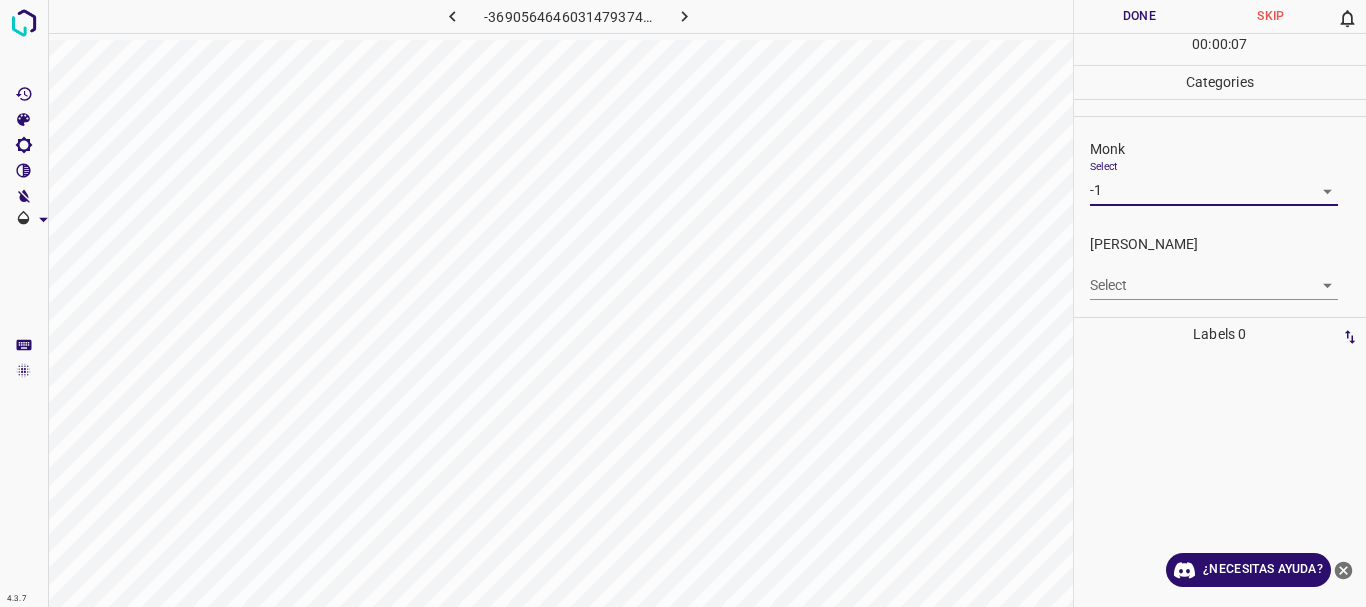 click on "4.3.7 -3690564646031479374.png Done Skip 0 00   : 00   : 07   Categories Monk   Select -1 -1  [PERSON_NAME]   Select ​ Labels   0 Categories 1 Monk 2  [PERSON_NAME] Tools Space Change between modes (Draw & Edit) I Auto labeling R Restore zoom M Zoom in N Zoom out Delete Delete selecte label Filters Z Restore filters X Saturation filter C Brightness filter V Contrast filter B Gray scale filter General O Download ¿Necesitas ayuda? Texto original Valora esta traducción Tu opinión servirá para ayudar a mejorar el Traductor de Google - Texto - Esconder - Borrar" at bounding box center (683, 303) 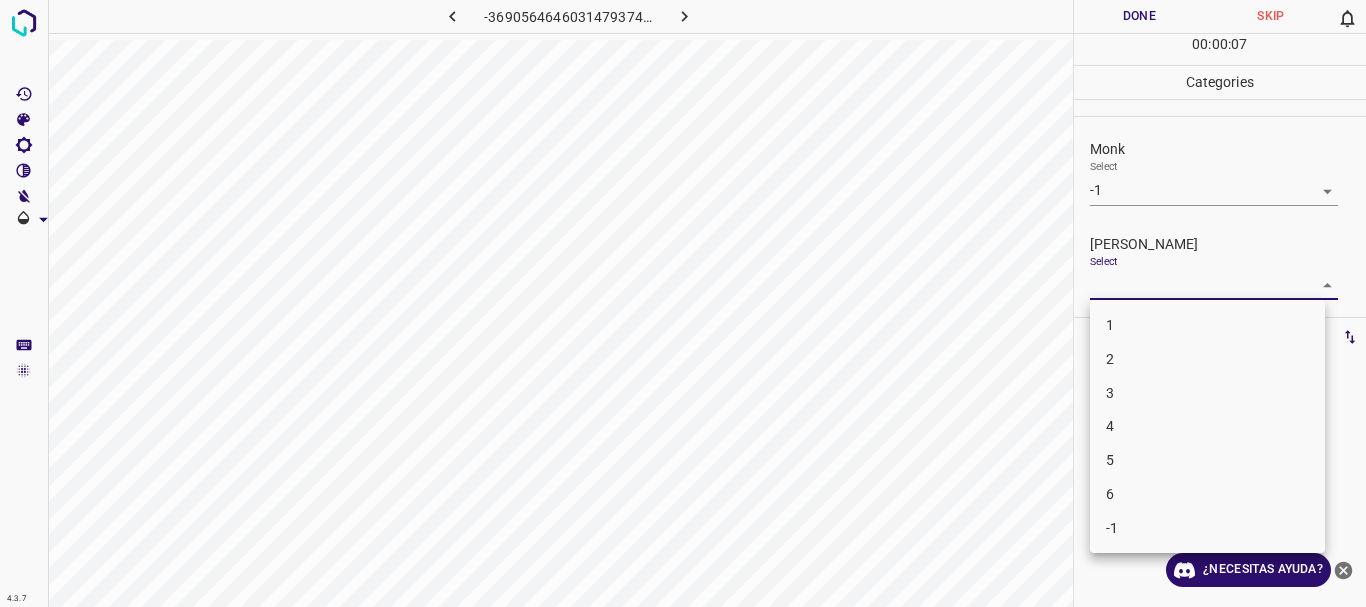 click on "-1" at bounding box center [1207, 528] 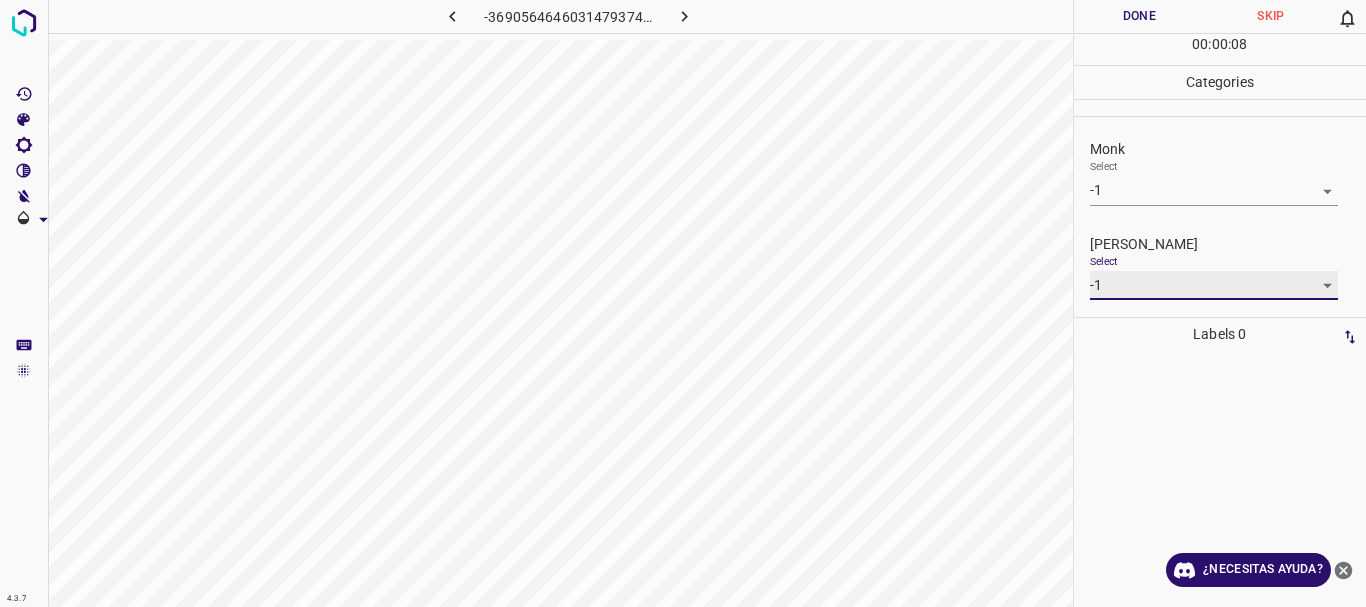 type on "-1" 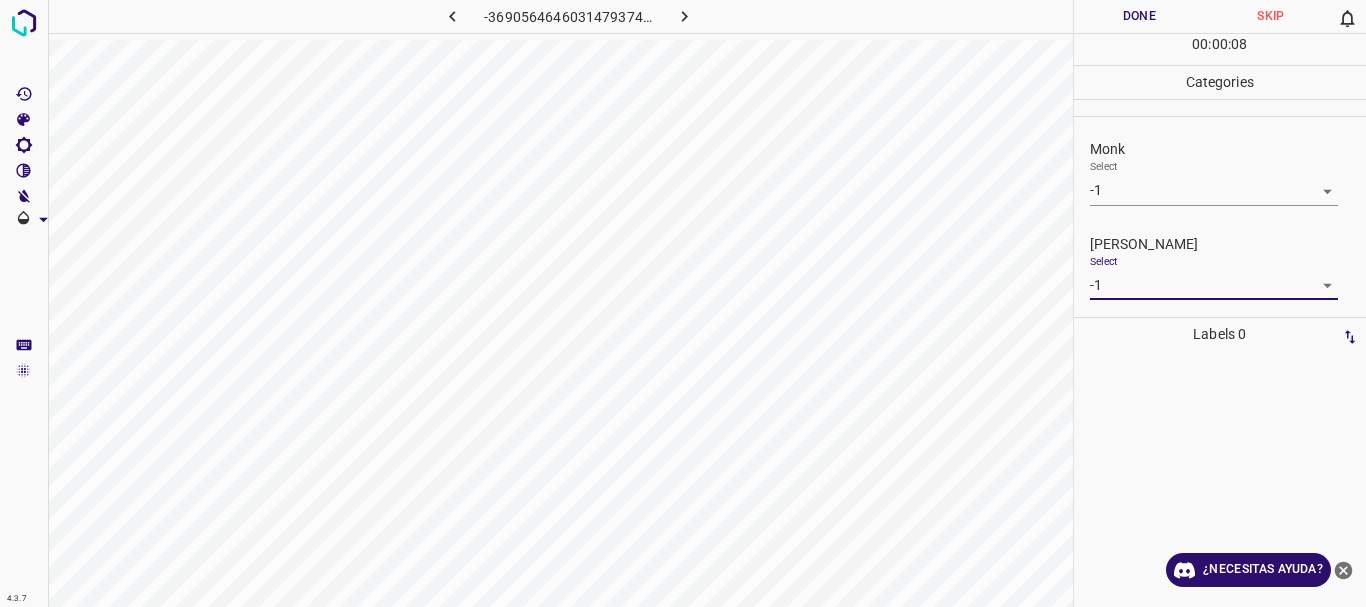 click on "Done" at bounding box center [1140, 16] 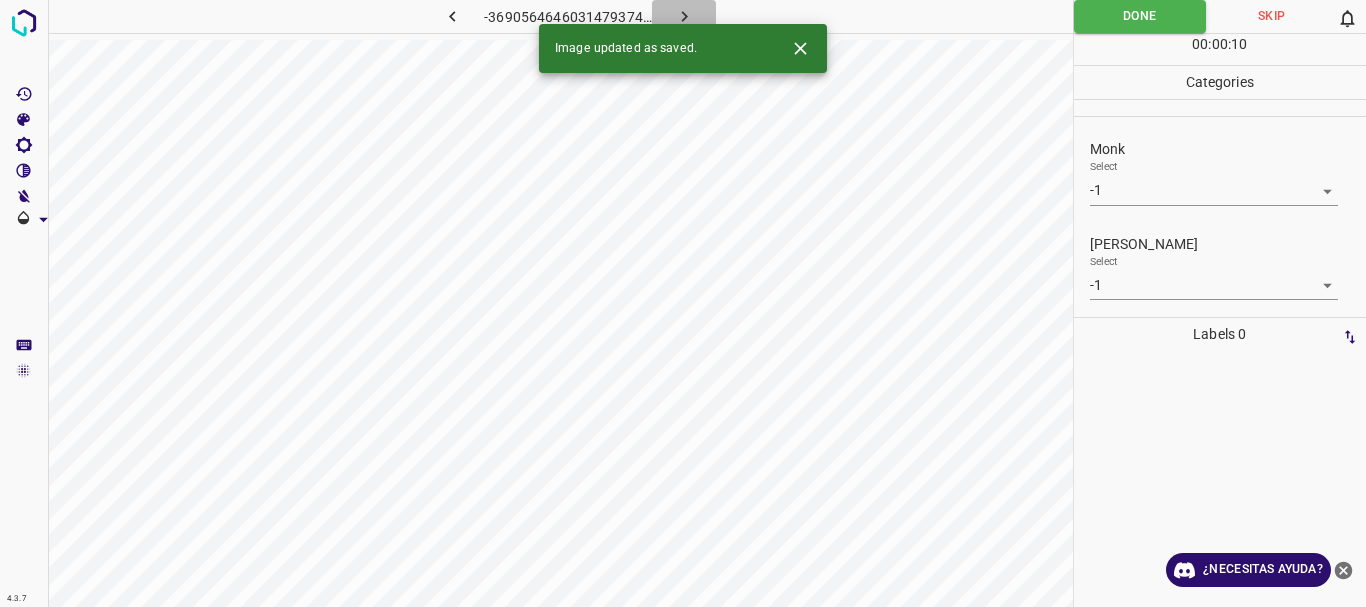 click 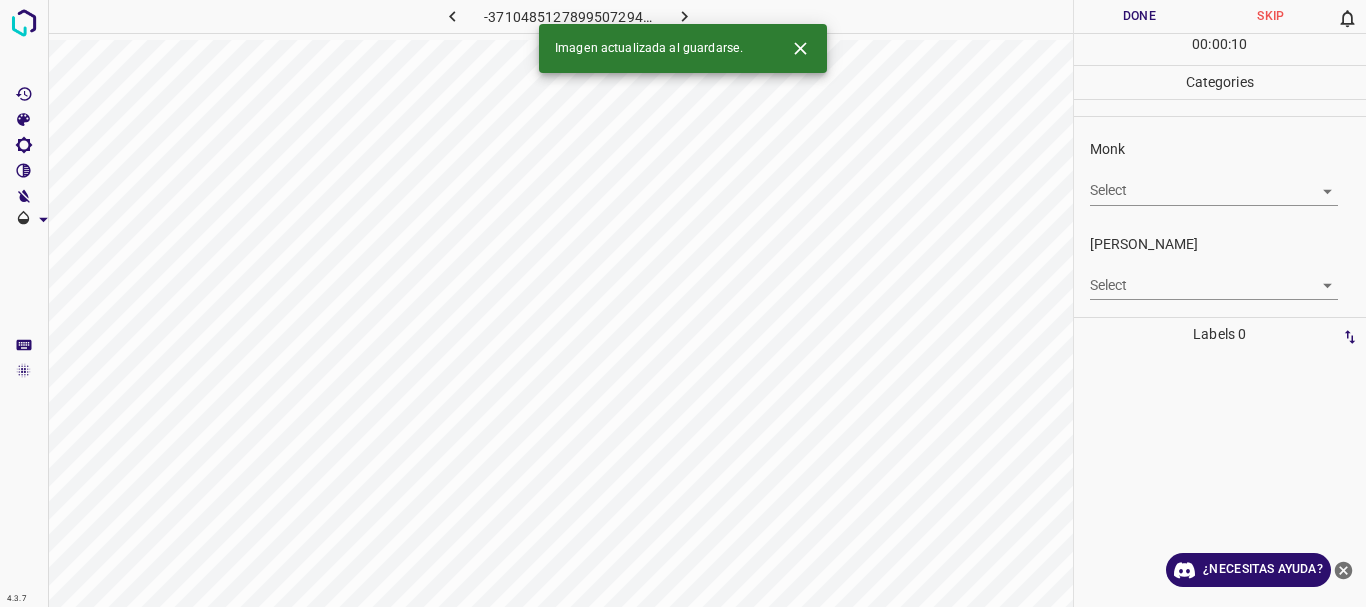 click on "4.3.7 -3710485127899507294.png Done Skip 0 00   : 00   : 10   Categories Monk   Select ​  [PERSON_NAME]   Select ​ Labels   0 Categories 1 Monk 2  [PERSON_NAME] Tools Space Change between modes (Draw & Edit) I Auto labeling R Restore zoom M Zoom in N Zoom out Delete Delete selecte label Filters Z Restore filters X Saturation filter C Brightness filter V Contrast filter B Gray scale filter General O Download Imagen actualizada al guardarse. ¿Necesitas ayuda? Texto original Valora esta traducción Tu opinión servirá para ayudar a mejorar el Traductor de Google - Texto - Esconder - Borrar" at bounding box center (683, 303) 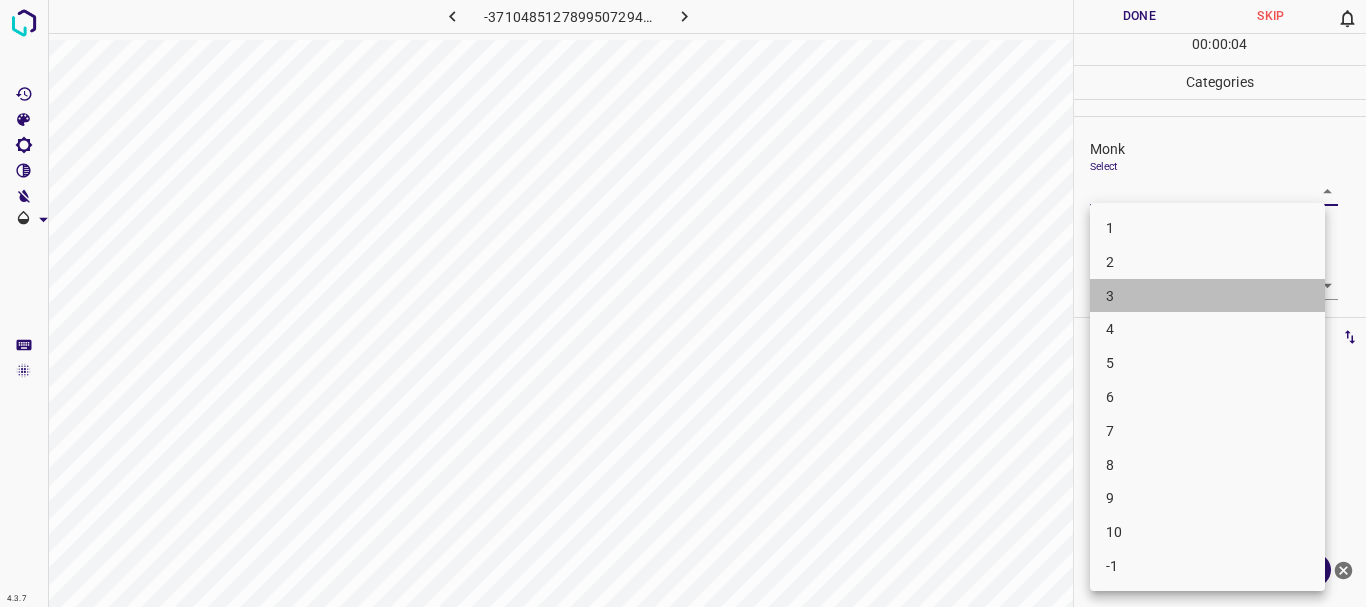 click on "3" at bounding box center (1207, 296) 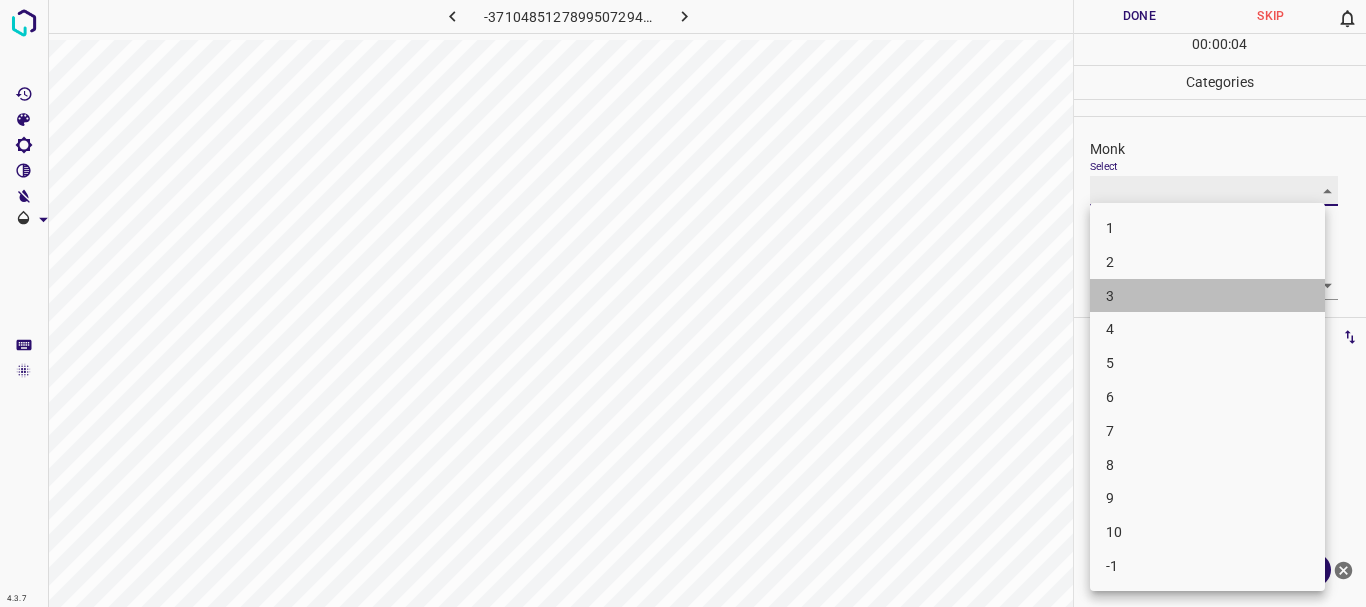 type on "3" 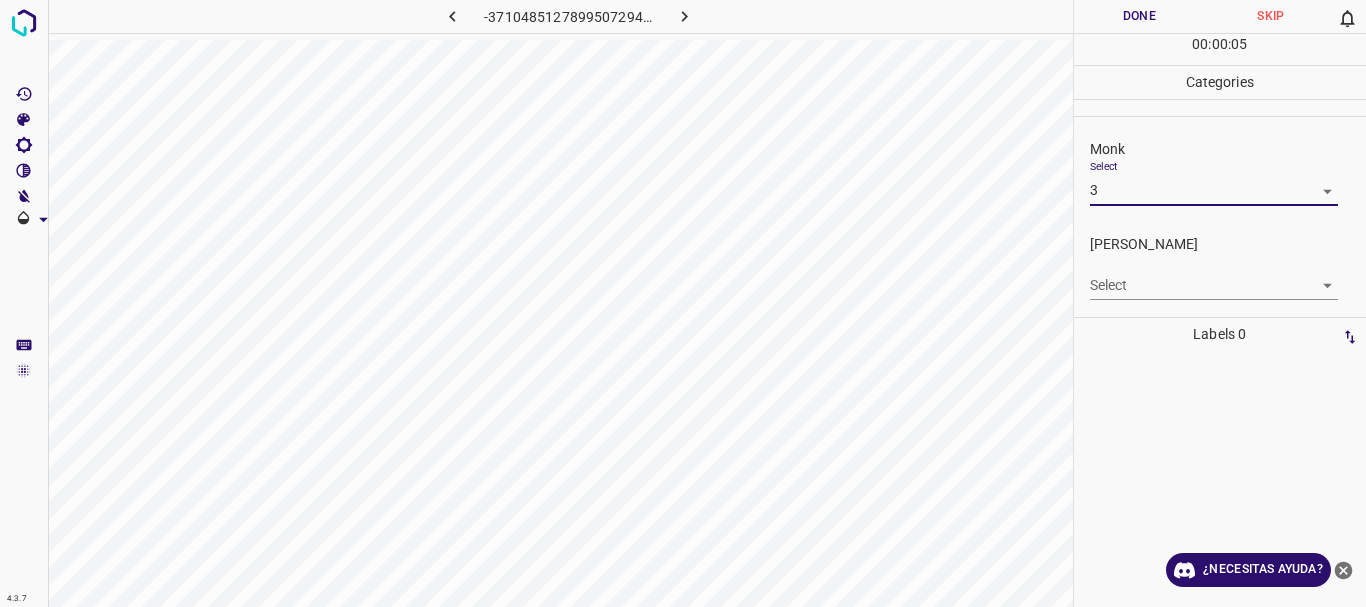 click on "4.3.7 -3710485127899507294.png Done Skip 0 00   : 00   : 05   Categories Monk   Select 3 3  [PERSON_NAME]   Select ​ Labels   0 Categories 1 Monk 2  [PERSON_NAME] Tools Space Change between modes (Draw & Edit) I Auto labeling R Restore zoom M Zoom in N Zoom out Delete Delete selecte label Filters Z Restore filters X Saturation filter C Brightness filter V Contrast filter B Gray scale filter General O Download ¿Necesitas ayuda? Texto original Valora esta traducción Tu opinión servirá para ayudar a mejorar el Traductor de Google - Texto - Esconder - Borrar" at bounding box center [683, 303] 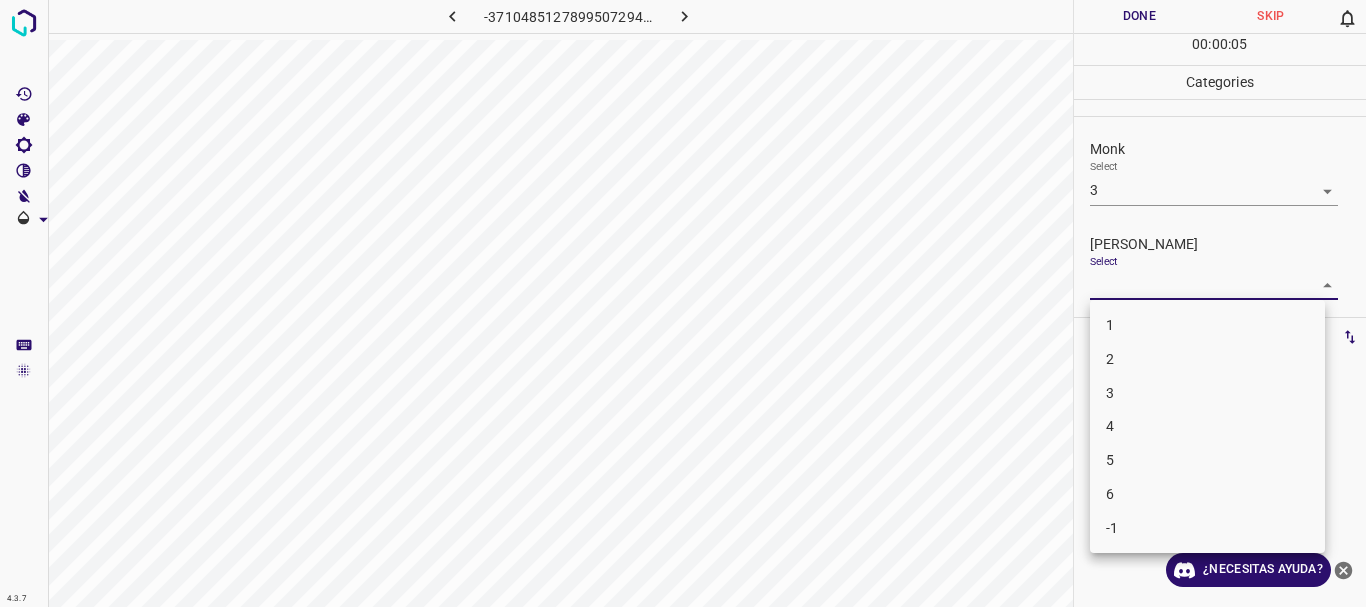 click on "3" at bounding box center (1207, 393) 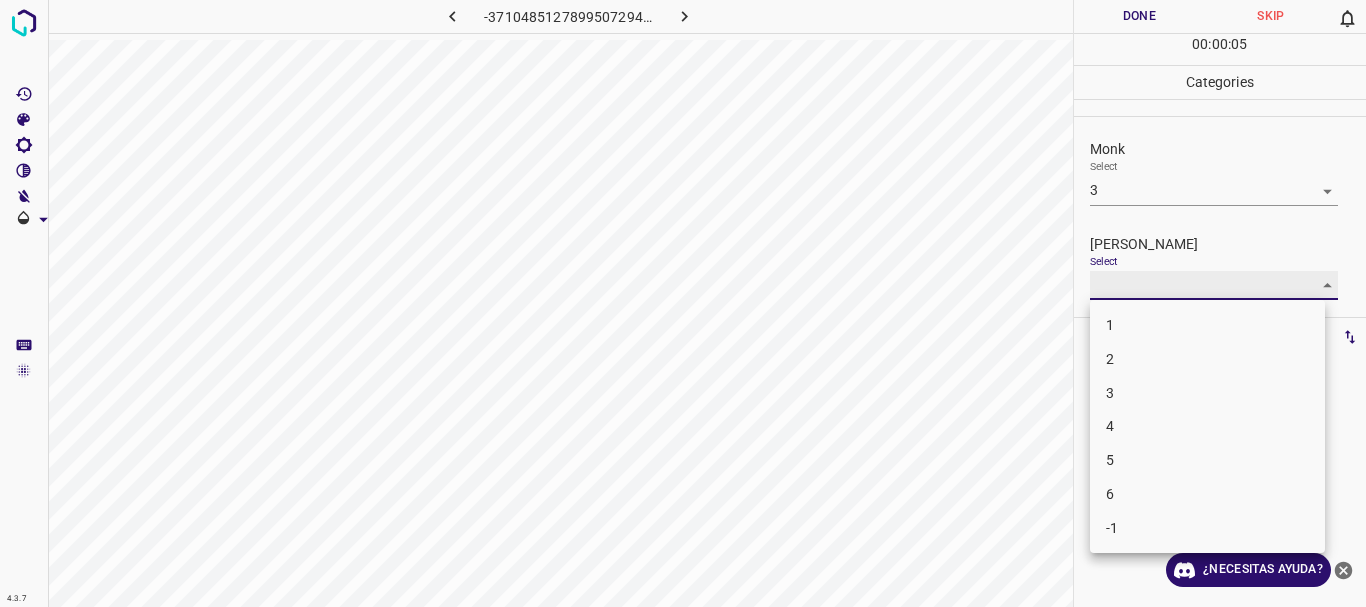 type on "3" 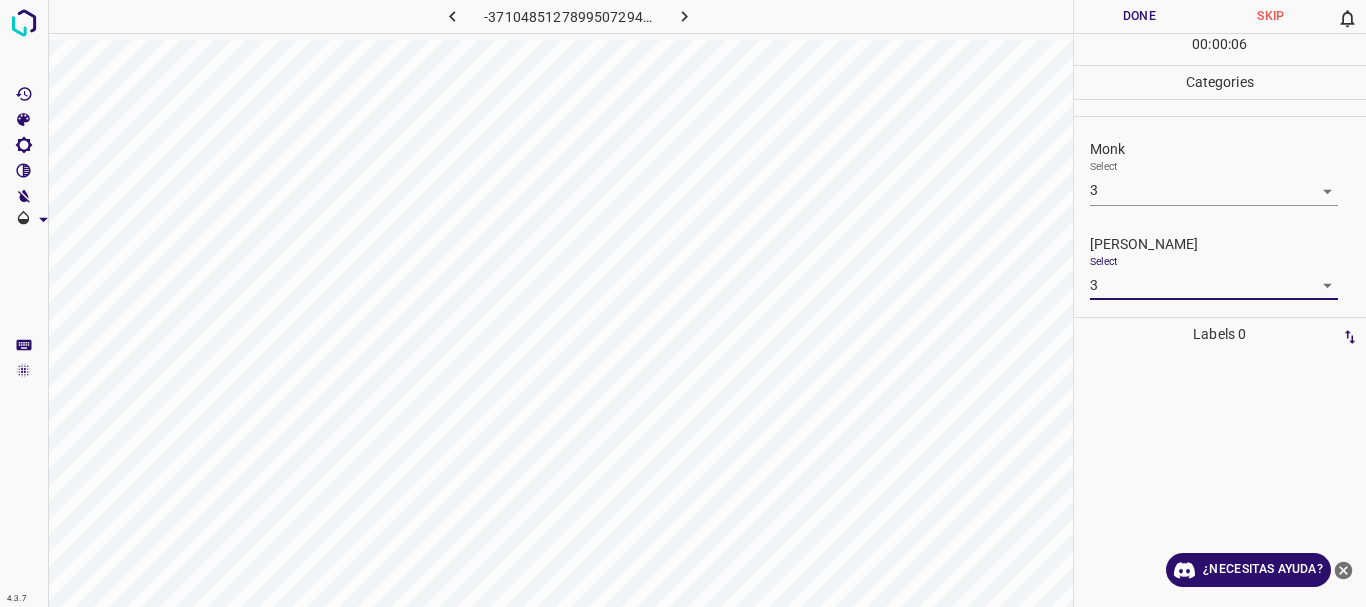 drag, startPoint x: 1141, startPoint y: 19, endPoint x: 1087, endPoint y: 23, distance: 54.147945 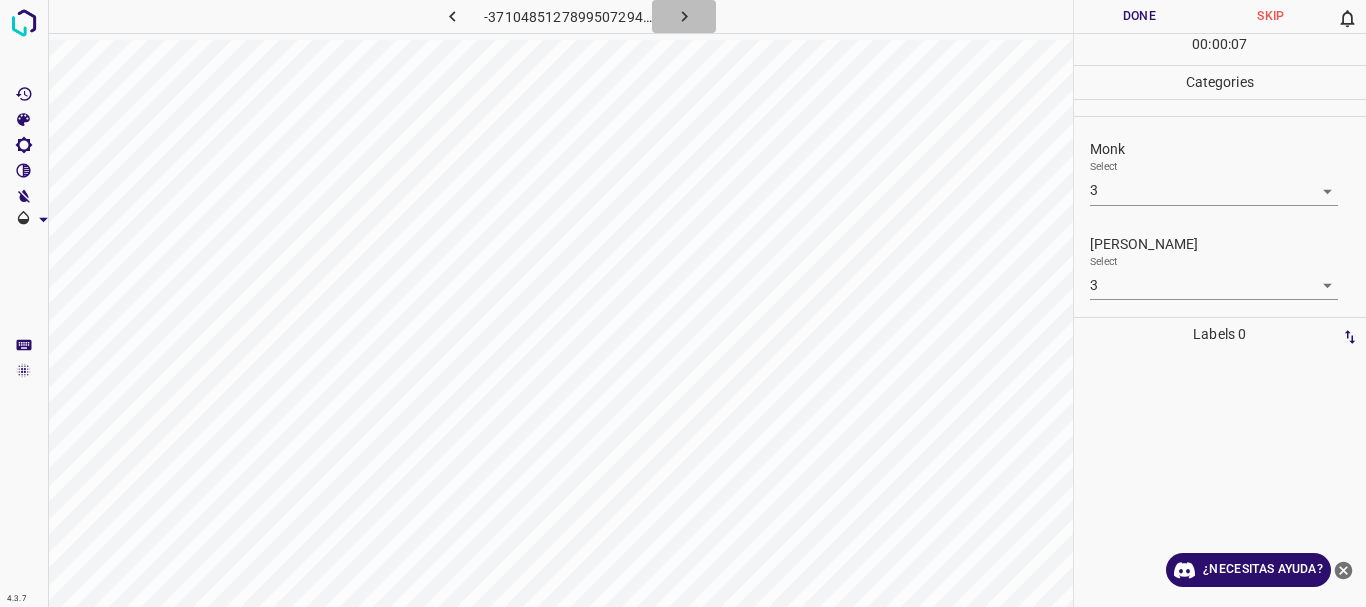 click 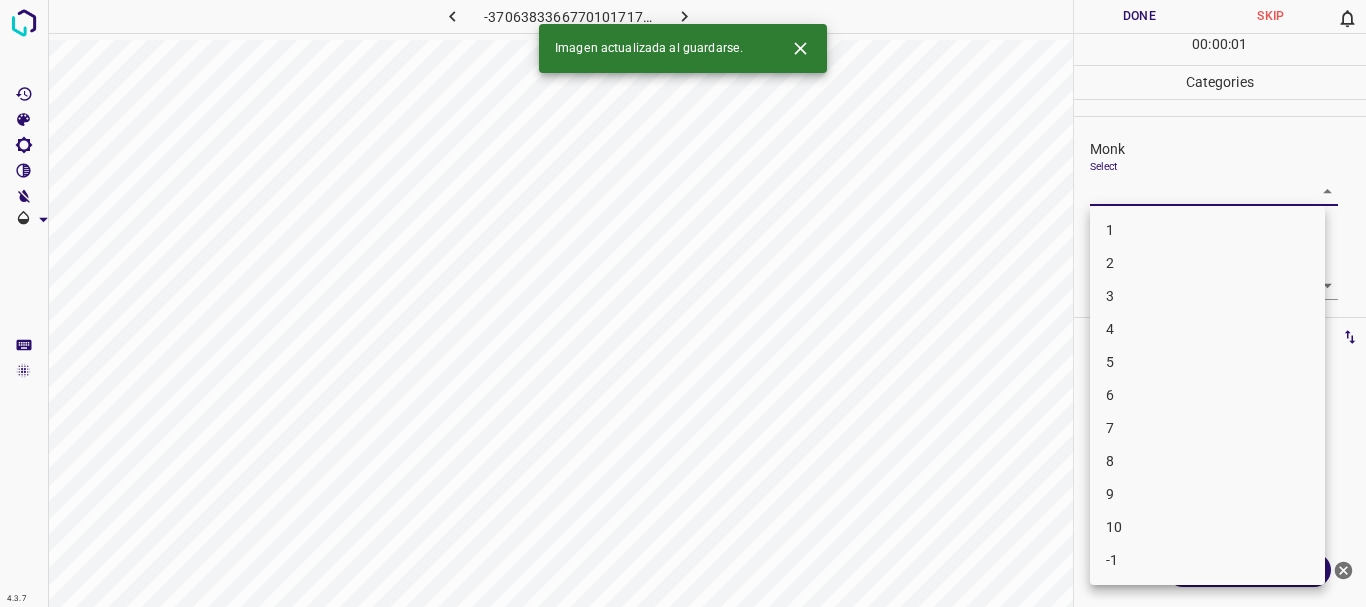 click on "4.3.7 -3706383366770101717.png Done Skip 0 00   : 00   : 01   Categories Monk   Select ​  [PERSON_NAME]   Select ​ Labels   0 Categories 1 Monk 2  [PERSON_NAME] Tools Space Change between modes (Draw & Edit) I Auto labeling R Restore zoom M Zoom in N Zoom out Delete Delete selecte label Filters Z Restore filters X Saturation filter C Brightness filter V Contrast filter B Gray scale filter General O Download Imagen actualizada al guardarse. ¿Necesitas ayuda? Texto original Valora esta traducción Tu opinión servirá para ayudar a mejorar el Traductor de Google - Texto - Esconder - Borrar 1 2 3 4 5 6 7 8 9 10 -1" at bounding box center [683, 303] 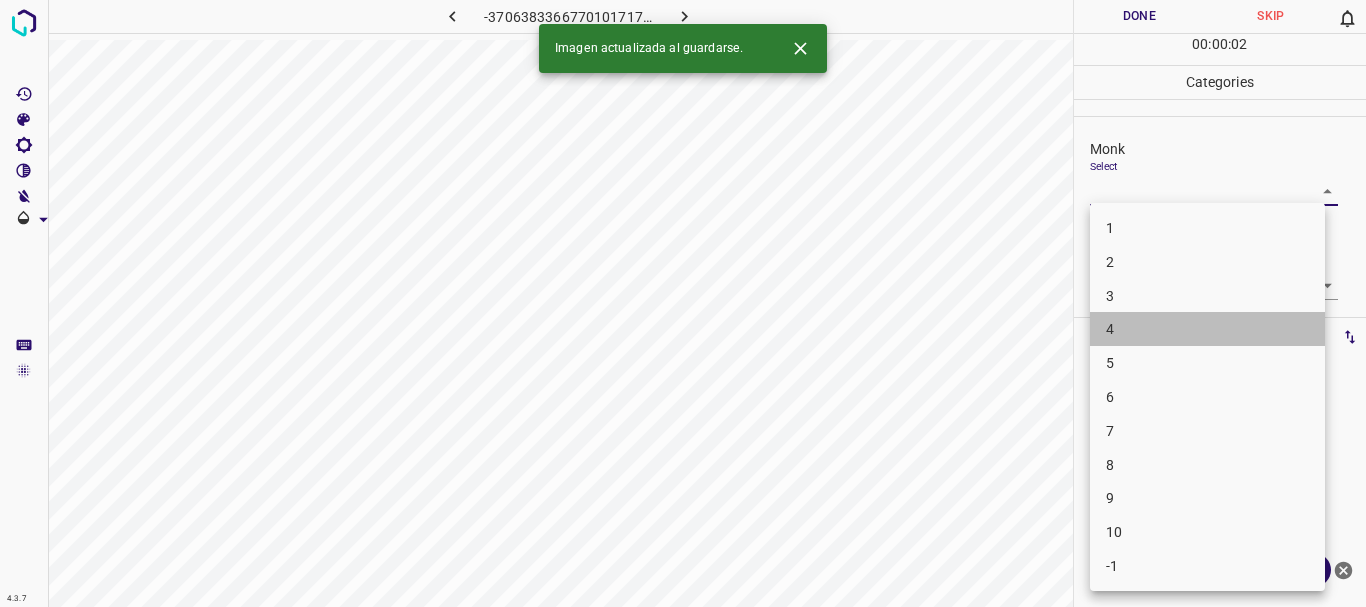 click on "4" at bounding box center [1207, 329] 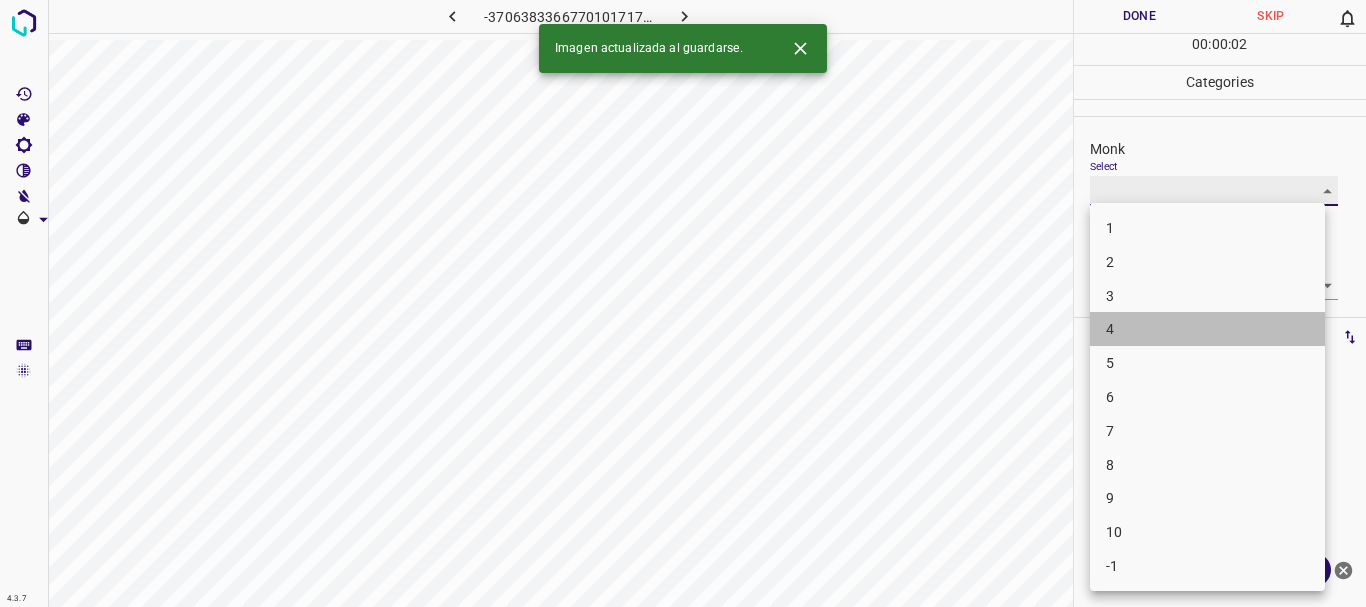 type on "4" 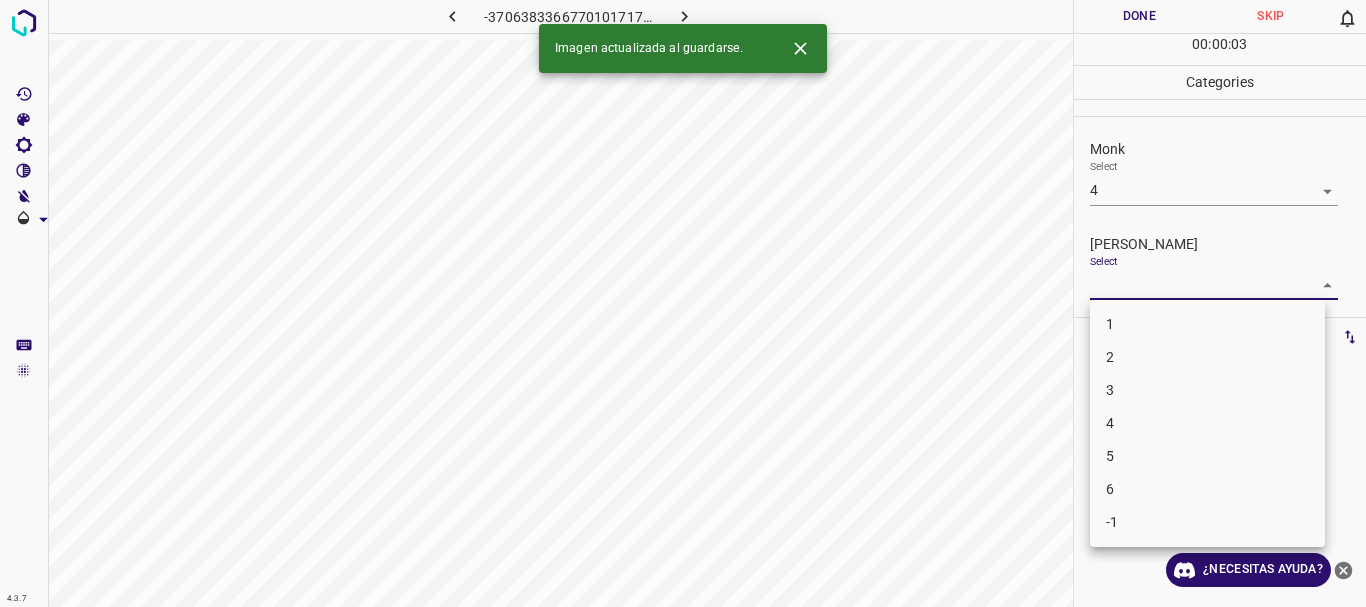 click on "4.3.7 -3706383366770101717.png Done Skip 0 00   : 00   : 03   Categories Monk   Select 4 4  [PERSON_NAME]   Select ​ Labels   0 Categories 1 Monk 2  [PERSON_NAME] Tools Space Change between modes (Draw & Edit) I Auto labeling R Restore zoom M Zoom in N Zoom out Delete Delete selecte label Filters Z Restore filters X Saturation filter C Brightness filter V Contrast filter B Gray scale filter General O Download Imagen actualizada al guardarse. ¿Necesitas ayuda? Texto original Valora esta traducción Tu opinión servirá para ayudar a mejorar el Traductor de Google - Texto - Esconder - Borrar 1 2 3 4 5 6 -1" at bounding box center (683, 303) 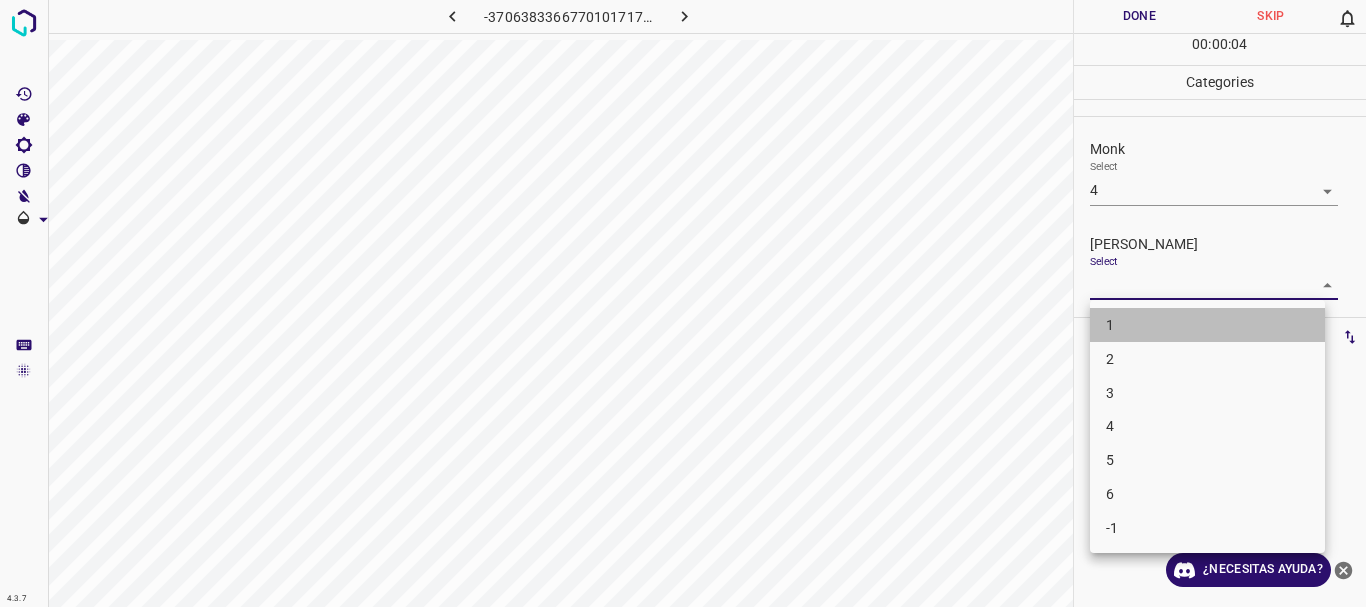 click on "1" at bounding box center [1207, 325] 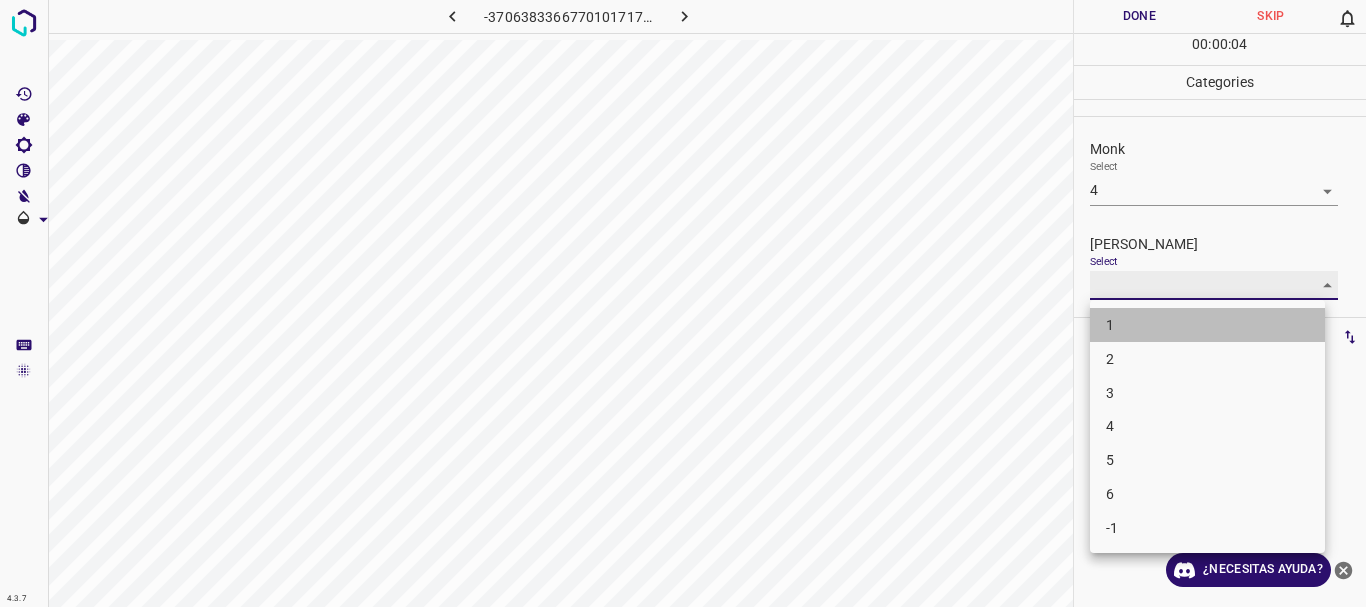 type on "1" 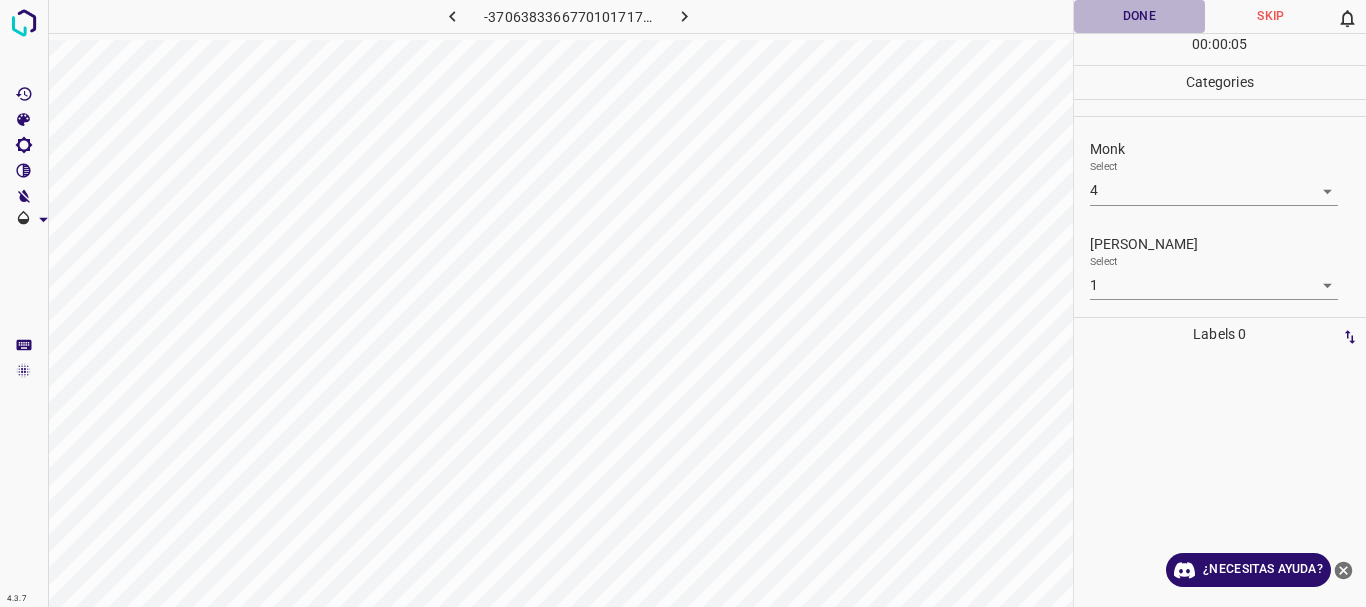 drag, startPoint x: 1139, startPoint y: 17, endPoint x: 1019, endPoint y: 25, distance: 120.26637 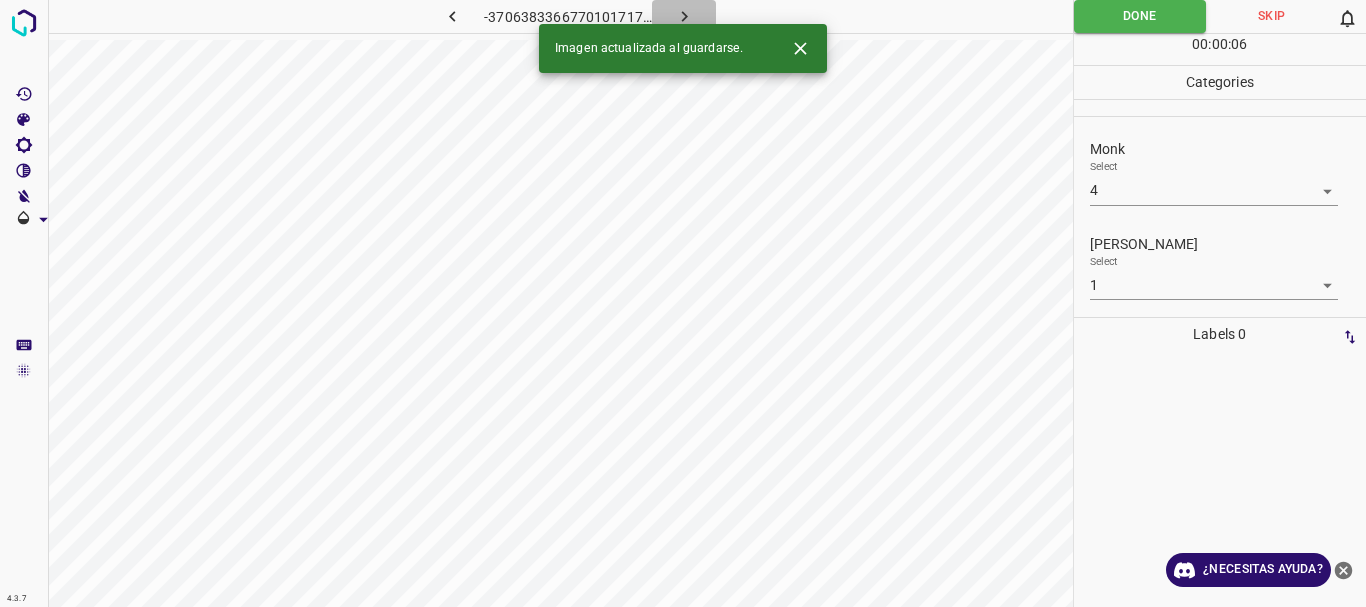 click 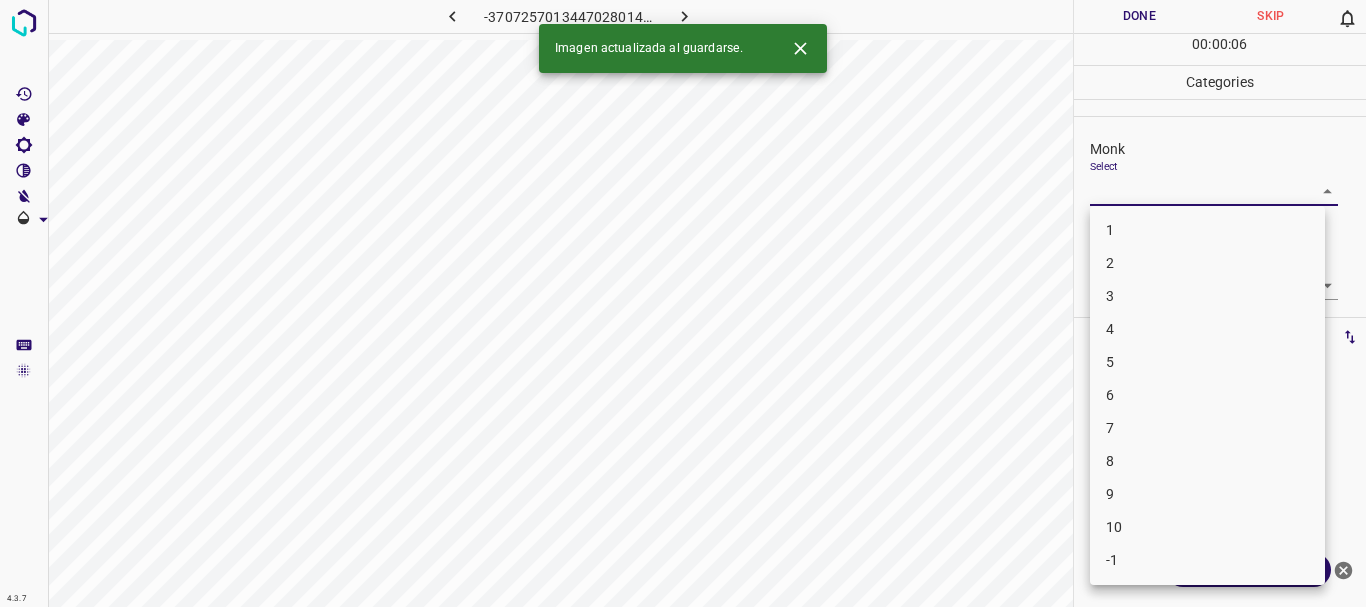 click on "4.3.7 -3707257013447028014.png Done Skip 0 00   : 00   : 06   Categories Monk   Select ​  [PERSON_NAME]   Select ​ Labels   0 Categories 1 Monk 2  [PERSON_NAME] Tools Space Change between modes (Draw & Edit) I Auto labeling R Restore zoom M Zoom in N Zoom out Delete Delete selecte label Filters Z Restore filters X Saturation filter C Brightness filter V Contrast filter B Gray scale filter General O Download Imagen actualizada al guardarse. ¿Necesitas ayuda? Texto original Valora esta traducción Tu opinión servirá para ayudar a mejorar el Traductor de Google - Texto - Esconder - Borrar 1 2 3 4 5 6 7 8 9 10 -1" at bounding box center (683, 303) 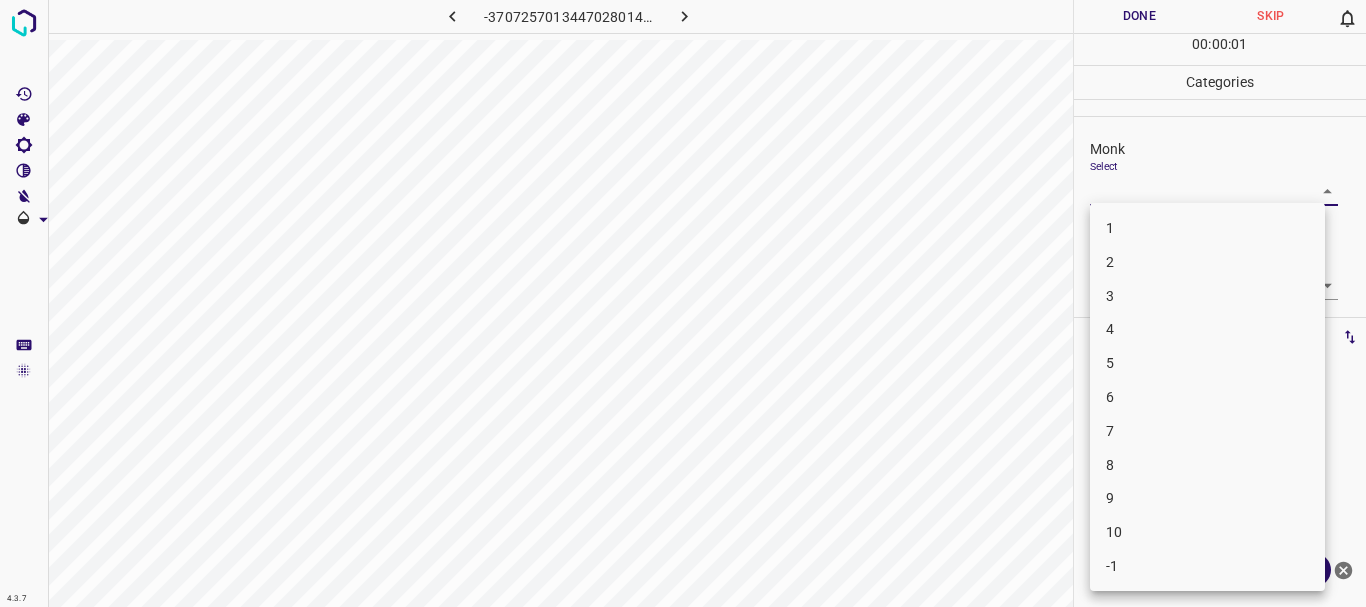 click on "3" at bounding box center (1207, 296) 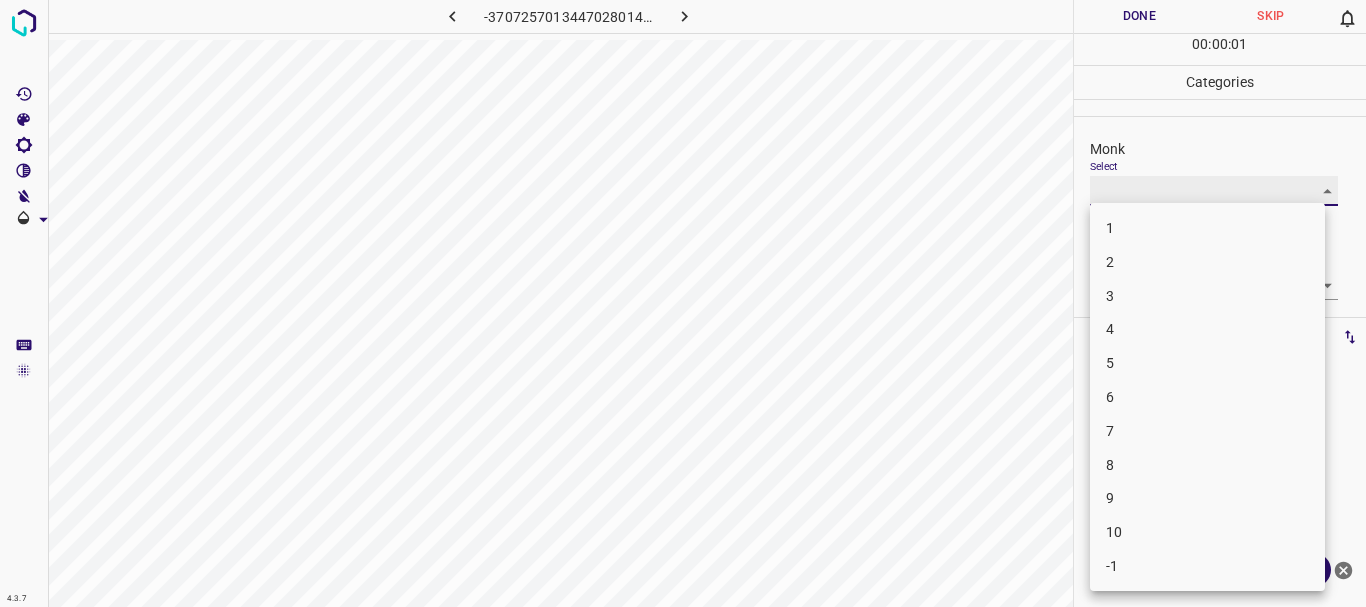 type on "3" 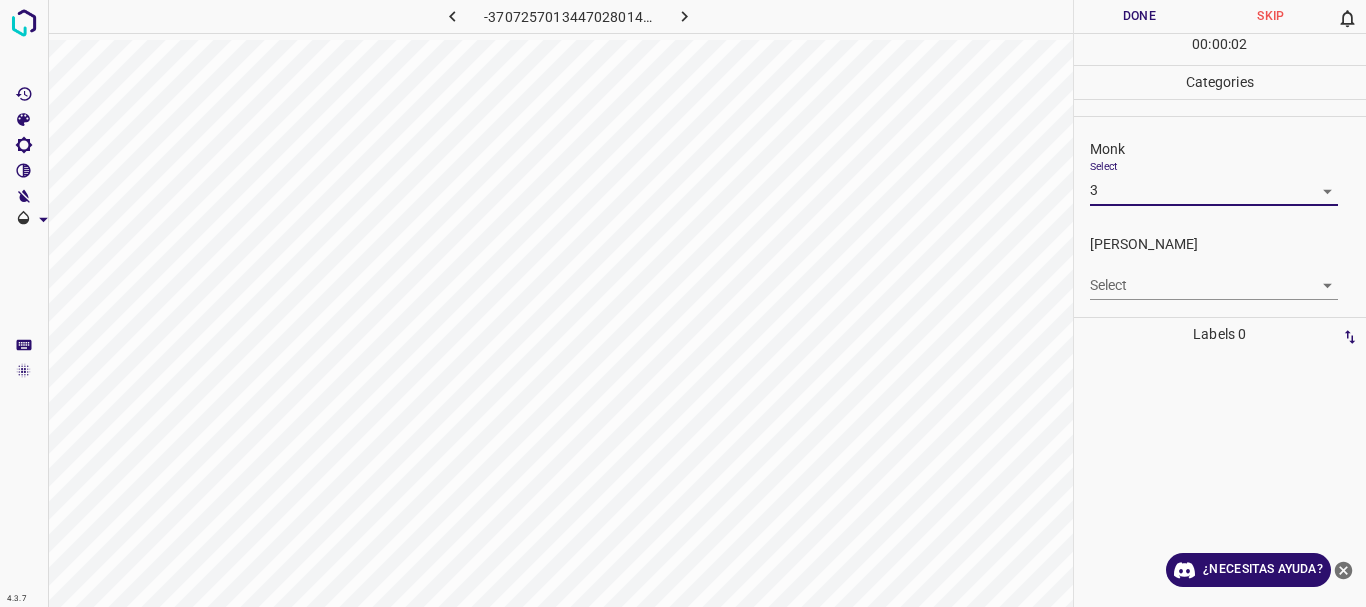 click on "4.3.7 -3707257013447028014.png Done Skip 0 00   : 00   : 02   Categories Monk   Select 3 3  [PERSON_NAME]   Select ​ Labels   0 Categories 1 Monk 2  [PERSON_NAME] Tools Space Change between modes (Draw & Edit) I Auto labeling R Restore zoom M Zoom in N Zoom out Delete Delete selecte label Filters Z Restore filters X Saturation filter C Brightness filter V Contrast filter B Gray scale filter General O Download ¿Necesitas ayuda? Texto original Valora esta traducción Tu opinión servirá para ayudar a mejorar el Traductor de Google - Texto - Esconder - Borrar" at bounding box center (683, 303) 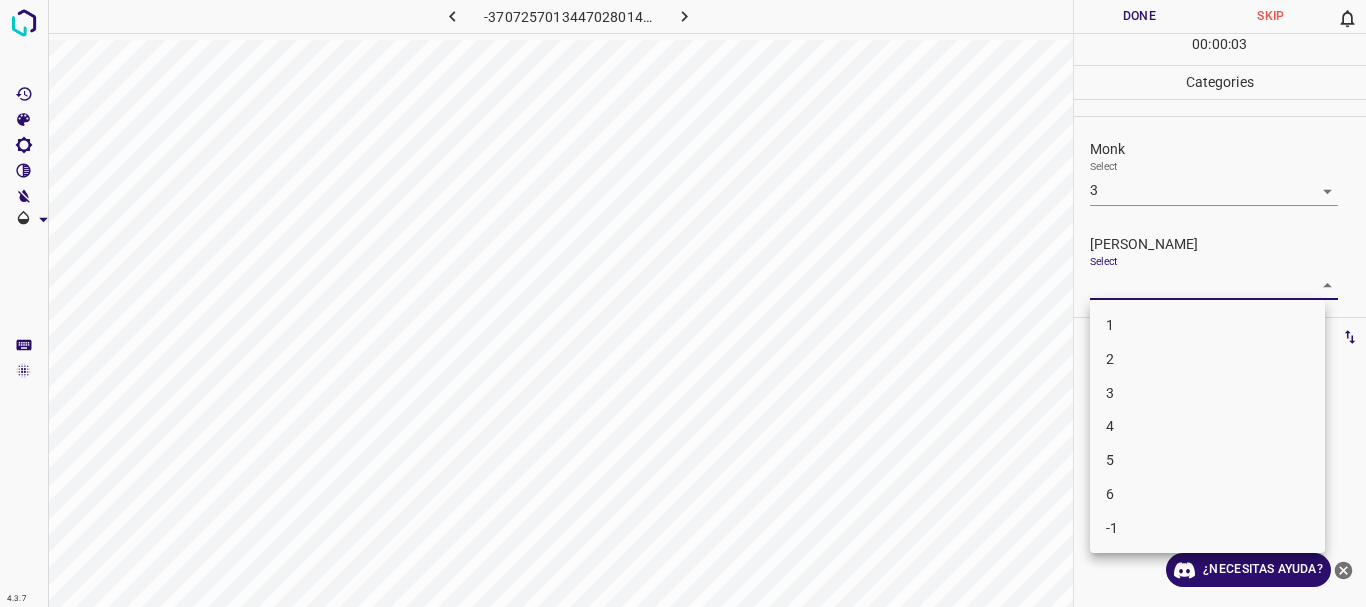 click on "2" at bounding box center (1207, 359) 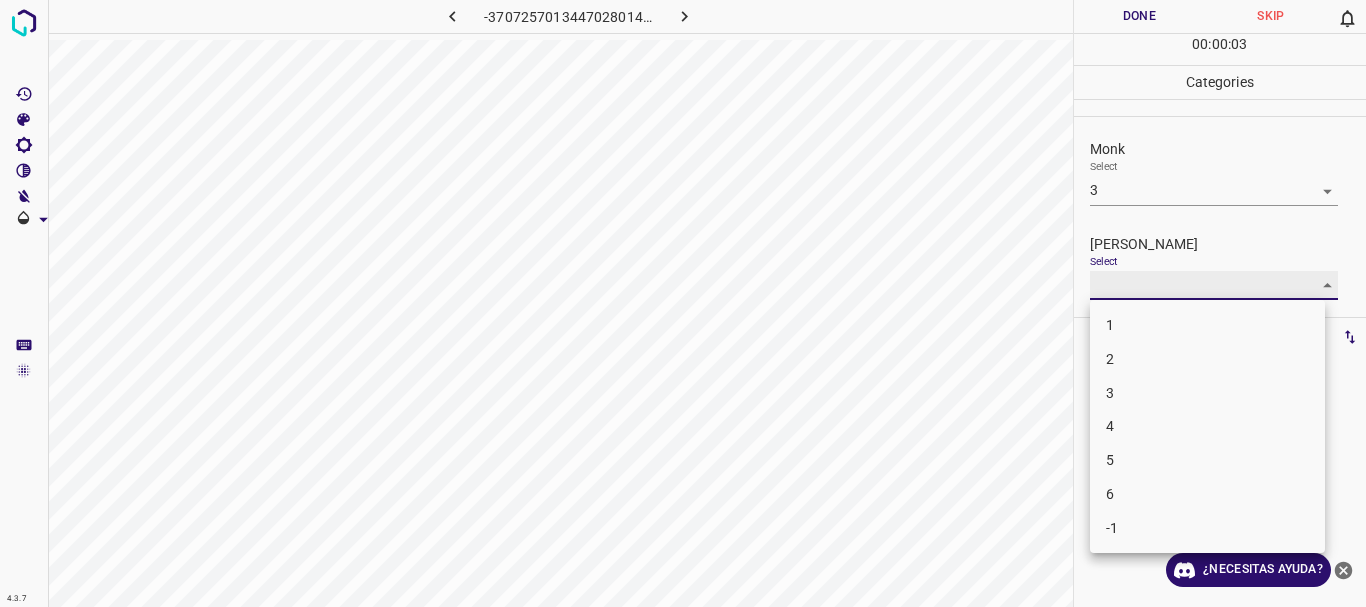 type on "2" 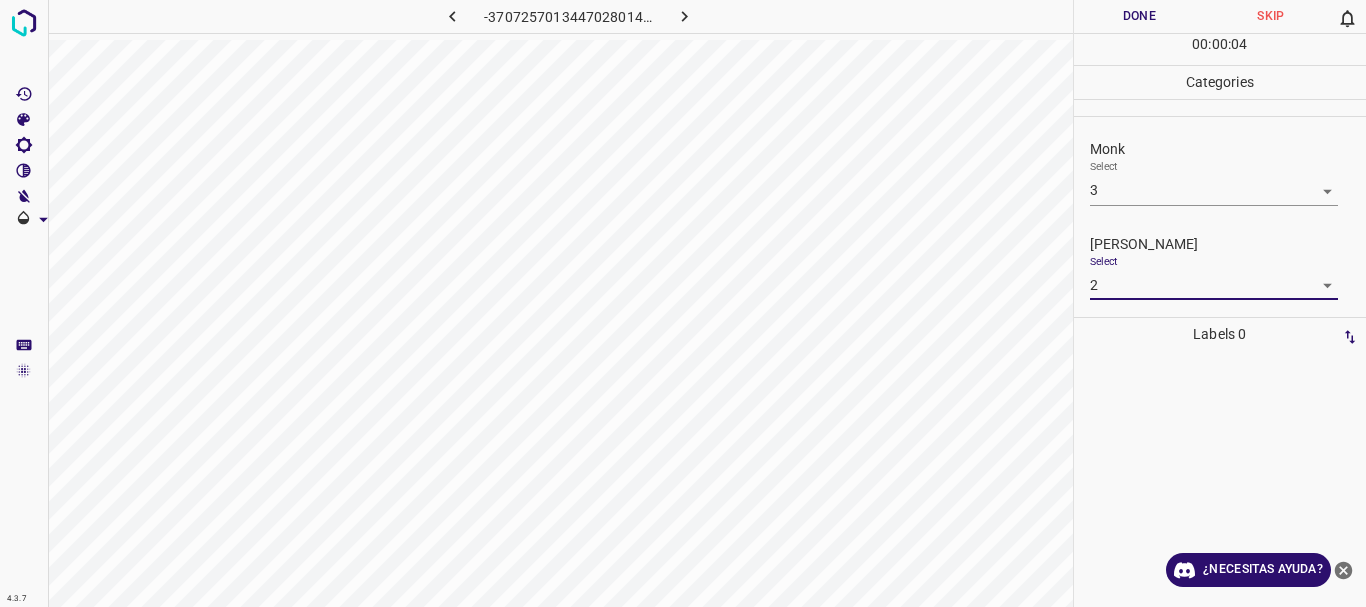 click on "Done" at bounding box center (1140, 16) 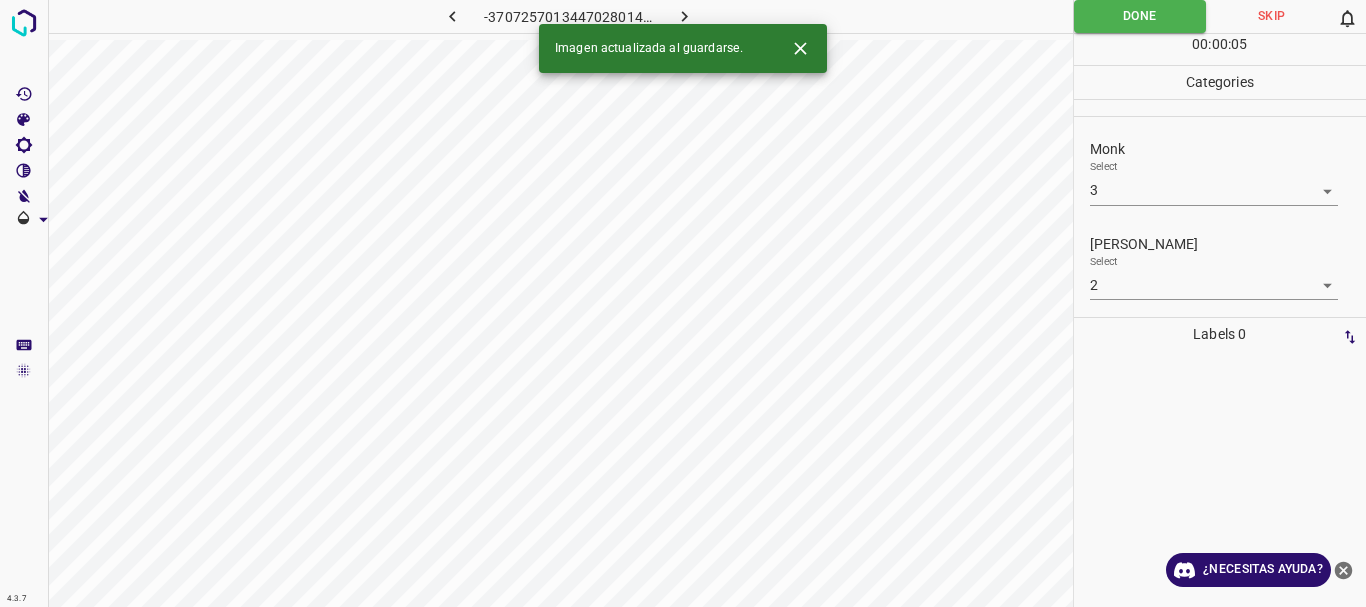 click 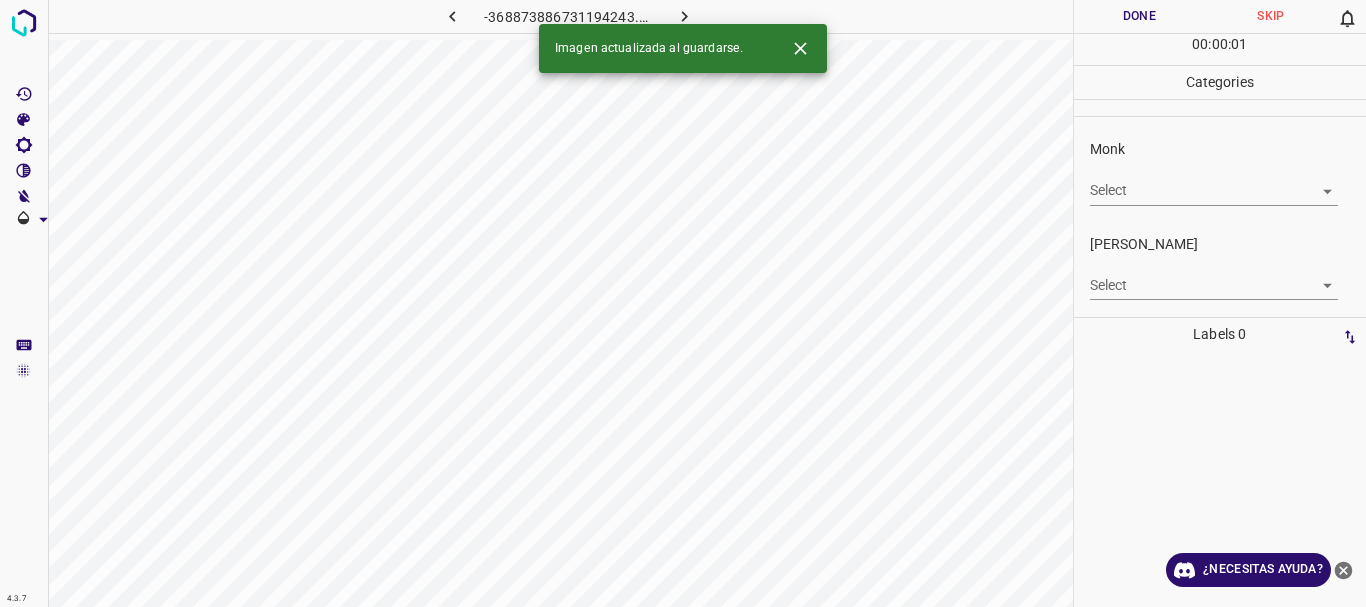 click on "4.3.7 -368873886731194243.png Done Skip 0 00   : 00   : 01   Categories Monk   Select ​  [PERSON_NAME]   Select ​ Labels   0 Categories 1 Monk 2  [PERSON_NAME] Tools Space Change between modes (Draw & Edit) I Auto labeling R Restore zoom M Zoom in N Zoom out Delete Delete selecte label Filters Z Restore filters X Saturation filter C Brightness filter V Contrast filter B Gray scale filter General O Download Imagen actualizada al guardarse. ¿Necesitas ayuda? Texto original Valora esta traducción Tu opinión servirá para ayudar a mejorar el Traductor de Google - Texto - Esconder - Borrar" at bounding box center [683, 303] 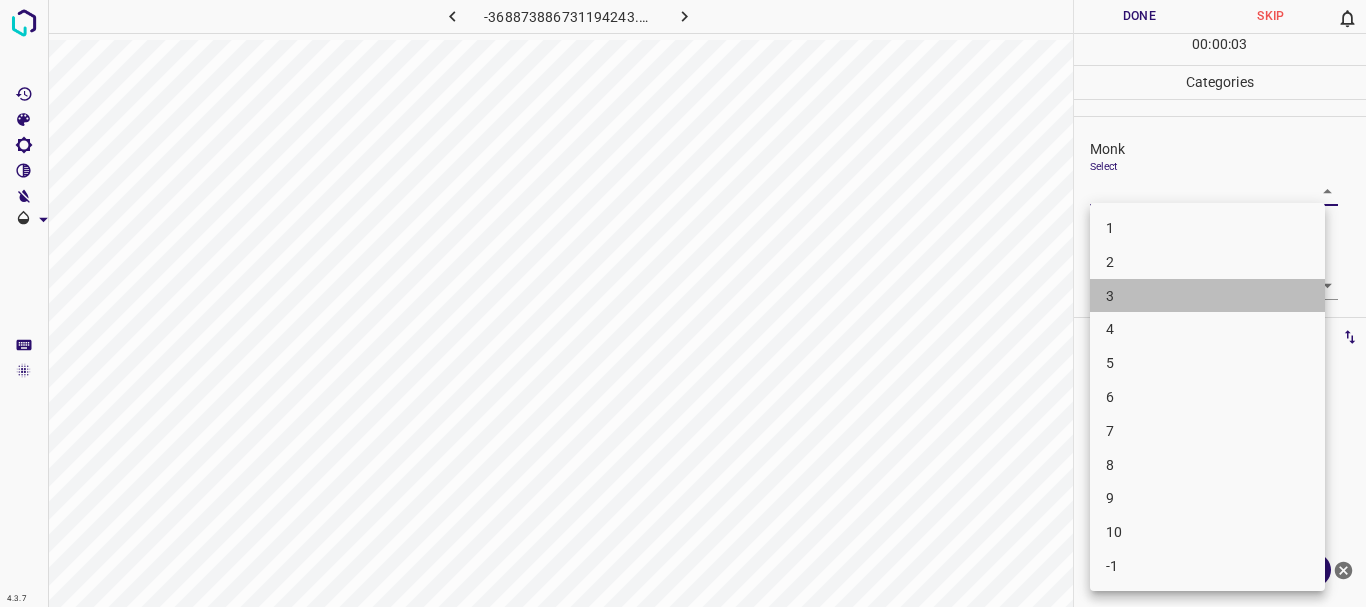 click on "3" at bounding box center [1207, 296] 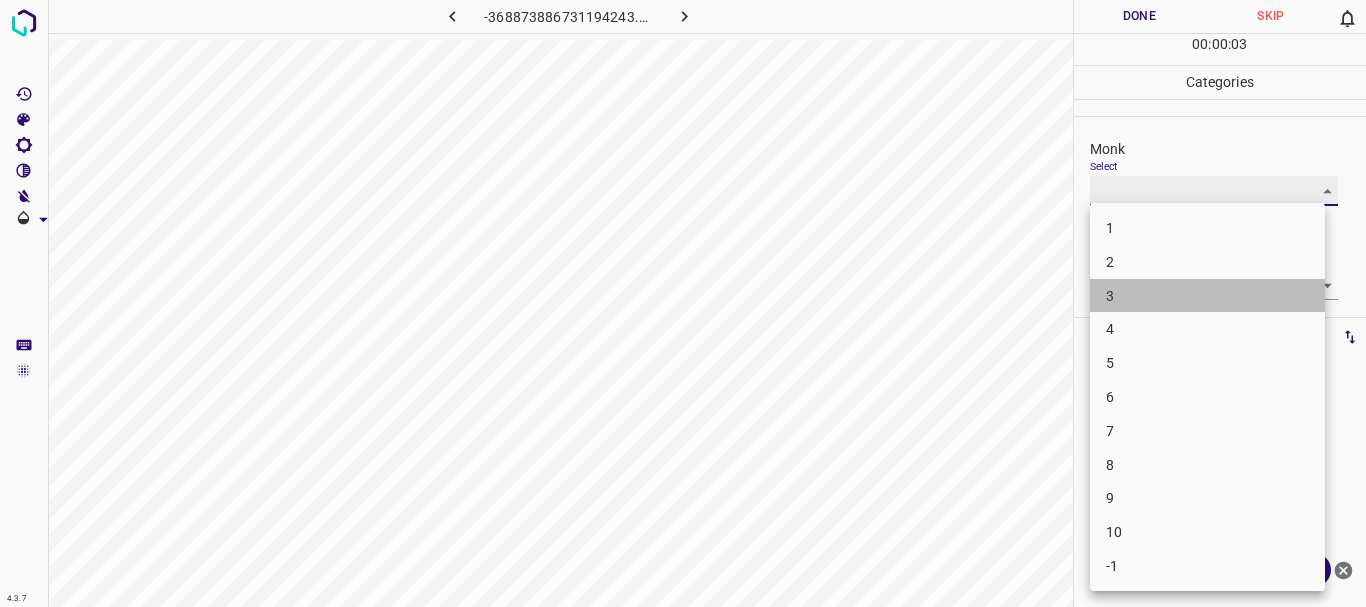 type on "3" 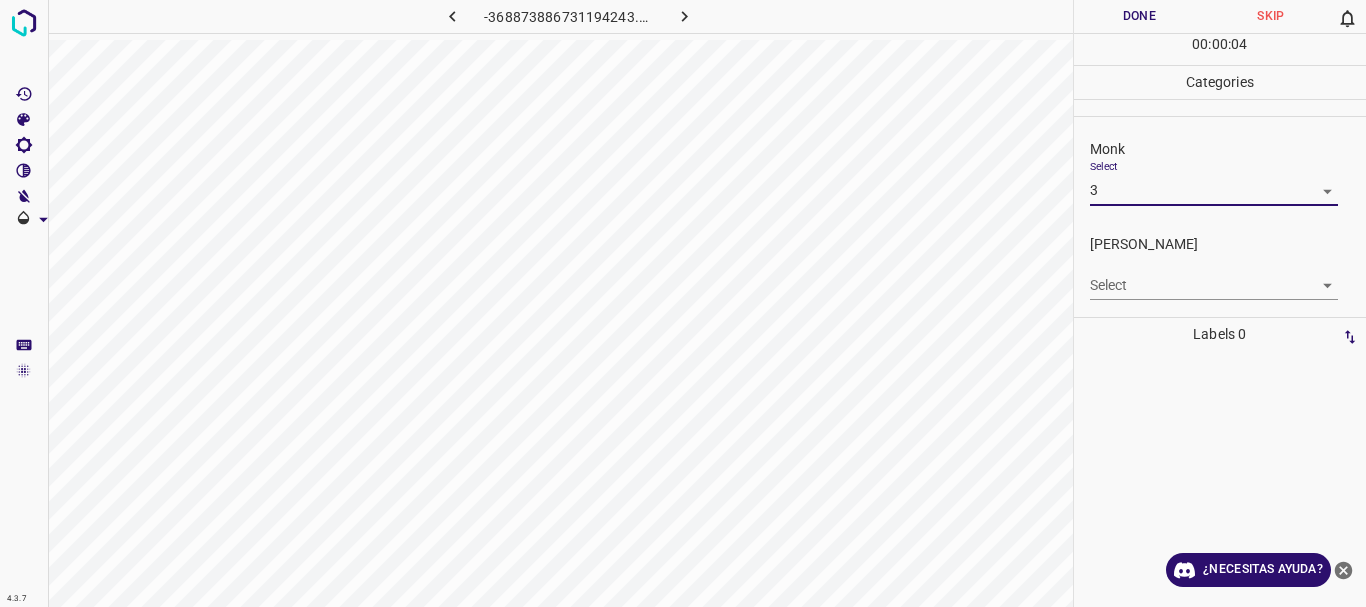 click on "4.3.7 -368873886731194243.png Done Skip 0 00   : 00   : 04   Categories Monk   Select 3 3  [PERSON_NAME]   Select ​ Labels   0 Categories 1 Monk 2  [PERSON_NAME] Tools Space Change between modes (Draw & Edit) I Auto labeling R Restore zoom M Zoom in N Zoom out Delete Delete selecte label Filters Z Restore filters X Saturation filter C Brightness filter V Contrast filter B Gray scale filter General O Download ¿Necesitas ayuda? Texto original Valora esta traducción Tu opinión servirá para ayudar a mejorar el Traductor de Google - Texto - Esconder - Borrar" at bounding box center (683, 303) 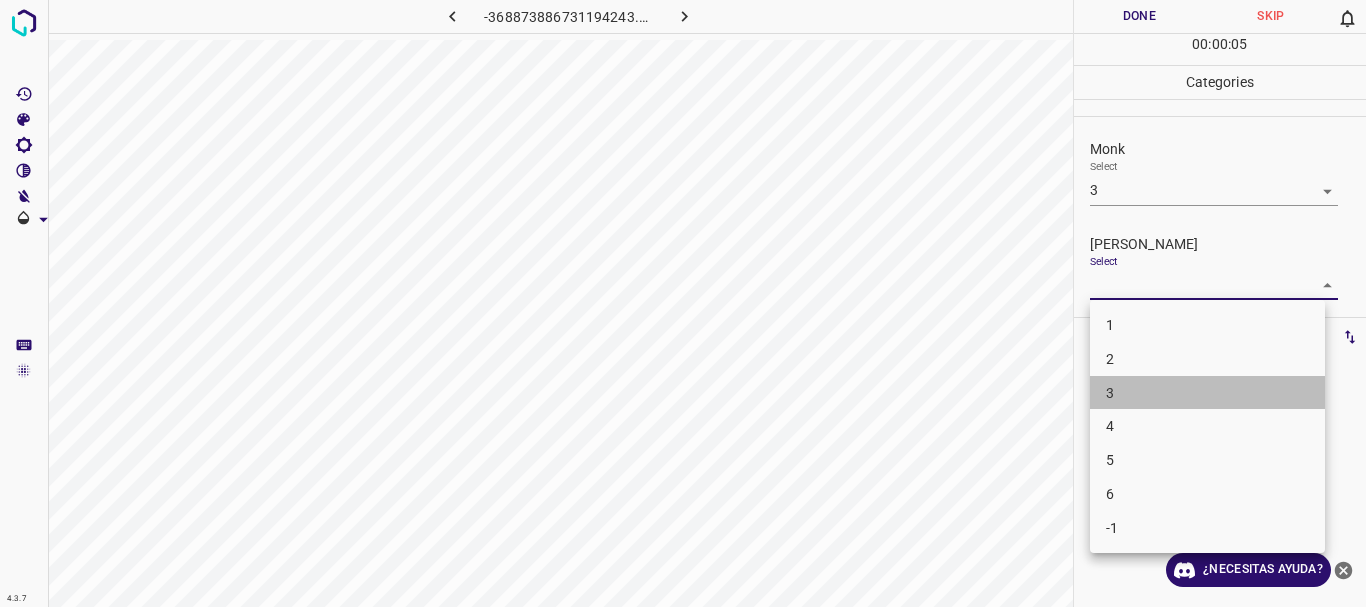 click on "3" at bounding box center (1207, 393) 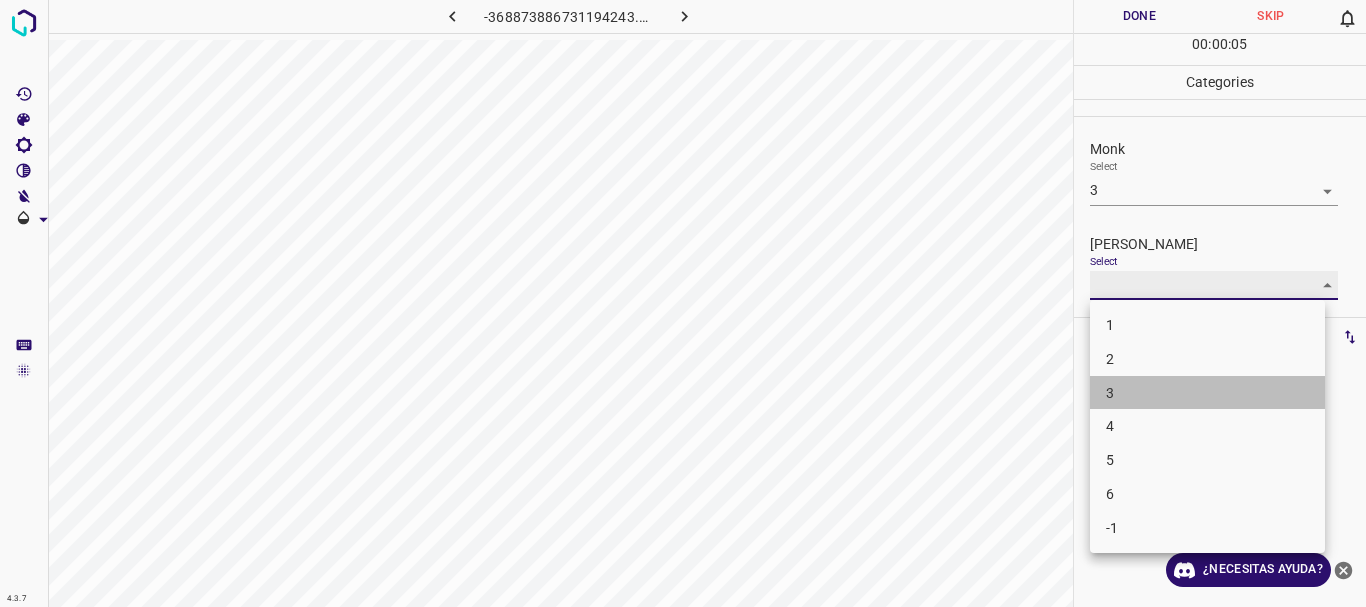 type on "3" 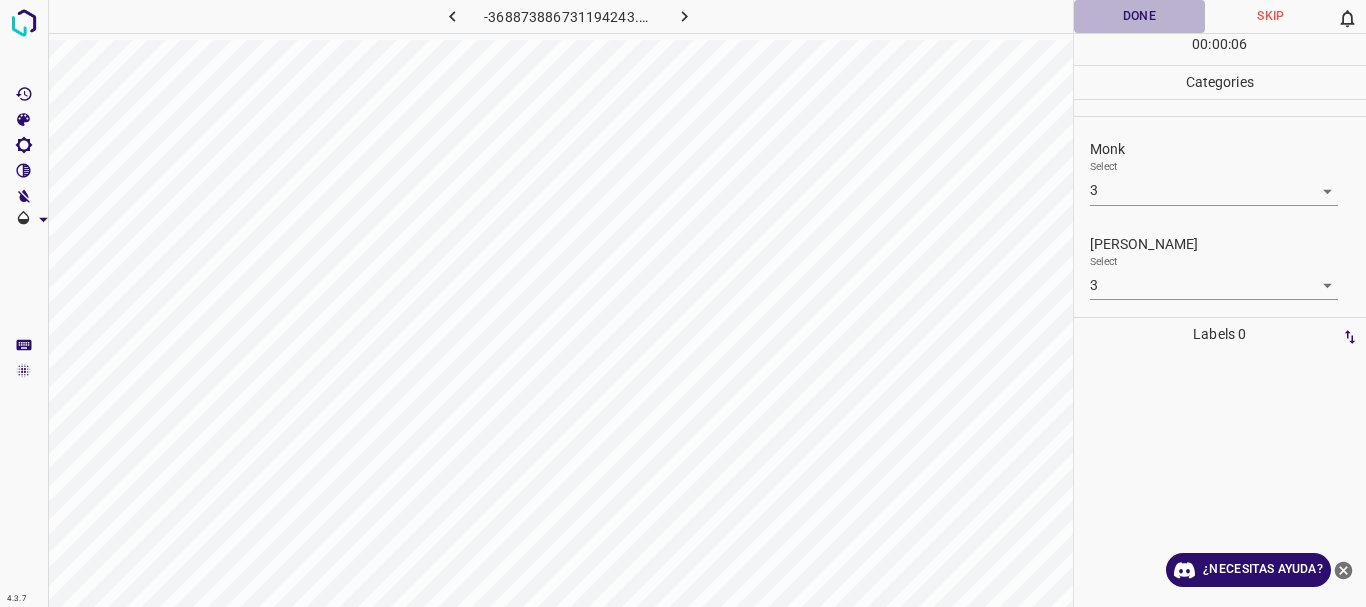 click on "Done" at bounding box center (1140, 16) 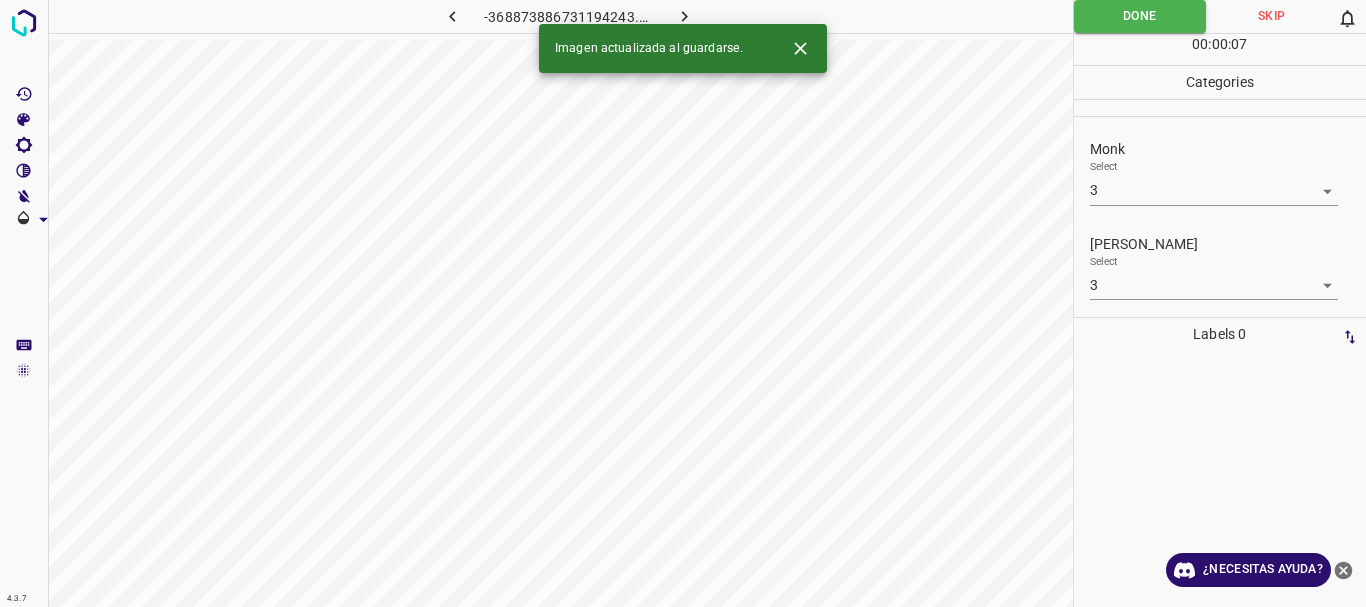 click 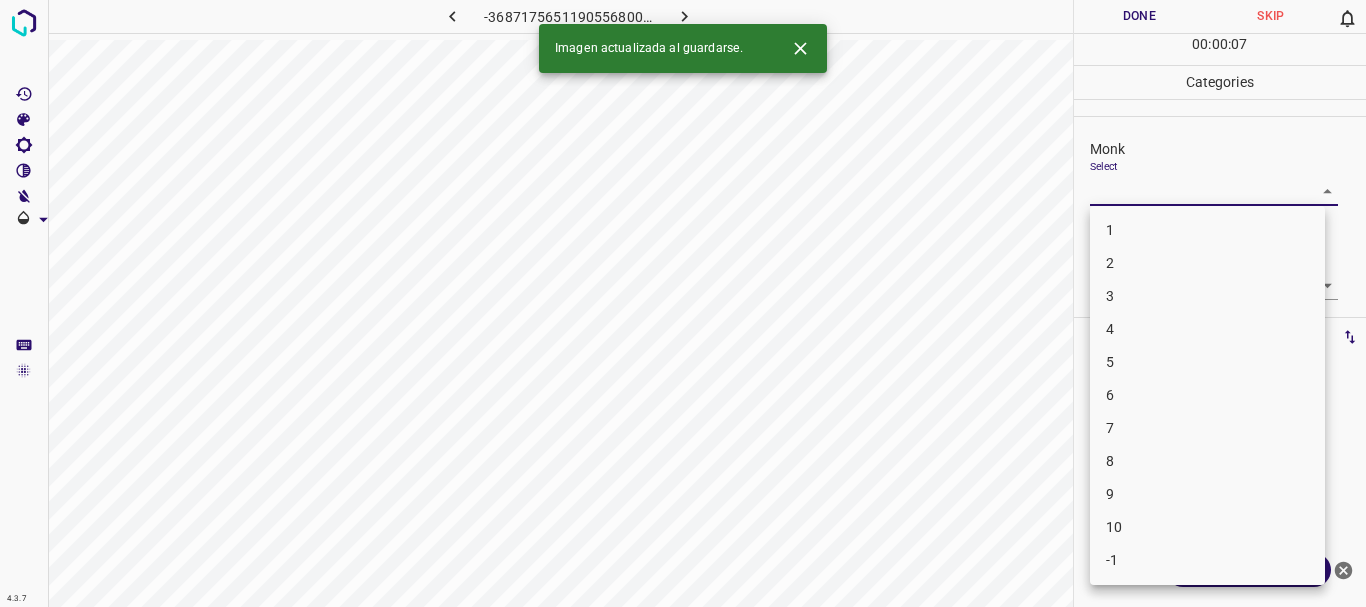 click on "4.3.7 -3687175651190556800.png Done Skip 0 00   : 00   : 07   Categories Monk   Select ​  [PERSON_NAME]   Select ​ Labels   0 Categories 1 Monk 2  [PERSON_NAME] Tools Space Change between modes (Draw & Edit) I Auto labeling R Restore zoom M Zoom in N Zoom out Delete Delete selecte label Filters Z Restore filters X Saturation filter C Brightness filter V Contrast filter B Gray scale filter General O Download Imagen actualizada al guardarse. ¿Necesitas ayuda? Texto original Valora esta traducción Tu opinión servirá para ayudar a mejorar el Traductor de Google - Texto - Esconder - Borrar 1 2 3 4 5 6 7 8 9 10 -1" at bounding box center (683, 303) 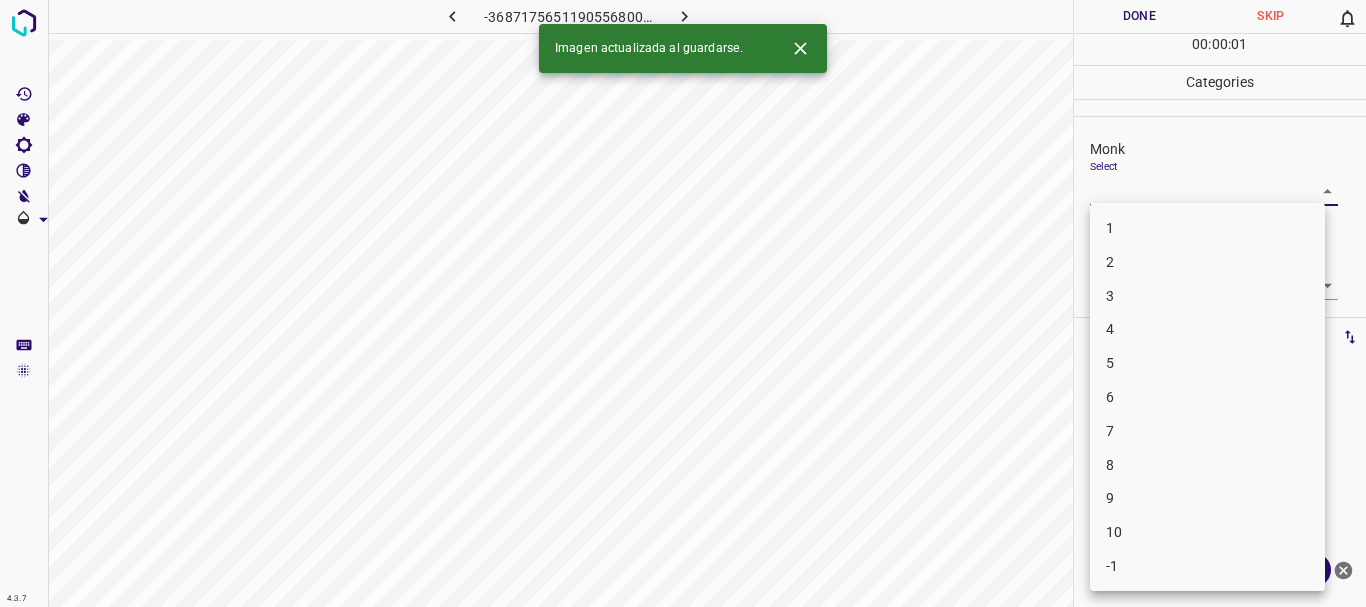 click on "3" at bounding box center [1207, 296] 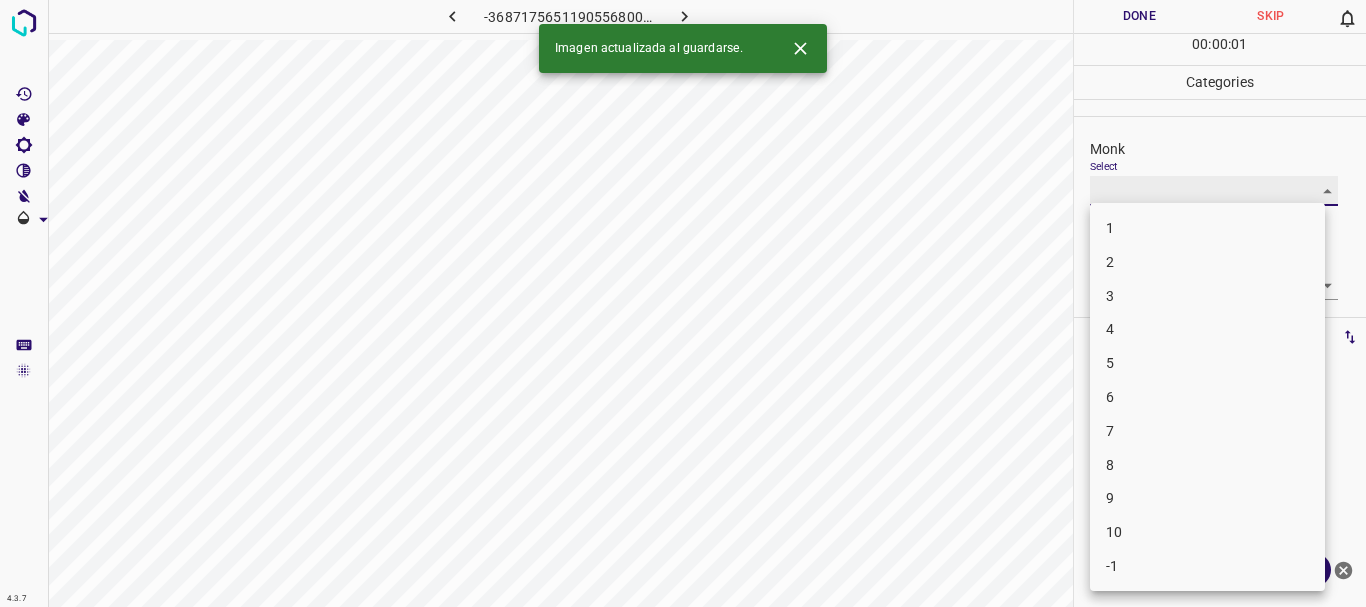 type on "3" 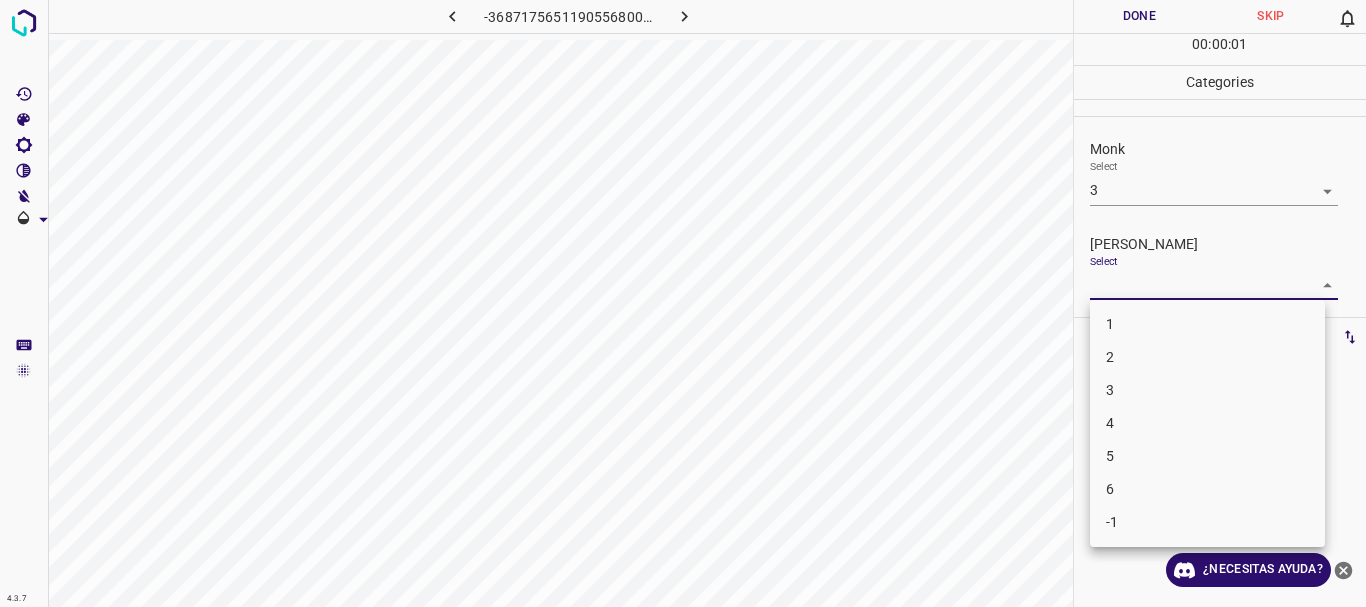 click on "4.3.7 -3687175651190556800.png Done Skip 0 00   : 00   : 01   Categories Monk   Select 3 3  [PERSON_NAME]   Select ​ Labels   0 Categories 1 Monk 2  [PERSON_NAME] Tools Space Change between modes (Draw & Edit) I Auto labeling R Restore zoom M Zoom in N Zoom out Delete Delete selecte label Filters Z Restore filters X Saturation filter C Brightness filter V Contrast filter B Gray scale filter General O Download ¿Necesitas ayuda? Texto original Valora esta traducción Tu opinión servirá para ayudar a mejorar el Traductor de Google - Texto - Esconder - Borrar 1 2 3 4 5 6 -1" at bounding box center [683, 303] 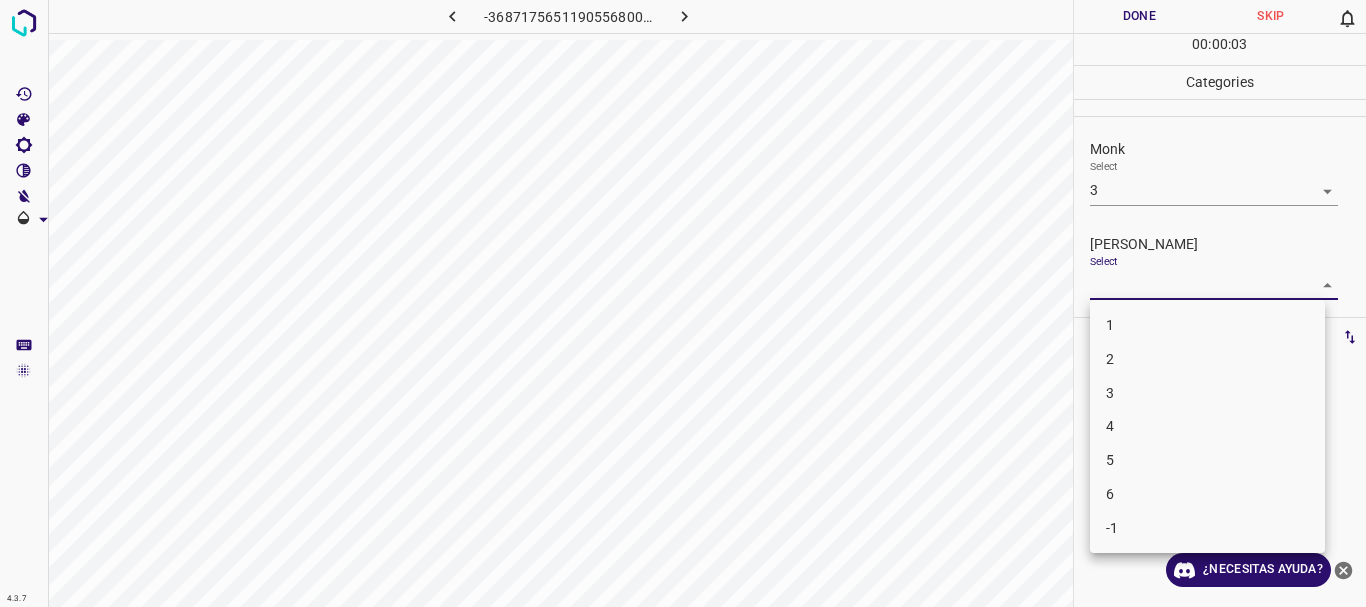 drag, startPoint x: 1113, startPoint y: 341, endPoint x: 1124, endPoint y: 330, distance: 15.556349 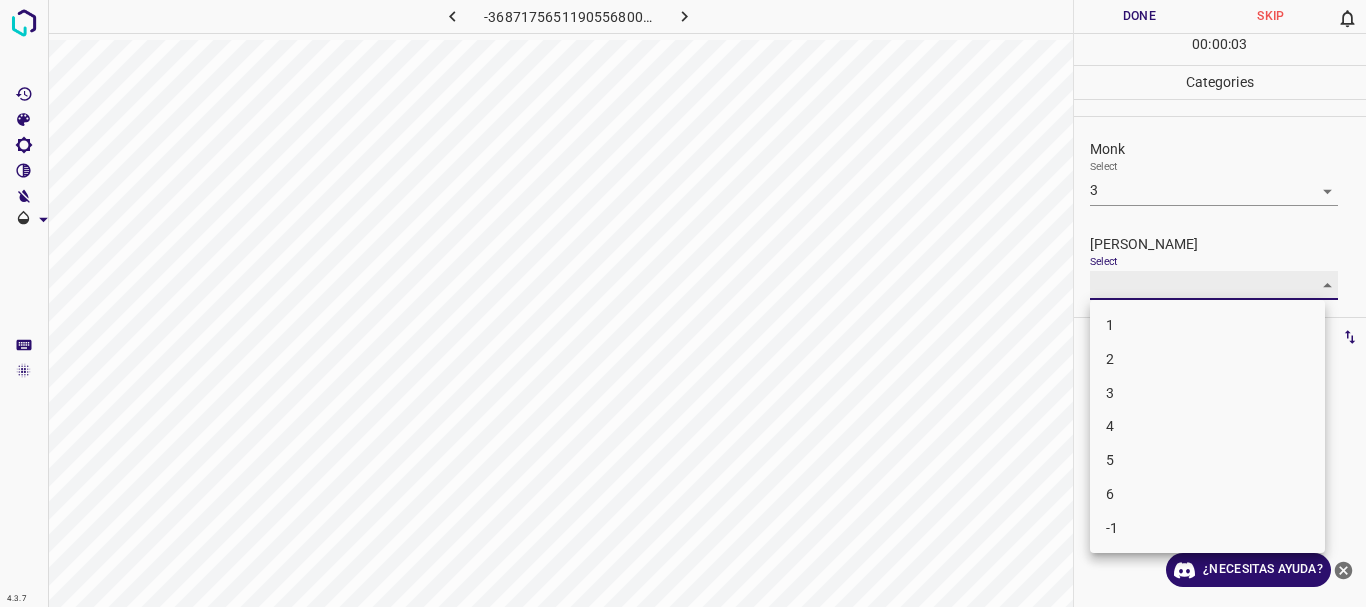 type on "1" 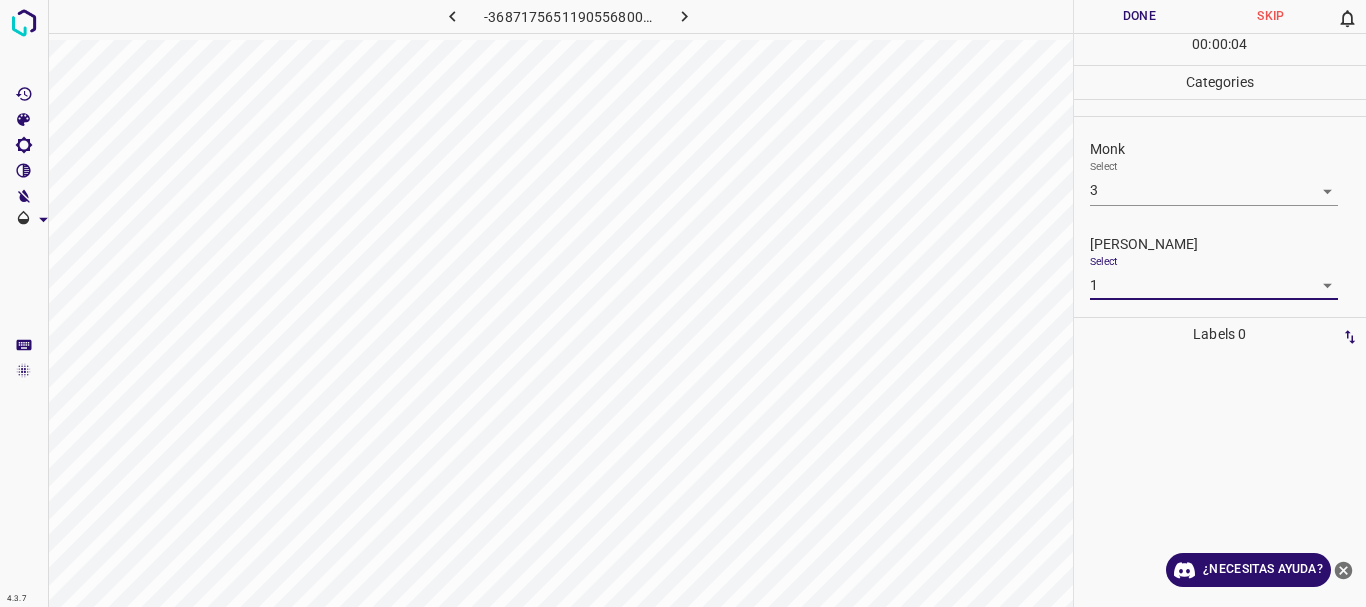 click on "Done" at bounding box center (1140, 16) 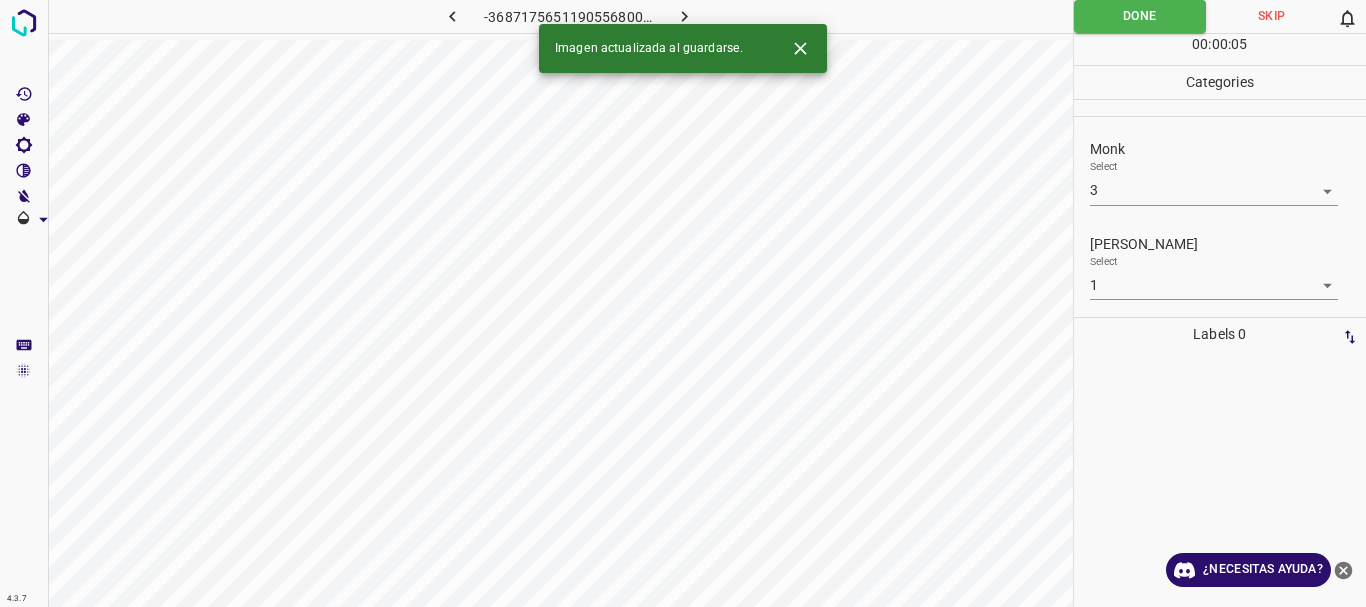 click 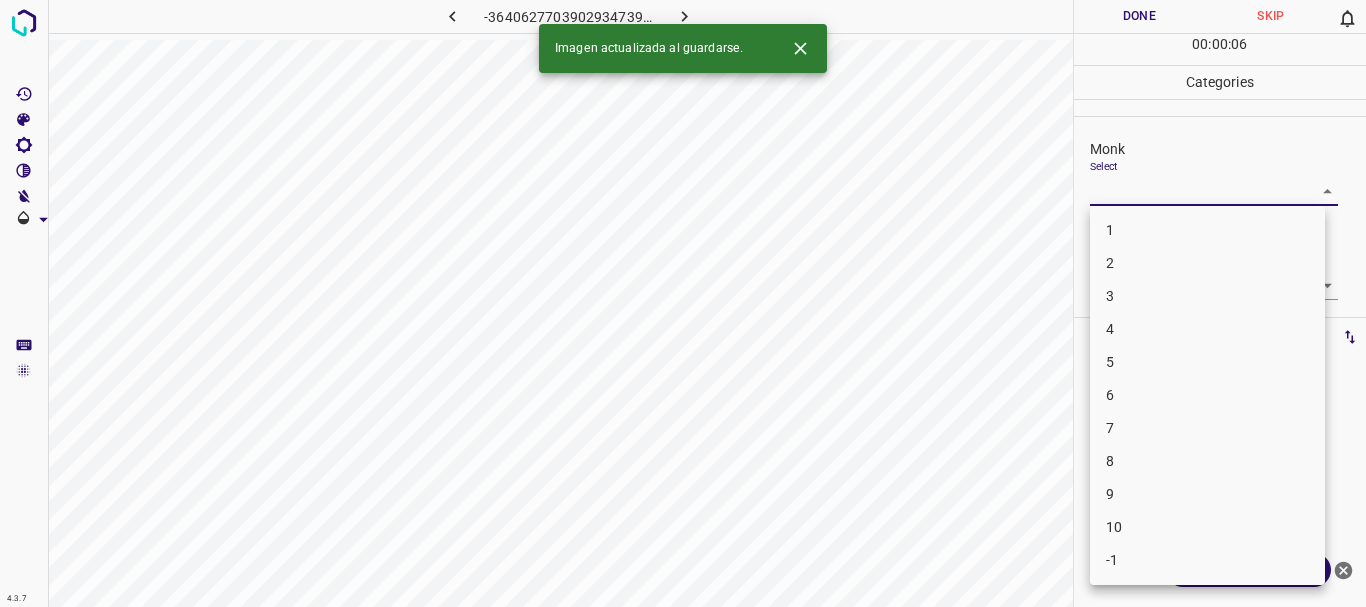 click on "4.3.7 -3640627703902934739.png Done Skip 0 00   : 00   : 06   Categories Monk   Select ​  [PERSON_NAME]   Select ​ Labels   0 Categories 1 Monk 2  [PERSON_NAME] Tools Space Change between modes (Draw & Edit) I Auto labeling R Restore zoom M Zoom in N Zoom out Delete Delete selecte label Filters Z Restore filters X Saturation filter C Brightness filter V Contrast filter B Gray scale filter General O Download Imagen actualizada al guardarse. ¿Necesitas ayuda? Texto original Valora esta traducción Tu opinión servirá para ayudar a mejorar el Traductor de Google - Texto - Esconder - Borrar 1 2 3 4 5 6 7 8 9 10 -1" at bounding box center (683, 303) 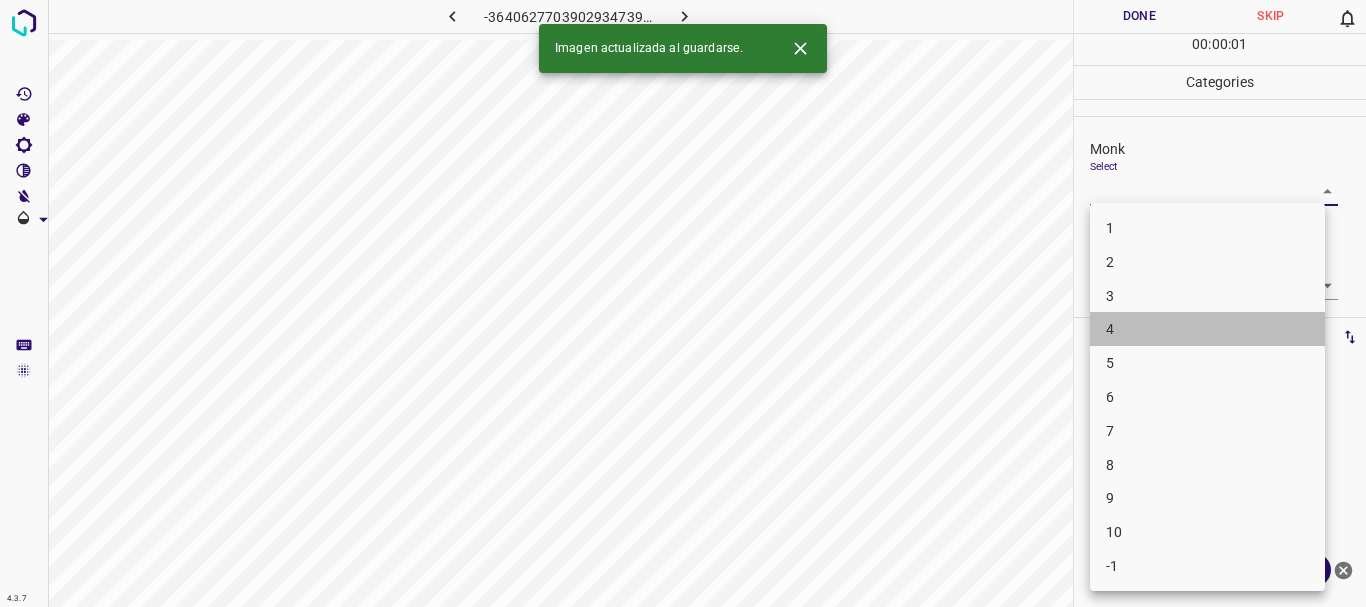 click on "4" at bounding box center [1207, 329] 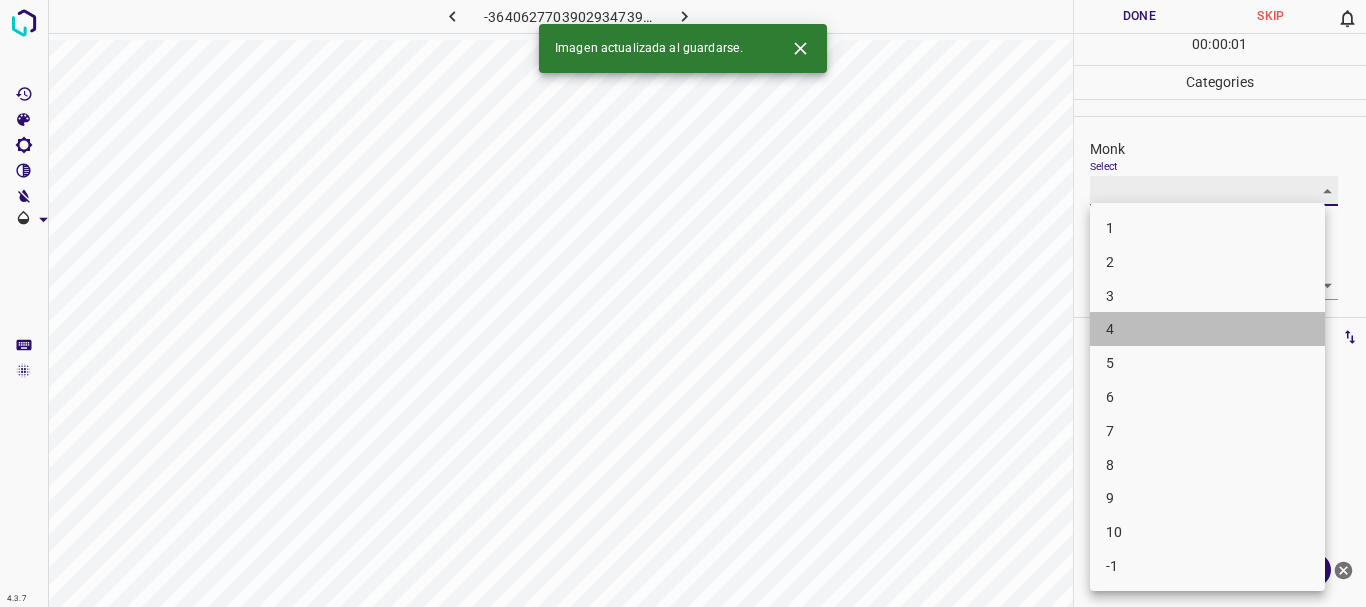 type on "4" 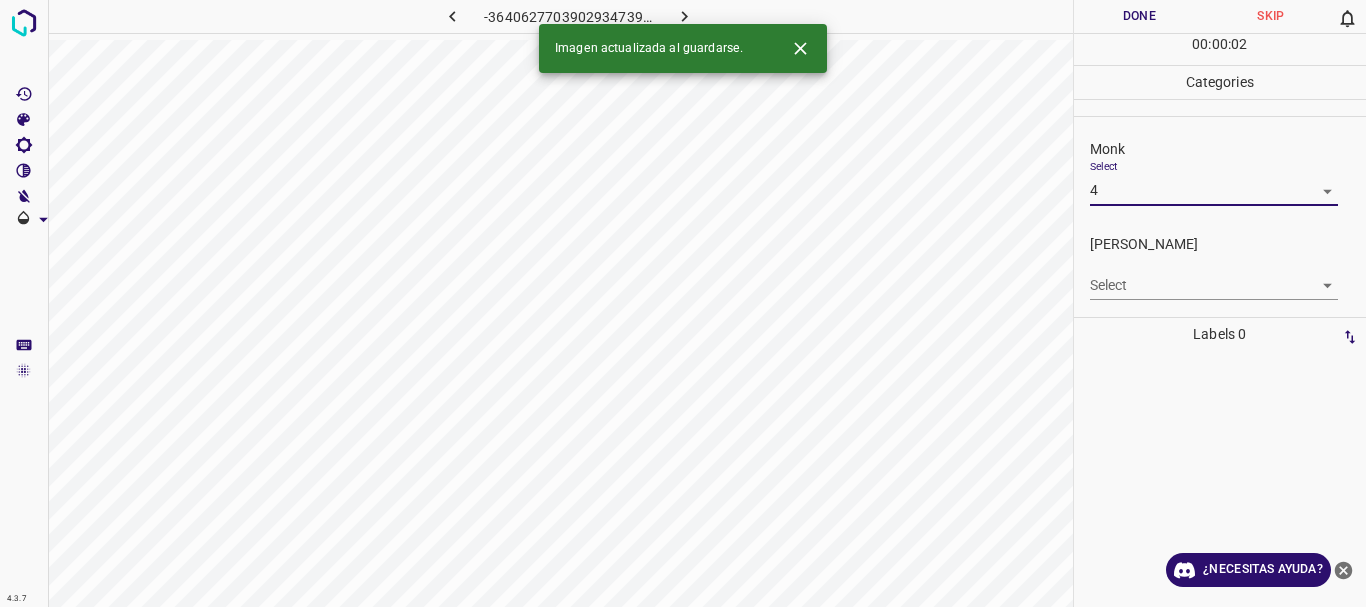 click on "4.3.7 -3640627703902934739.png Done Skip 0 00   : 00   : 02   Categories Monk   Select 4 4  [PERSON_NAME]   Select ​ Labels   0 Categories 1 Monk 2  [PERSON_NAME] Tools Space Change between modes (Draw & Edit) I Auto labeling R Restore zoom M Zoom in N Zoom out Delete Delete selecte label Filters Z Restore filters X Saturation filter C Brightness filter V Contrast filter B Gray scale filter General O Download Imagen actualizada al guardarse. ¿Necesitas ayuda? Texto original Valora esta traducción Tu opinión servirá para ayudar a mejorar el Traductor de Google - Texto - Esconder - Borrar" at bounding box center [683, 303] 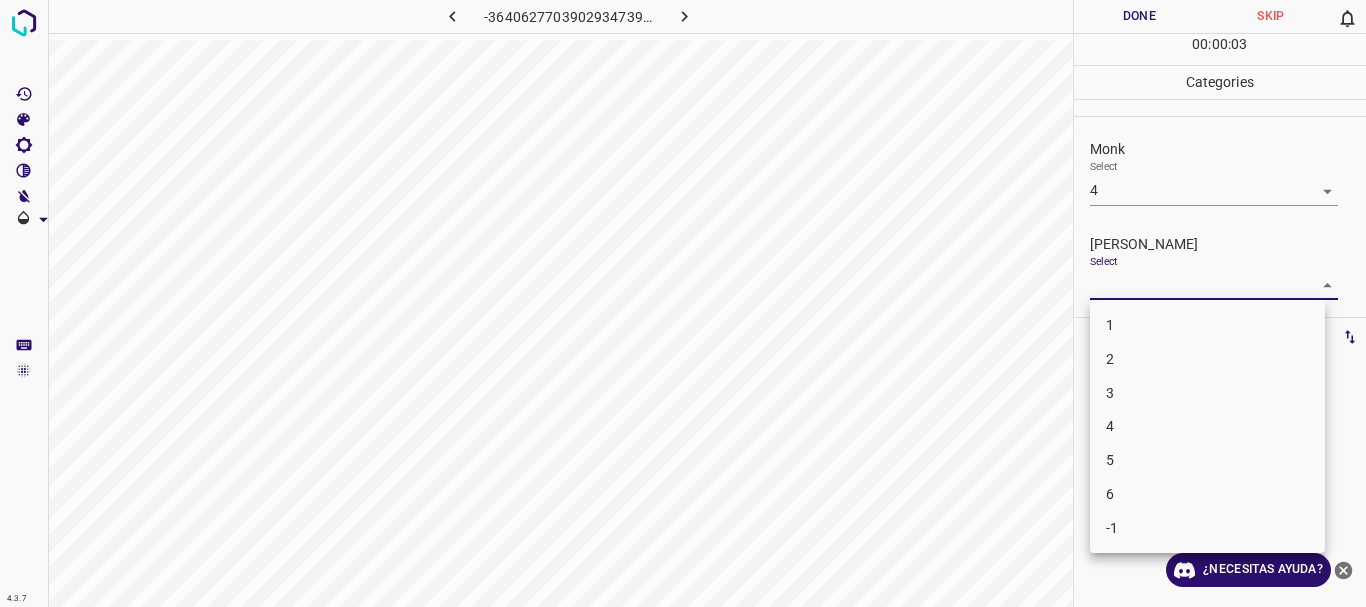 click on "3" at bounding box center (1207, 393) 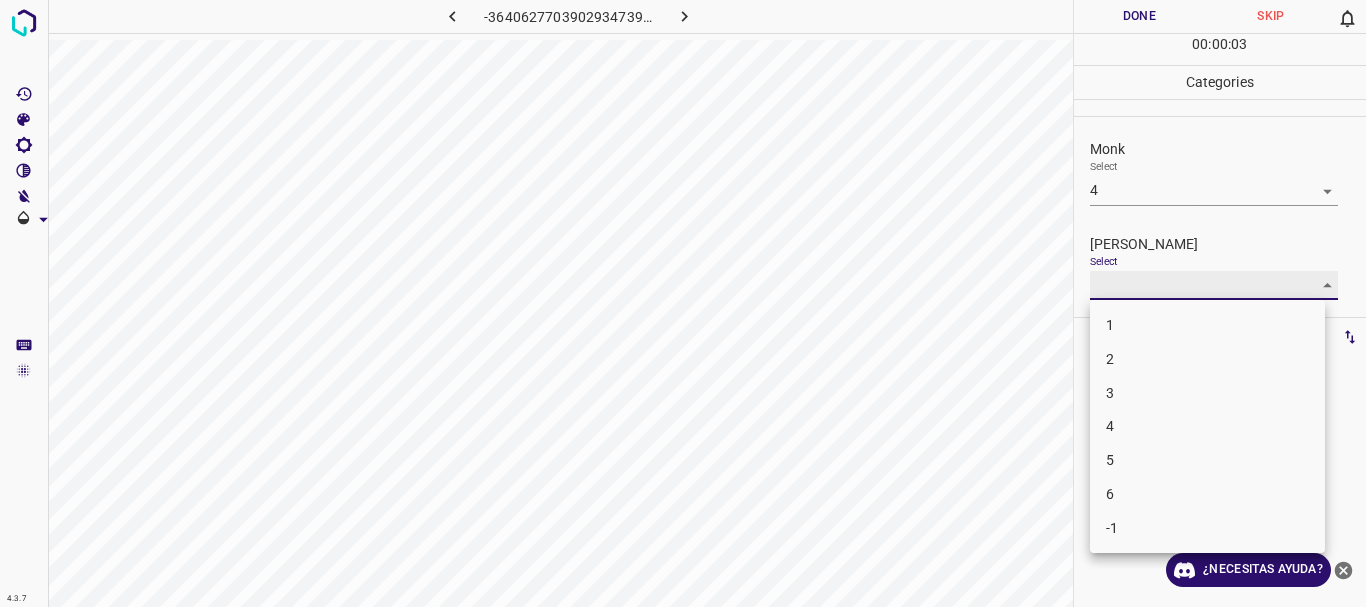 type on "3" 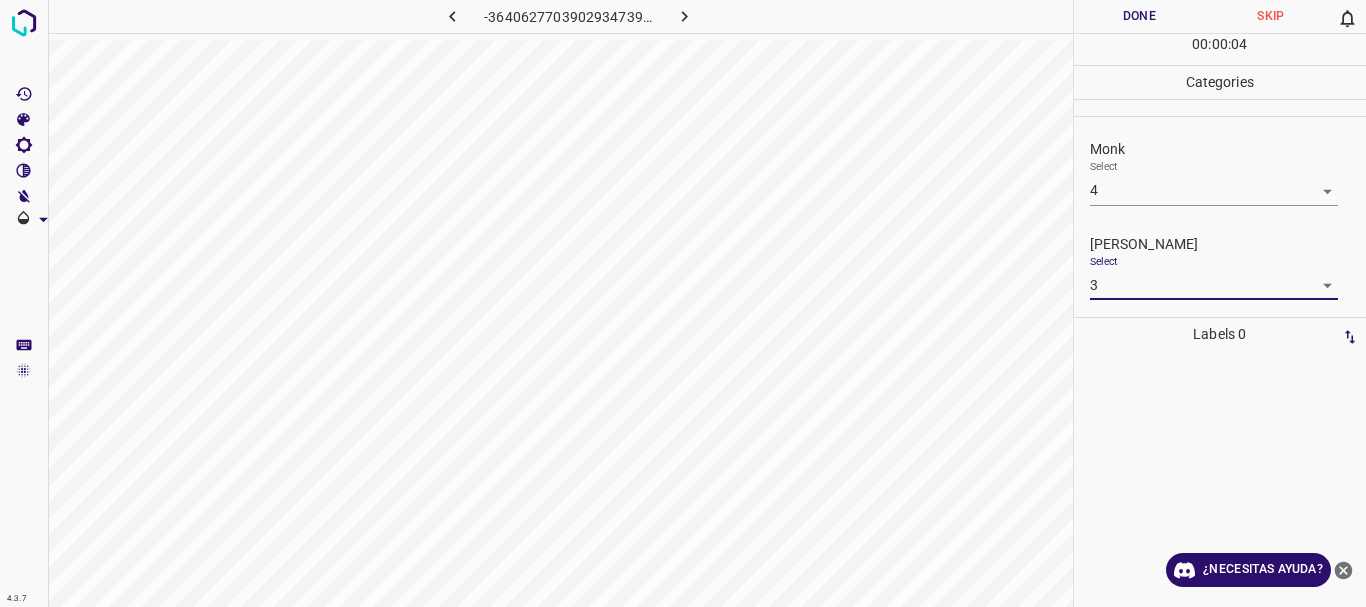 click on "Done" at bounding box center [1140, 16] 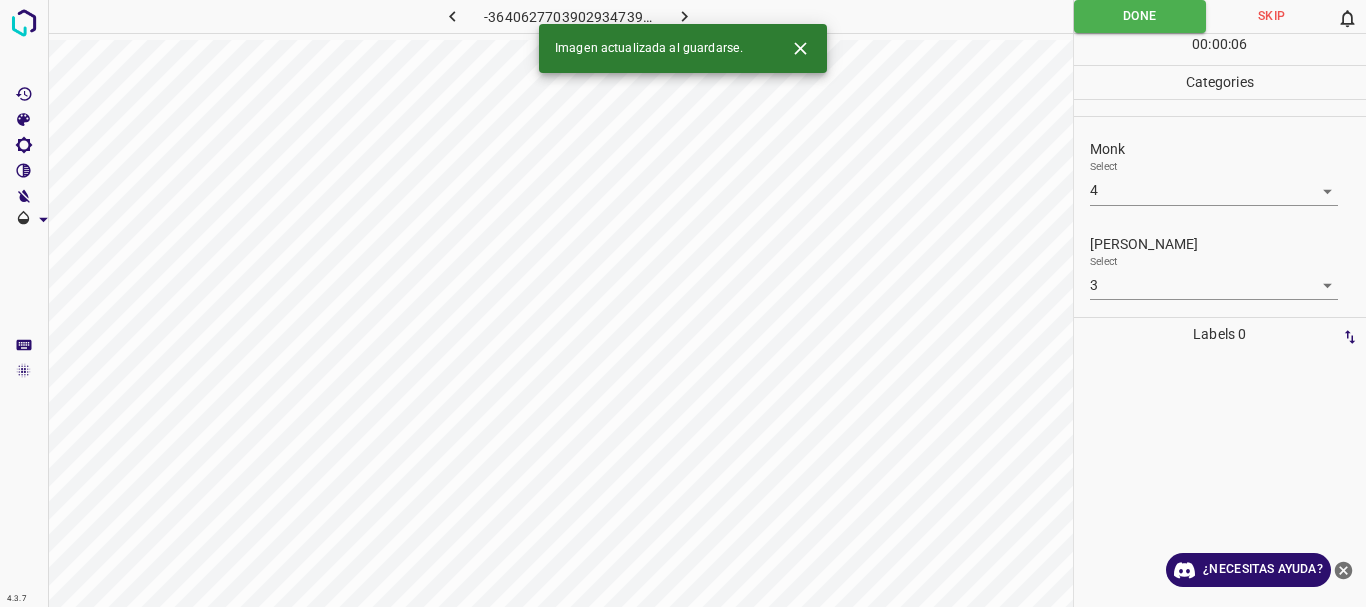 click 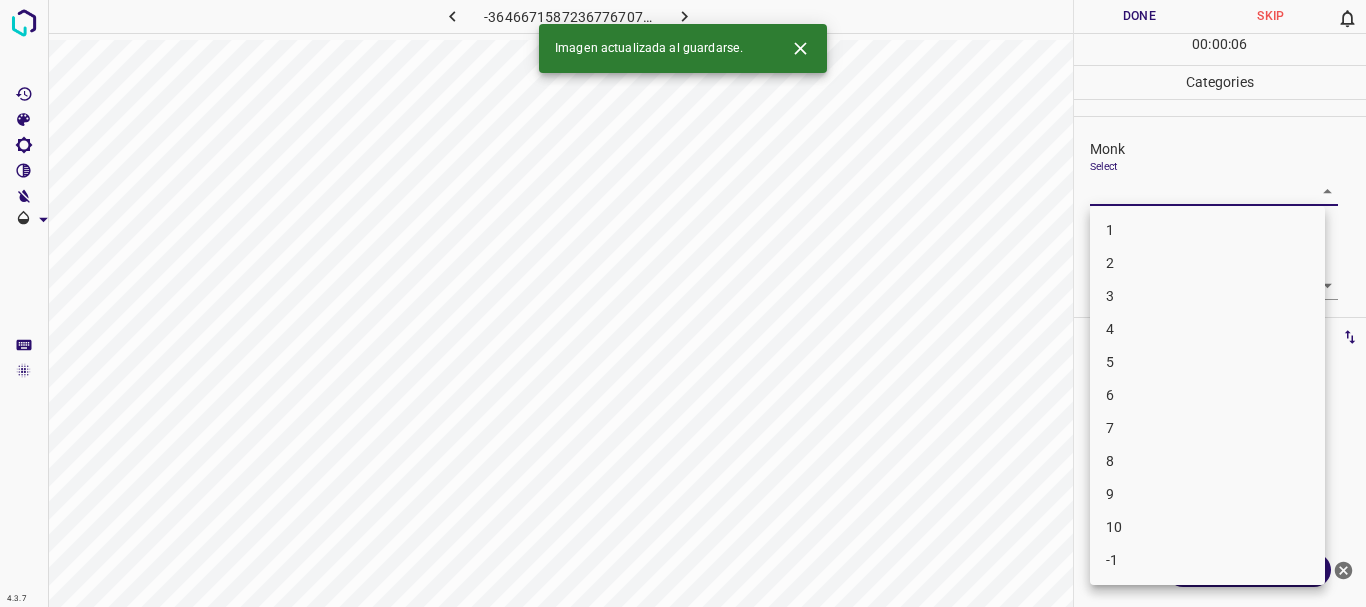 click on "4.3.7 -3646671587236776707.png Done Skip 0 00   : 00   : 06   Categories Monk   Select ​  [PERSON_NAME]   Select ​ Labels   0 Categories 1 Monk 2  [PERSON_NAME] Tools Space Change between modes (Draw & Edit) I Auto labeling R Restore zoom M Zoom in N Zoom out Delete Delete selecte label Filters Z Restore filters X Saturation filter C Brightness filter V Contrast filter B Gray scale filter General O Download Imagen actualizada al guardarse. ¿Necesitas ayuda? Texto original Valora esta traducción Tu opinión servirá para ayudar a mejorar el Traductor de Google - Texto - Esconder - Borrar 1 2 3 4 5 6 7 8 9 10 -1" at bounding box center (683, 303) 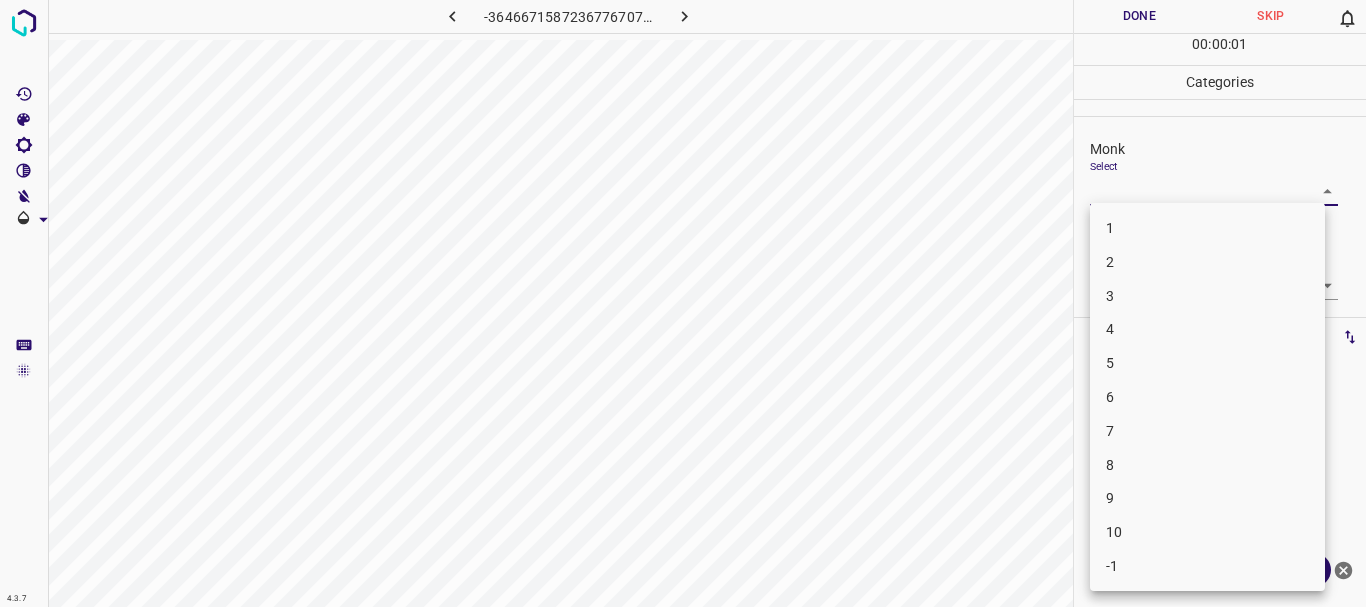 drag, startPoint x: 1179, startPoint y: 310, endPoint x: 1180, endPoint y: 330, distance: 20.024984 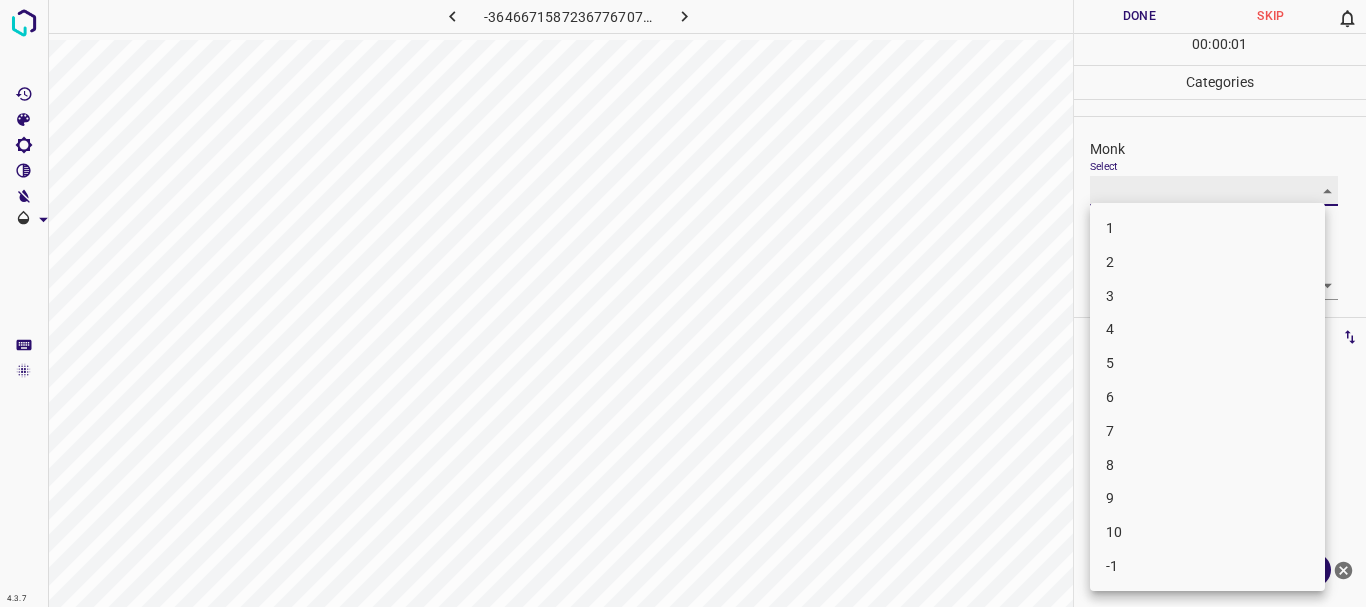 type on "4" 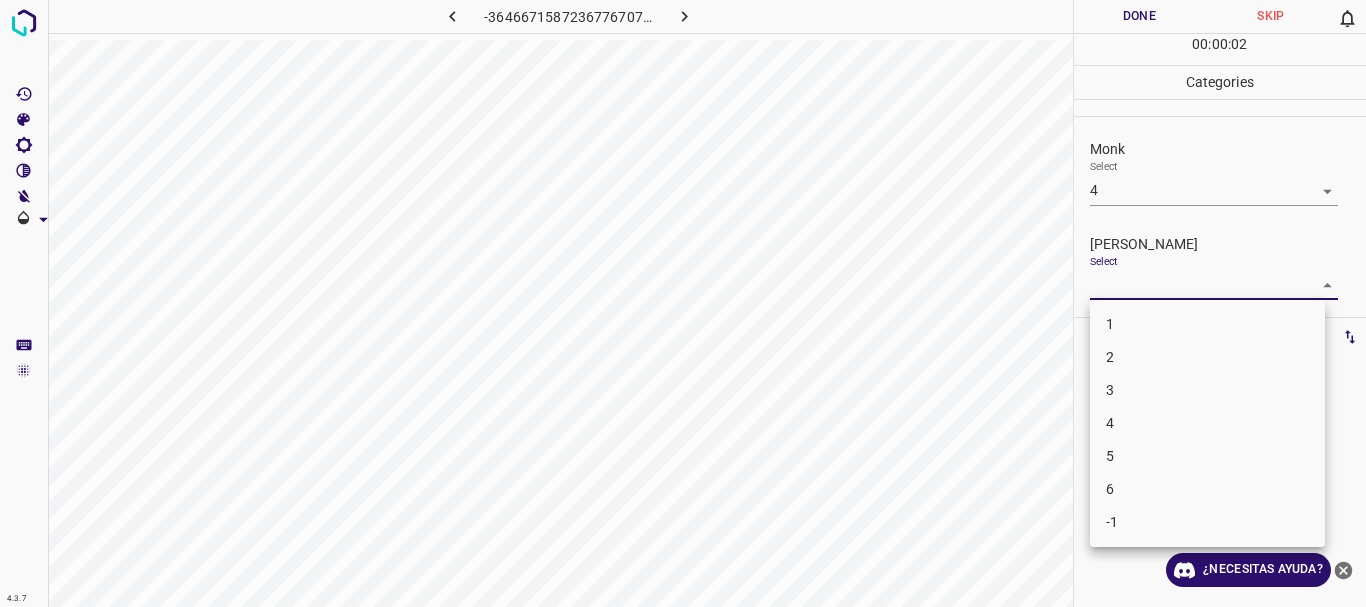 click on "4.3.7 -3646671587236776707.png Done Skip 0 00   : 00   : 02   Categories Monk   Select 4 4  [PERSON_NAME]   Select ​ Labels   0 Categories 1 Monk 2  [PERSON_NAME] Tools Space Change between modes (Draw & Edit) I Auto labeling R Restore zoom M Zoom in N Zoom out Delete Delete selecte label Filters Z Restore filters X Saturation filter C Brightness filter V Contrast filter B Gray scale filter General O Download ¿Necesitas ayuda? Texto original Valora esta traducción Tu opinión servirá para ayudar a mejorar el Traductor de Google - Texto - Esconder - Borrar 1 2 3 4 5 6 -1" at bounding box center [683, 303] 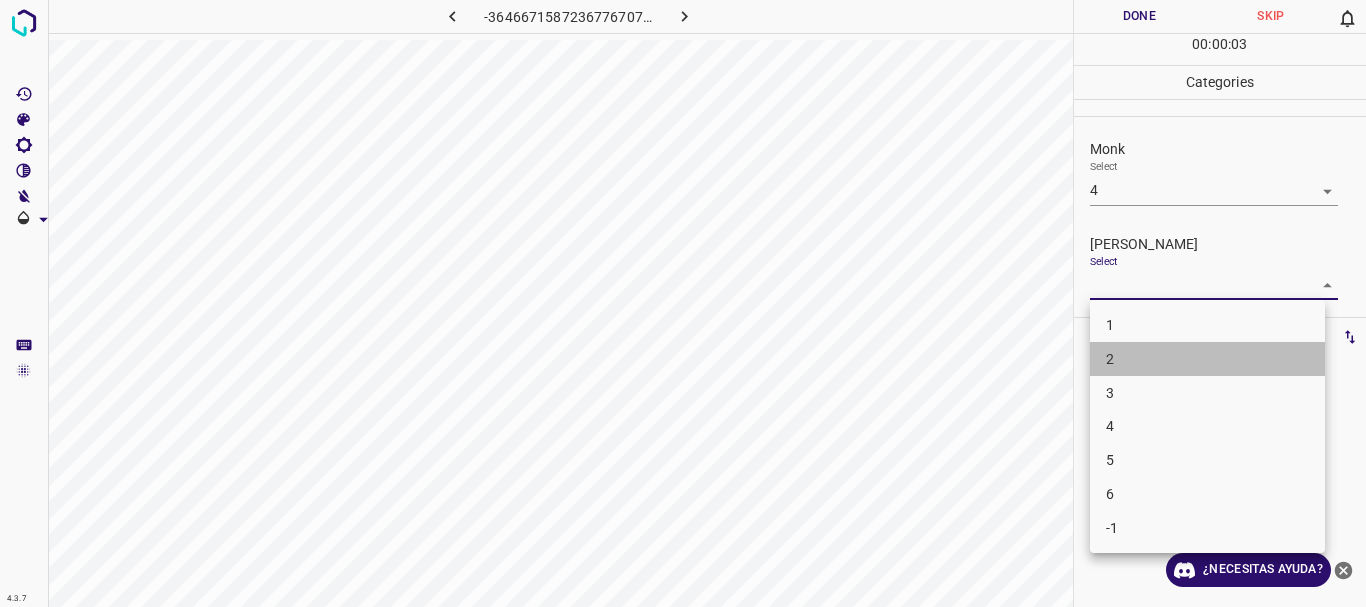 click on "2" at bounding box center [1207, 359] 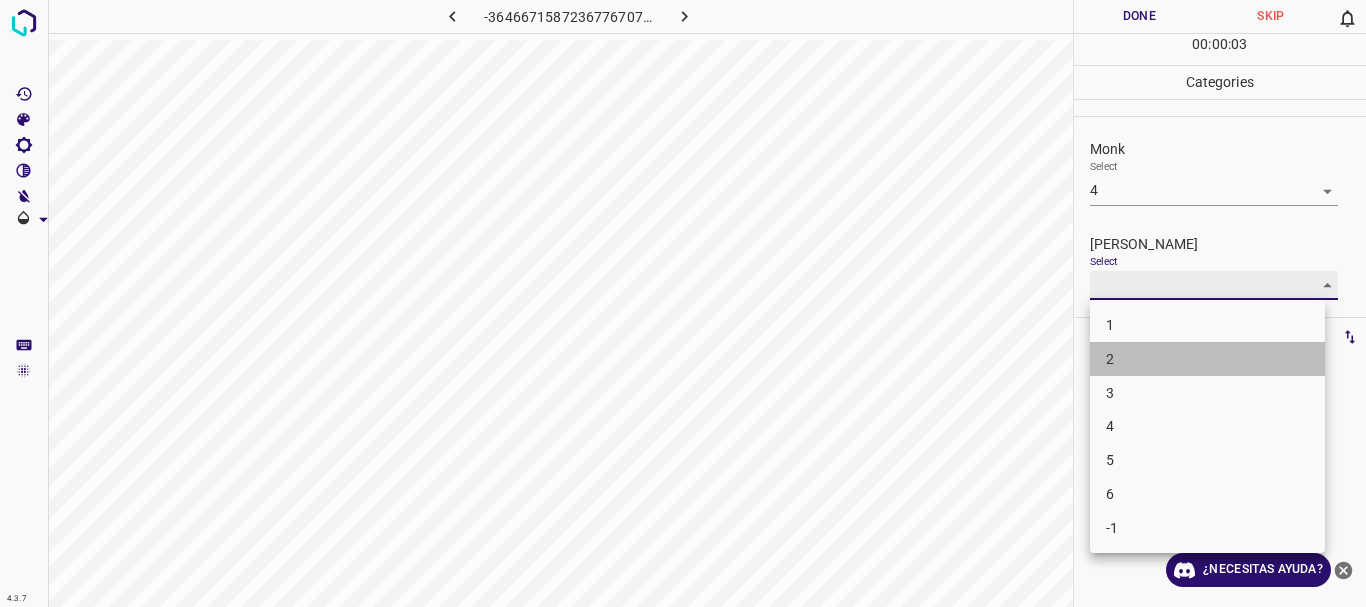 type on "2" 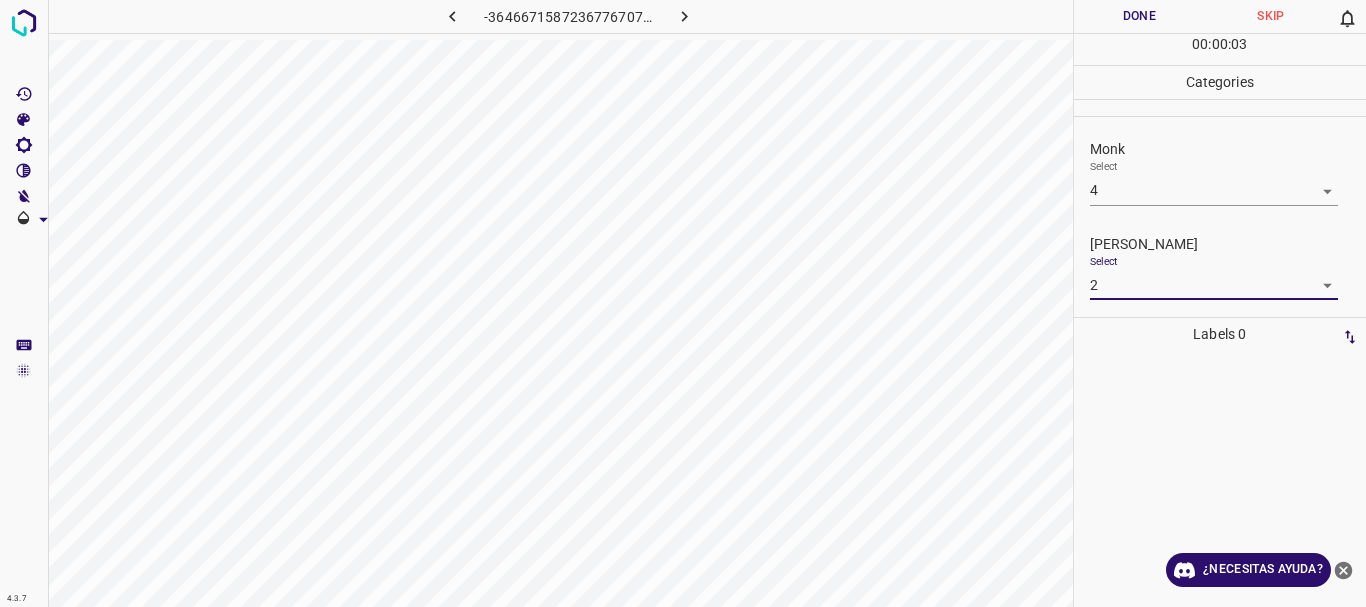 click on "Done" at bounding box center (1140, 16) 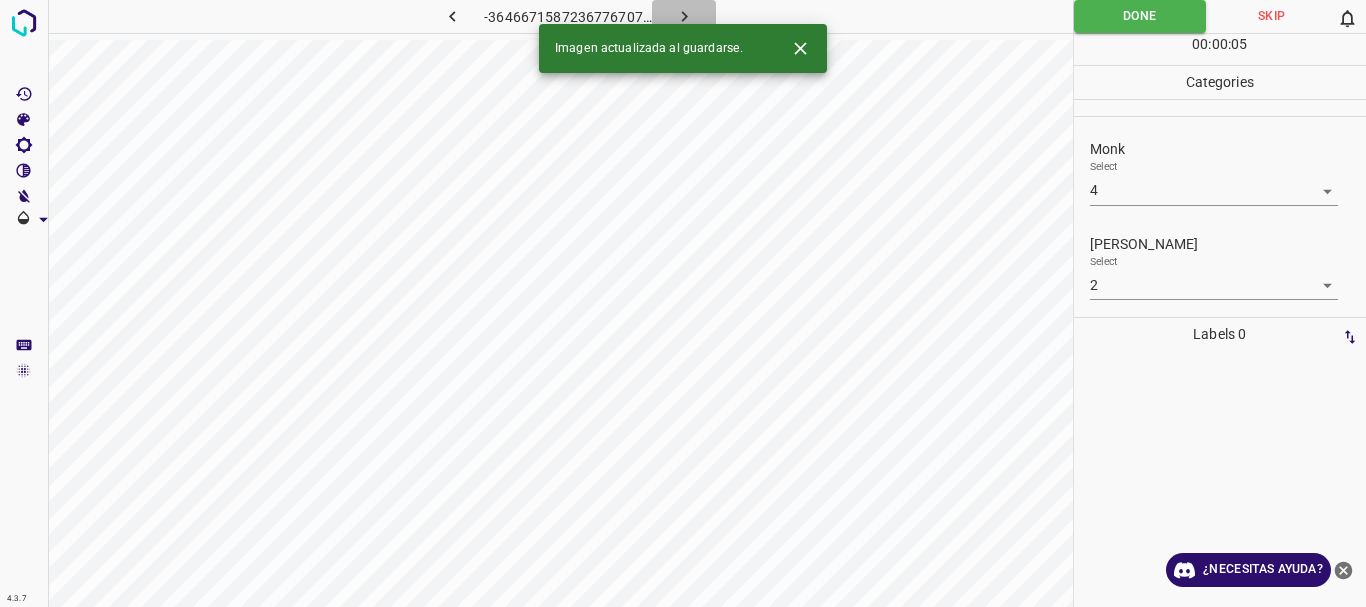 click at bounding box center (684, 16) 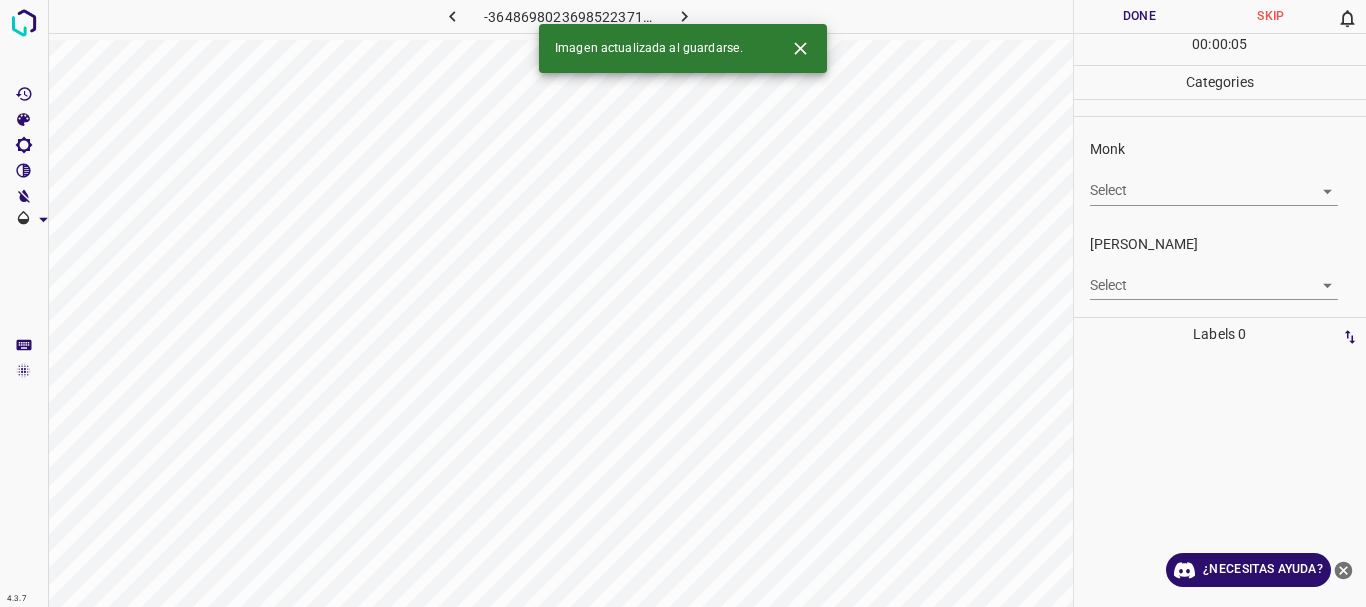 click on "4.3.7 -3648698023698522371.png Done Skip 0 00   : 00   : 05   Categories Monk   Select ​  [PERSON_NAME]   Select ​ Labels   0 Categories 1 Monk 2  [PERSON_NAME] Tools Space Change between modes (Draw & Edit) I Auto labeling R Restore zoom M Zoom in N Zoom out Delete Delete selecte label Filters Z Restore filters X Saturation filter C Brightness filter V Contrast filter B Gray scale filter General O Download Imagen actualizada al guardarse. ¿Necesitas ayuda? Texto original Valora esta traducción Tu opinión servirá para ayudar a mejorar el Traductor de Google - Texto - Esconder - Borrar" at bounding box center [683, 303] 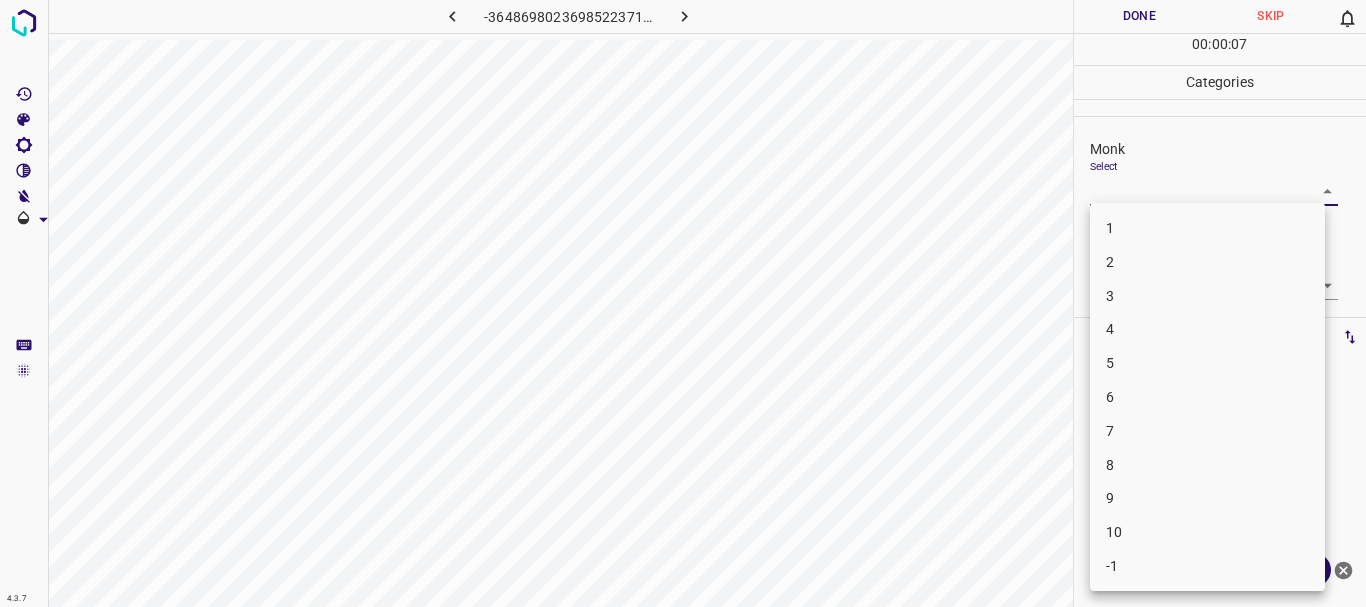 drag, startPoint x: 1153, startPoint y: 317, endPoint x: 1166, endPoint y: 302, distance: 19.849434 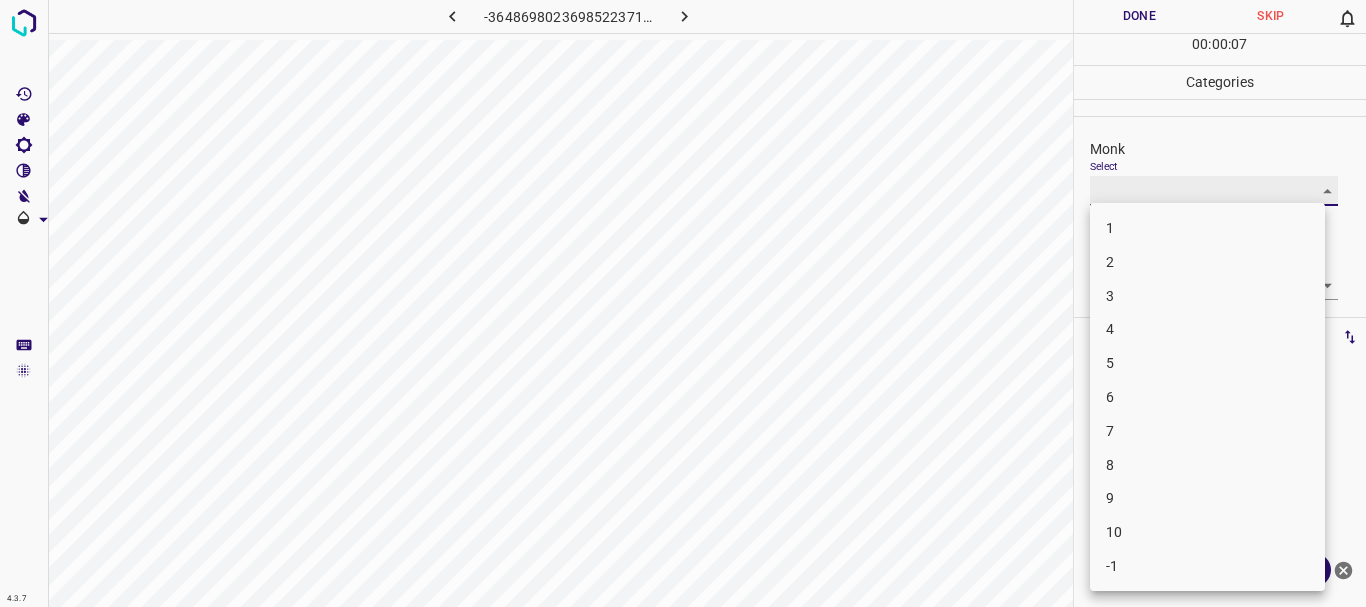 type on "3" 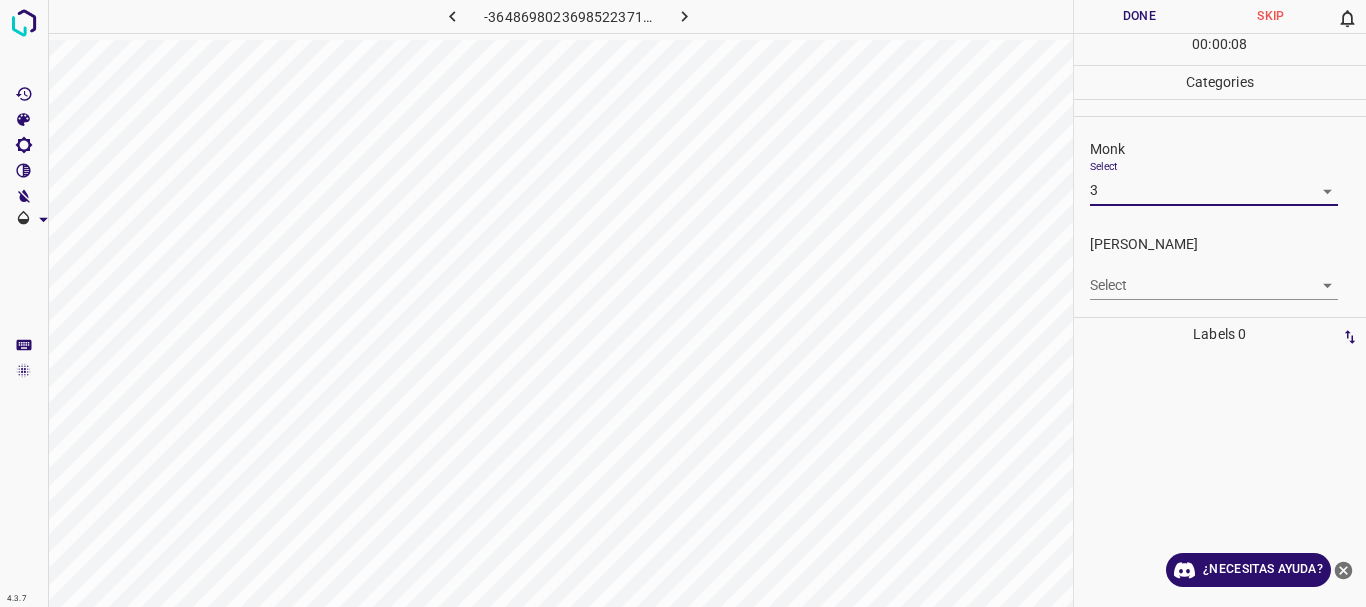 click on "4.3.7 -3648698023698522371.png Done Skip 0 00   : 00   : 08   Categories Monk   Select 3 3  [PERSON_NAME]   Select ​ Labels   0 Categories 1 Monk 2  [PERSON_NAME] Tools Space Change between modes (Draw & Edit) I Auto labeling R Restore zoom M Zoom in N Zoom out Delete Delete selecte label Filters Z Restore filters X Saturation filter C Brightness filter V Contrast filter B Gray scale filter General O Download ¿Necesitas ayuda? Texto original Valora esta traducción Tu opinión servirá para ayudar a mejorar el Traductor de Google - Texto - Esconder - Borrar" at bounding box center [683, 303] 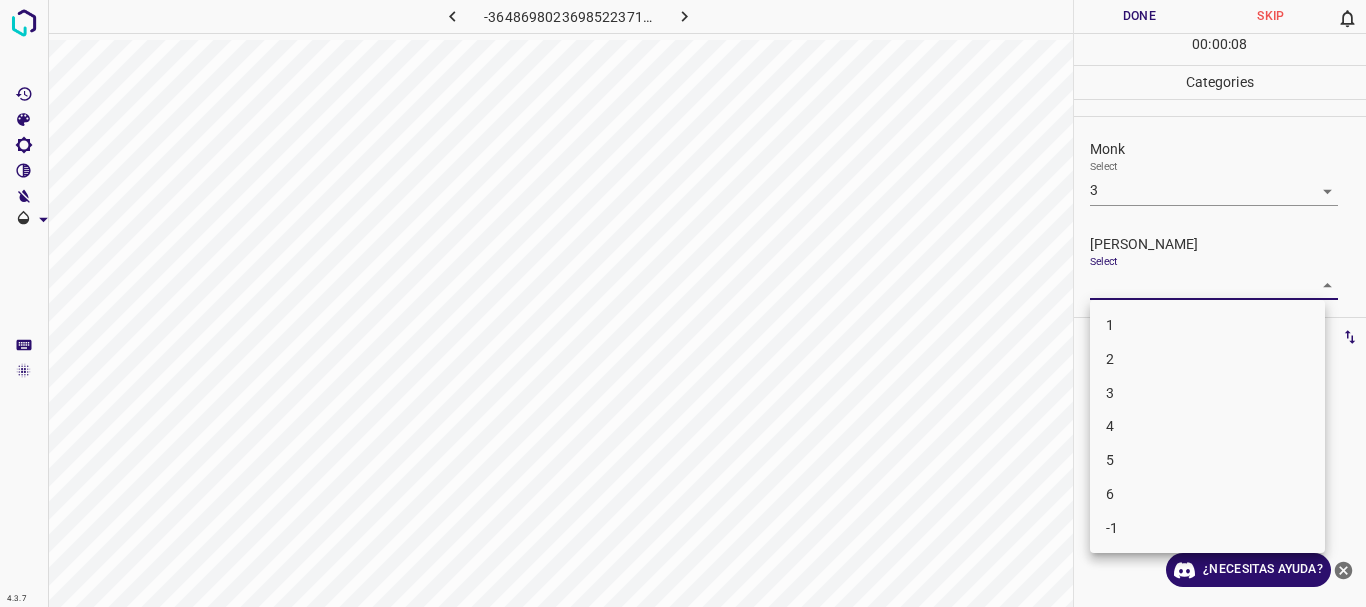 click on "2" at bounding box center [1207, 359] 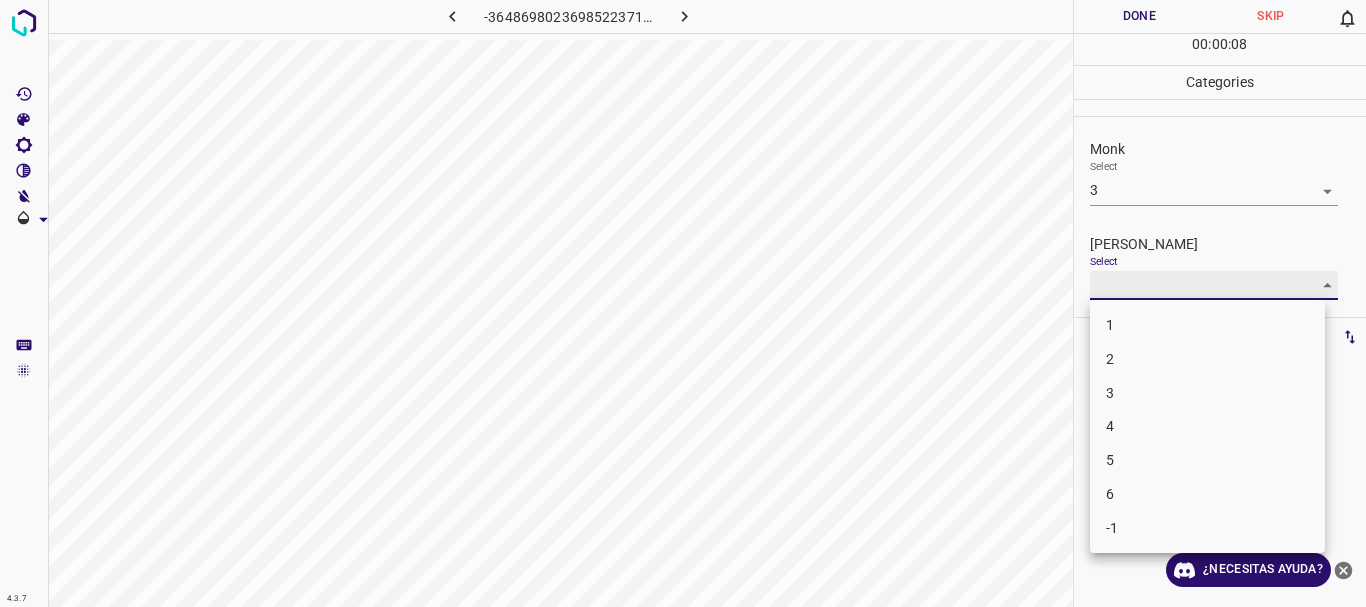 type on "2" 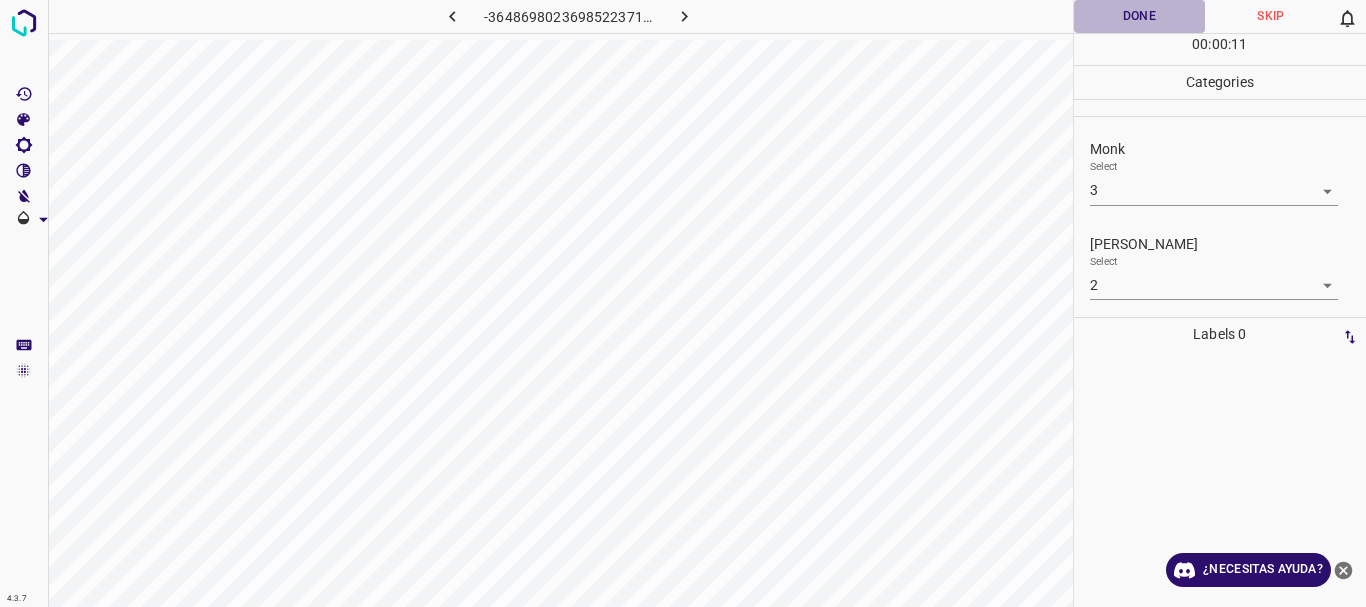 click on "Done" at bounding box center [1140, 16] 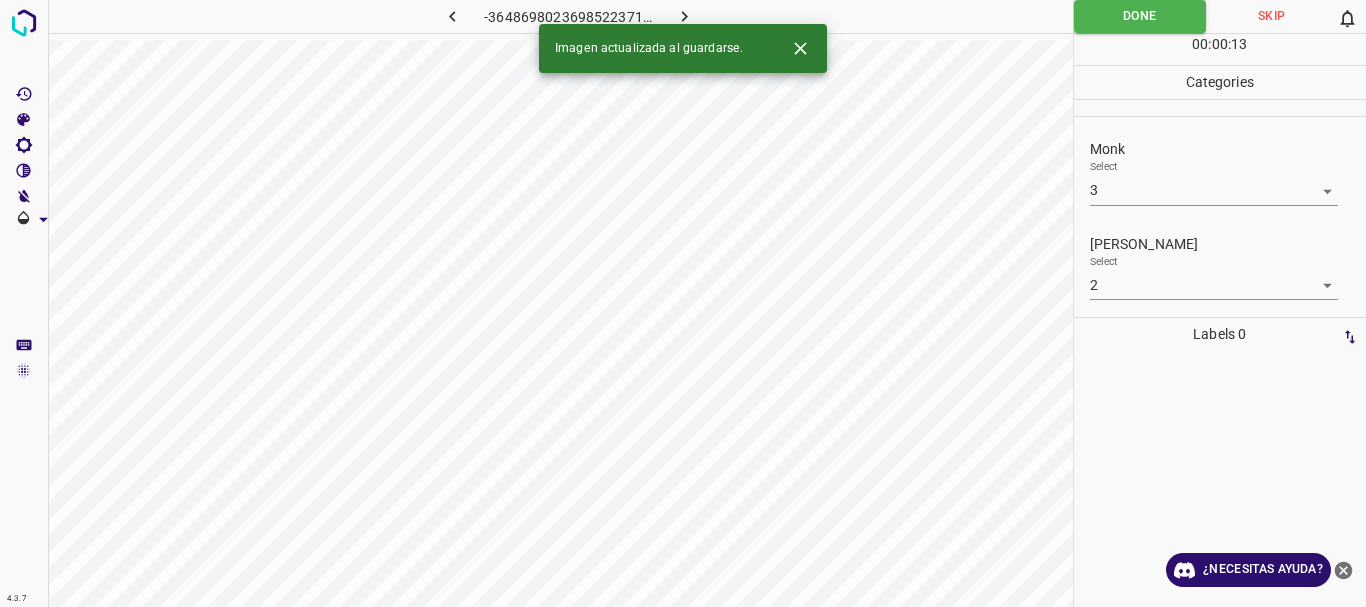 click at bounding box center [684, 16] 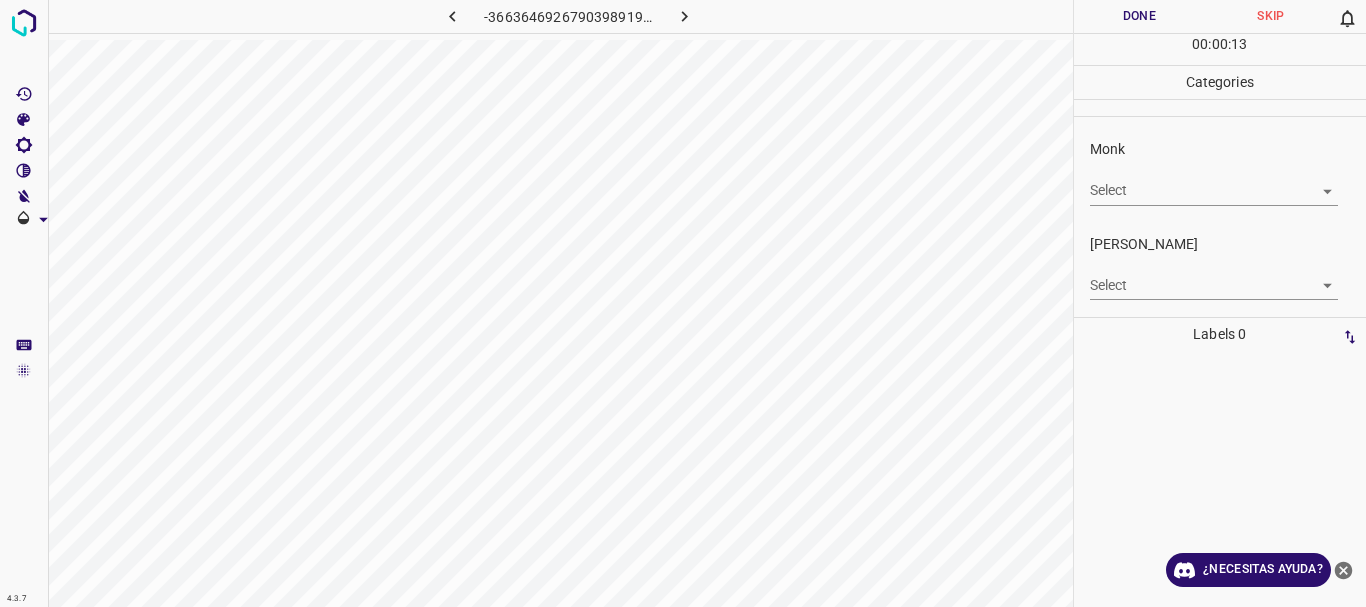 click on "4.3.7 -3663646926790398919.png Done Skip 0 00   : 00   : 13   Categories Monk   Select ​  [PERSON_NAME]   Select ​ Labels   0 Categories 1 Monk 2  [PERSON_NAME] Tools Space Change between modes (Draw & Edit) I Auto labeling R Restore zoom M Zoom in N Zoom out Delete Delete selecte label Filters Z Restore filters X Saturation filter C Brightness filter V Contrast filter B Gray scale filter General O Download ¿Necesitas ayuda? Texto original Valora esta traducción Tu opinión servirá para ayudar a mejorar el Traductor de Google - Texto - Esconder - Borrar" at bounding box center [683, 303] 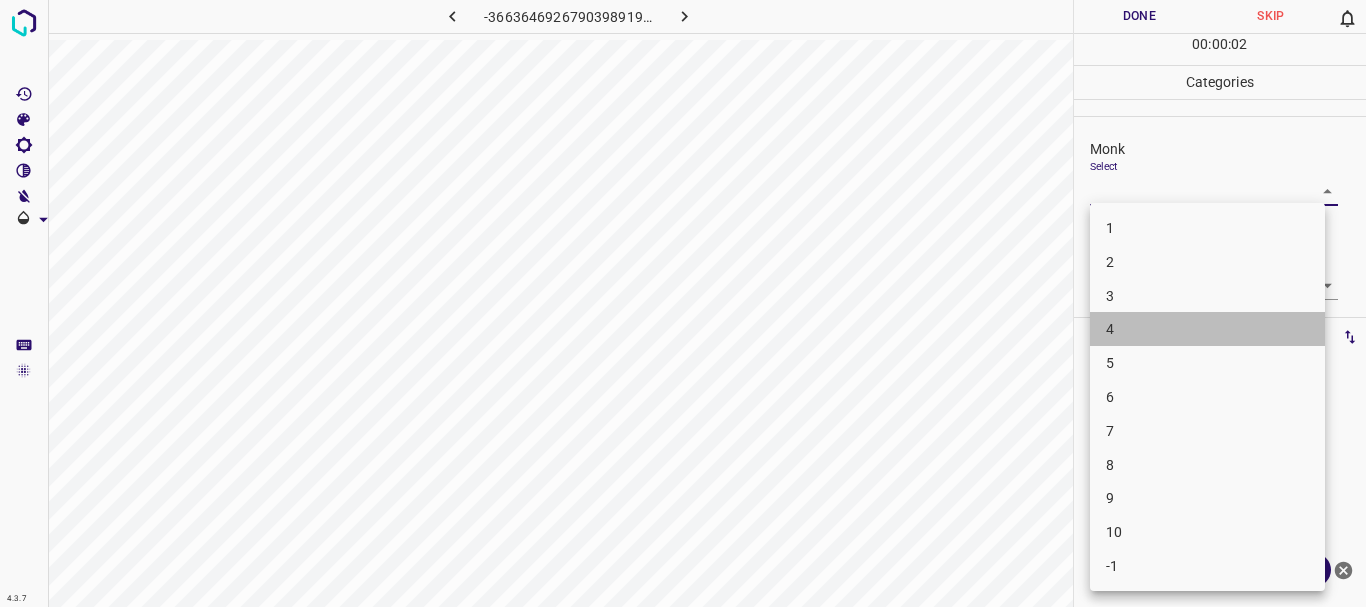 click on "4" at bounding box center [1207, 329] 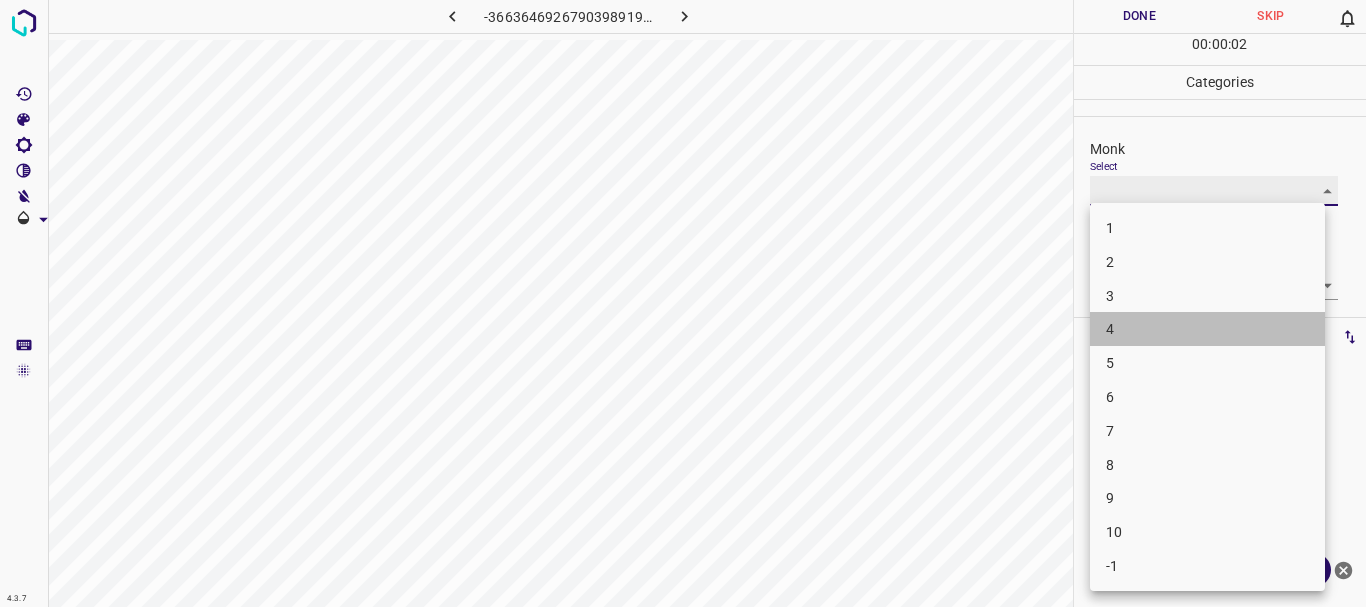 type on "4" 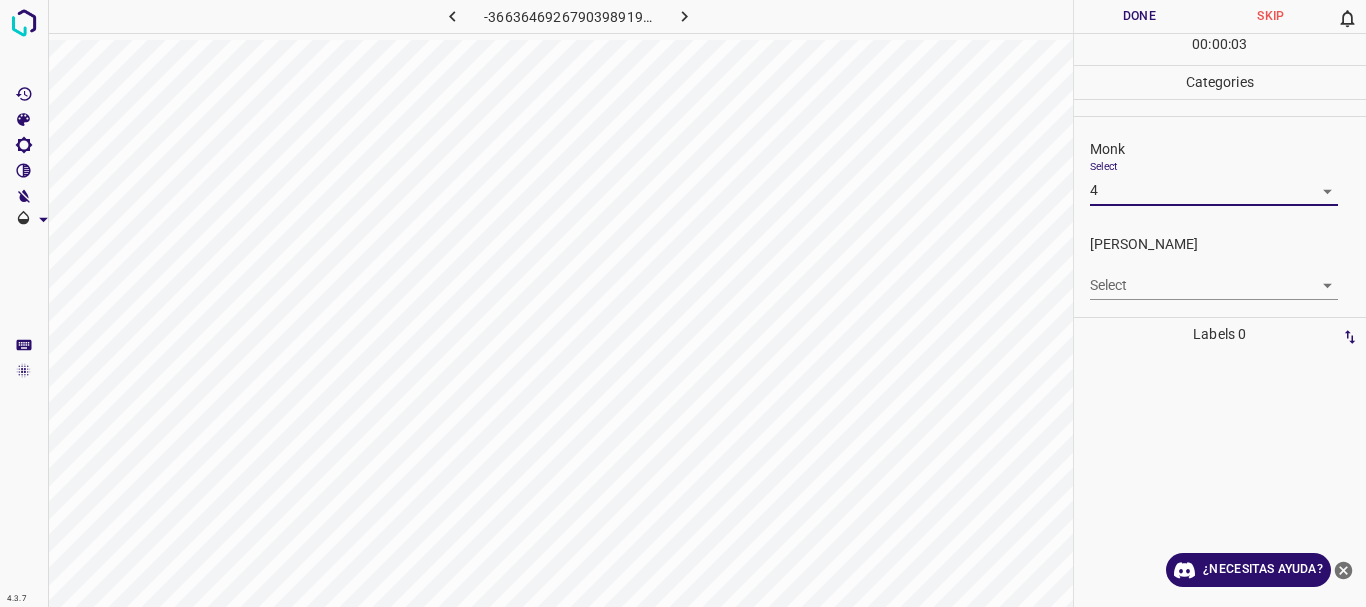 click on "4.3.7 -3663646926790398919.png Done Skip 0 00   : 00   : 03   Categories Monk   Select 4 4  [PERSON_NAME]   Select ​ Labels   0 Categories 1 Monk 2  [PERSON_NAME] Tools Space Change between modes (Draw & Edit) I Auto labeling R Restore zoom M Zoom in N Zoom out Delete Delete selecte label Filters Z Restore filters X Saturation filter C Brightness filter V Contrast filter B Gray scale filter General O Download ¿Necesitas ayuda? Texto original Valora esta traducción Tu opinión servirá para ayudar a mejorar el Traductor de Google - Texto - Esconder - Borrar" at bounding box center (683, 303) 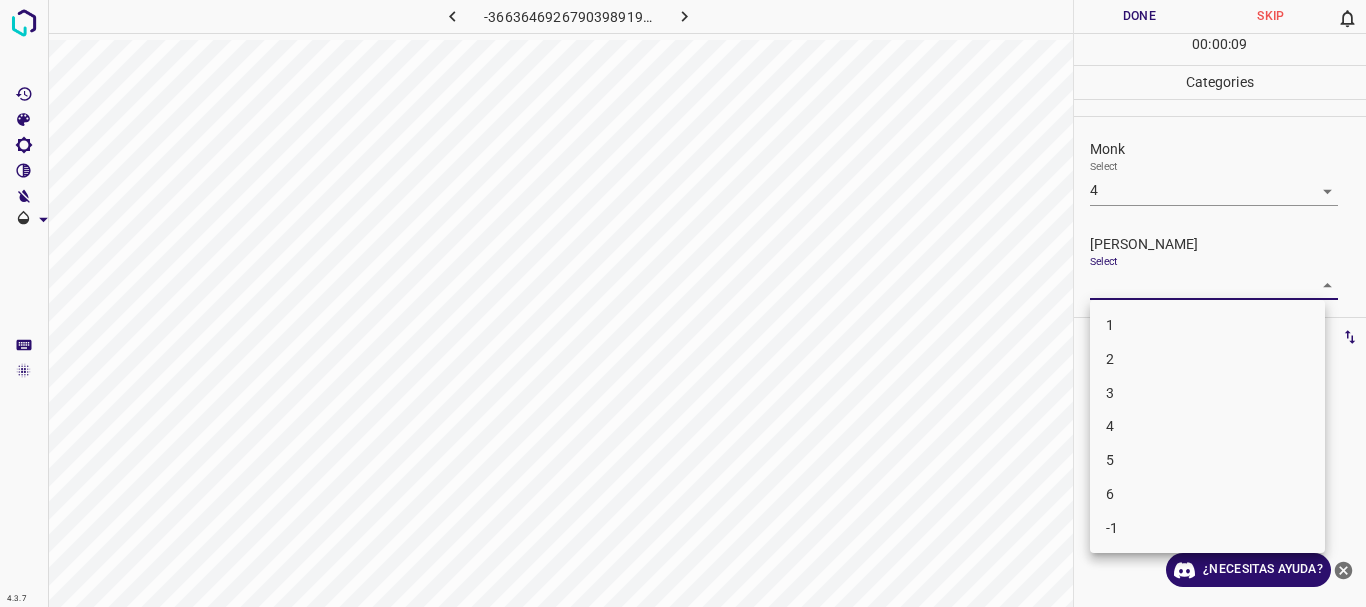 click on "3" at bounding box center (1207, 393) 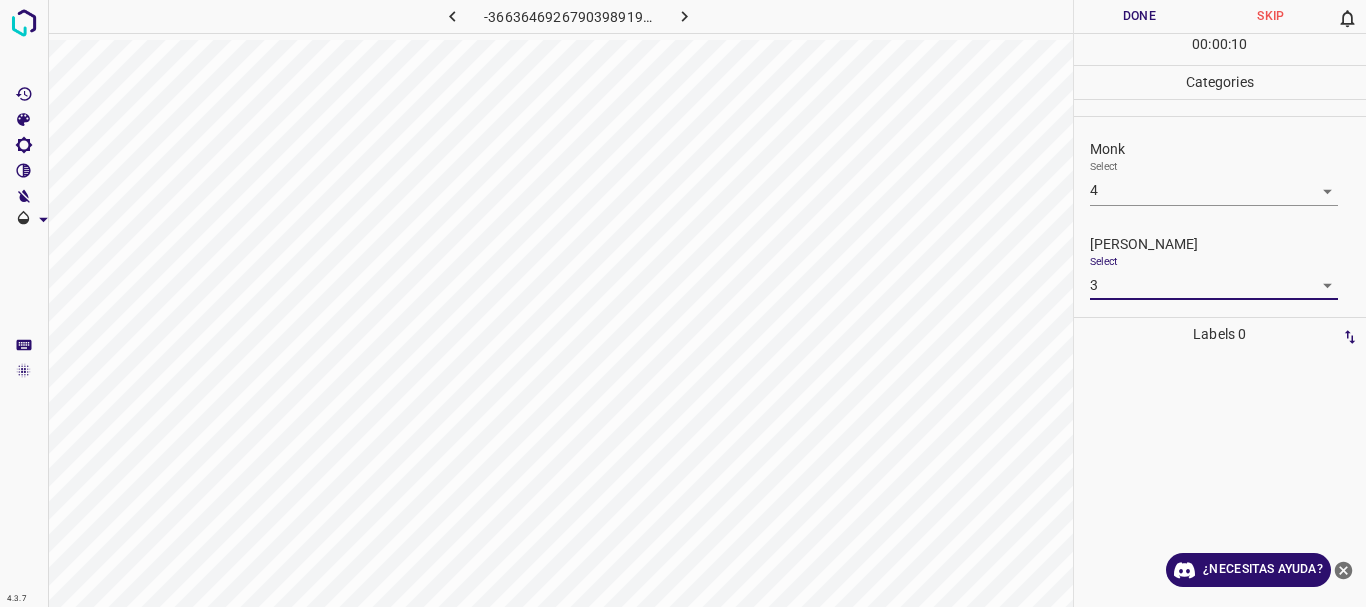 click on "4.3.7 -3663646926790398919.png Done Skip 0 00   : 00   : 10   Categories Monk   Select 4 4  [PERSON_NAME]   Select 3 3 Labels   0 Categories 1 Monk 2  [PERSON_NAME] Tools Space Change between modes (Draw & Edit) I Auto labeling R Restore zoom M Zoom in N Zoom out Delete Delete selecte label Filters Z Restore filters X Saturation filter C Brightness filter V Contrast filter B Gray scale filter General O Download ¿Necesitas ayuda? Texto original Valora esta traducción Tu opinión servirá para ayudar a mejorar el Traductor de Google - Texto - Esconder - Borrar" at bounding box center [683, 303] 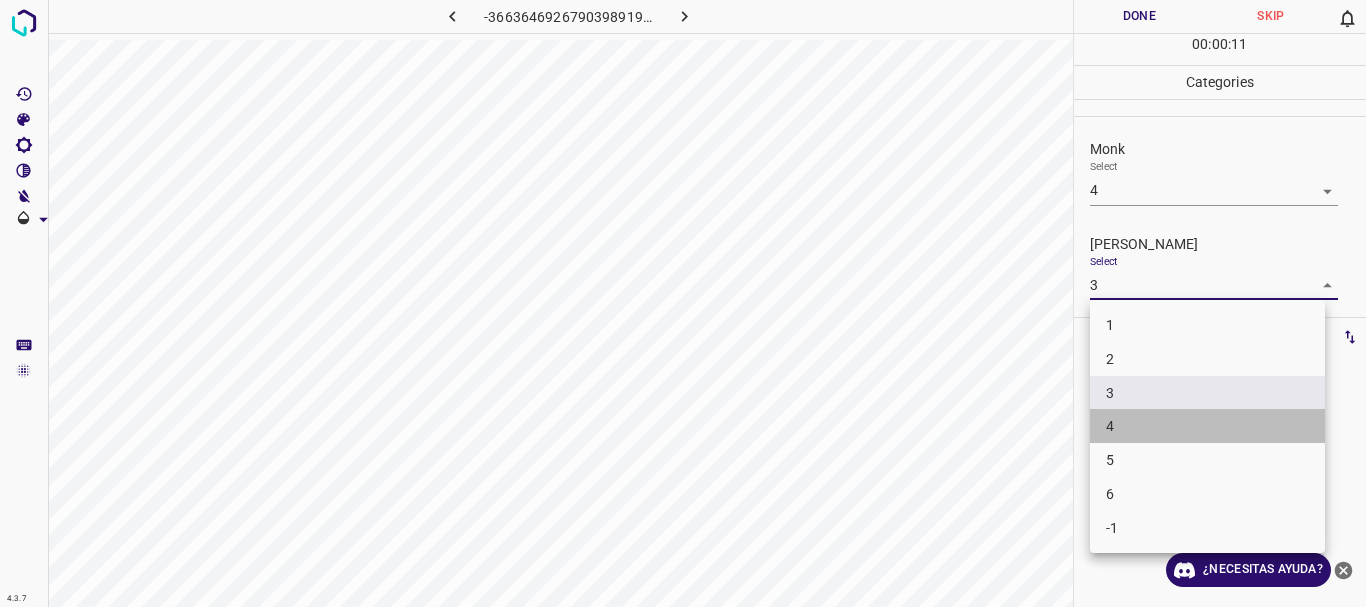 click on "4" at bounding box center [1207, 426] 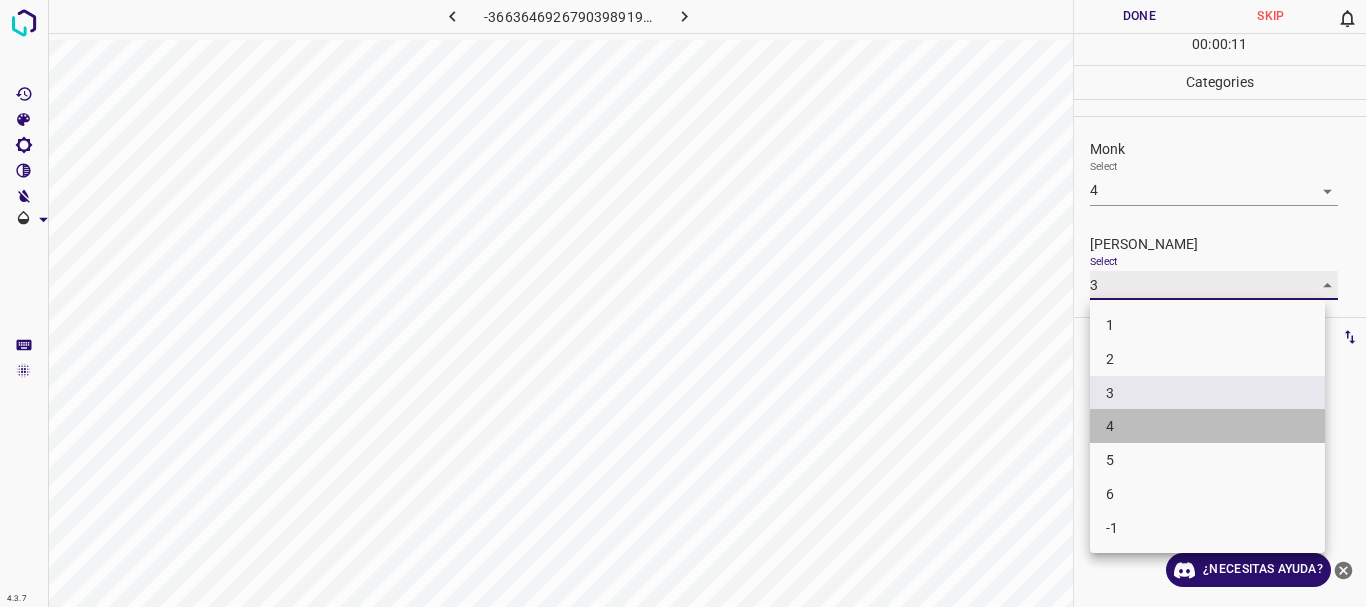 type on "4" 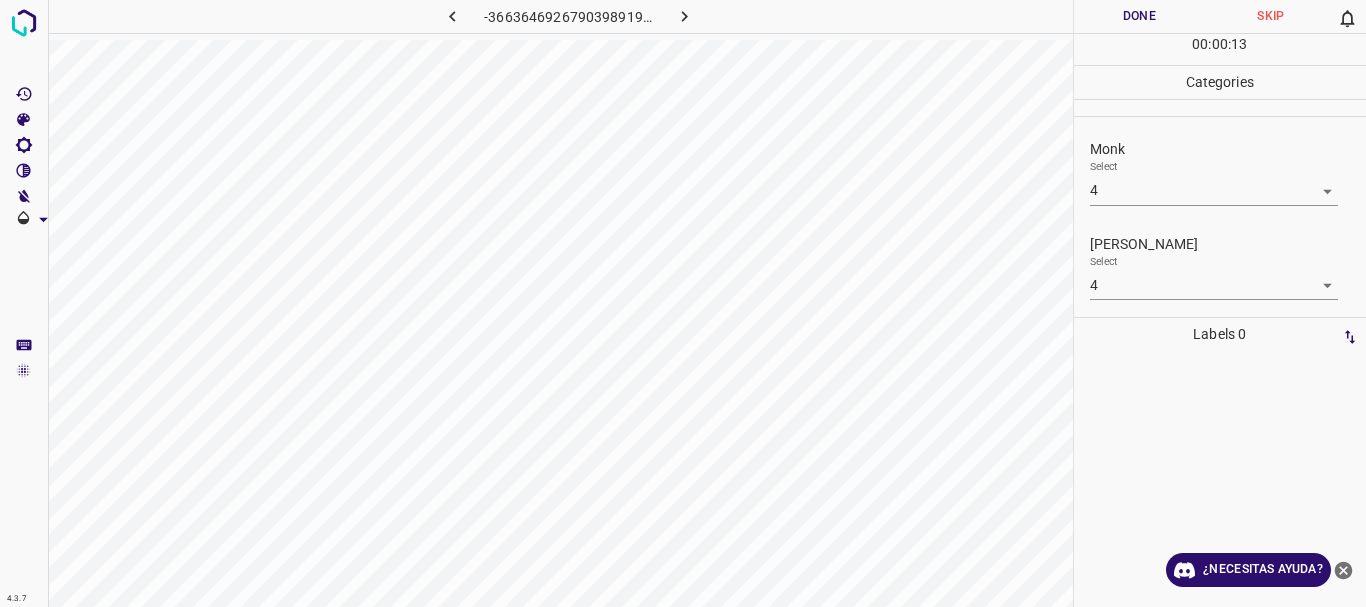 click on "4.3.7 -3663646926790398919.png Done Skip 0 00   : 00   : 13   Categories Monk   Select 4 4  [PERSON_NAME]   Select 4 4 Labels   0 Categories 1 Monk 2  [PERSON_NAME] Tools Space Change between modes (Draw & Edit) I Auto labeling R Restore zoom M Zoom in N Zoom out Delete Delete selecte label Filters Z Restore filters X Saturation filter C Brightness filter V Contrast filter B Gray scale filter General O Download ¿Necesitas ayuda? Texto original Valora esta traducción Tu opinión servirá para ayudar a mejorar el Traductor de Google - Texto - Esconder - Borrar" at bounding box center (683, 303) 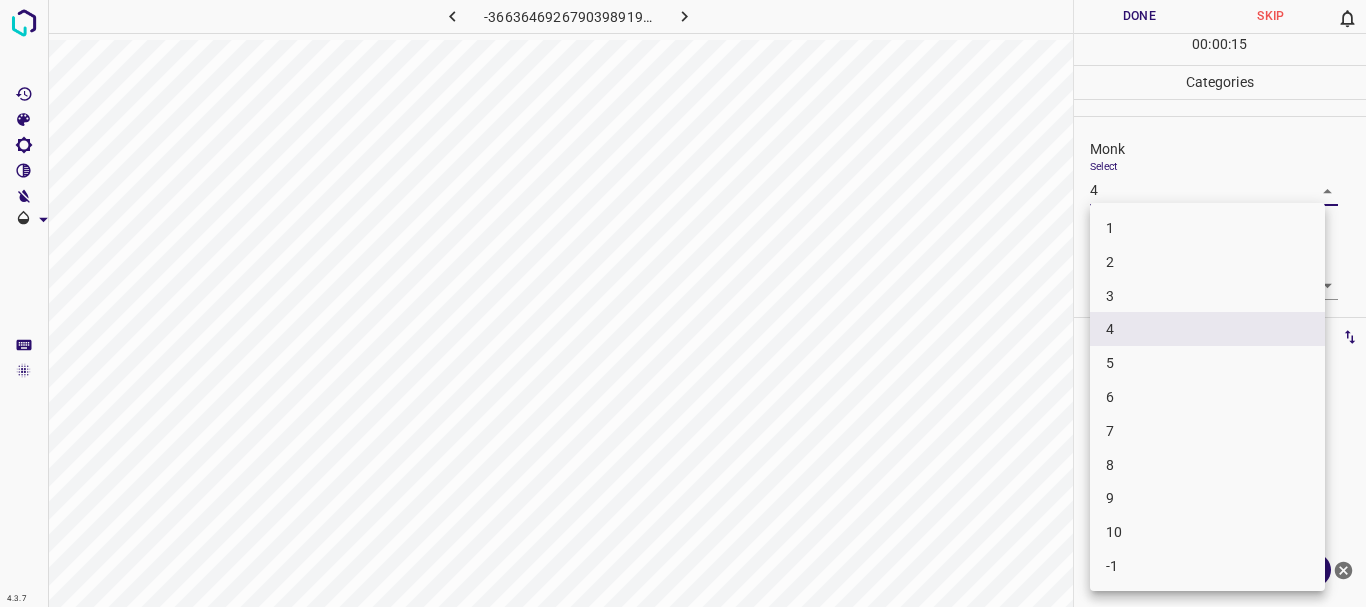 drag, startPoint x: 1125, startPoint y: 364, endPoint x: 1132, endPoint y: 339, distance: 25.96151 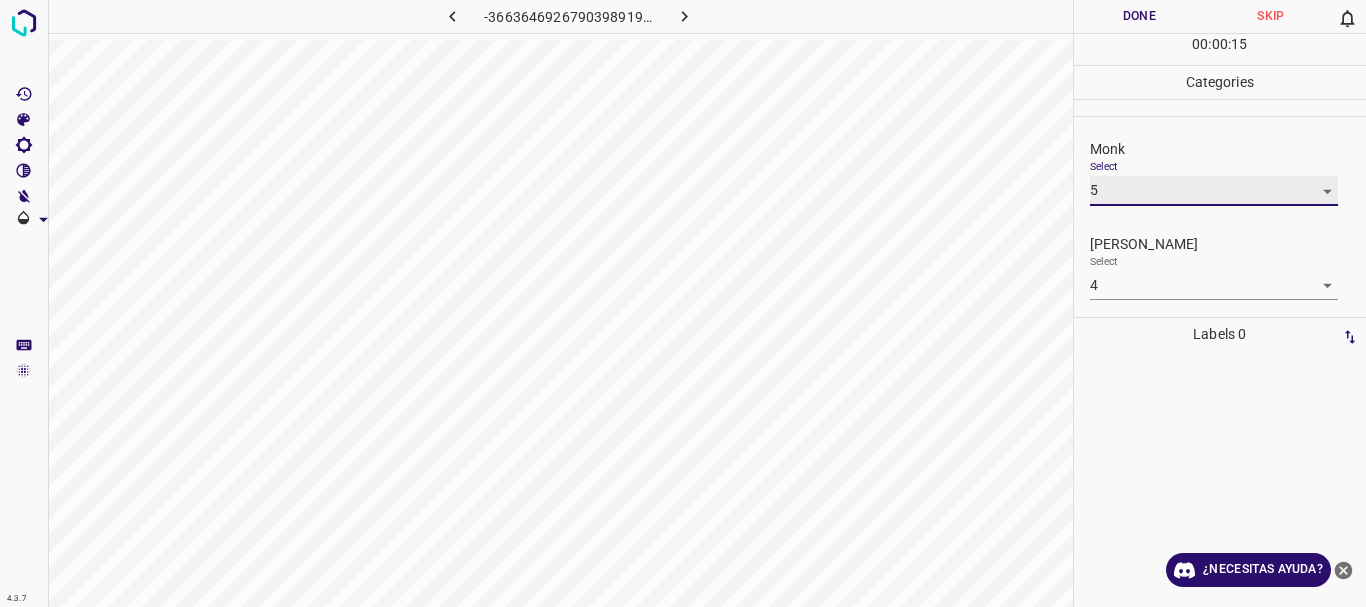 type on "5" 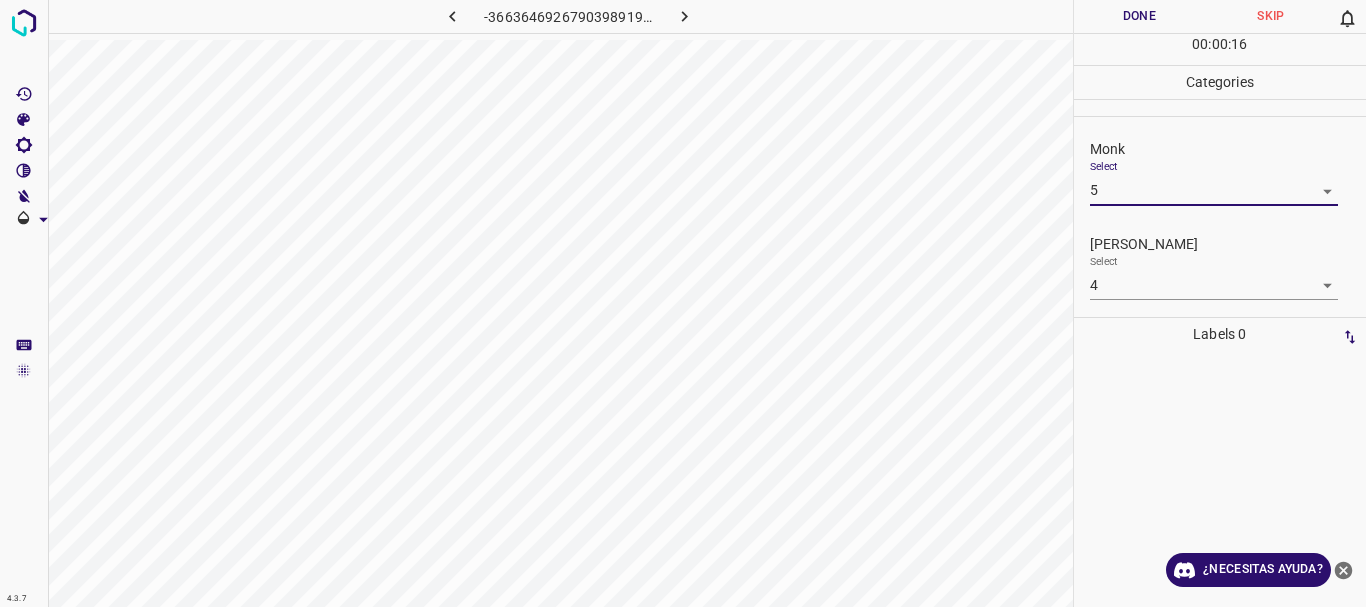click on "4.3.7 -3663646926790398919.png Done Skip 0 00   : 00   : 16   Categories Monk   Select 5 5  [PERSON_NAME]   Select 4 4 Labels   0 Categories 1 Monk 2  [PERSON_NAME] Tools Space Change between modes (Draw & Edit) I Auto labeling R Restore zoom M Zoom in N Zoom out Delete Delete selecte label Filters Z Restore filters X Saturation filter C Brightness filter V Contrast filter B Gray scale filter General O Download ¿Necesitas ayuda? Texto original Valora esta traducción Tu opinión servirá para ayudar a mejorar el Traductor de Google - Texto - Esconder - Borrar" at bounding box center [683, 303] 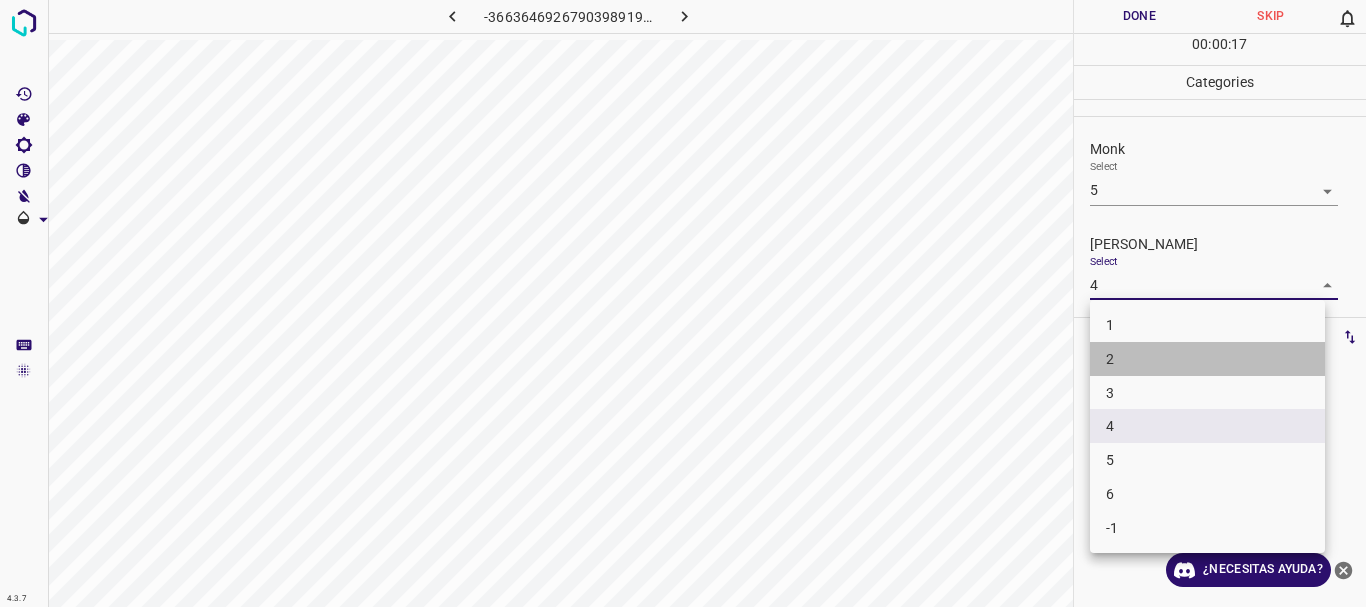 click on "2" at bounding box center (1207, 359) 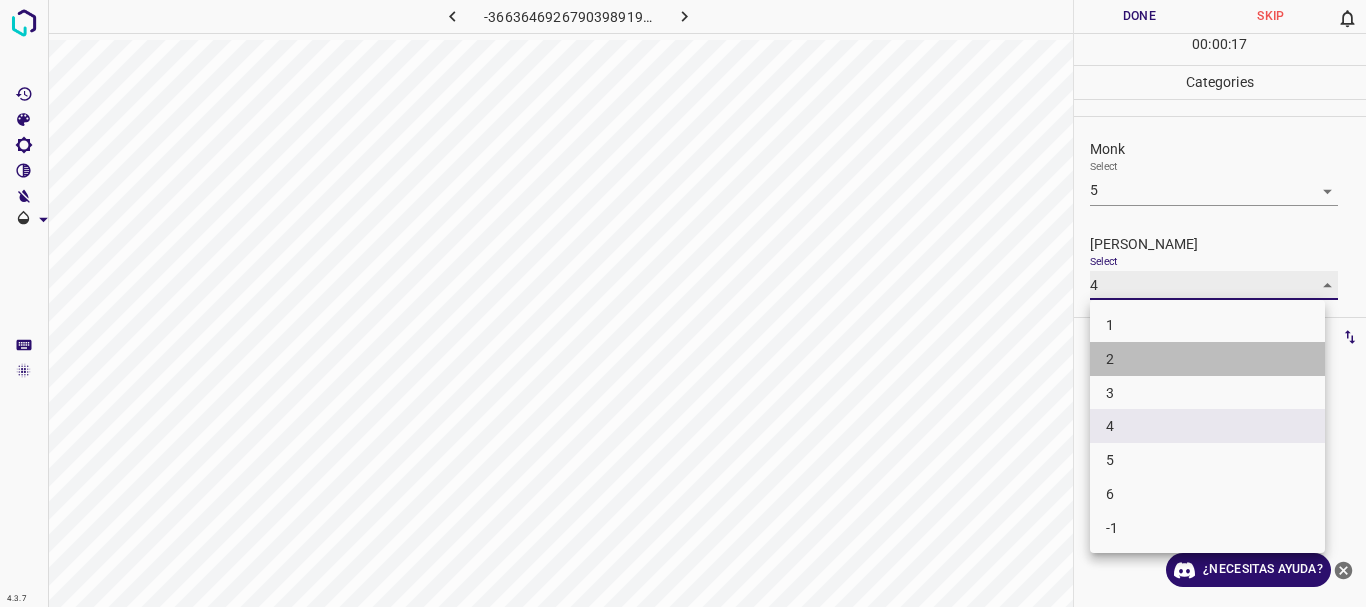 type on "2" 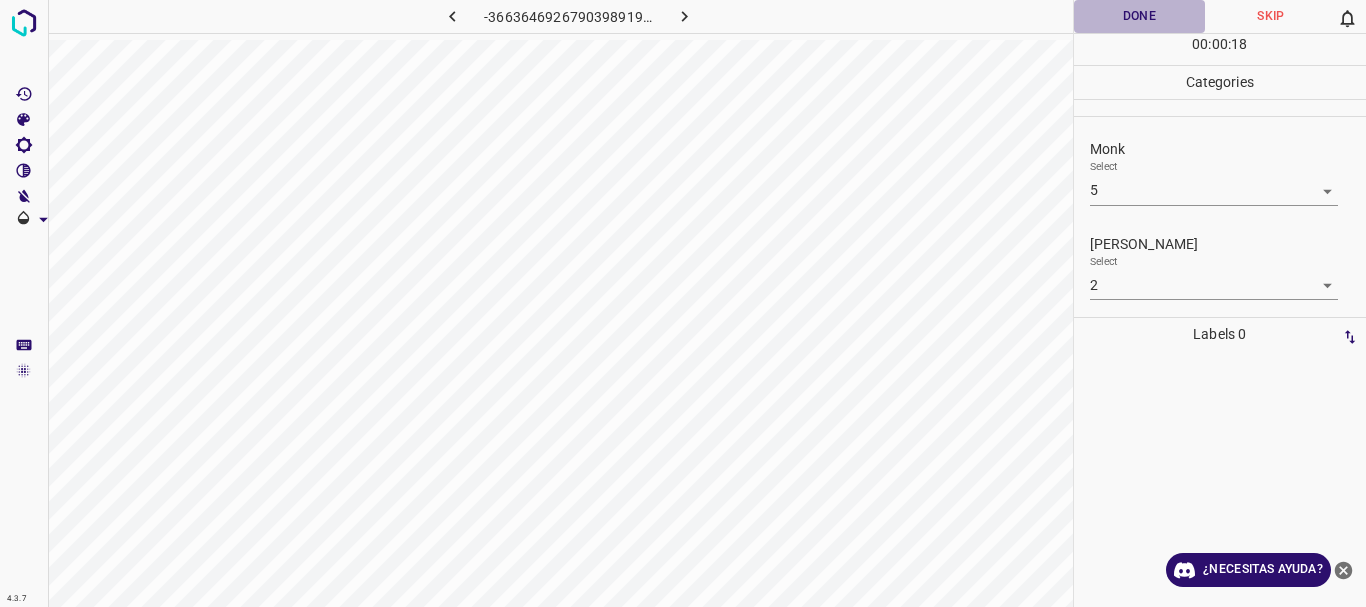 click on "Done" at bounding box center [1140, 16] 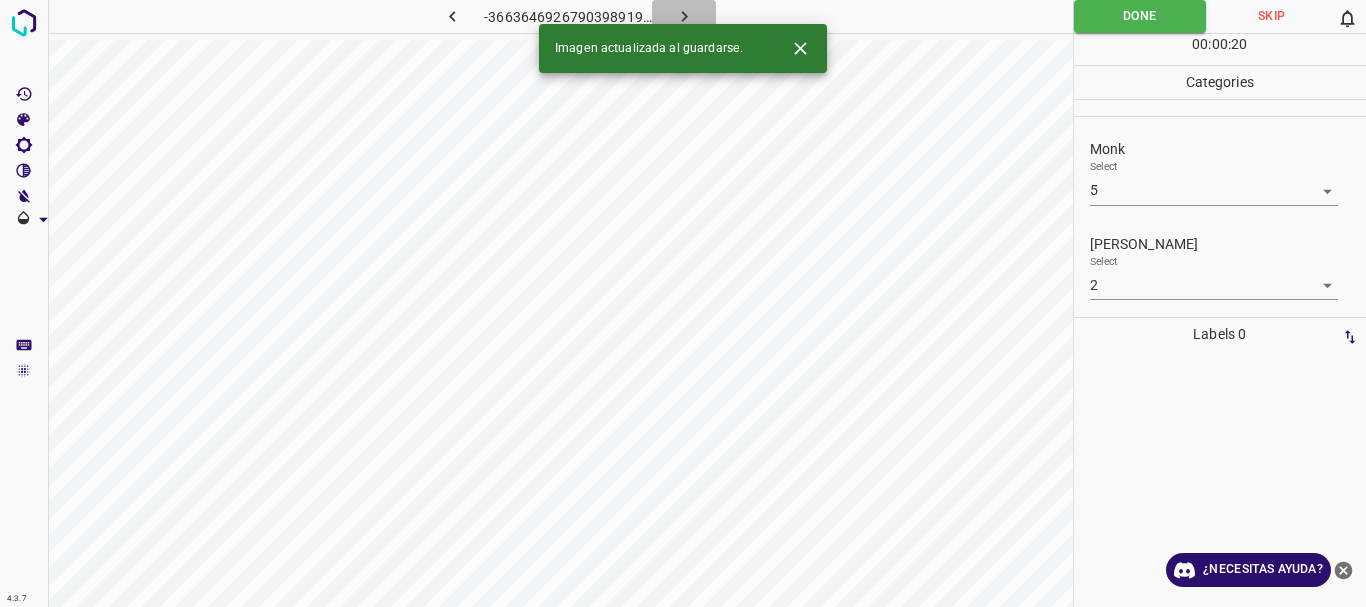 click at bounding box center [684, 16] 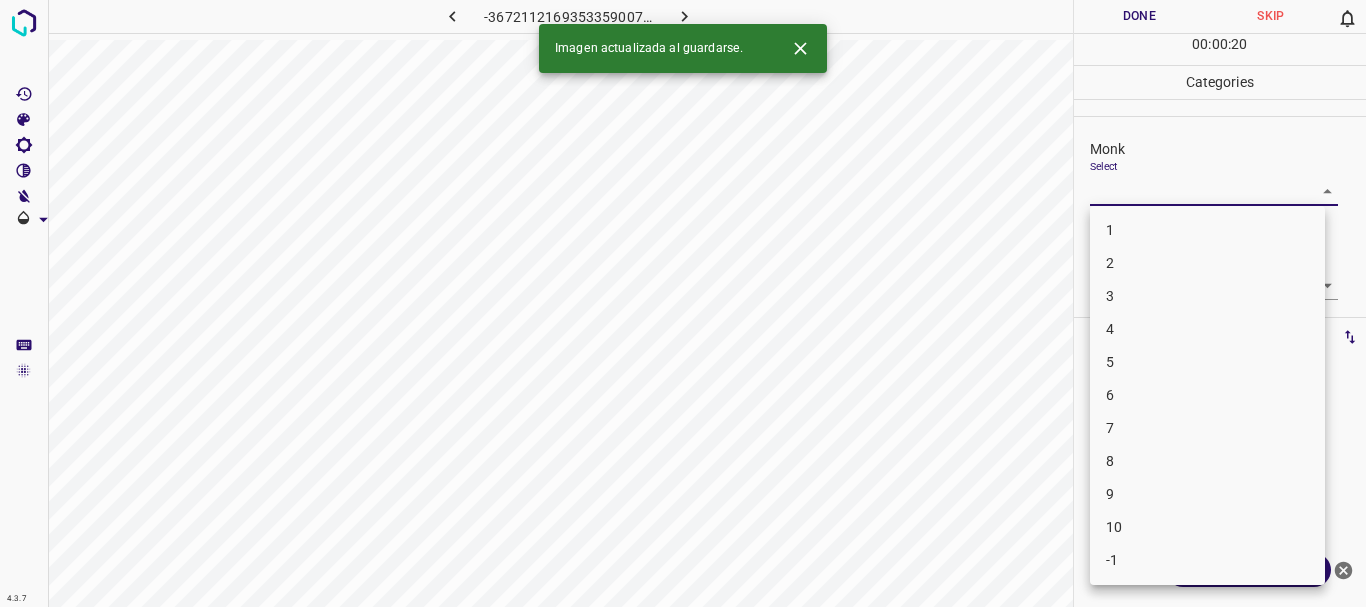 click on "4.3.7 -3672112169353359007.png Done Skip 0 00   : 00   : 20   Categories Monk   Select ​  [PERSON_NAME]   Select ​ Labels   0 Categories 1 Monk 2  [PERSON_NAME] Tools Space Change between modes (Draw & Edit) I Auto labeling R Restore zoom M Zoom in N Zoom out Delete Delete selecte label Filters Z Restore filters X Saturation filter C Brightness filter V Contrast filter B Gray scale filter General O Download Imagen actualizada al guardarse. ¿Necesitas ayuda? Texto original Valora esta traducción Tu opinión servirá para ayudar a mejorar el Traductor de Google - Texto - Esconder - Borrar 1 2 3 4 5 6 7 8 9 10 -1" at bounding box center [683, 303] 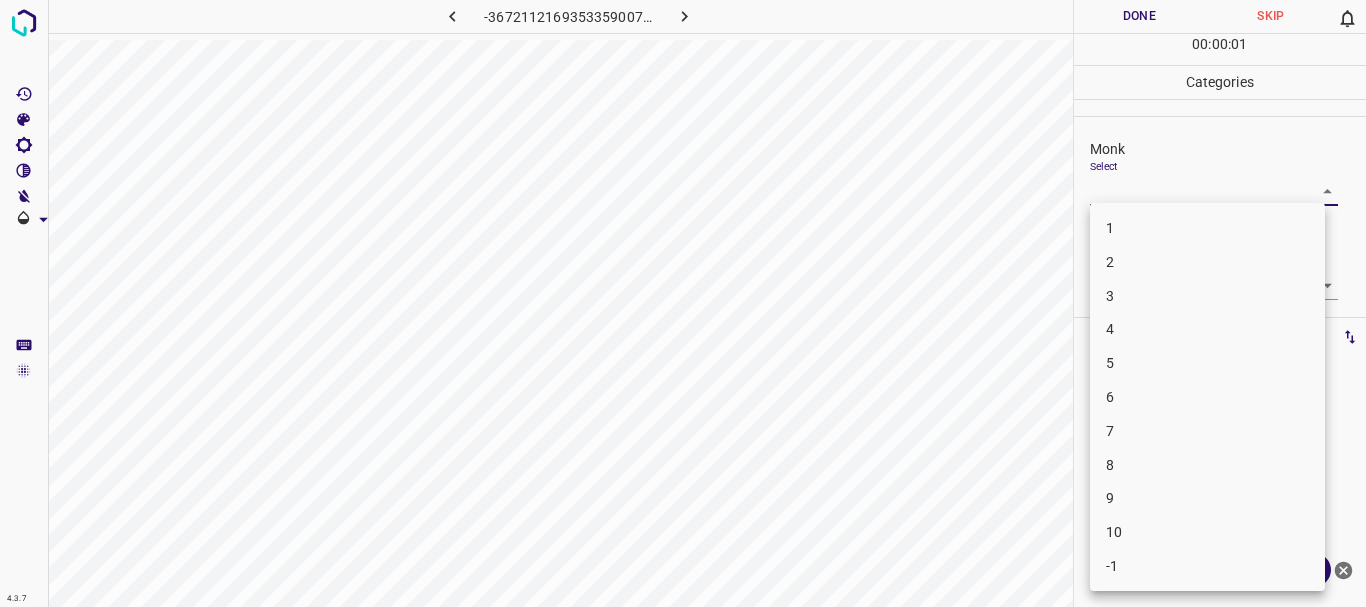 click on "6" at bounding box center [1207, 397] 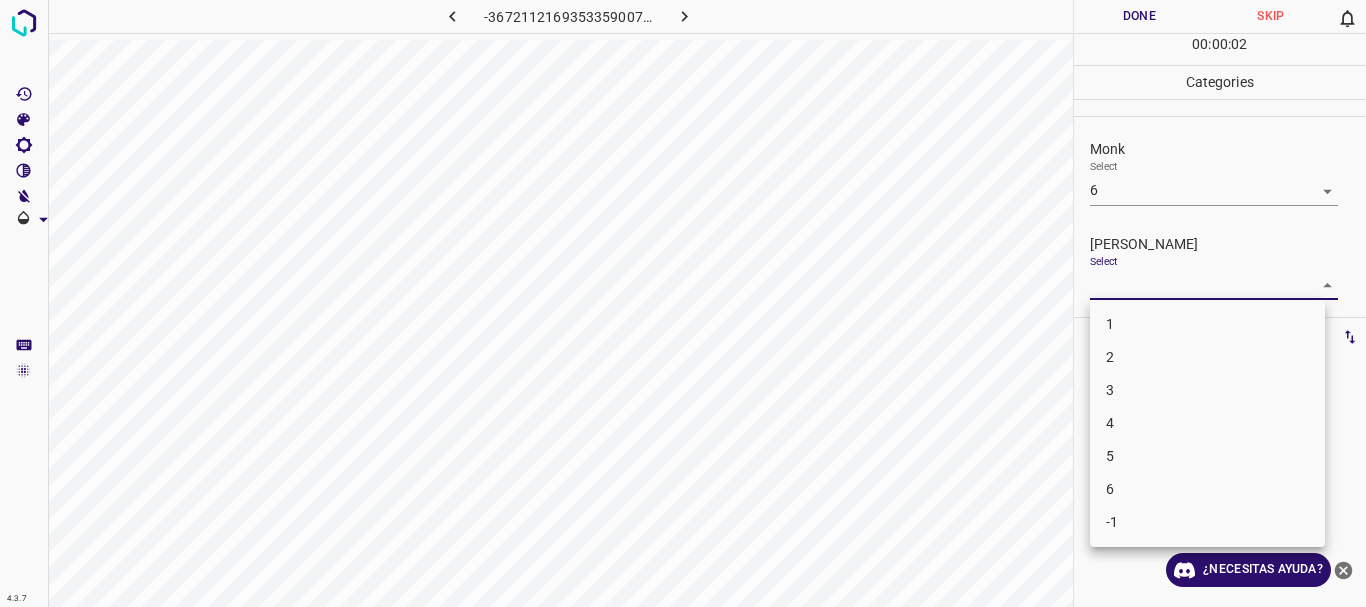 drag, startPoint x: 1117, startPoint y: 274, endPoint x: 1174, endPoint y: 411, distance: 148.38463 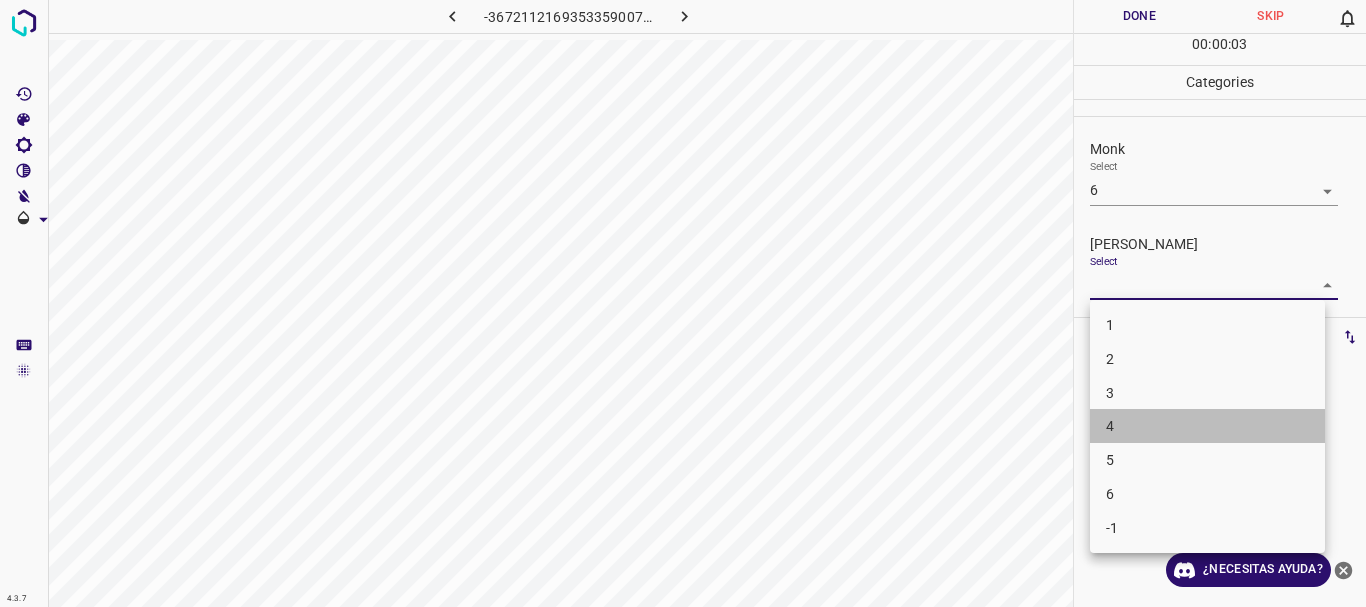 click on "4" at bounding box center [1207, 426] 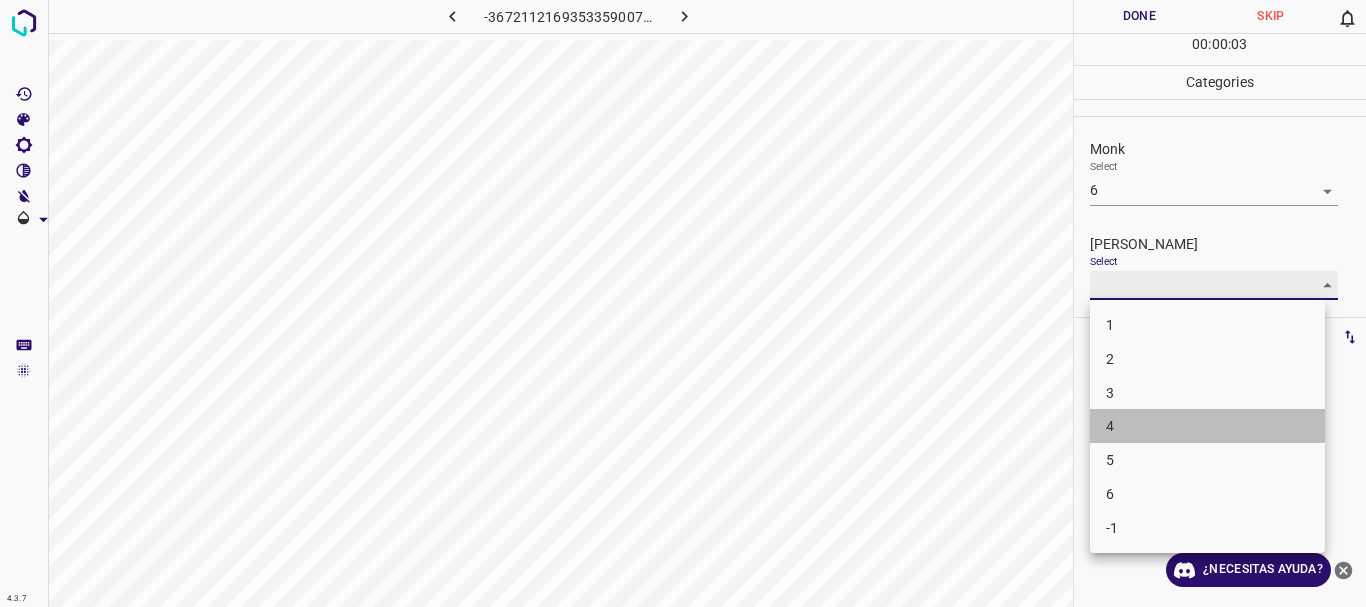 type on "4" 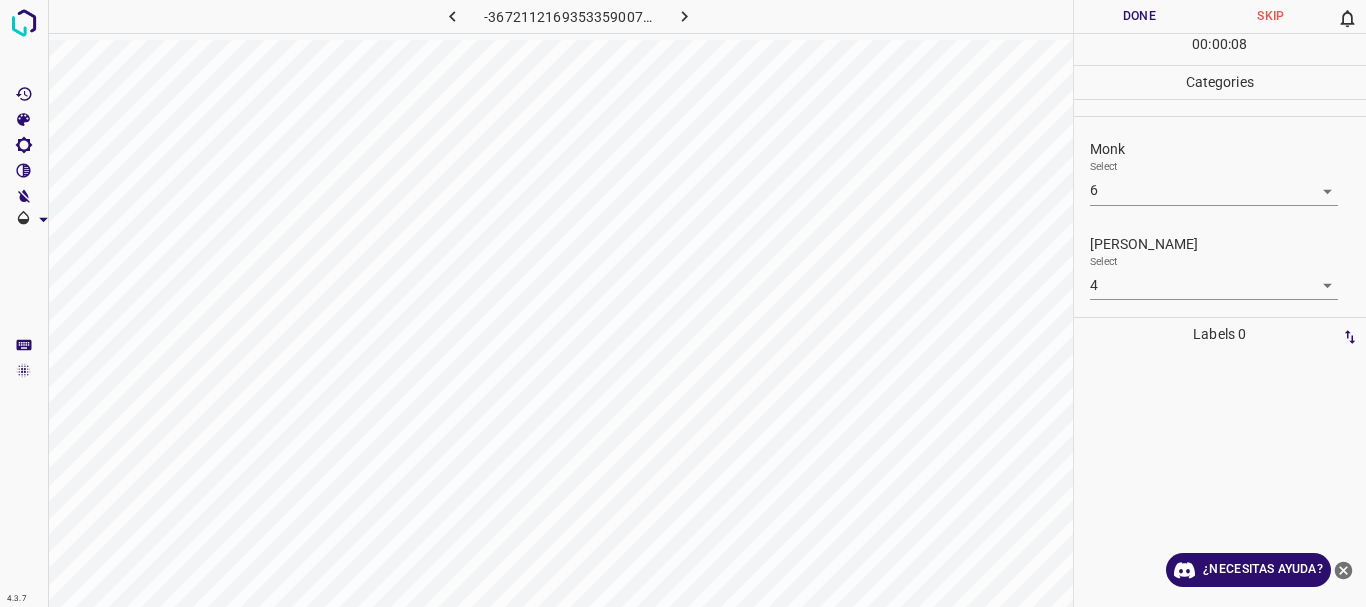 click on "Done" at bounding box center [1140, 16] 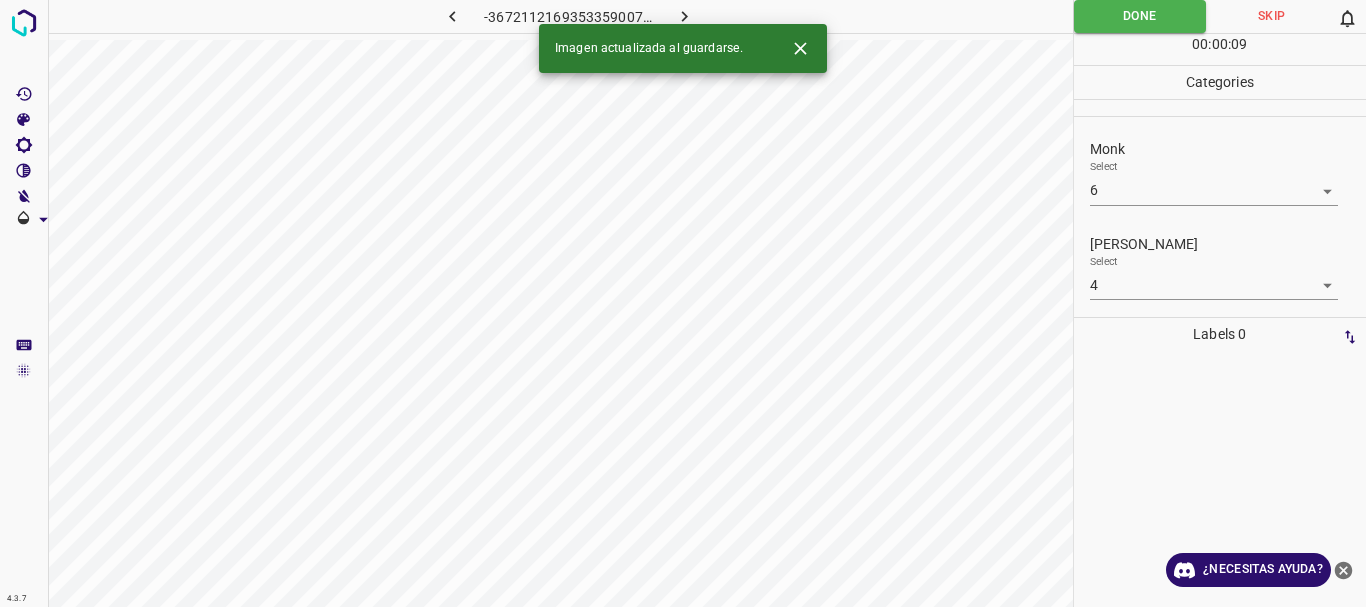 click at bounding box center [684, 16] 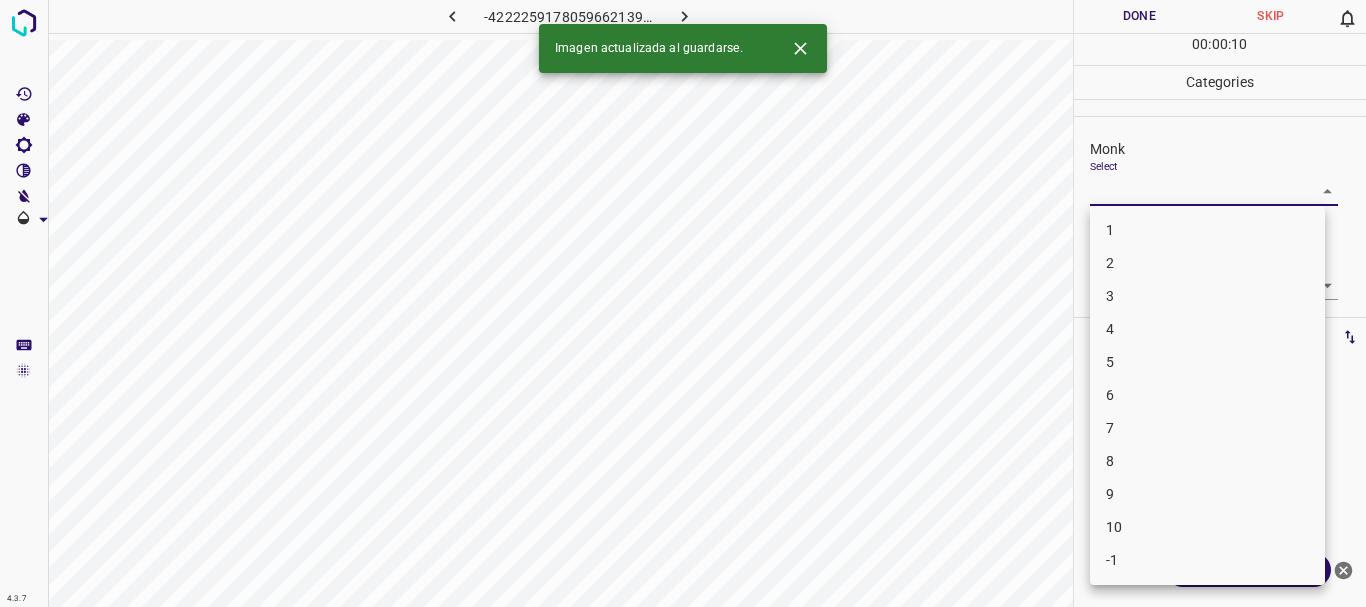 click on "4.3.7 -4222259178059662139.png Done Skip 0 00   : 00   : 10   Categories Monk   Select ​  [PERSON_NAME]   Select ​ Labels   0 Categories 1 Monk 2  [PERSON_NAME] Tools Space Change between modes (Draw & Edit) I Auto labeling R Restore zoom M Zoom in N Zoom out Delete Delete selecte label Filters Z Restore filters X Saturation filter C Brightness filter V Contrast filter B Gray scale filter General O Download Imagen actualizada al guardarse. ¿Necesitas ayuda? Texto original Valora esta traducción Tu opinión servirá para ayudar a mejorar el Traductor de Google - Texto - Esconder - Borrar 1 2 3 4 5 6 7 8 9 10 -1" at bounding box center [683, 303] 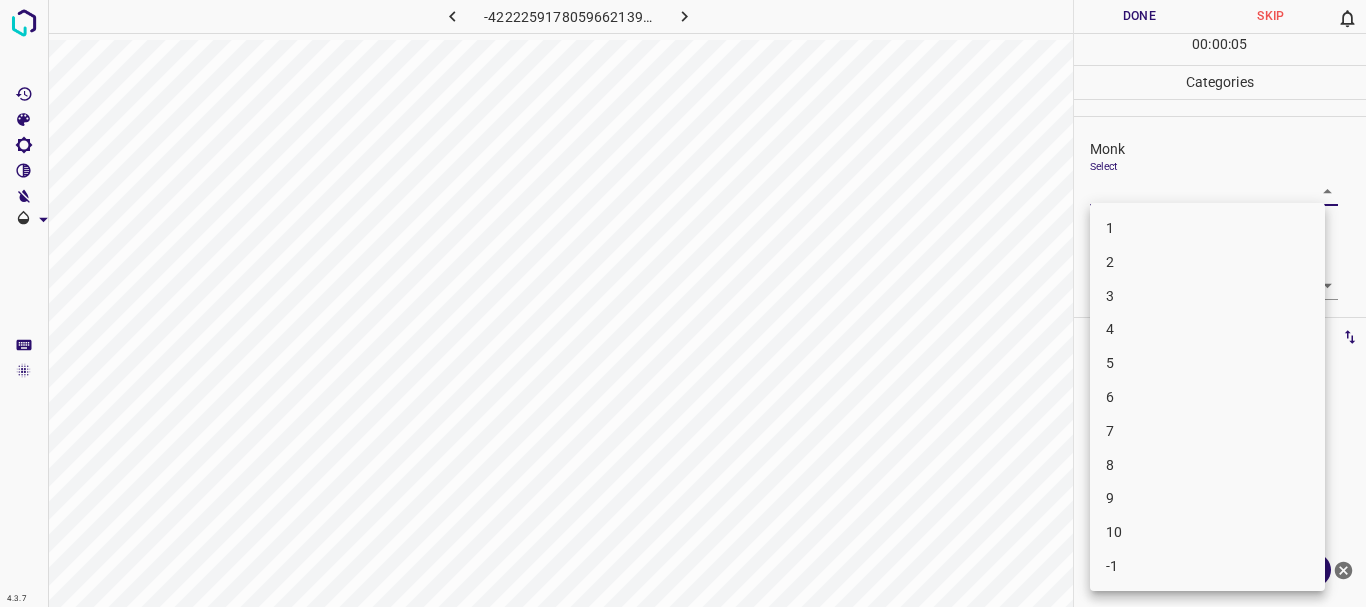 click on "4" at bounding box center [1207, 329] 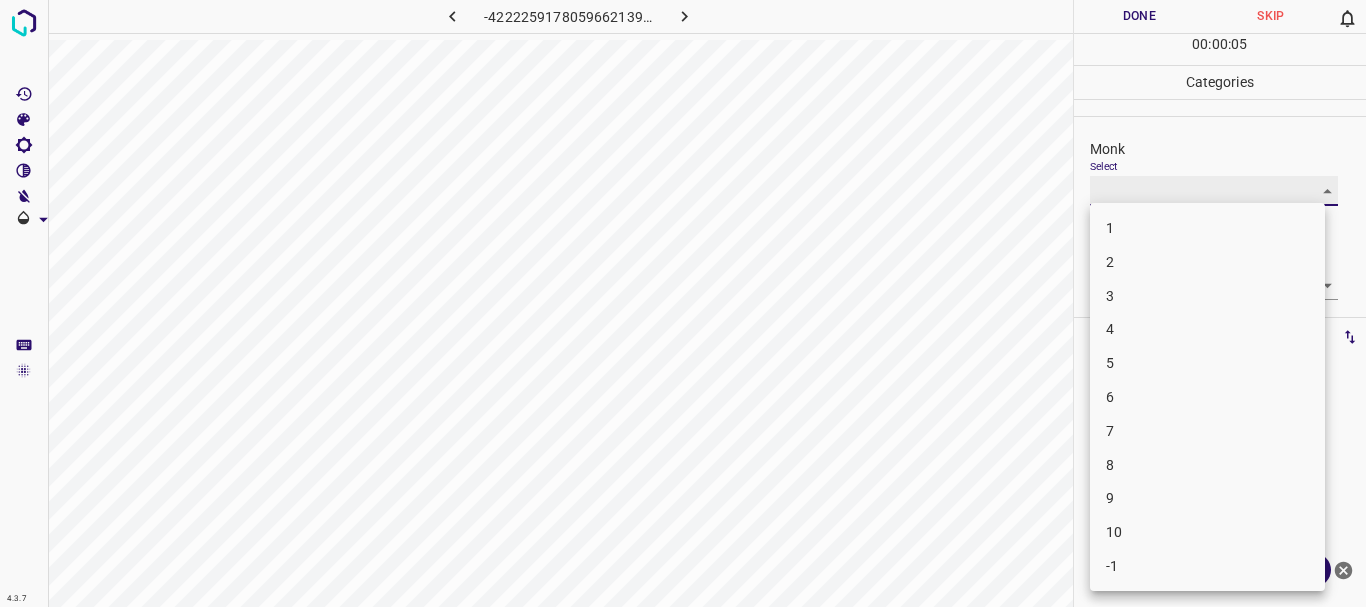 type on "4" 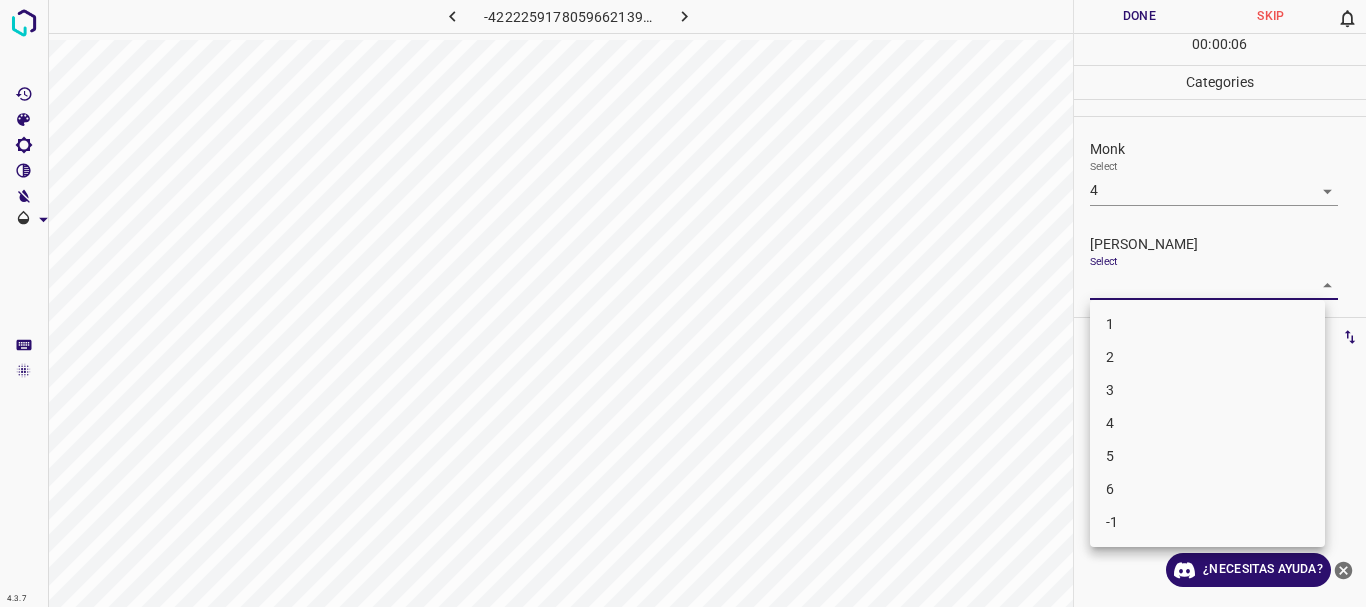 click on "4.3.7 -4222259178059662139.png Done Skip 0 00   : 00   : 06   Categories Monk   Select 4 4  [PERSON_NAME]   Select ​ Labels   0 Categories 1 Monk 2  [PERSON_NAME] Tools Space Change between modes (Draw & Edit) I Auto labeling R Restore zoom M Zoom in N Zoom out Delete Delete selecte label Filters Z Restore filters X Saturation filter C Brightness filter V Contrast filter B Gray scale filter General O Download ¿Necesitas ayuda? Texto original Valora esta traducción Tu opinión servirá para ayudar a mejorar el Traductor de Google - Texto - Esconder - Borrar 1 2 3 4 5 6 -1" at bounding box center [683, 303] 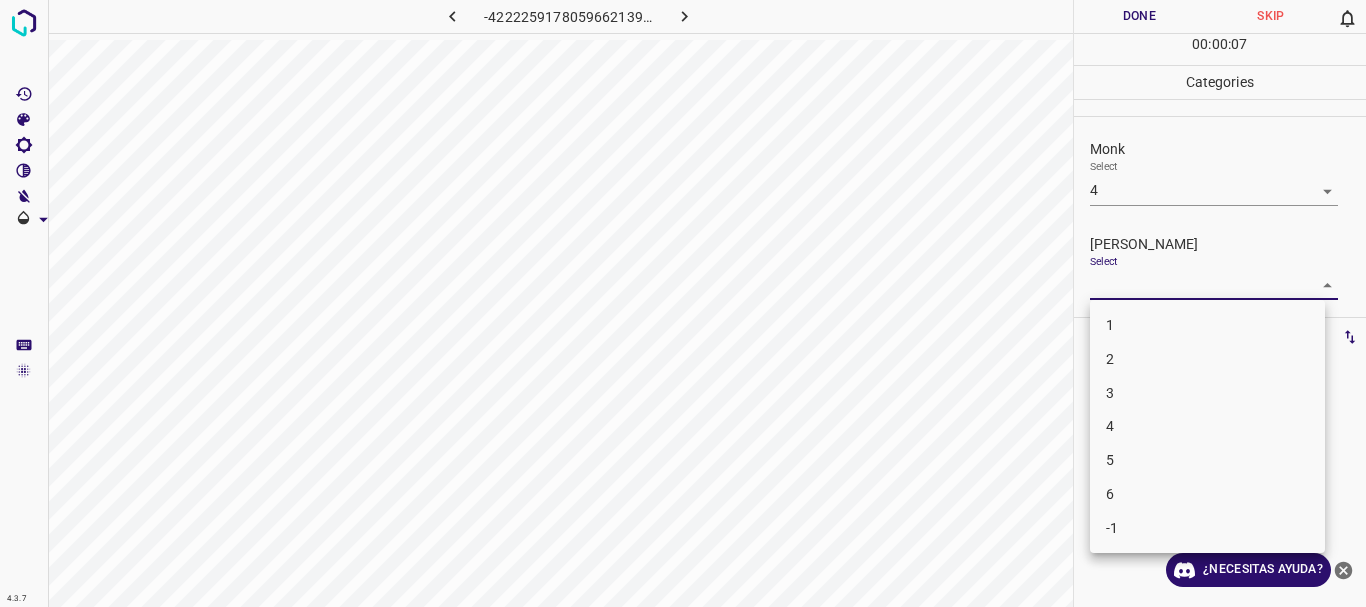 click on "1" at bounding box center [1207, 325] 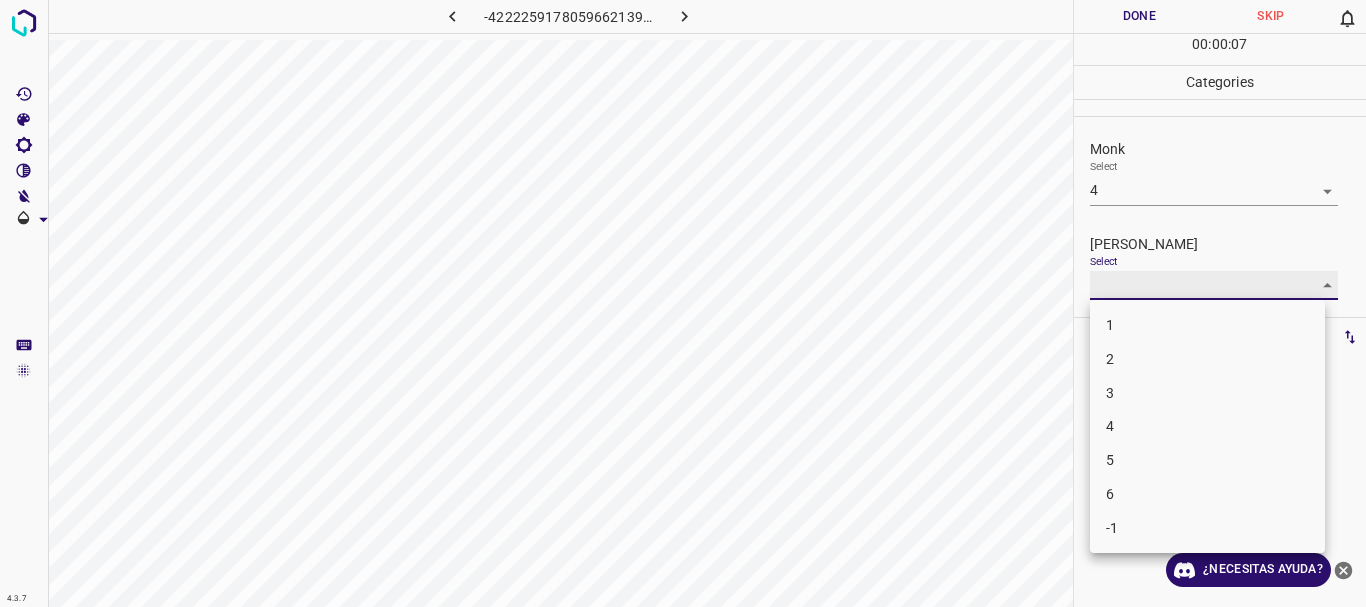 type on "1" 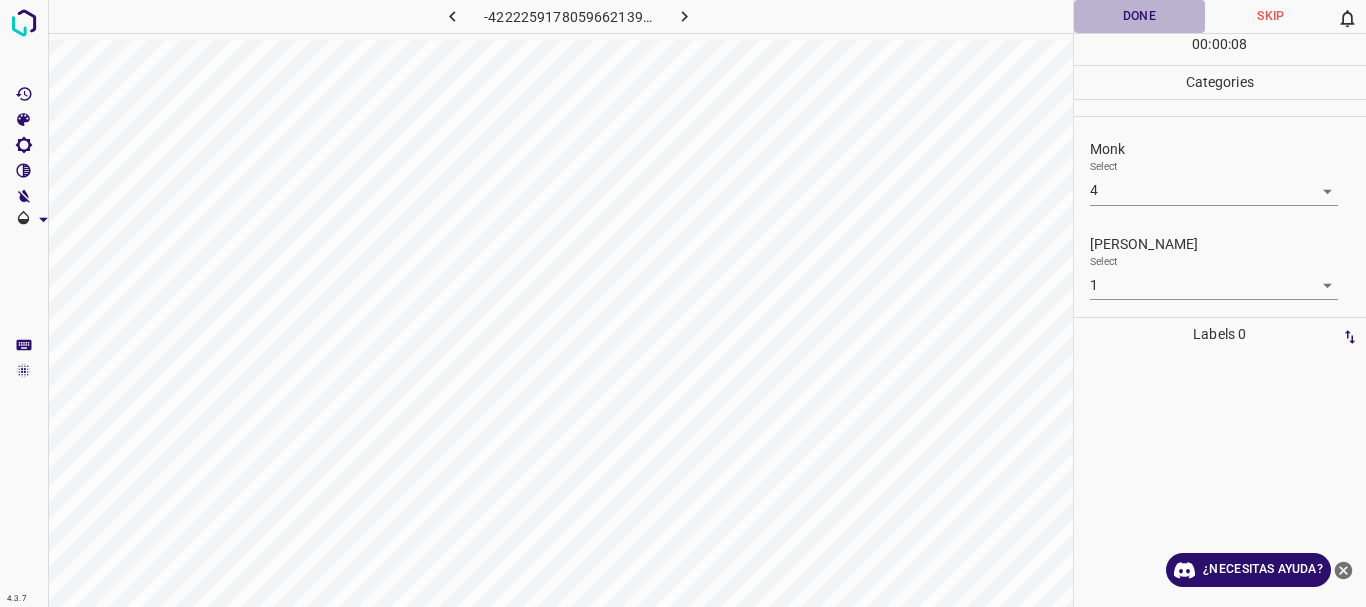 click on "Done" at bounding box center (1140, 16) 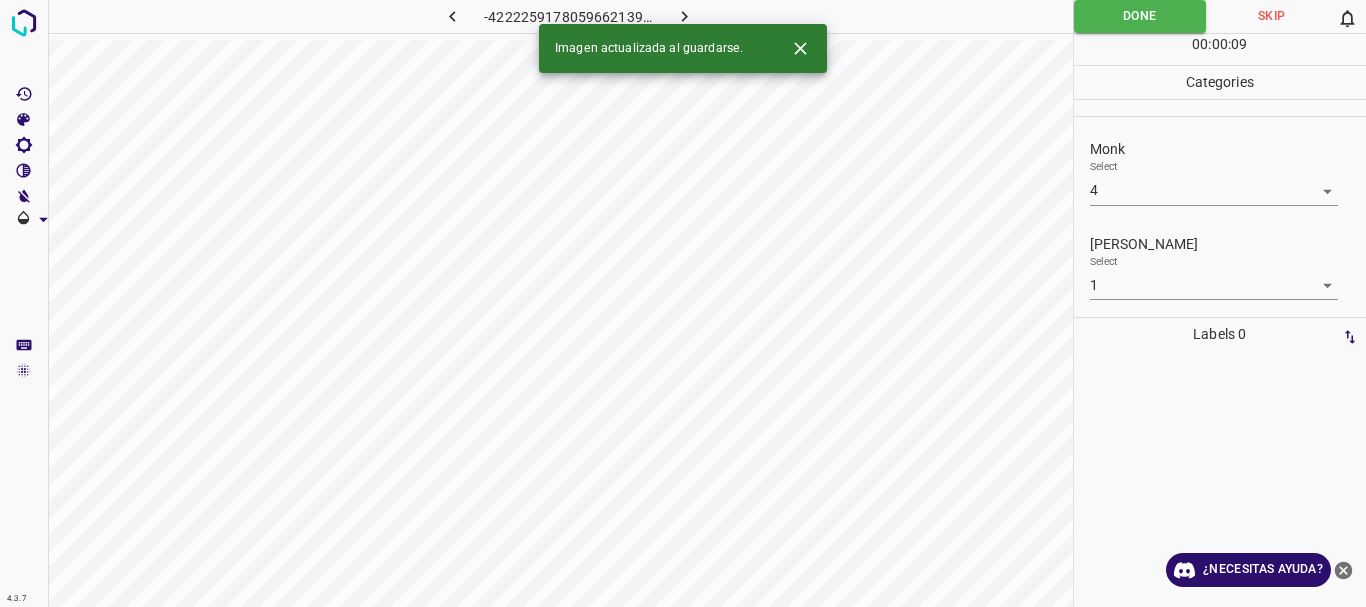 click 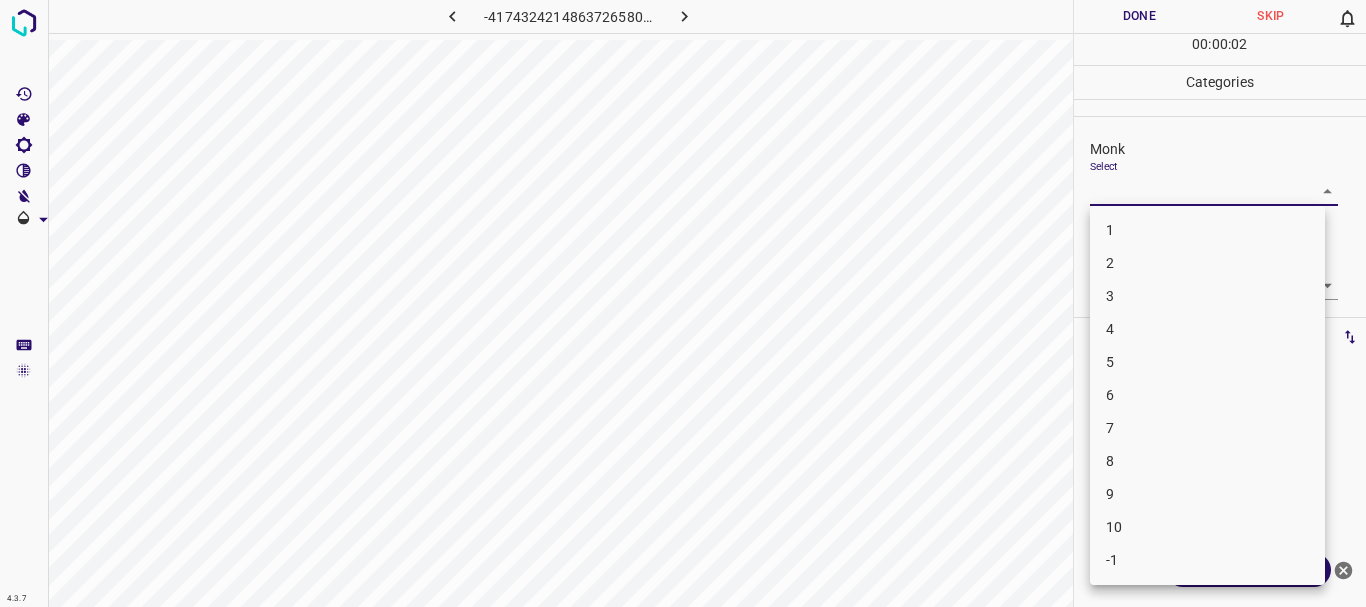 click on "4.3.7 -4174324214863726580.png Done Skip 0 00   : 00   : 02   Categories Monk   Select ​  [PERSON_NAME]   Select ​ Labels   0 Categories 1 Monk 2  [PERSON_NAME] Tools Space Change between modes (Draw & Edit) I Auto labeling R Restore zoom M Zoom in N Zoom out Delete Delete selecte label Filters Z Restore filters X Saturation filter C Brightness filter V Contrast filter B Gray scale filter General O Download ¿Necesitas ayuda? Texto original Valora esta traducción Tu opinión servirá para ayudar a mejorar el Traductor de Google - Texto - Esconder - Borrar 1 2 3 4 5 6 7 8 9 10 -1" at bounding box center (683, 303) 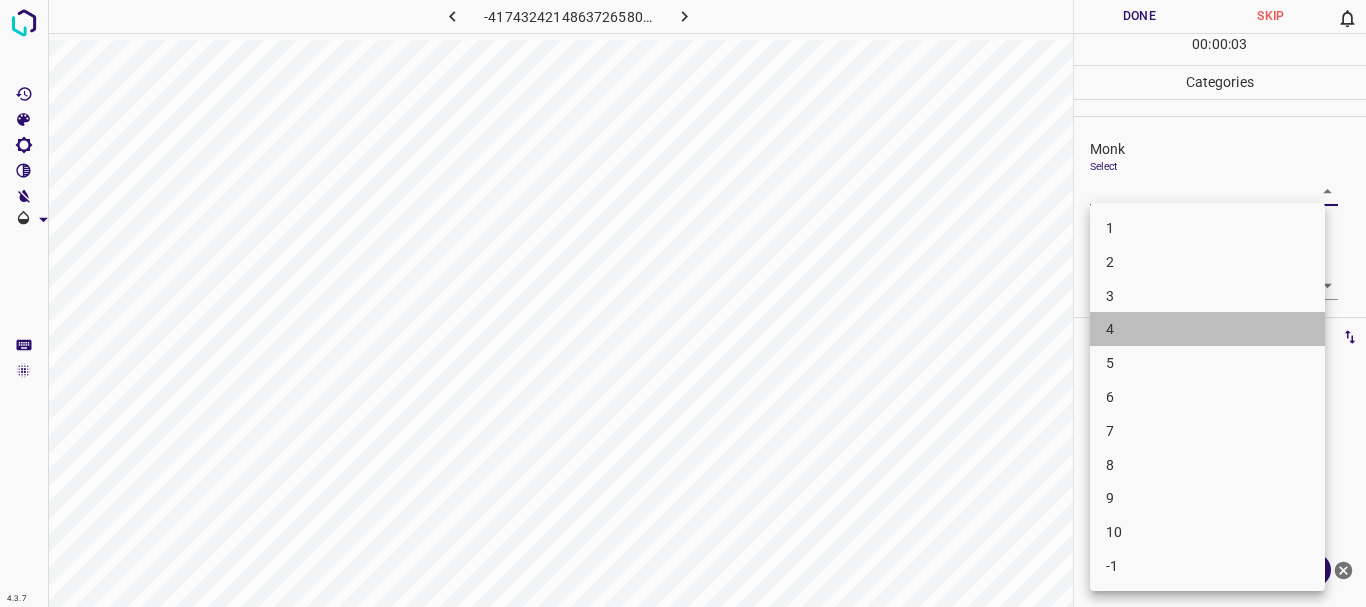 click on "4" at bounding box center (1207, 329) 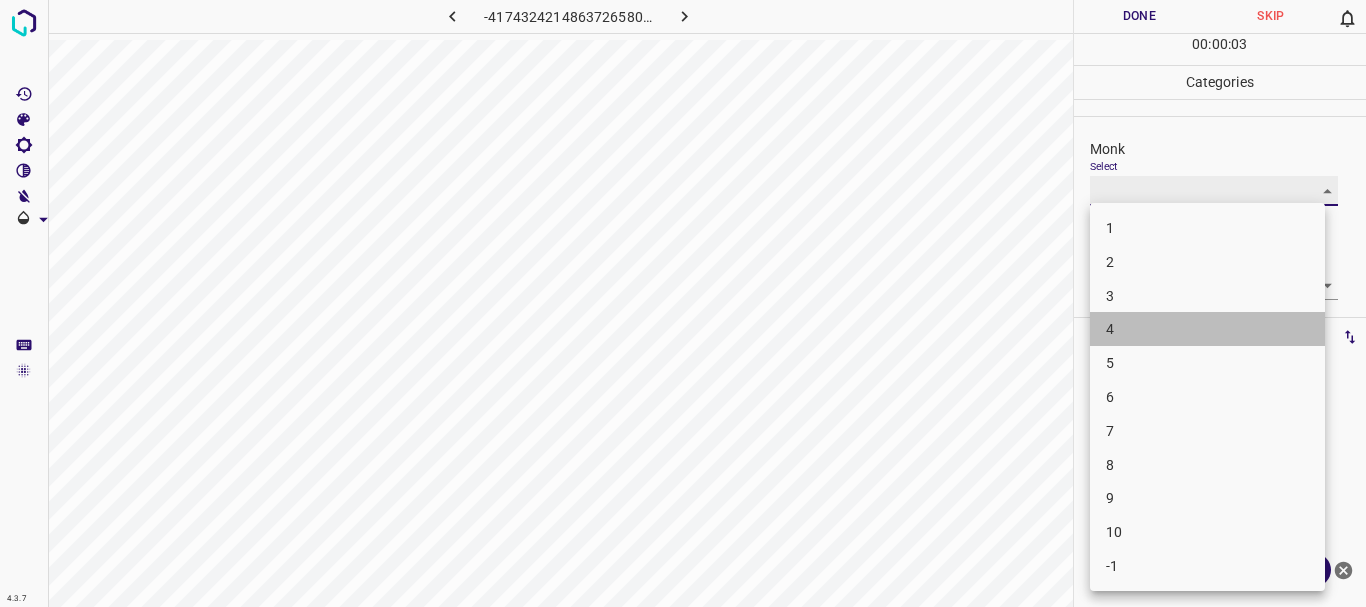 type on "4" 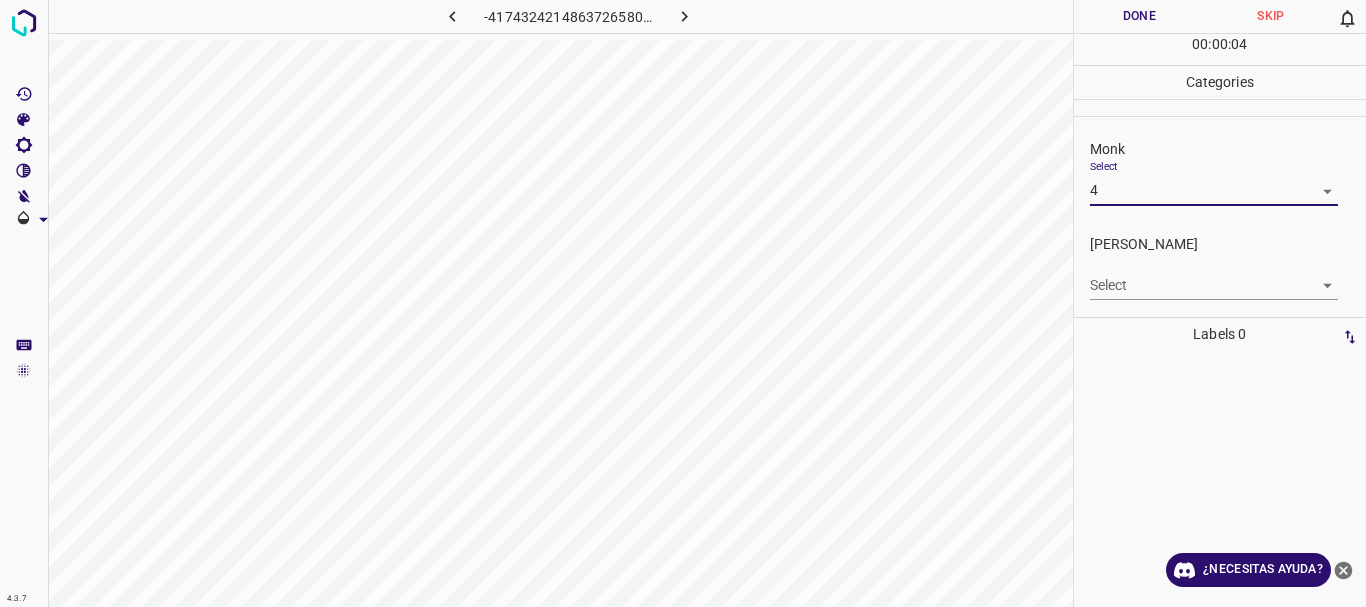 click on "4.3.7 -4174324214863726580.png Done Skip 0 00   : 00   : 04   Categories Monk   Select 4 4  [PERSON_NAME]   Select ​ Labels   0 Categories 1 Monk 2  [PERSON_NAME] Tools Space Change between modes (Draw & Edit) I Auto labeling R Restore zoom M Zoom in N Zoom out Delete Delete selecte label Filters Z Restore filters X Saturation filter C Brightness filter V Contrast filter B Gray scale filter General O Download ¿Necesitas ayuda? Texto original Valora esta traducción Tu opinión servirá para ayudar a mejorar el Traductor de Google - Texto - Esconder - Borrar" at bounding box center (683, 303) 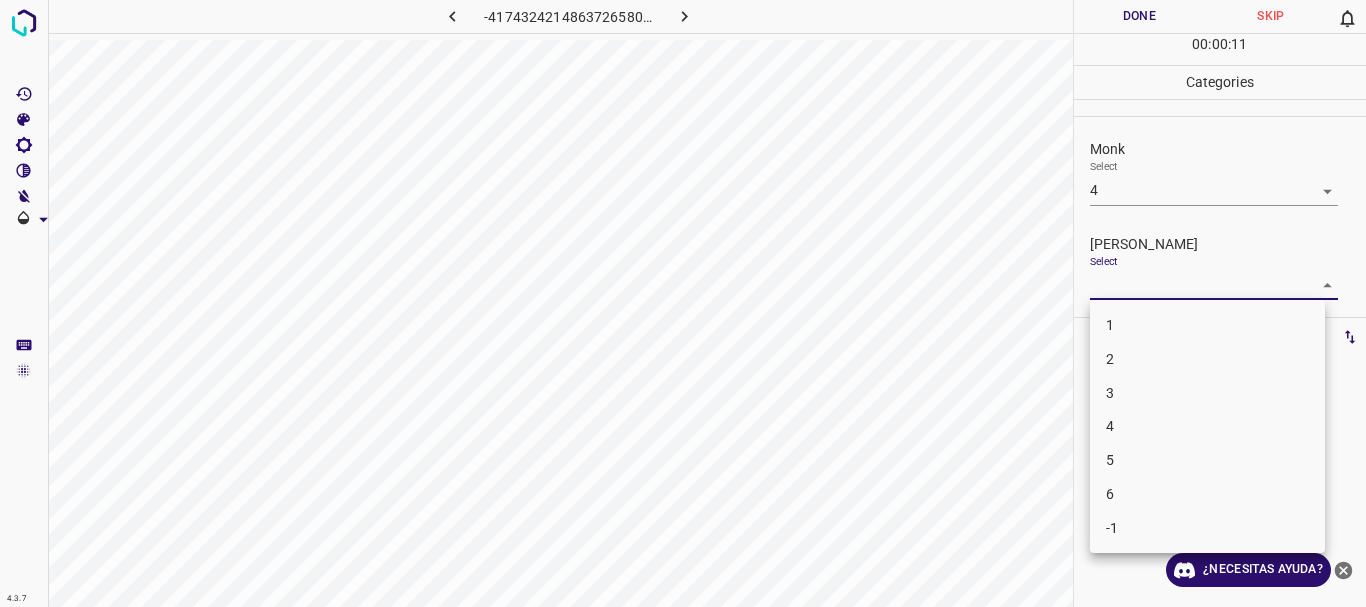 click on "3" at bounding box center [1207, 393] 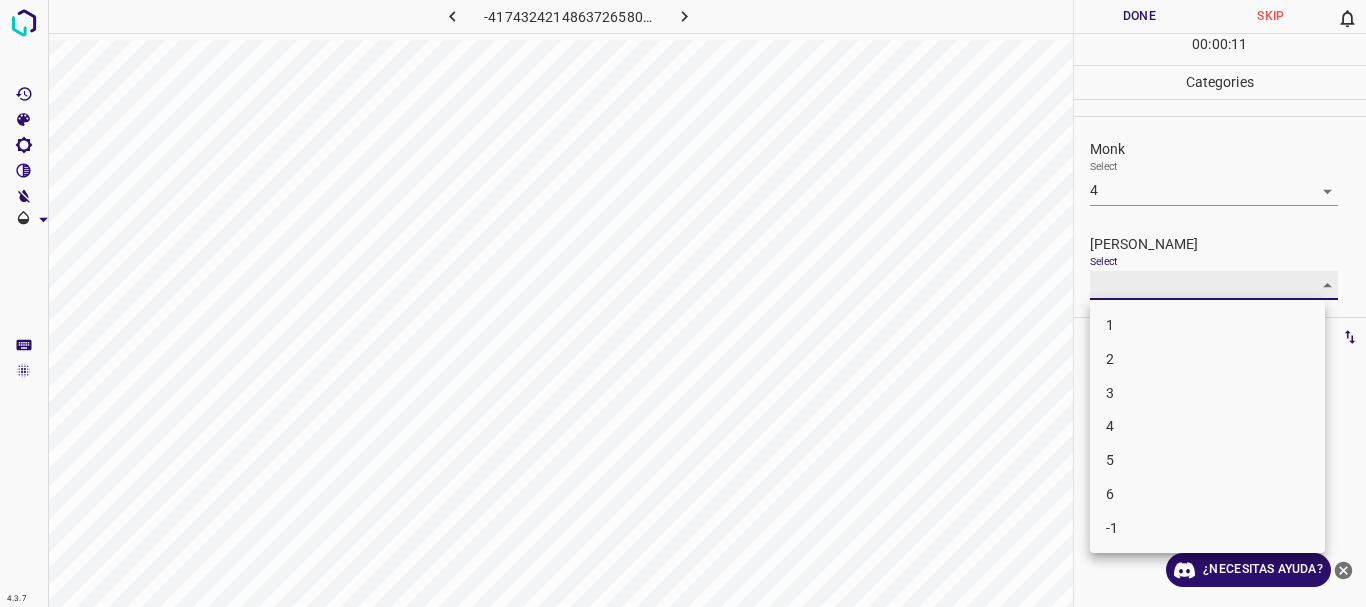 type on "3" 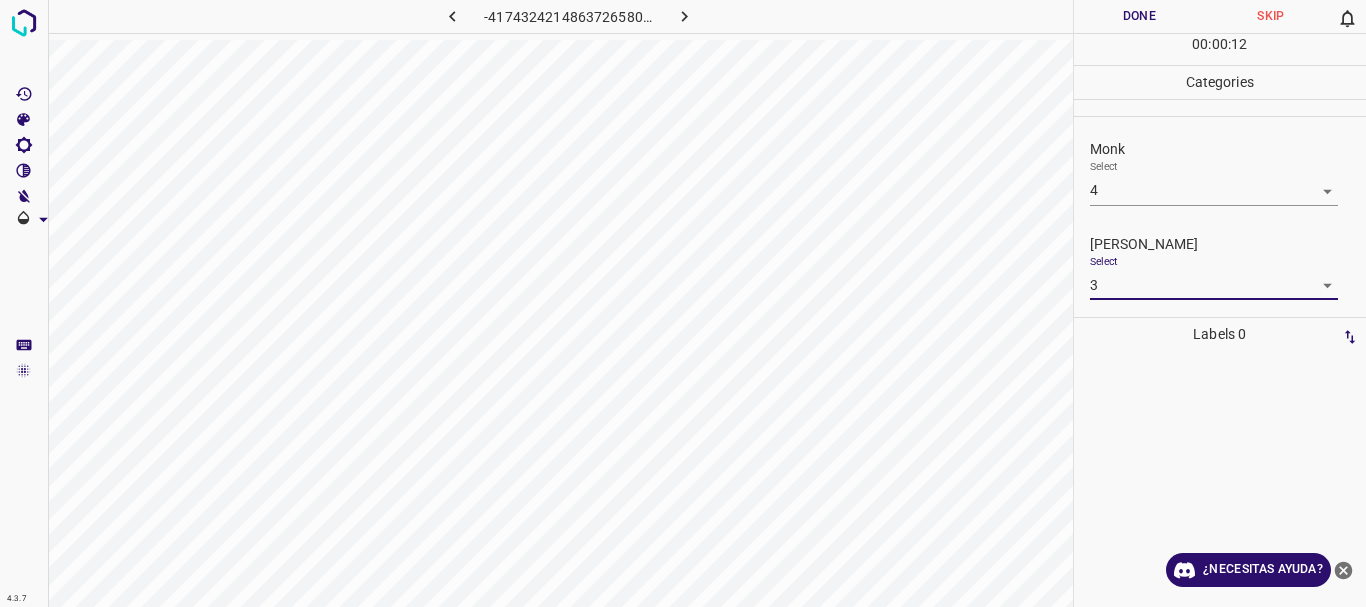 click on "Done" at bounding box center (1140, 16) 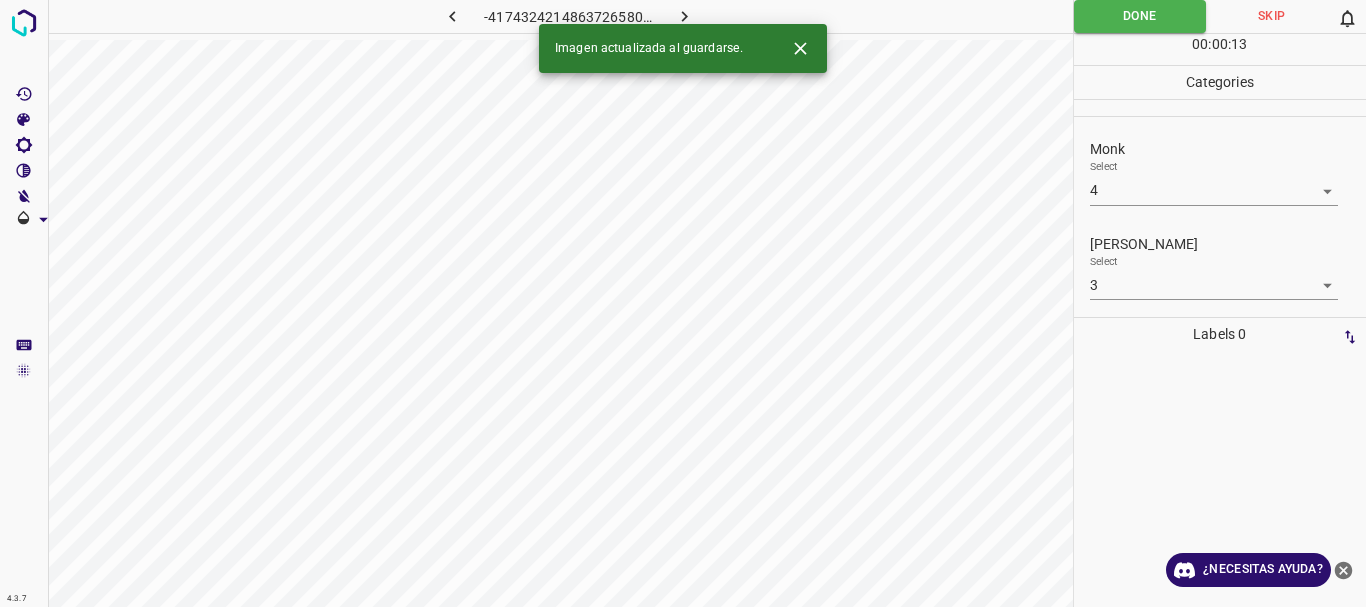 click at bounding box center (684, 16) 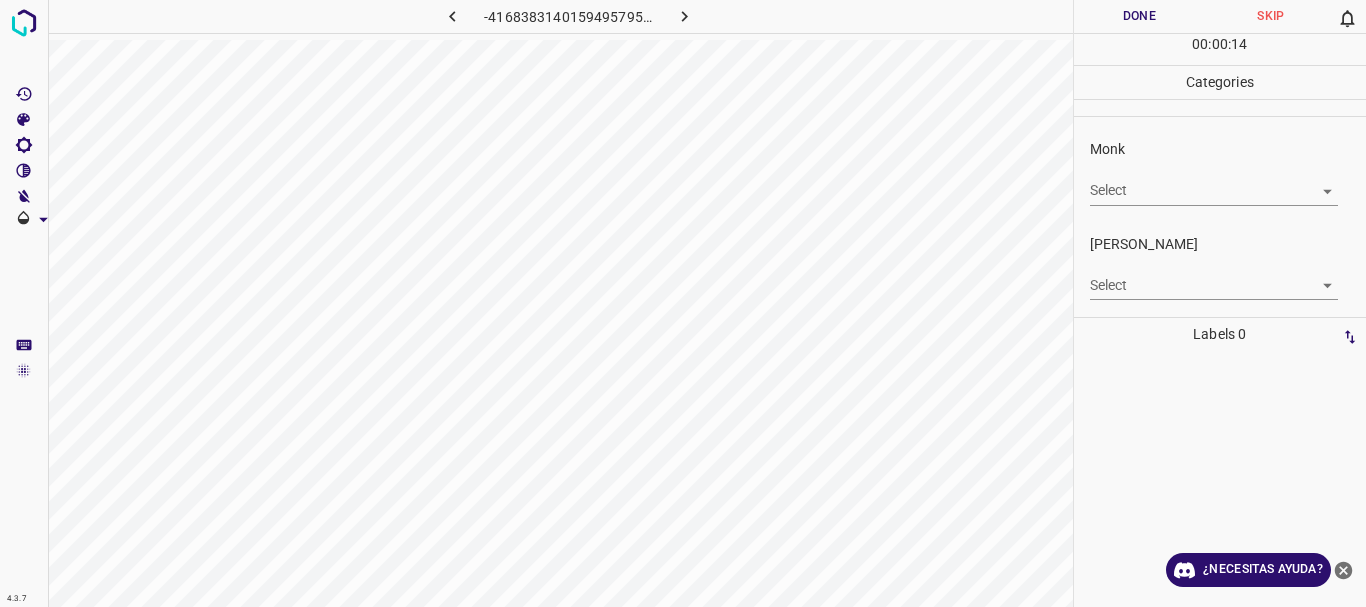 click on "4.3.7 -4168383140159495795.png Done Skip 0 00   : 00   : 14   Categories Monk   Select ​  [PERSON_NAME]   Select ​ Labels   0 Categories 1 Monk 2  [PERSON_NAME] Tools Space Change between modes (Draw & Edit) I Auto labeling R Restore zoom M Zoom in N Zoom out Delete Delete selecte label Filters Z Restore filters X Saturation filter C Brightness filter V Contrast filter B Gray scale filter General O Download ¿Necesitas ayuda? Texto original Valora esta traducción Tu opinión servirá para ayudar a mejorar el Traductor de Google - Texto - Esconder - Borrar" at bounding box center (683, 303) 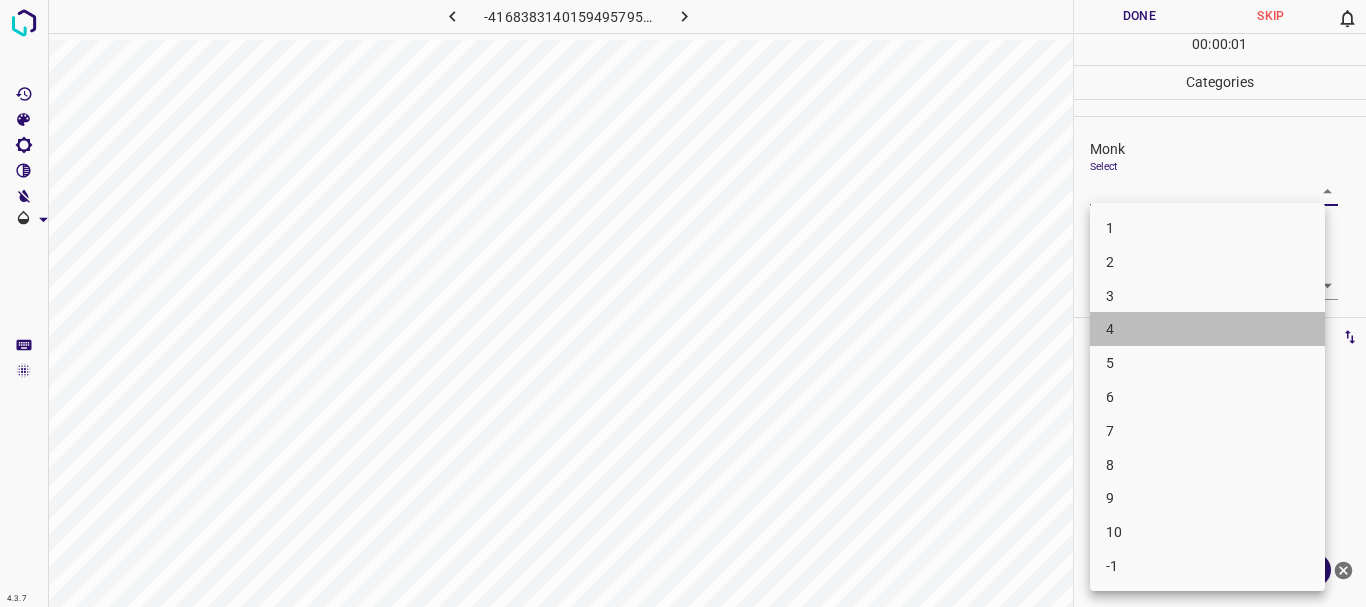 click on "4" at bounding box center (1207, 329) 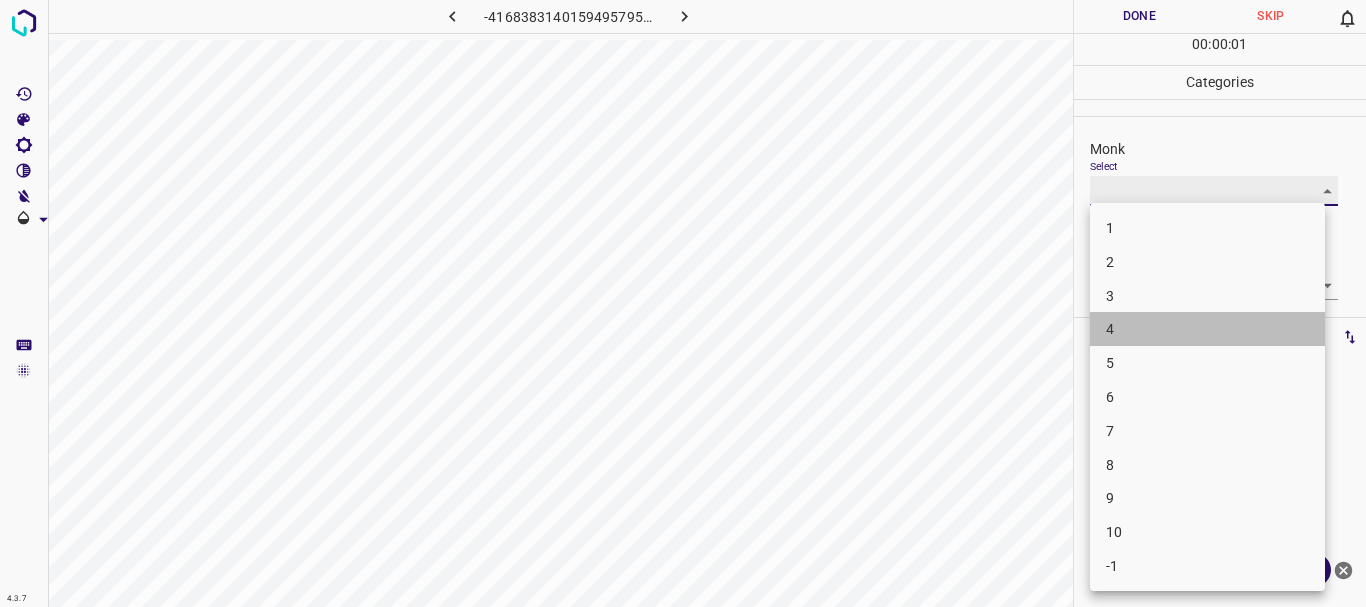 type on "4" 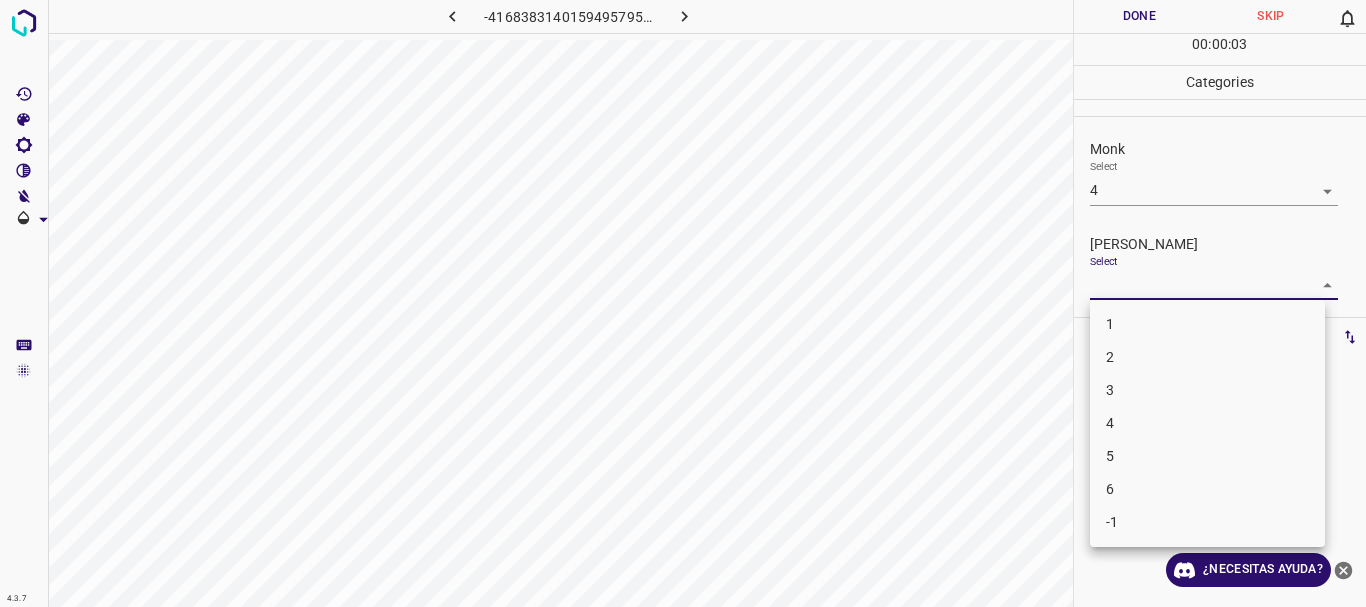 click on "4.3.7 -4168383140159495795.png Done Skip 0 00   : 00   : 03   Categories Monk   Select 4 4  [PERSON_NAME]   Select ​ Labels   0 Categories 1 Monk 2  [PERSON_NAME] Tools Space Change between modes (Draw & Edit) I Auto labeling R Restore zoom M Zoom in N Zoom out Delete Delete selecte label Filters Z Restore filters X Saturation filter C Brightness filter V Contrast filter B Gray scale filter General O Download ¿Necesitas ayuda? Texto original Valora esta traducción Tu opinión servirá para ayudar a mejorar el Traductor de Google - Texto - Esconder - Borrar 1 2 3 4 5 6 -1" at bounding box center (683, 303) 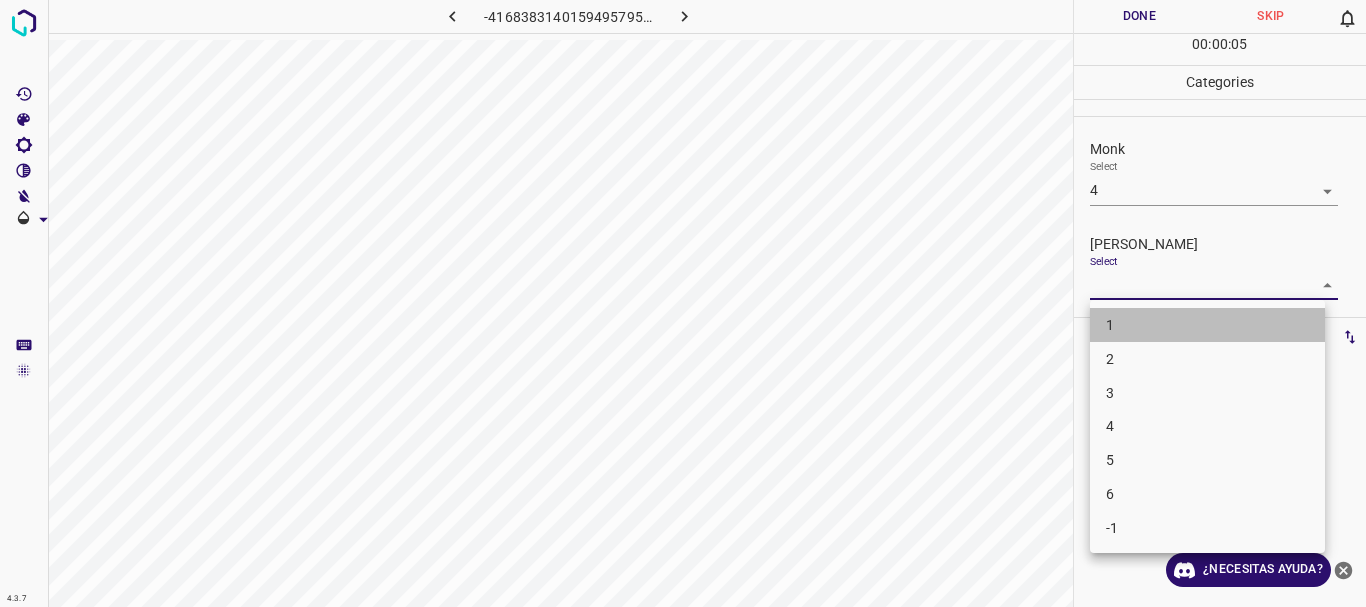 drag, startPoint x: 1150, startPoint y: 330, endPoint x: 1086, endPoint y: 72, distance: 265.8195 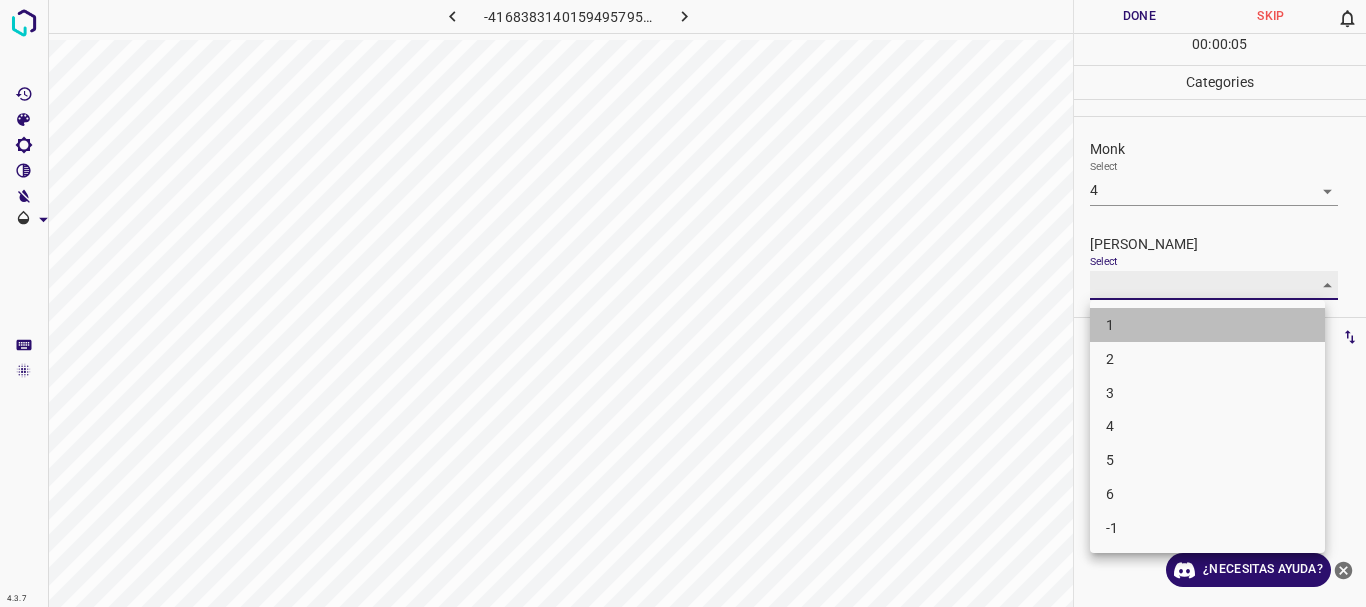 type on "1" 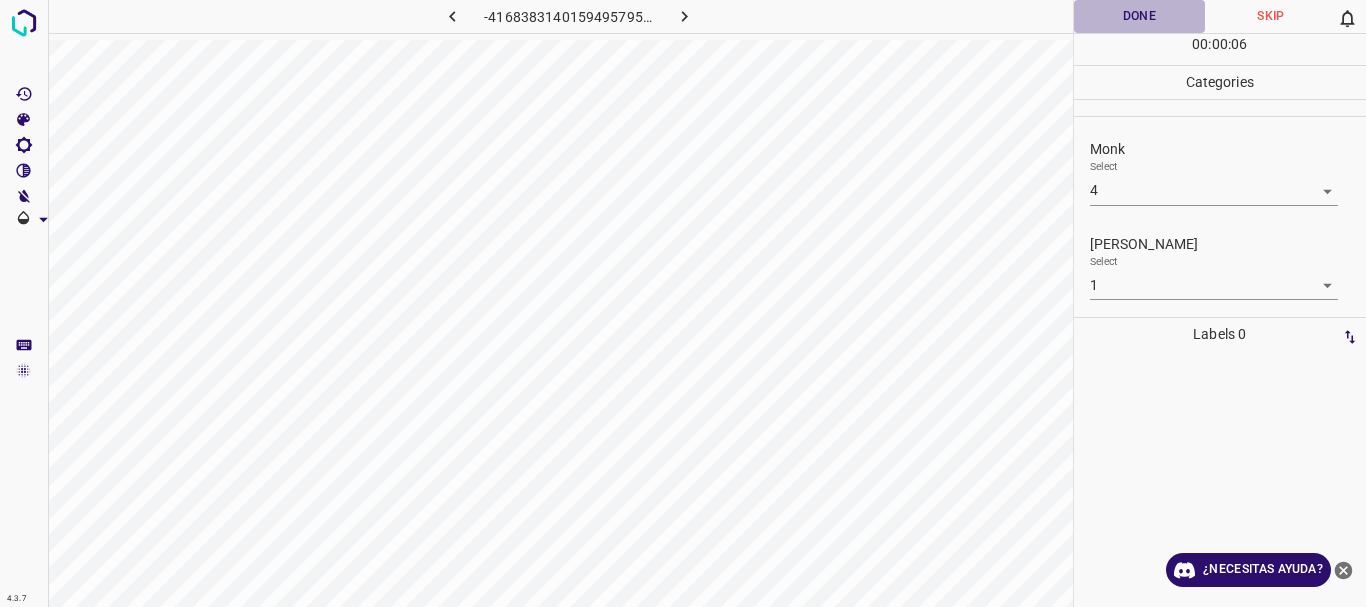 click on "Done" at bounding box center [1140, 16] 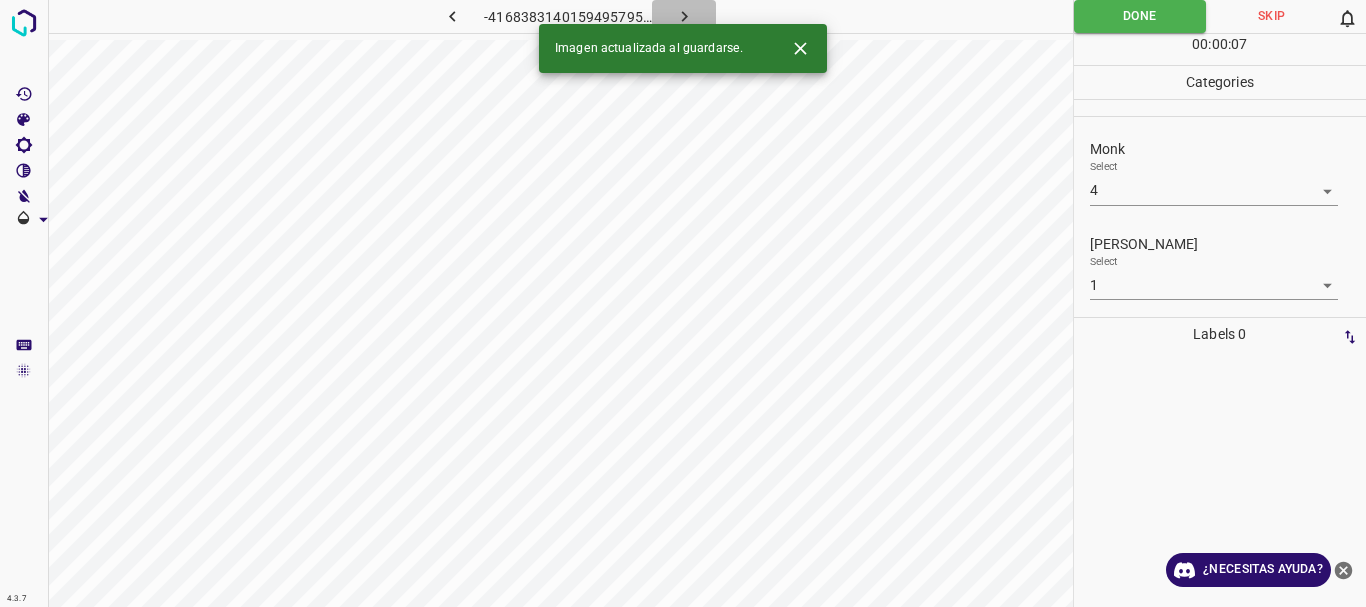 click 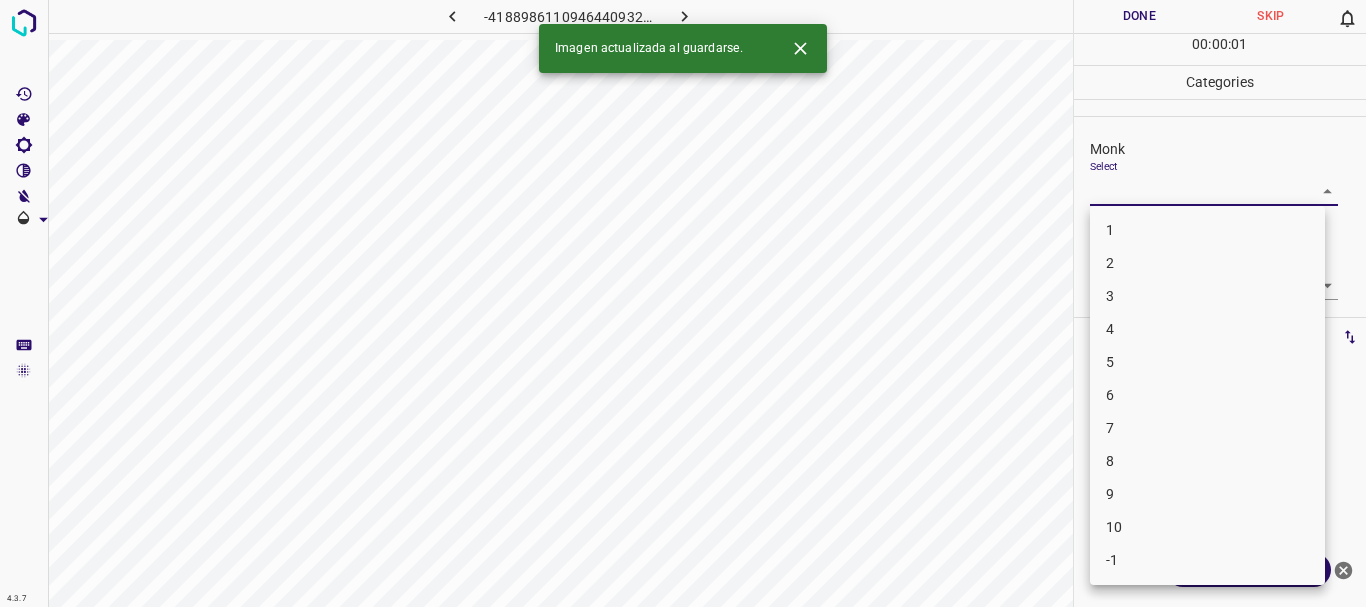click on "4.3.7 -4188986110946440932.png Done Skip 0 00   : 00   : 01   Categories Monk   Select ​  [PERSON_NAME]   Select ​ Labels   0 Categories 1 Monk 2  [PERSON_NAME] Tools Space Change between modes (Draw & Edit) I Auto labeling R Restore zoom M Zoom in N Zoom out Delete Delete selecte label Filters Z Restore filters X Saturation filter C Brightness filter V Contrast filter B Gray scale filter General O Download Imagen actualizada al guardarse. ¿Necesitas ayuda? Texto original Valora esta traducción Tu opinión servirá para ayudar a mejorar el Traductor de Google - Texto - Esconder - Borrar 1 2 3 4 5 6 7 8 9 10 -1" at bounding box center [683, 303] 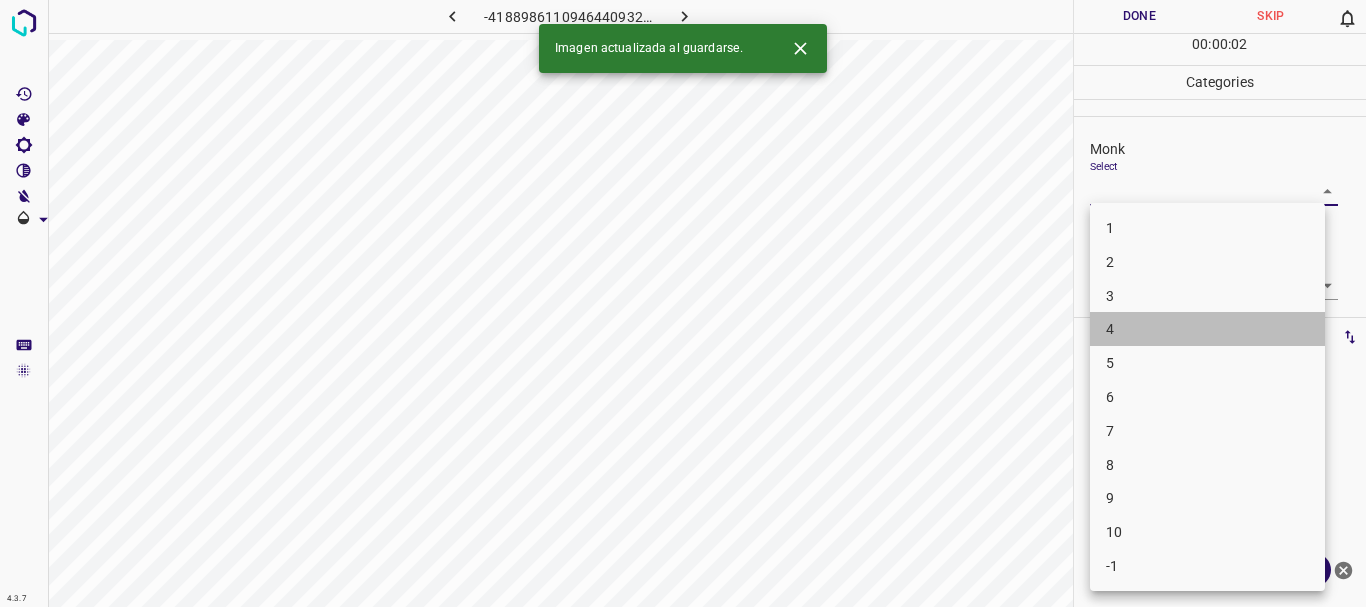 click on "4" at bounding box center (1207, 329) 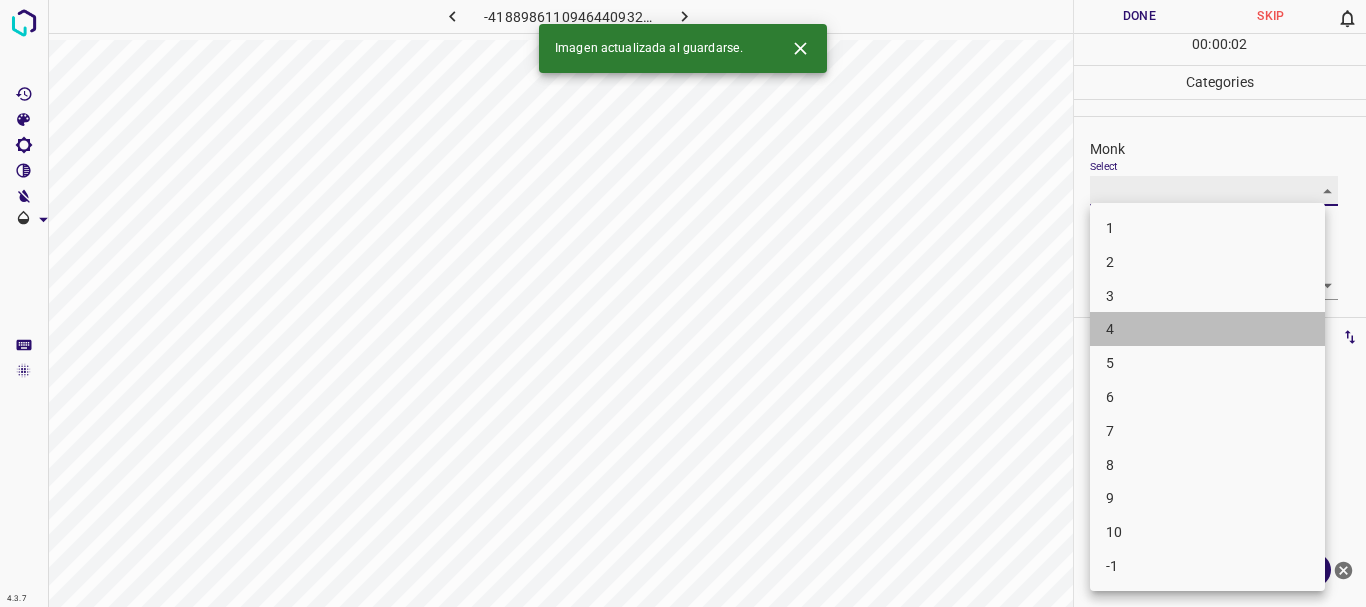 type on "4" 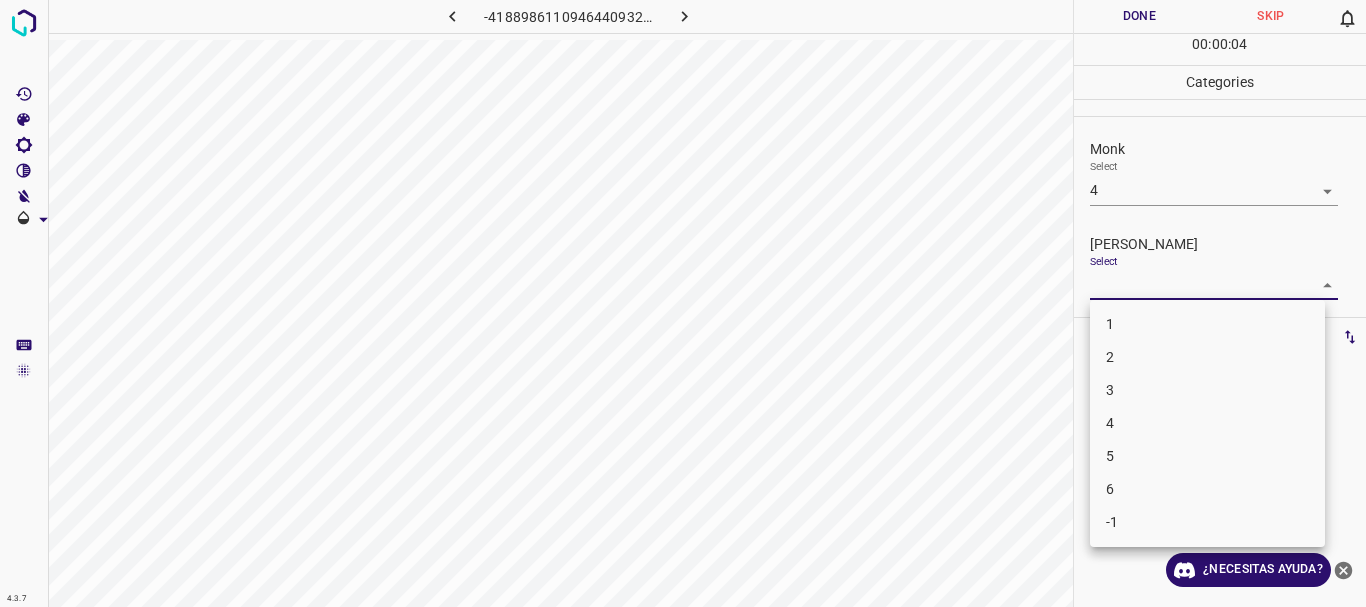 click on "4.3.7 -4188986110946440932.png Done Skip 0 00   : 00   : 04   Categories Monk   Select 4 4  [PERSON_NAME]   Select ​ Labels   0 Categories 1 Monk 2  [PERSON_NAME] Tools Space Change between modes (Draw & Edit) I Auto labeling R Restore zoom M Zoom in N Zoom out Delete Delete selecte label Filters Z Restore filters X Saturation filter C Brightness filter V Contrast filter B Gray scale filter General O Download ¿Necesitas ayuda? Texto original Valora esta traducción Tu opinión servirá para ayudar a mejorar el Traductor de Google - Texto - Esconder - Borrar 1 2 3 4 5 6 -1" at bounding box center (683, 303) 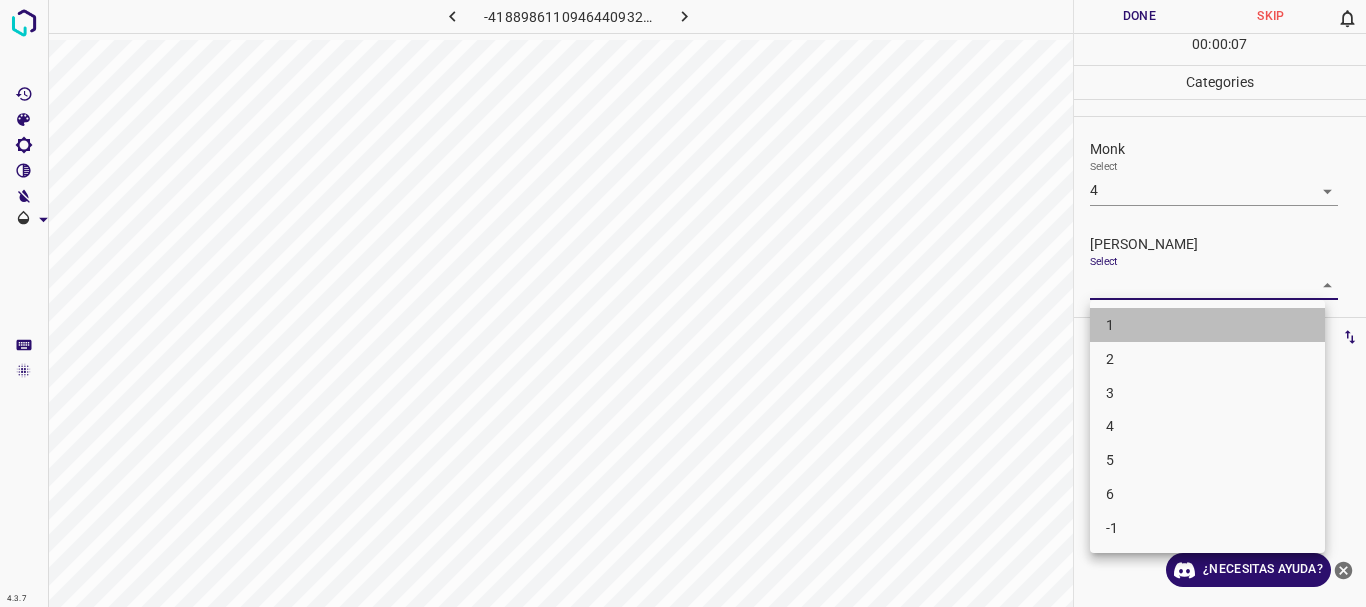 click on "1" at bounding box center [1207, 325] 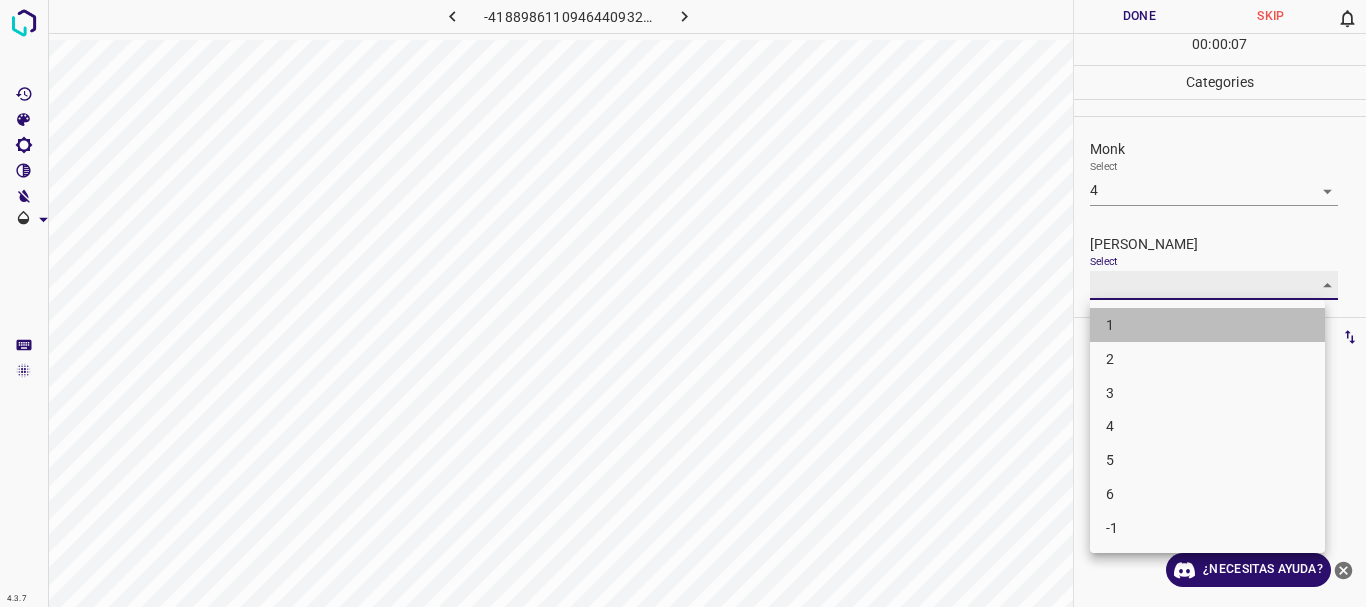 type on "1" 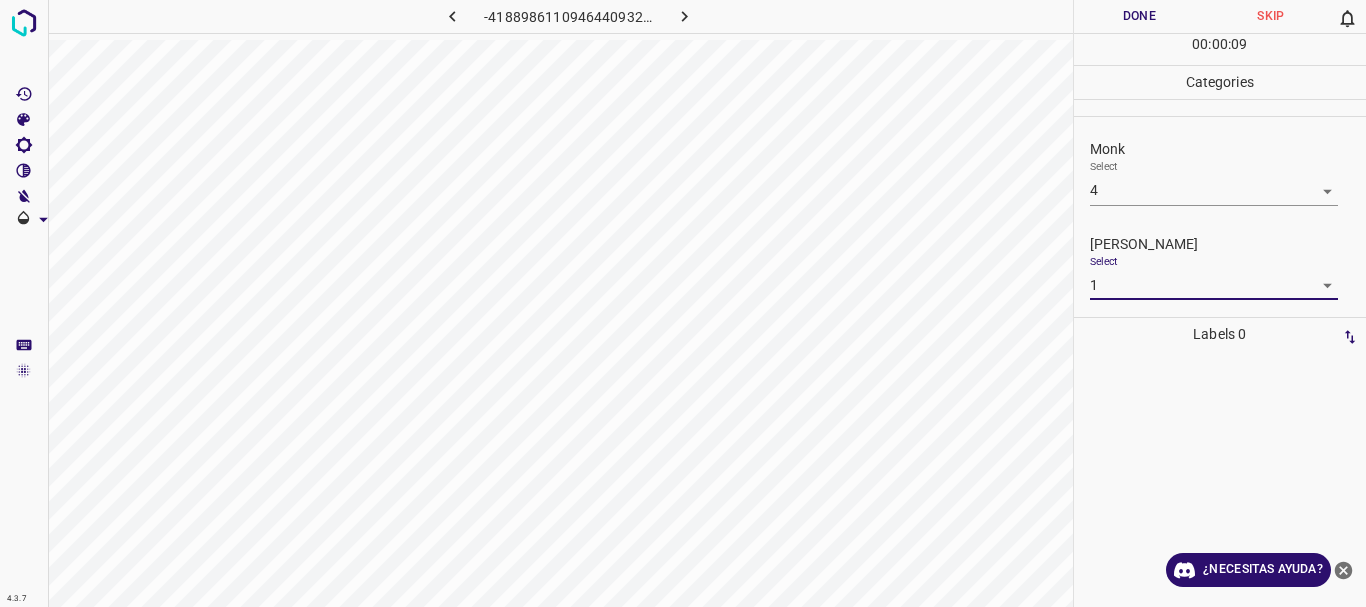 drag, startPoint x: 1158, startPoint y: 7, endPoint x: 1140, endPoint y: 15, distance: 19.697716 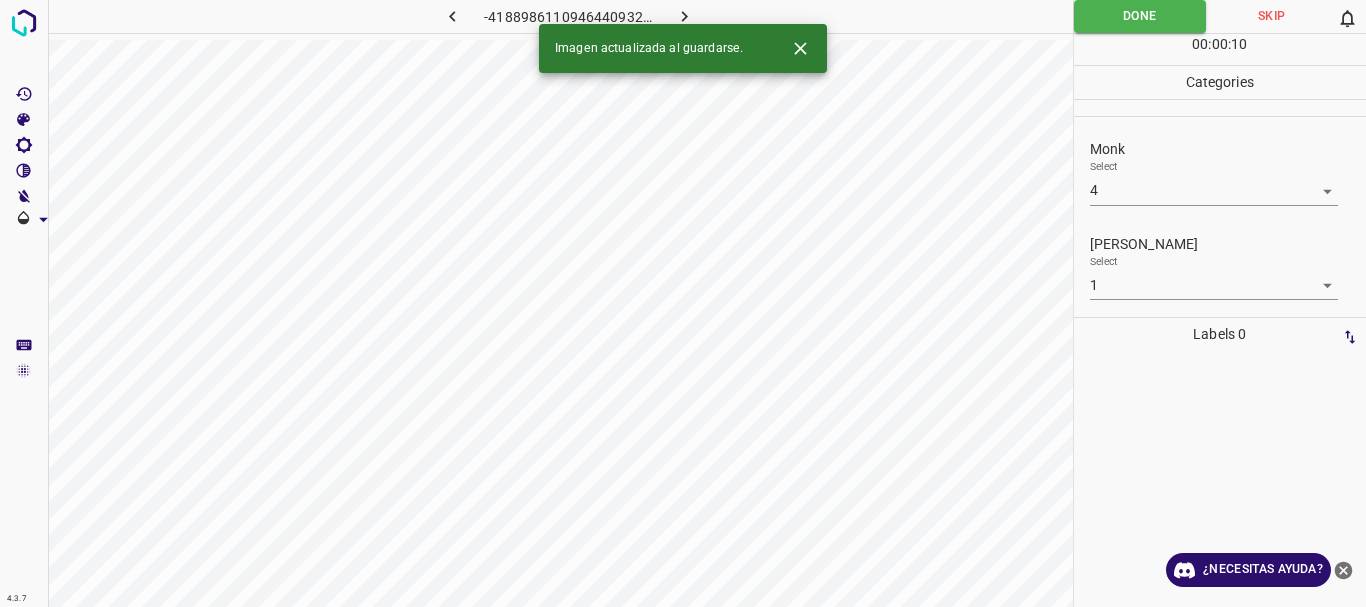 click 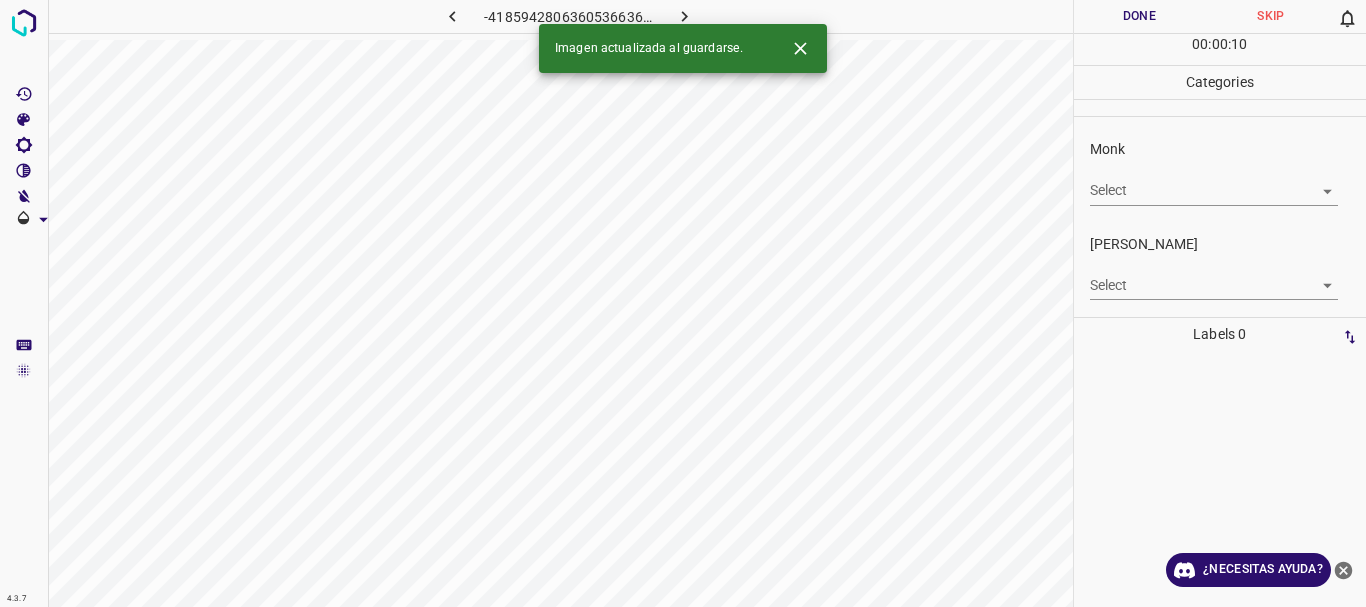 click on "4.3.7 -4185942806360536636.png Done Skip 0 00   : 00   : 10   Categories Monk   Select ​  [PERSON_NAME]   Select ​ Labels   0 Categories 1 Monk 2  [PERSON_NAME] Tools Space Change between modes (Draw & Edit) I Auto labeling R Restore zoom M Zoom in N Zoom out Delete Delete selecte label Filters Z Restore filters X Saturation filter C Brightness filter V Contrast filter B Gray scale filter General O Download Imagen actualizada al guardarse. ¿Necesitas ayuda? Texto original Valora esta traducción Tu opinión servirá para ayudar a mejorar el Traductor de Google - Texto - Esconder - Borrar" at bounding box center (683, 303) 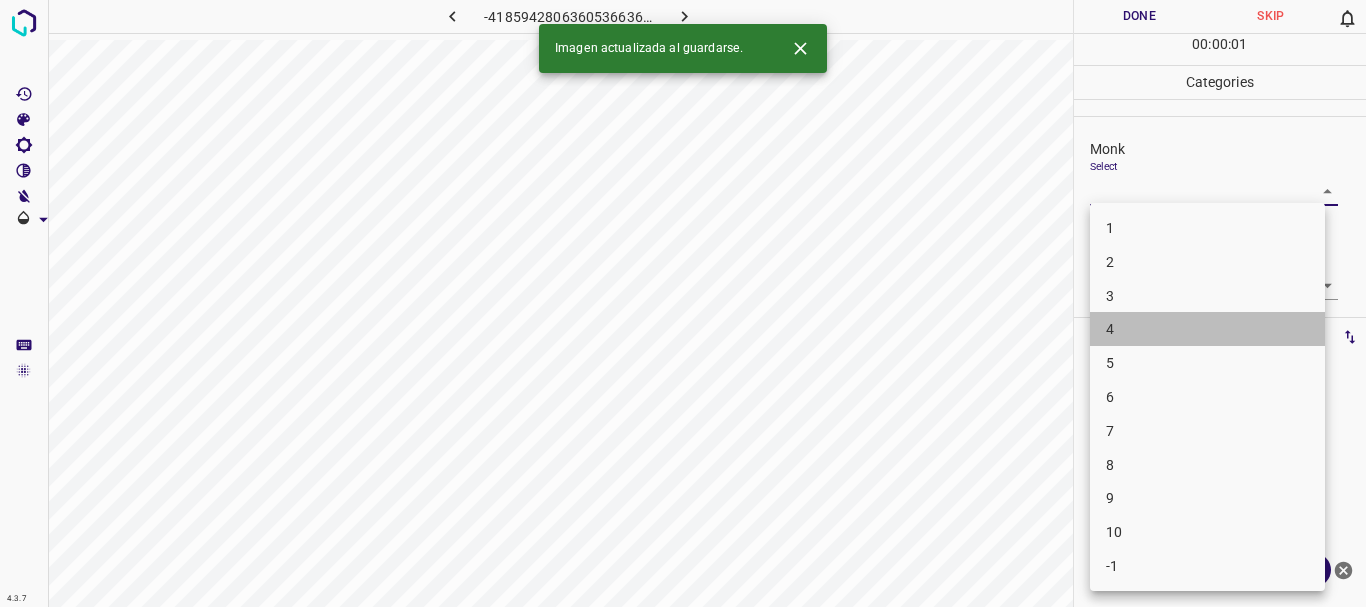 click on "4" at bounding box center (1207, 329) 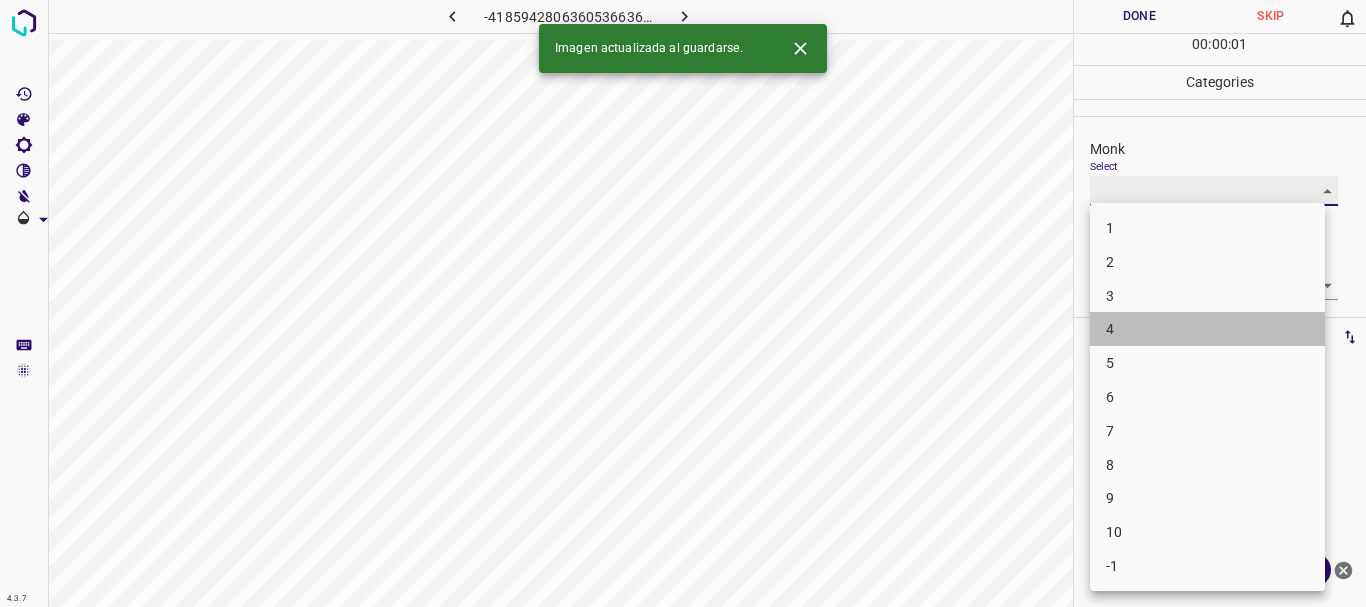 type on "4" 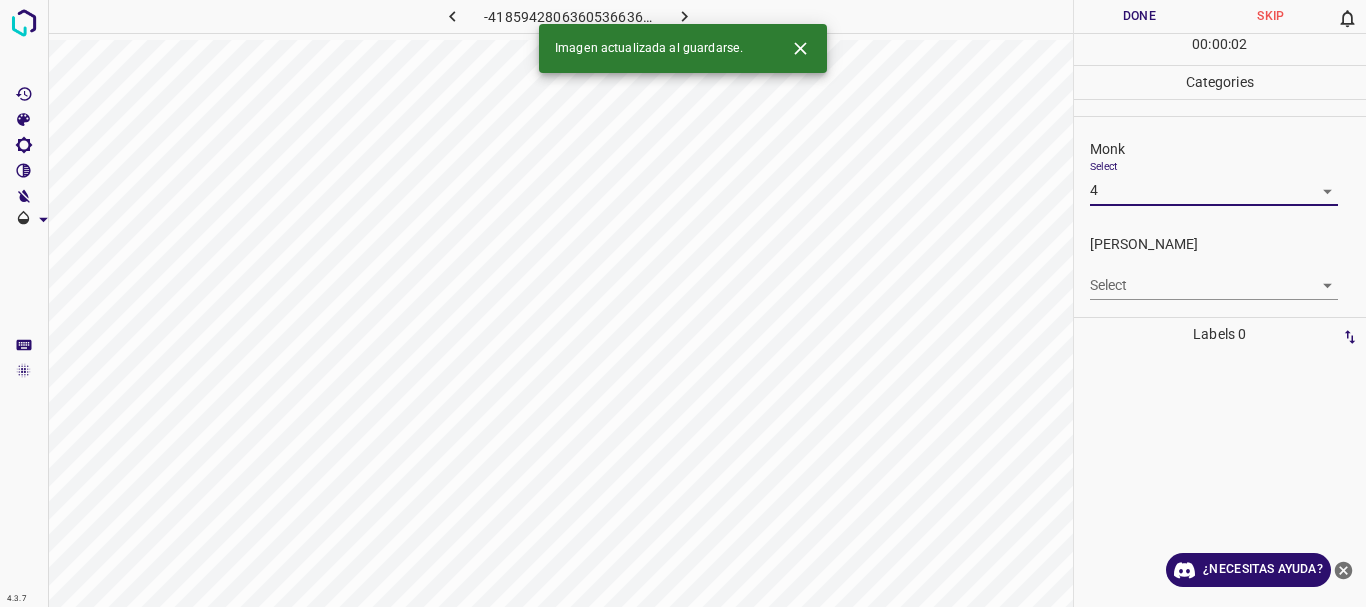 click on "4.3.7 -4185942806360536636.png Done Skip 0 00   : 00   : 02   Categories Monk   Select 4 4  [PERSON_NAME]   Select ​ Labels   0 Categories 1 Monk 2  [PERSON_NAME] Tools Space Change between modes (Draw & Edit) I Auto labeling R Restore zoom M Zoom in N Zoom out Delete Delete selecte label Filters Z Restore filters X Saturation filter C Brightness filter V Contrast filter B Gray scale filter General O Download Imagen actualizada al guardarse. ¿Necesitas ayuda? Texto original Valora esta traducción Tu opinión servirá para ayudar a mejorar el Traductor de Google - Texto - Esconder - Borrar" at bounding box center (683, 303) 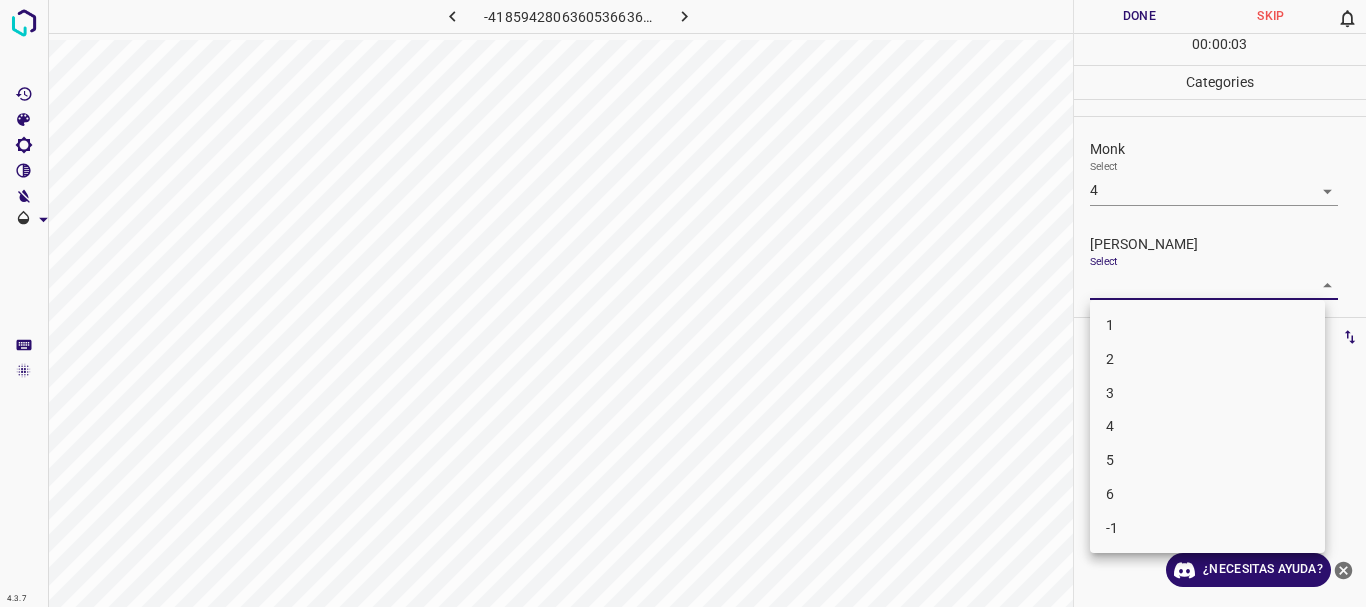 drag, startPoint x: 1172, startPoint y: 393, endPoint x: 843, endPoint y: 444, distance: 332.9294 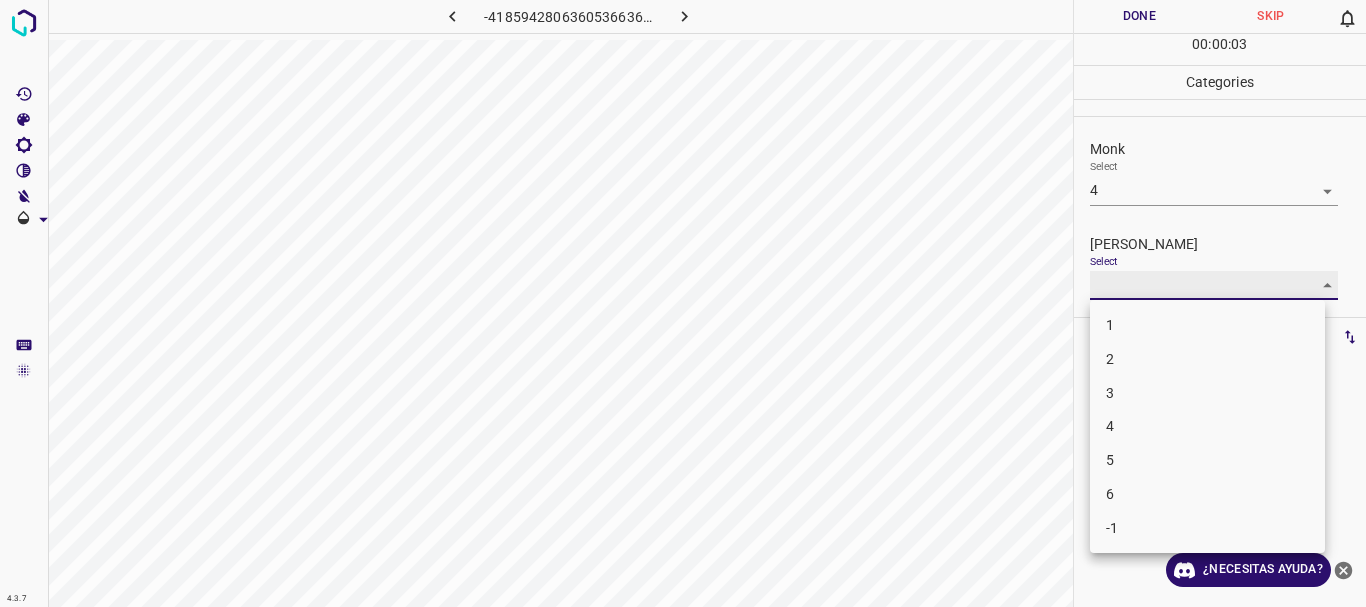 type on "3" 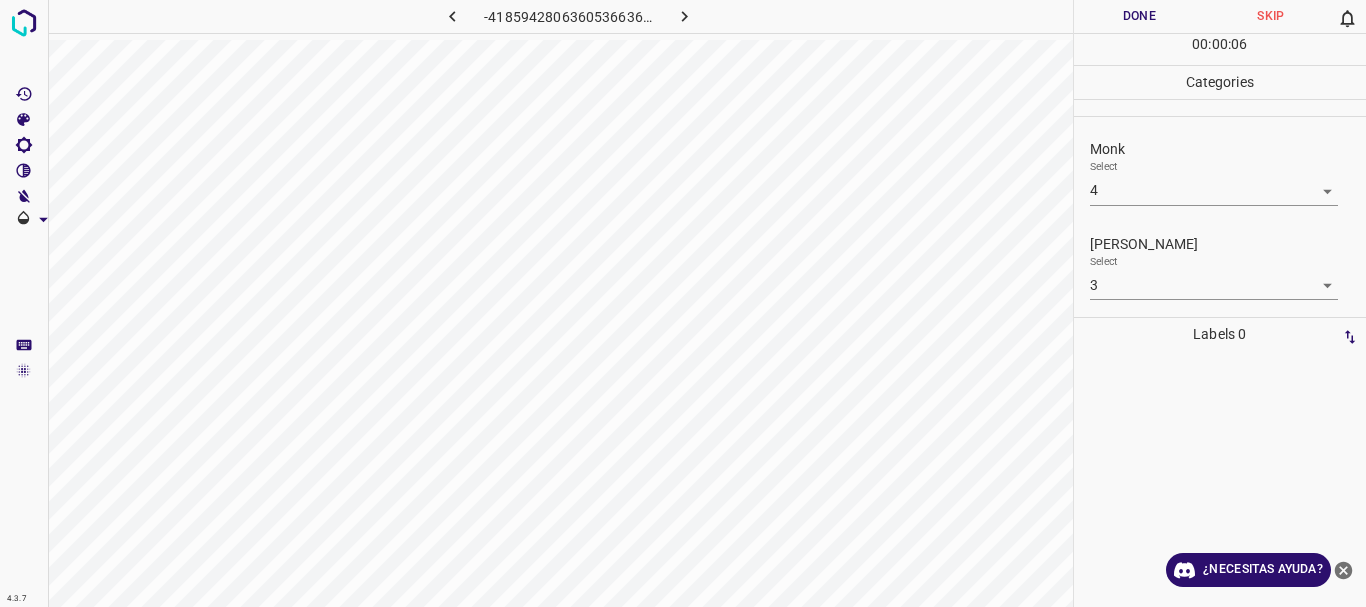 click on "Monk   Select 4 4" at bounding box center (1220, 172) 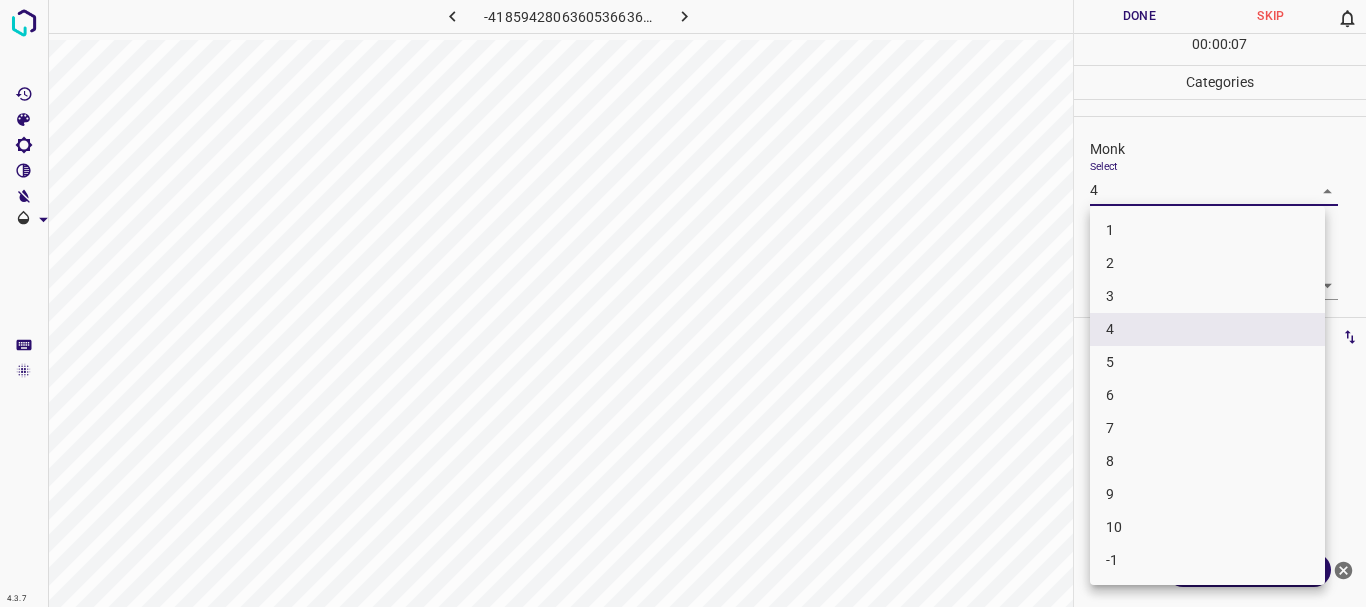click on "4.3.7 -4185942806360536636.png Done Skip 0 00   : 00   : 07   Categories Monk   Select 4 4  [PERSON_NAME]   Select 3 3 Labels   0 Categories 1 Monk 2  [PERSON_NAME] Tools Space Change between modes (Draw & Edit) I Auto labeling R Restore zoom M Zoom in N Zoom out Delete Delete selecte label Filters Z Restore filters X Saturation filter C Brightness filter V Contrast filter B Gray scale filter General O Download ¿Necesitas ayuda? Texto original Valora esta traducción Tu opinión servirá para ayudar a mejorar el Traductor de Google - Texto - Esconder - Borrar 1 2 3 4 5 6 7 8 9 10 -1" at bounding box center (683, 303) 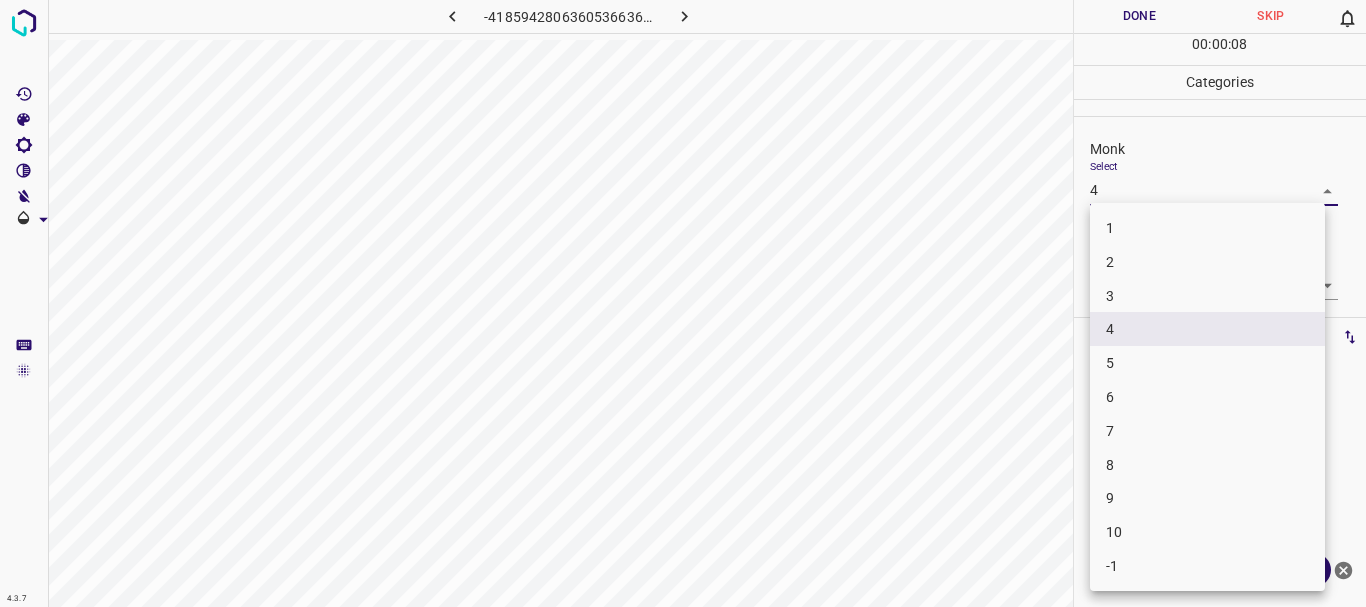 click on "5" at bounding box center [1207, 363] 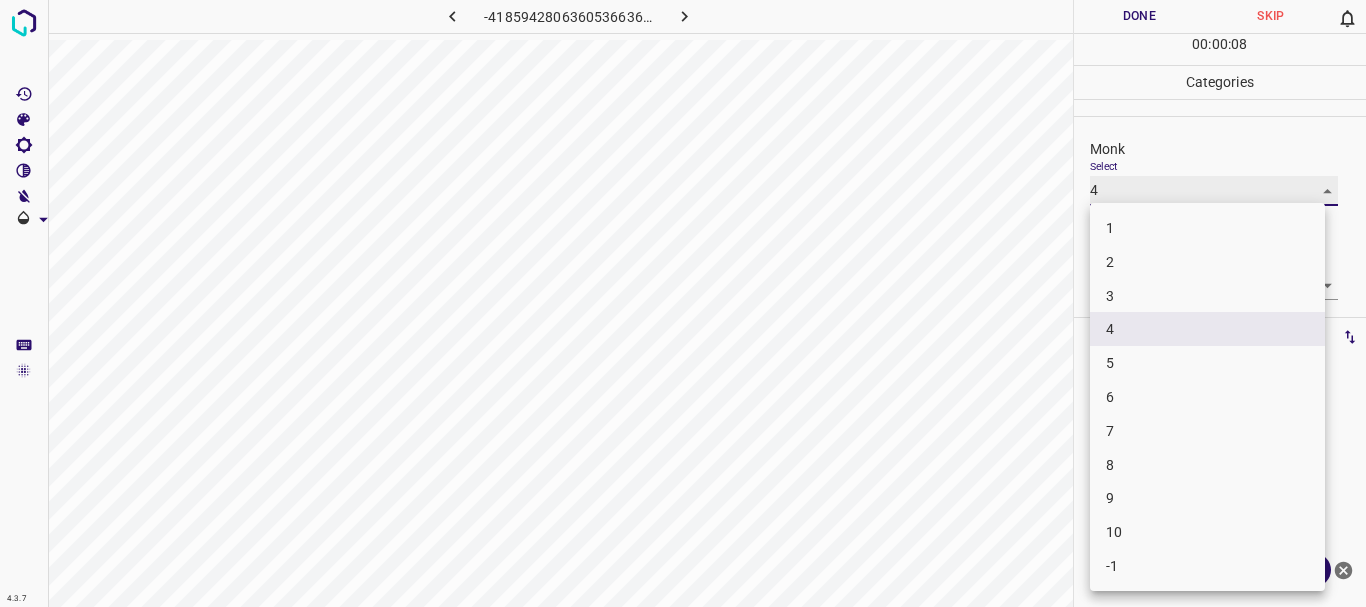 type on "5" 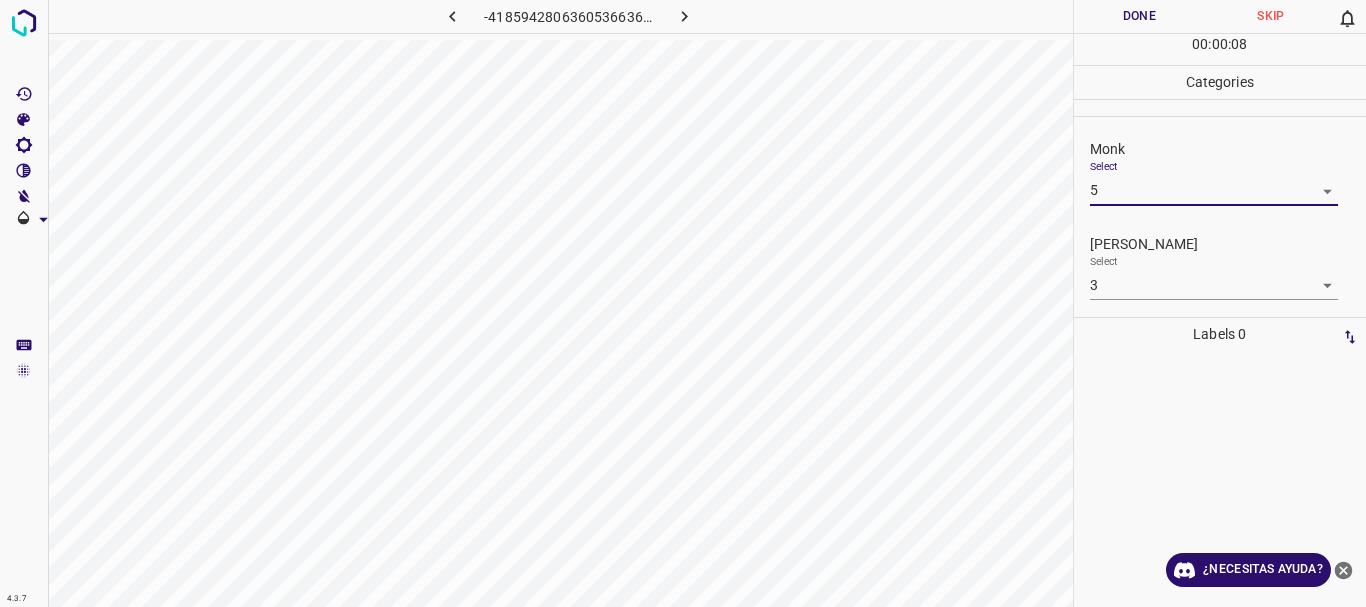 click on "Done" at bounding box center (1140, 16) 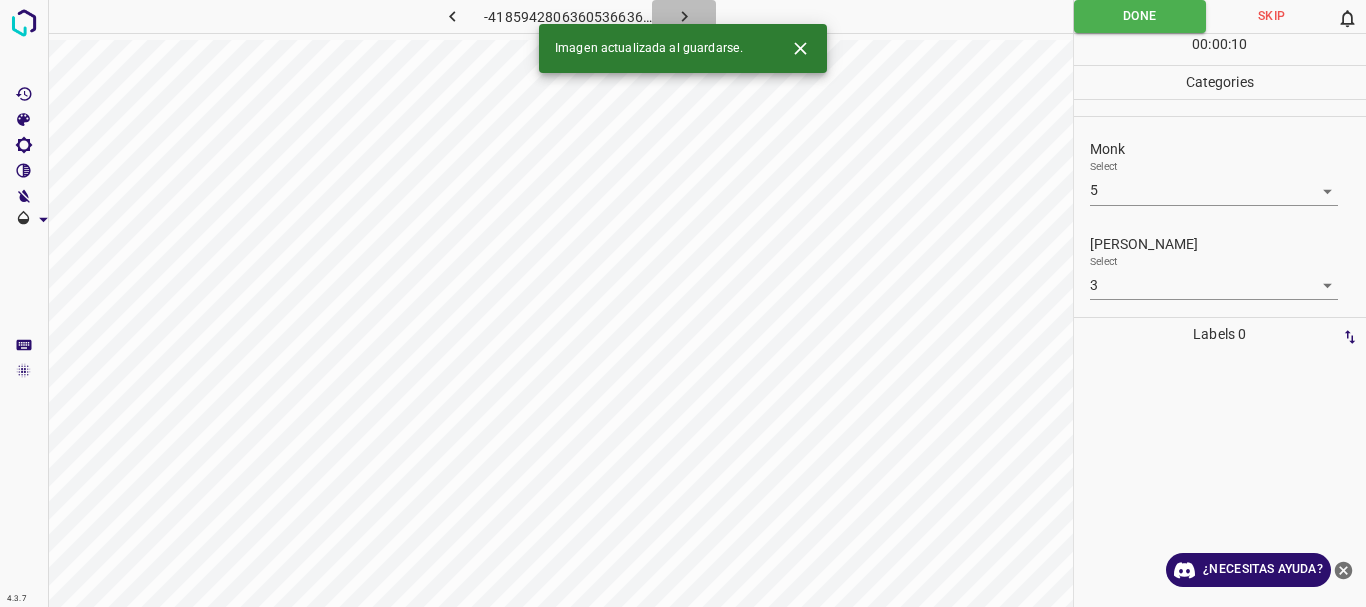 click 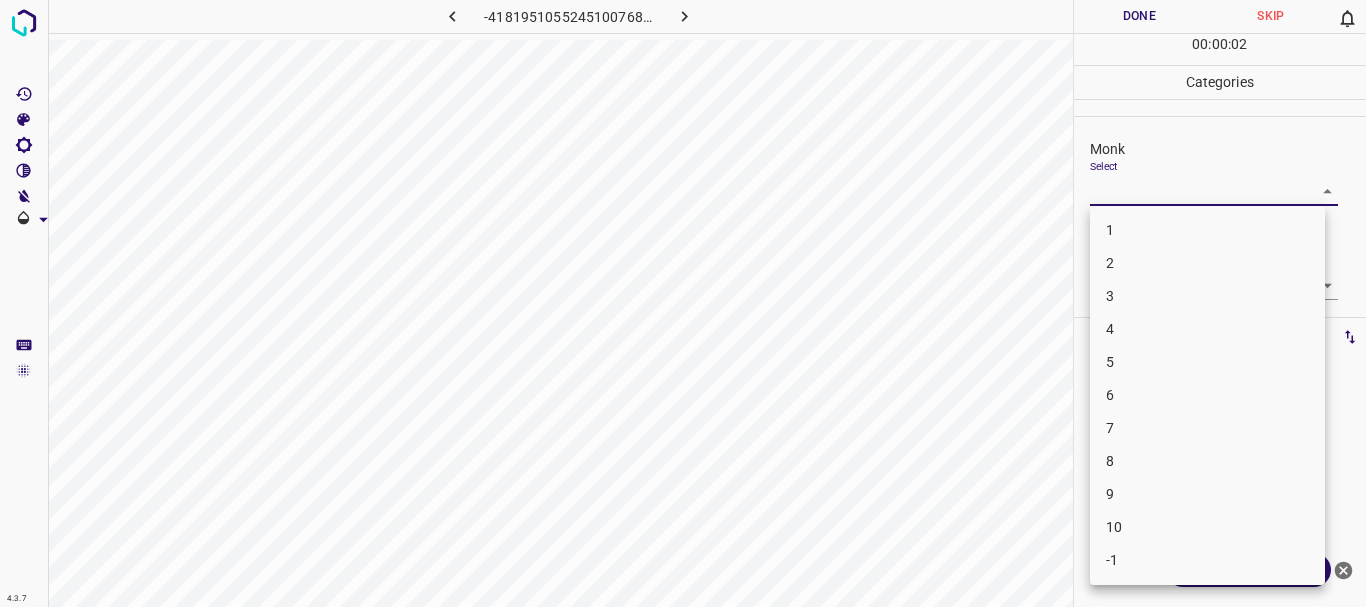 click on "4.3.7 -4181951055245100768.png Done Skip 0 00   : 00   : 02   Categories Monk   Select ​  [PERSON_NAME]   Select ​ Labels   0 Categories 1 Monk 2  [PERSON_NAME] Tools Space Change between modes (Draw & Edit) I Auto labeling R Restore zoom M Zoom in N Zoom out Delete Delete selecte label Filters Z Restore filters X Saturation filter C Brightness filter V Contrast filter B Gray scale filter General O Download ¿Necesitas ayuda? Texto original Valora esta traducción Tu opinión servirá para ayudar a mejorar el Traductor de Google - Texto - Esconder - Borrar 1 2 3 4 5 6 7 8 9 10 -1" at bounding box center [683, 303] 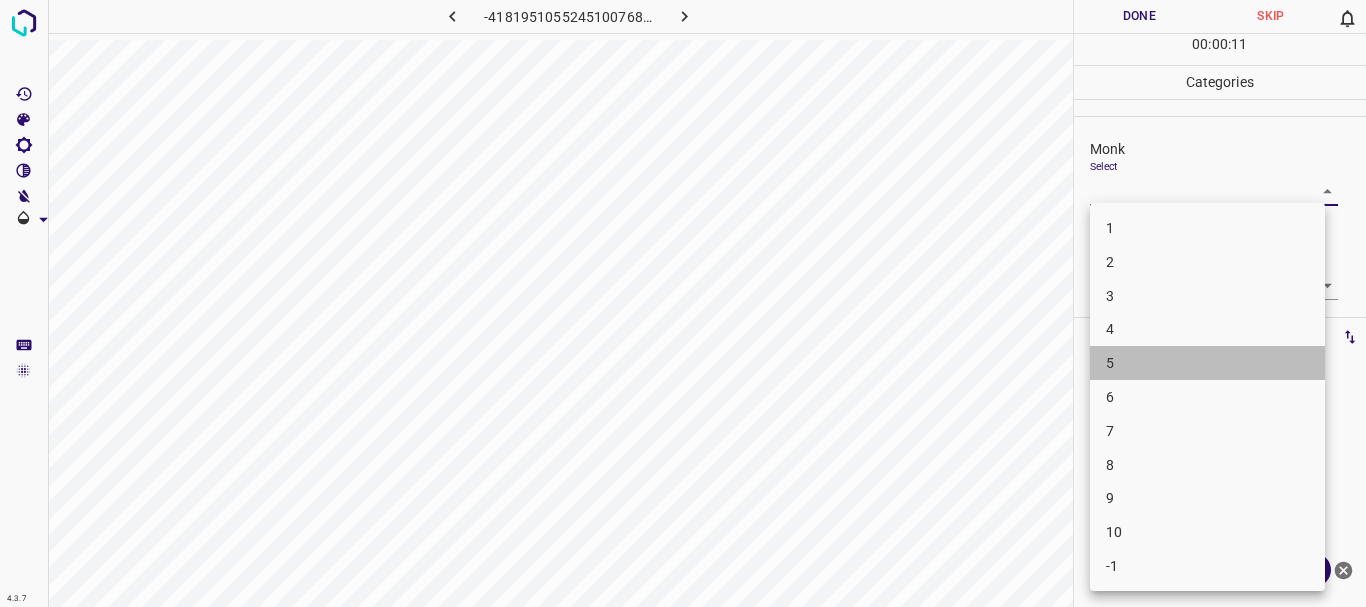click on "5" at bounding box center (1207, 363) 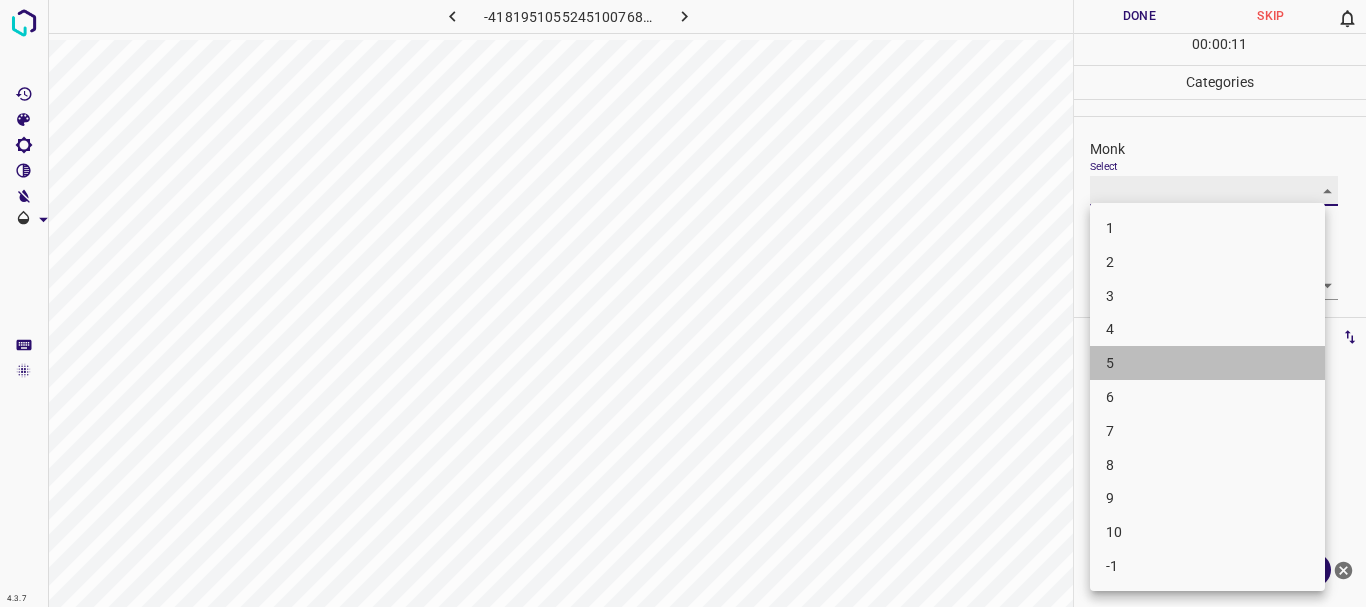 type on "5" 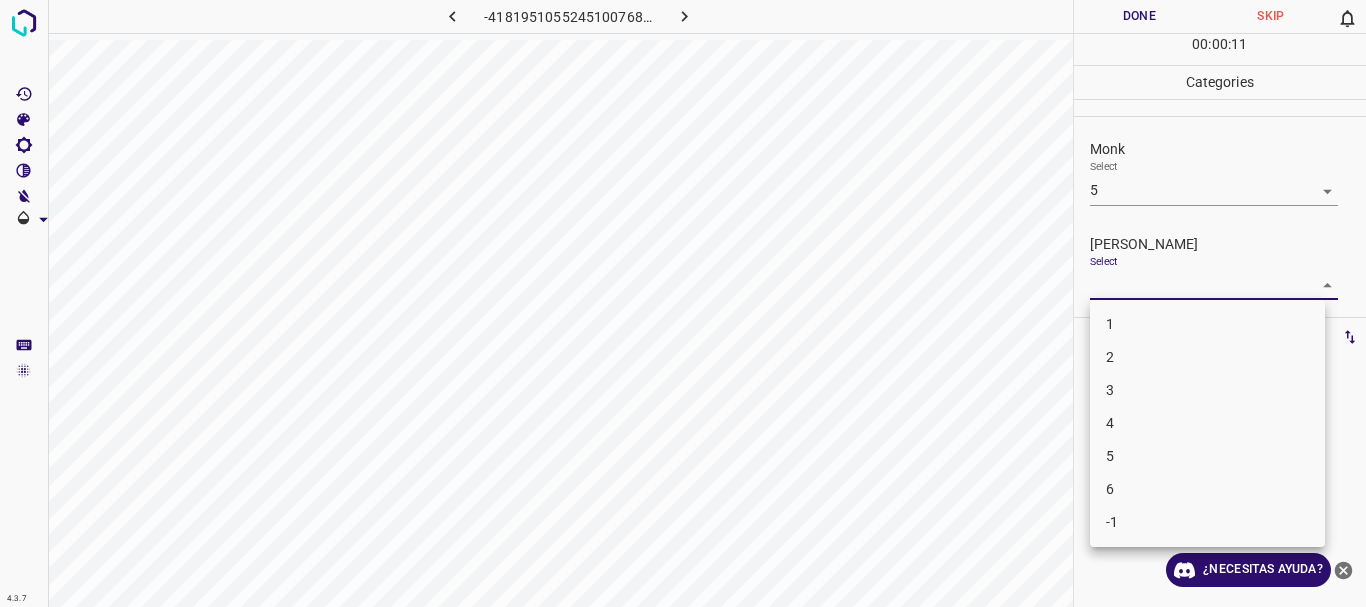 click on "4.3.7 -4181951055245100768.png Done Skip 0 00   : 00   : 11   Categories Monk   Select 5 5  [PERSON_NAME]   Select ​ Labels   0 Categories 1 Monk 2  [PERSON_NAME] Tools Space Change between modes (Draw & Edit) I Auto labeling R Restore zoom M Zoom in N Zoom out Delete Delete selecte label Filters Z Restore filters X Saturation filter C Brightness filter V Contrast filter B Gray scale filter General O Download ¿Necesitas ayuda? Texto original Valora esta traducción Tu opinión servirá para ayudar a mejorar el Traductor de Google - Texto - Esconder - Borrar 1 2 3 4 5 6 -1" at bounding box center (683, 303) 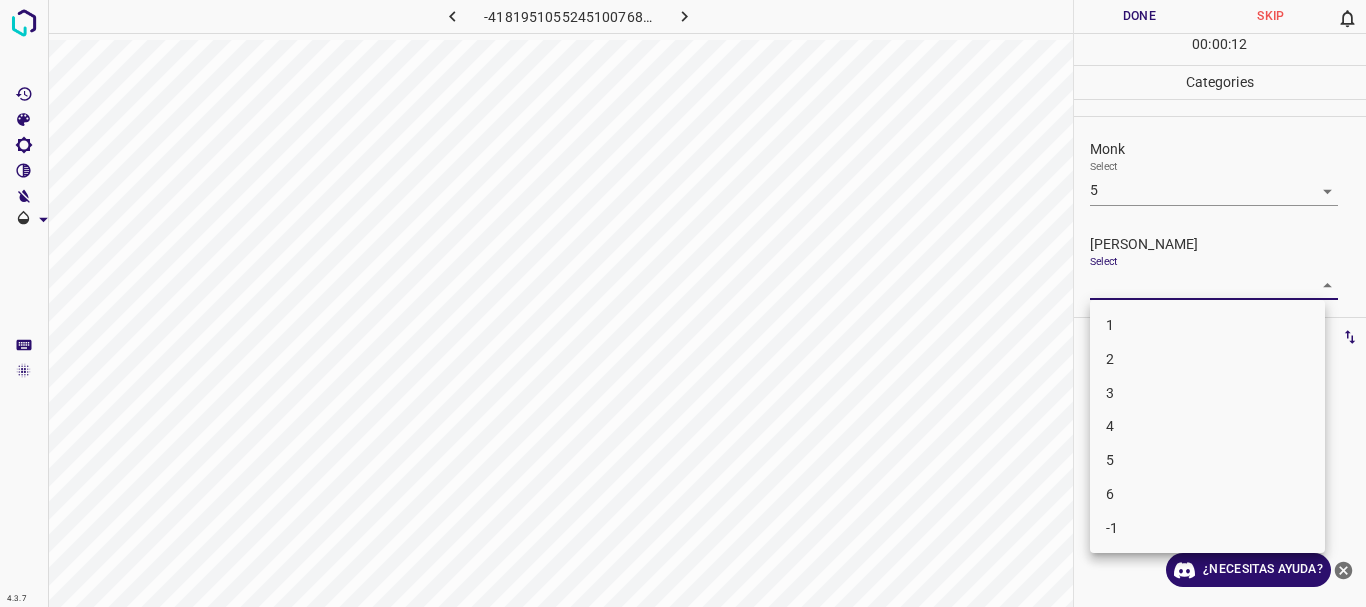 click on "2" at bounding box center (1207, 359) 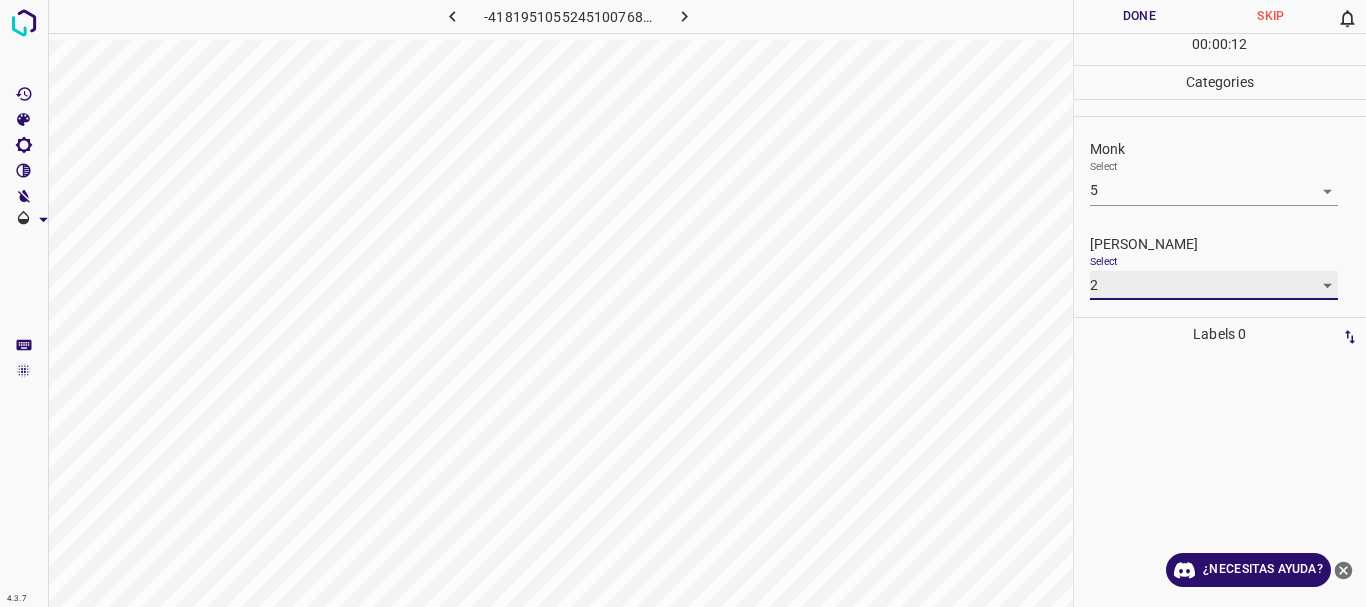type on "2" 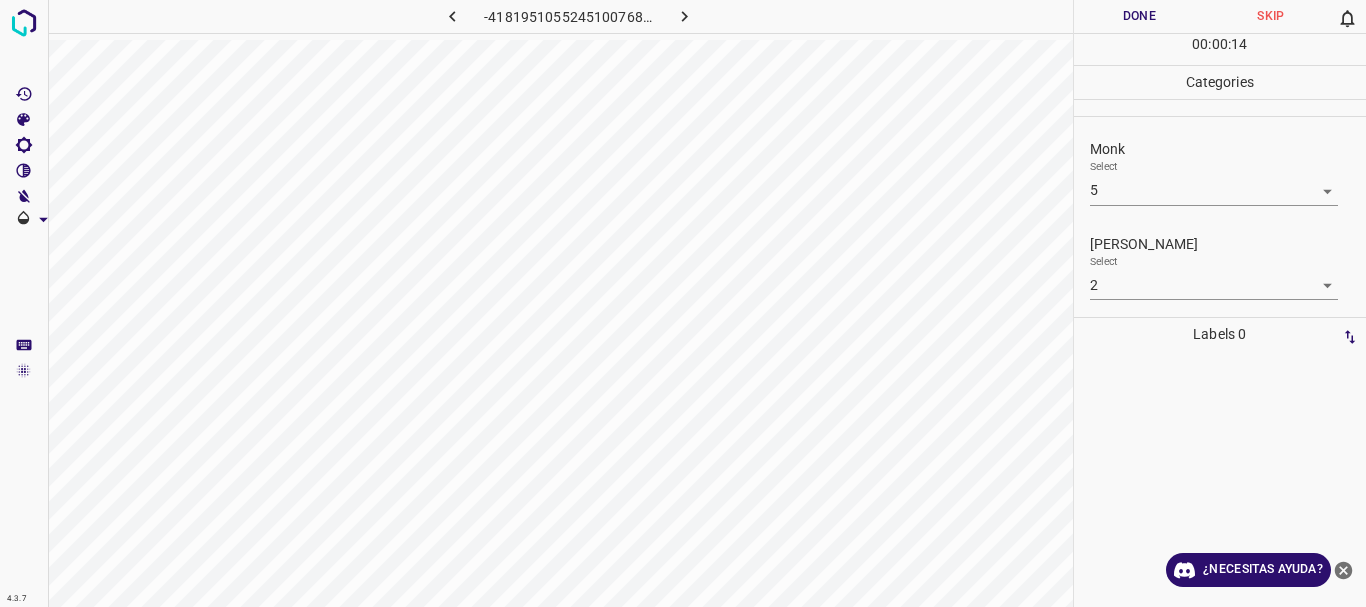 drag, startPoint x: 1153, startPoint y: 15, endPoint x: 1115, endPoint y: 184, distance: 173.21951 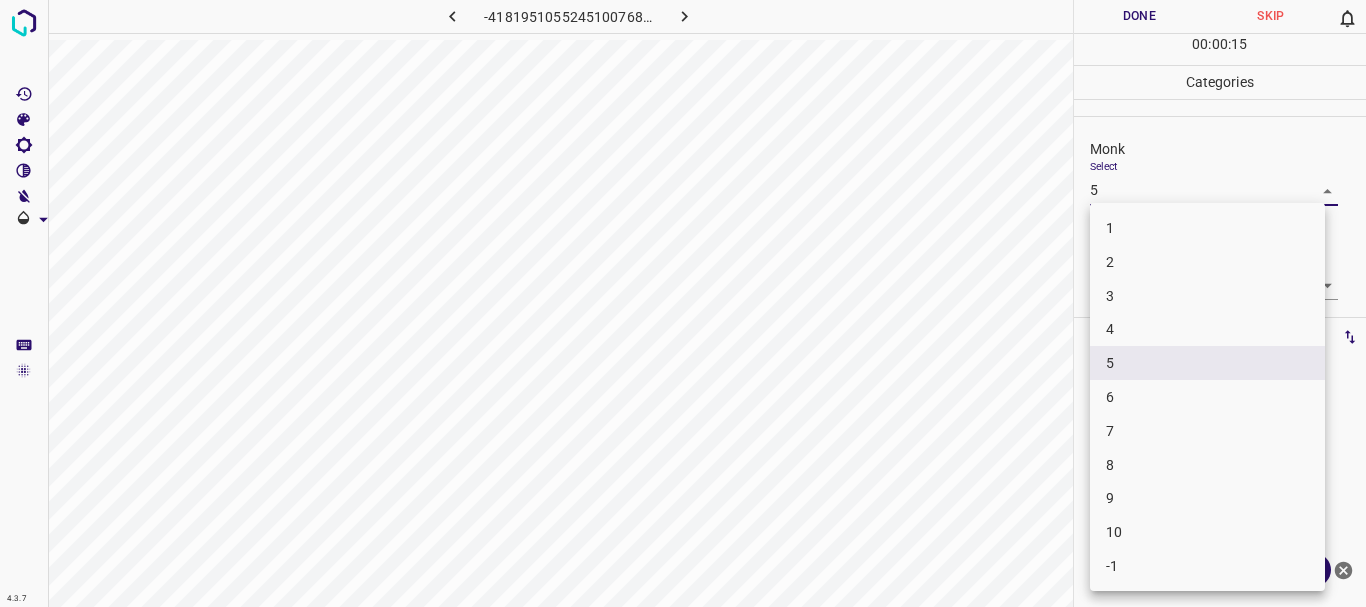 click at bounding box center [683, 303] 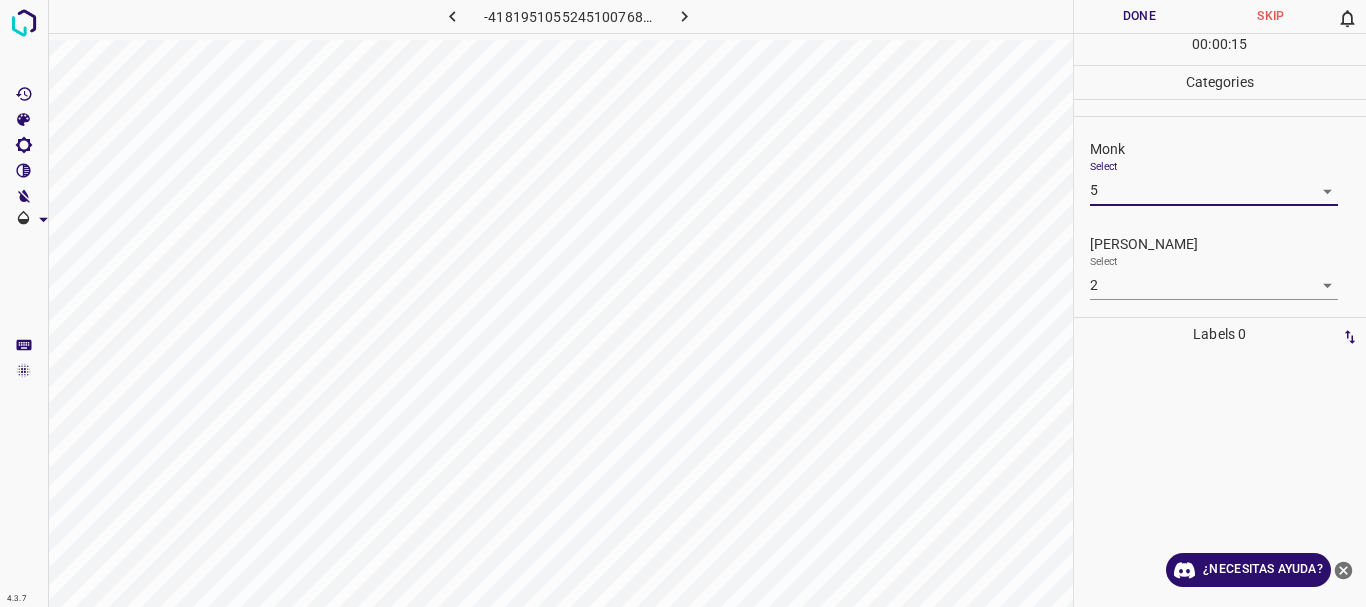 click on "Done" at bounding box center (1140, 16) 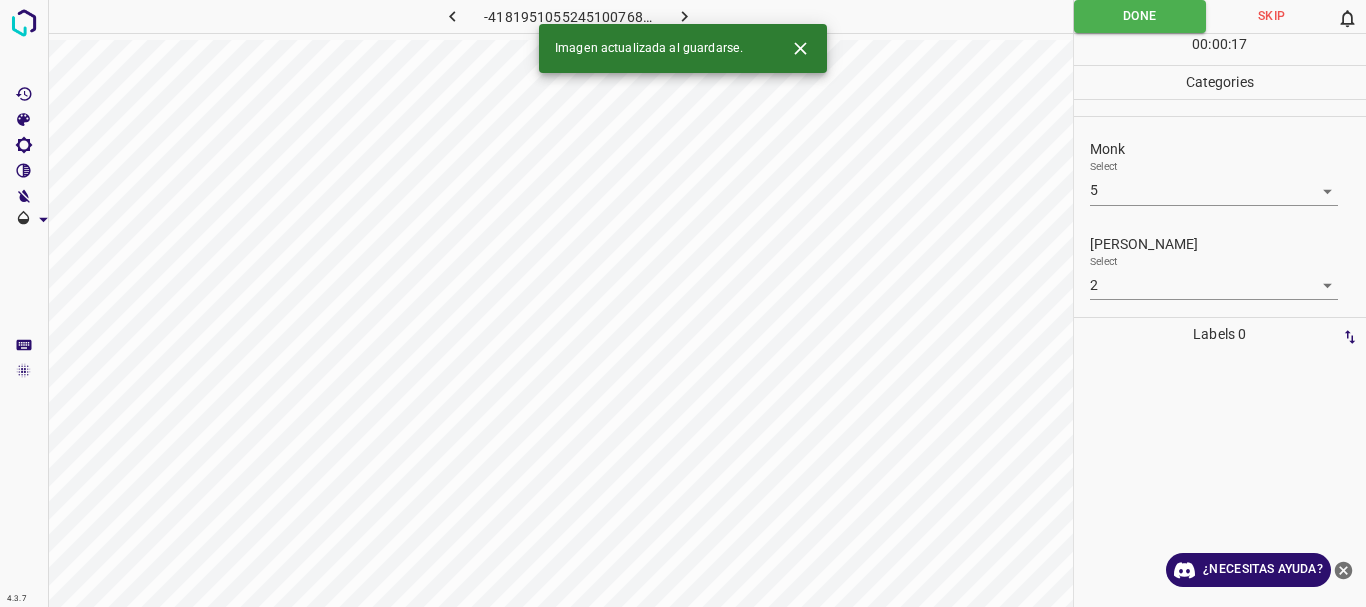 click 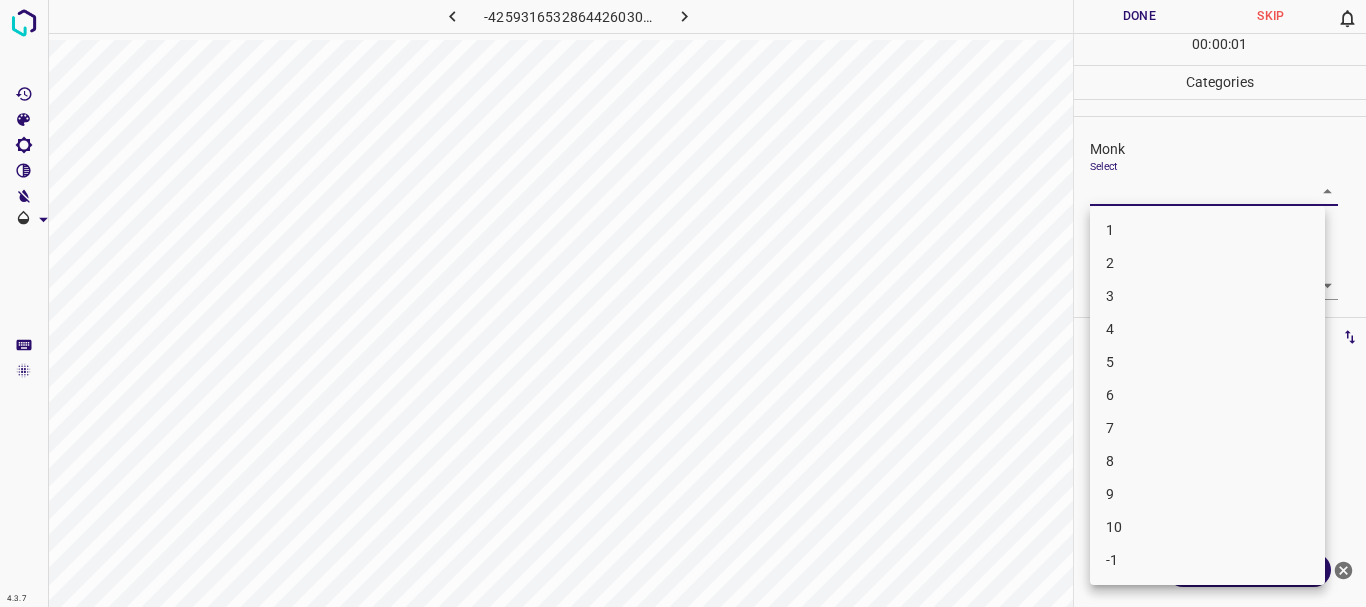 click on "4.3.7 -4259316532864426030.png Done Skip 0 00   : 00   : 01   Categories Monk   Select ​  [PERSON_NAME]   Select ​ Labels   0 Categories 1 Monk 2  [PERSON_NAME] Tools Space Change between modes (Draw & Edit) I Auto labeling R Restore zoom M Zoom in N Zoom out Delete Delete selecte label Filters Z Restore filters X Saturation filter C Brightness filter V Contrast filter B Gray scale filter General O Download ¿Necesitas ayuda? Texto original Valora esta traducción Tu opinión servirá para ayudar a mejorar el Traductor de Google - Texto - Esconder - Borrar 1 2 3 4 5 6 7 8 9 10 -1" at bounding box center [683, 303] 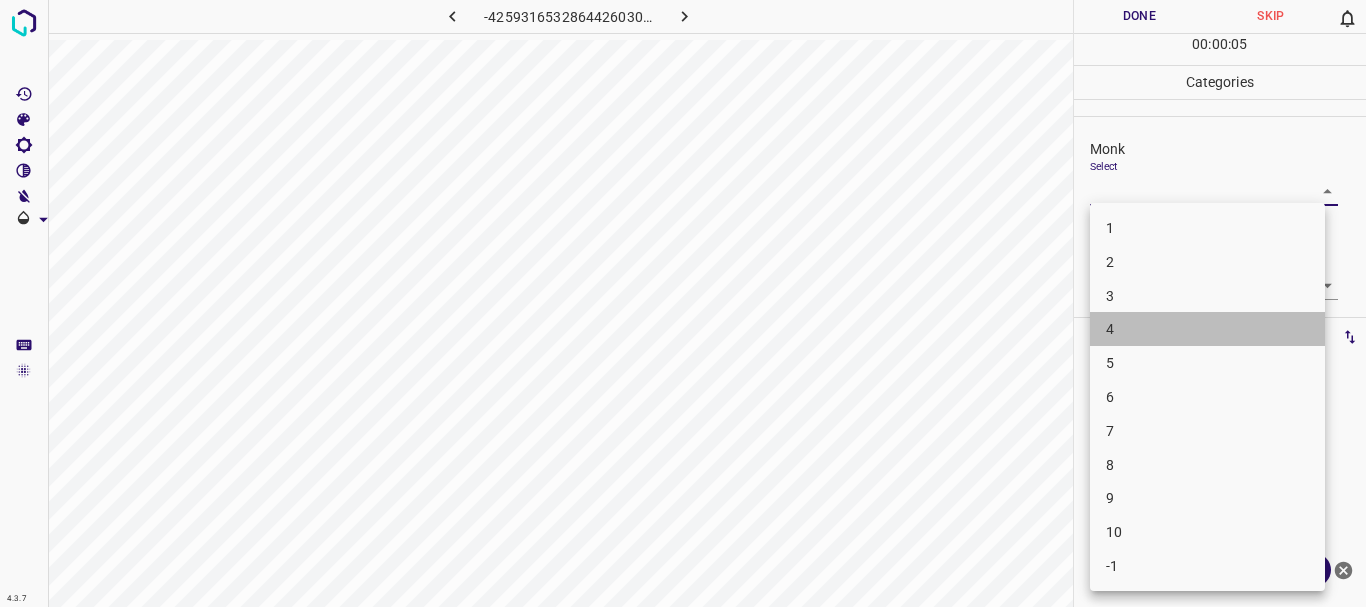 click on "4" at bounding box center (1207, 329) 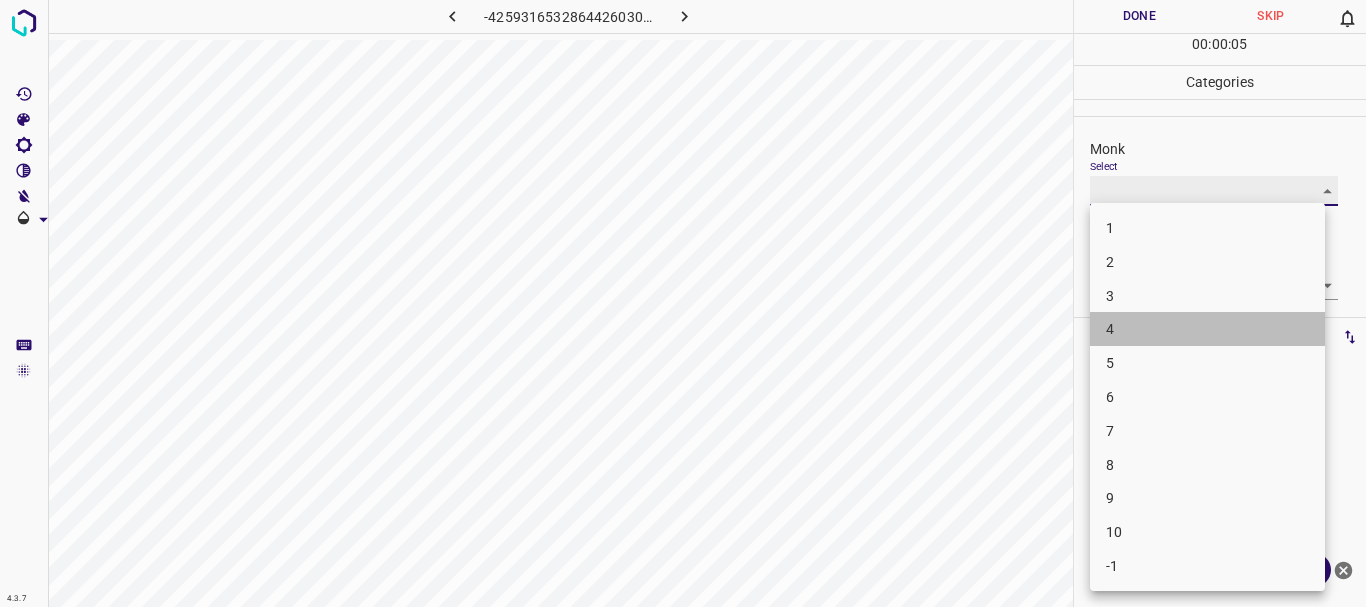 type on "4" 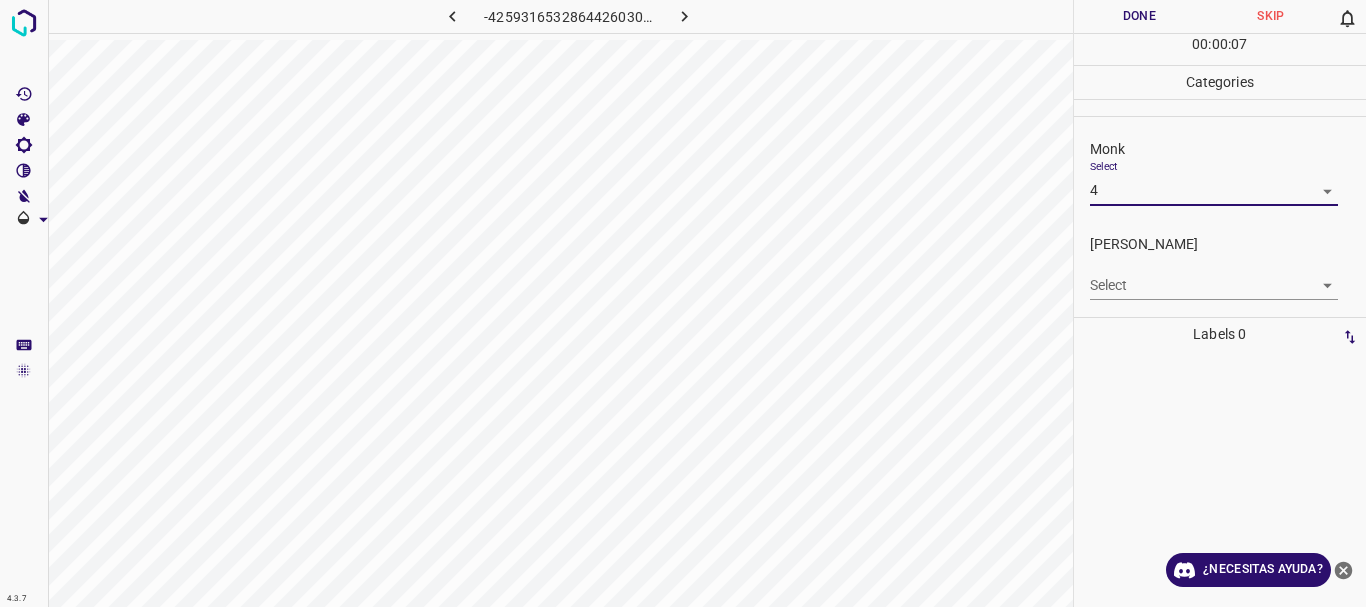 click on "[PERSON_NAME]   Select ​" at bounding box center (1220, 267) 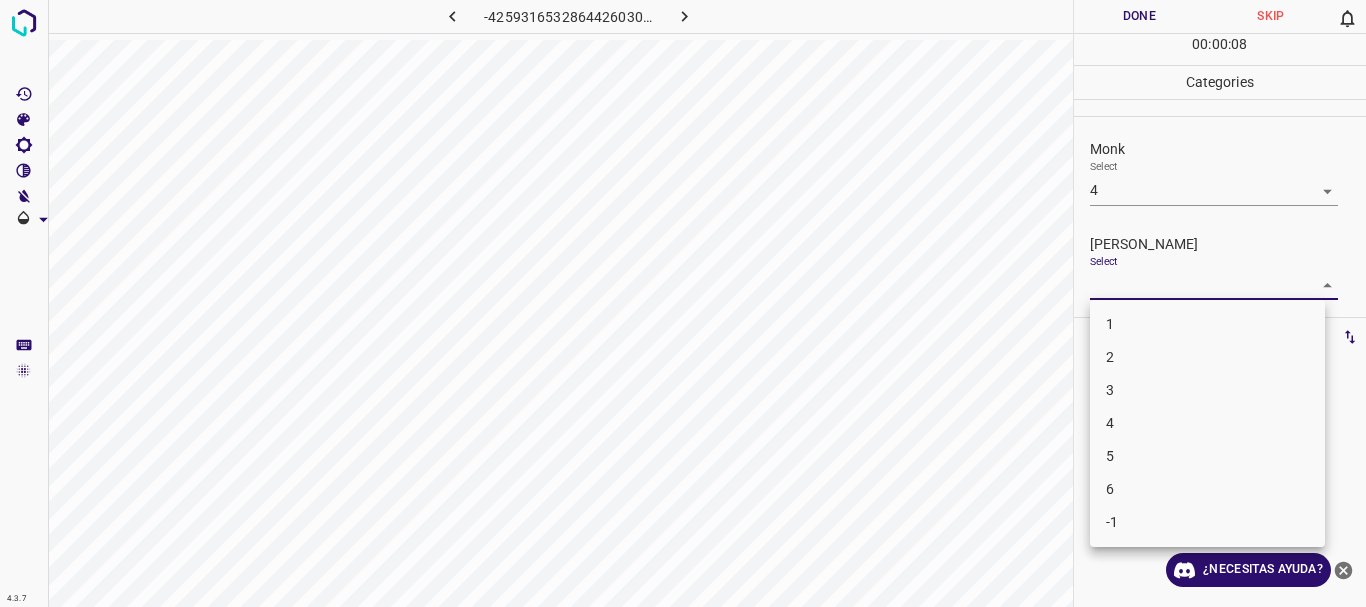 click on "4.3.7 -4259316532864426030.png Done Skip 0 00   : 00   : 08   Categories Monk   Select 4 4  [PERSON_NAME]   Select ​ Labels   0 Categories 1 Monk 2  [PERSON_NAME] Tools Space Change between modes (Draw & Edit) I Auto labeling R Restore zoom M Zoom in N Zoom out Delete Delete selecte label Filters Z Restore filters X Saturation filter C Brightness filter V Contrast filter B Gray scale filter General O Download ¿Necesitas ayuda? Texto original Valora esta traducción Tu opinión servirá para ayudar a mejorar el Traductor de Google - Texto - Esconder - Borrar 1 2 3 4 5 6 -1" at bounding box center (683, 303) 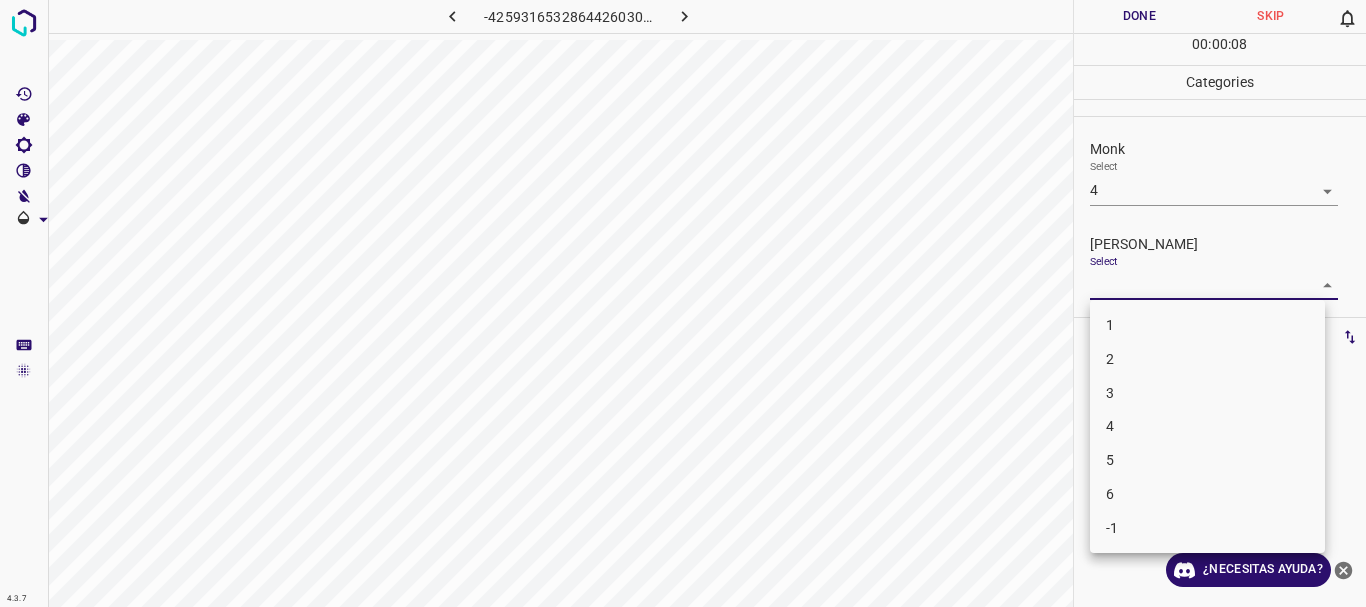 click on "3" at bounding box center (1207, 393) 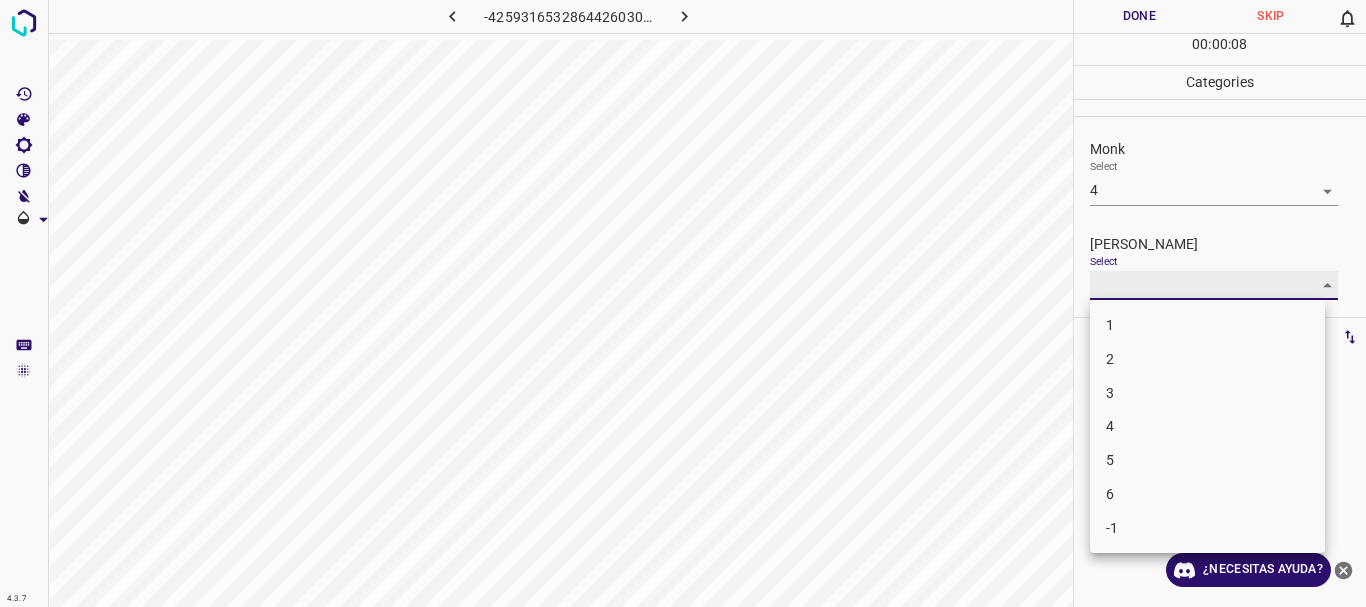 type on "3" 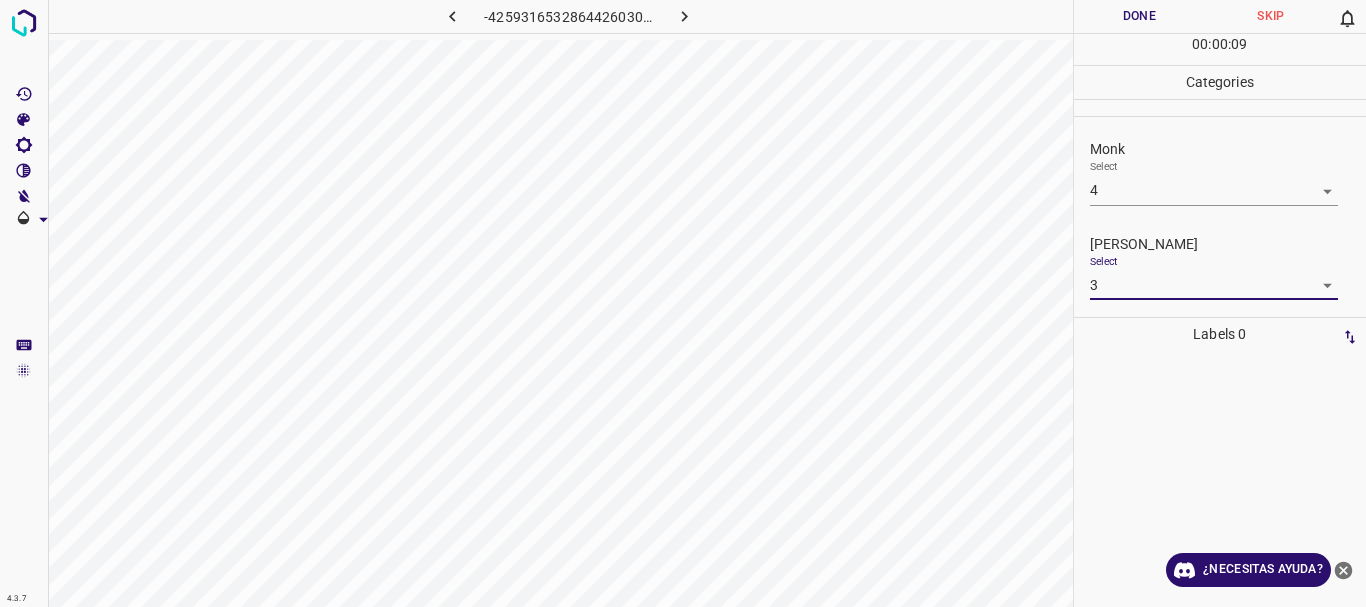 click on "Done" at bounding box center (1140, 16) 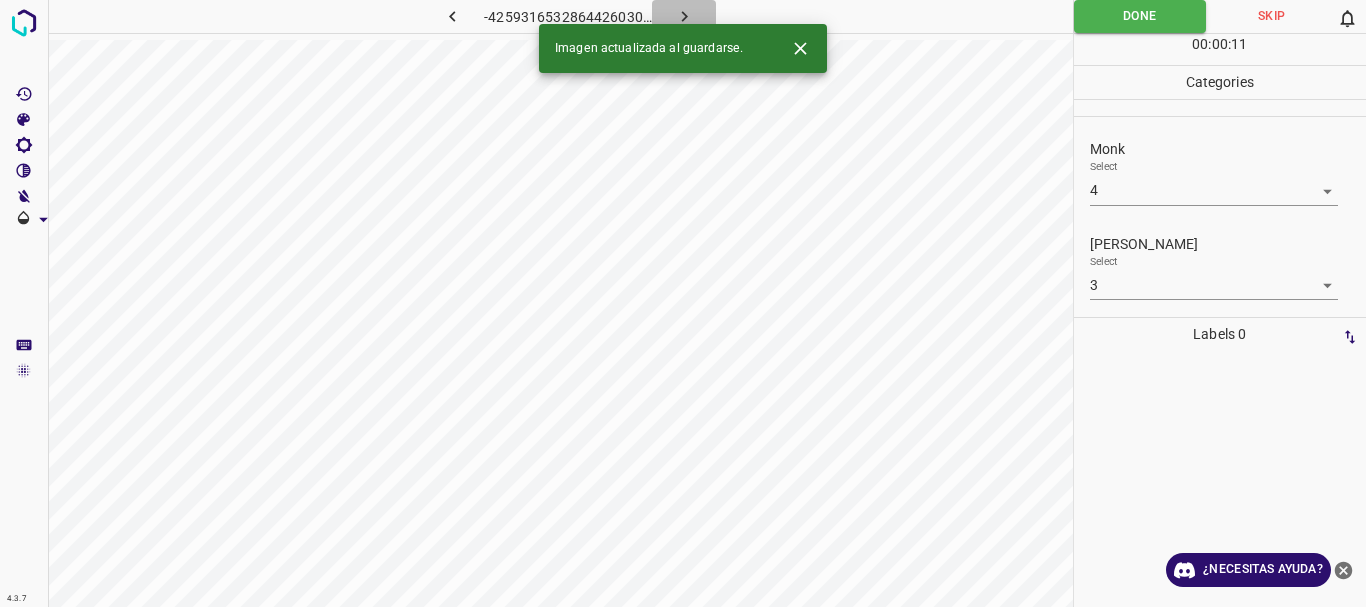 click 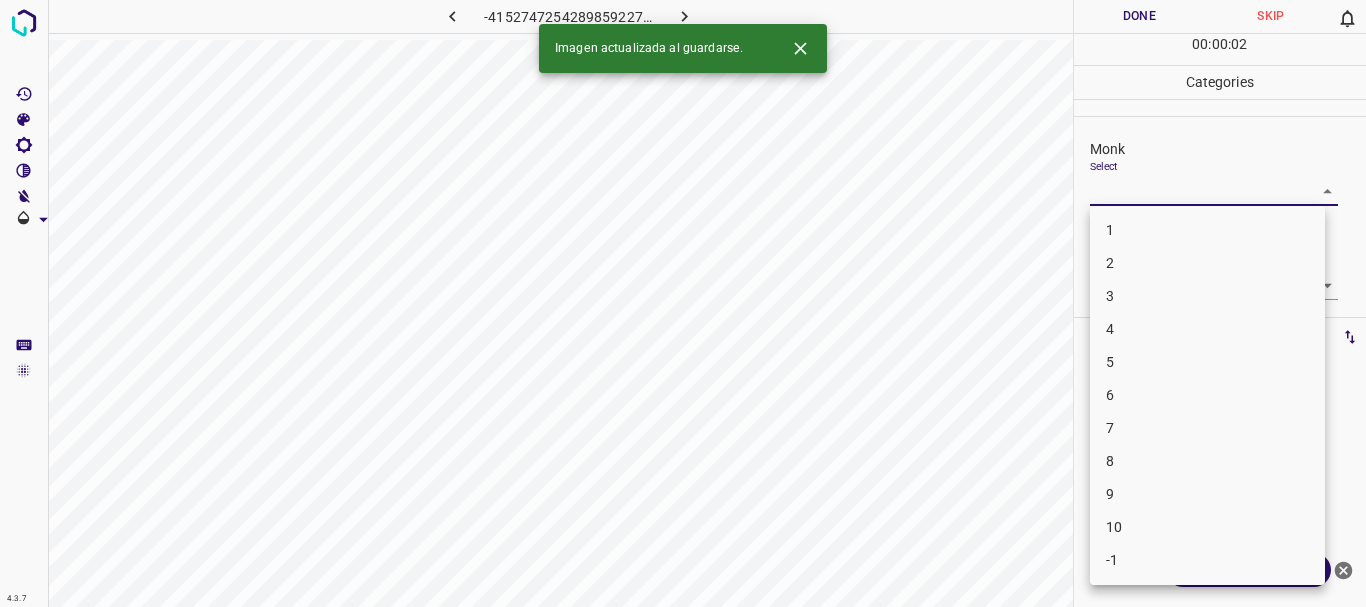click on "4.3.7 -4152747254289859227.png Done Skip 0 00   : 00   : 02   Categories Monk   Select ​  [PERSON_NAME]   Select ​ Labels   0 Categories 1 Monk 2  [PERSON_NAME] Tools Space Change between modes (Draw & Edit) I Auto labeling R Restore zoom M Zoom in N Zoom out Delete Delete selecte label Filters Z Restore filters X Saturation filter C Brightness filter V Contrast filter B Gray scale filter General O Download Imagen actualizada al guardarse. ¿Necesitas ayuda? Texto original Valora esta traducción Tu opinión servirá para ayudar a mejorar el Traductor de Google - Texto - Esconder - Borrar 1 2 3 4 5 6 7 8 9 10 -1" at bounding box center (683, 303) 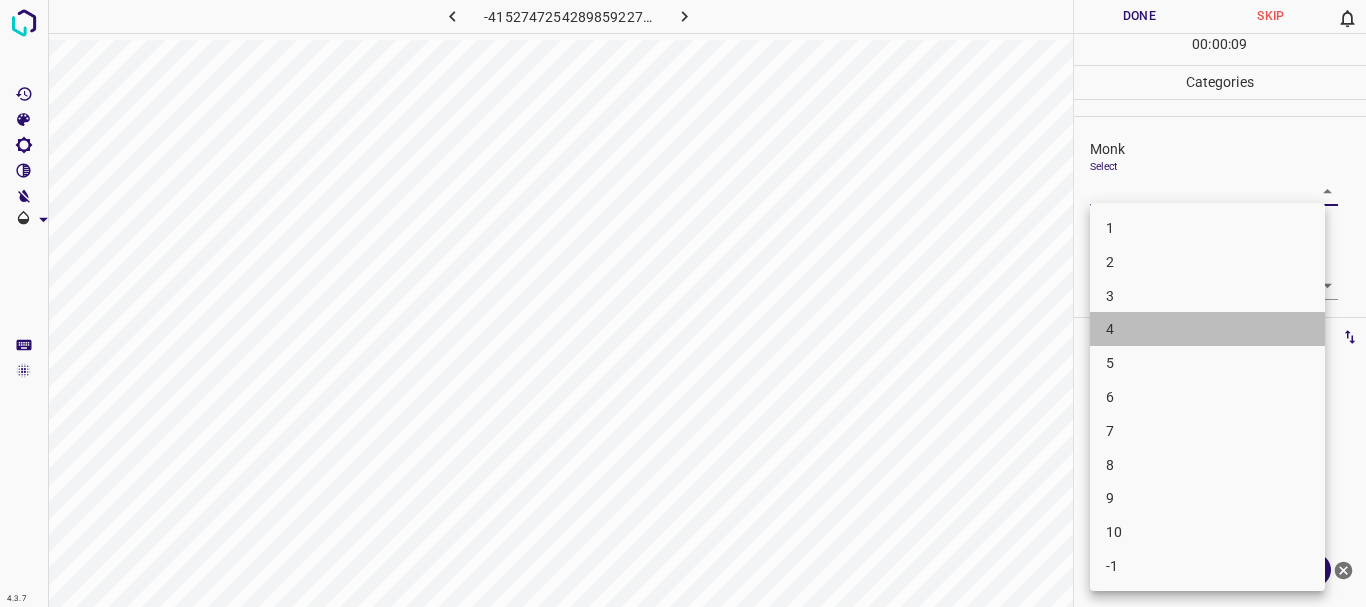 click on "4" at bounding box center (1207, 329) 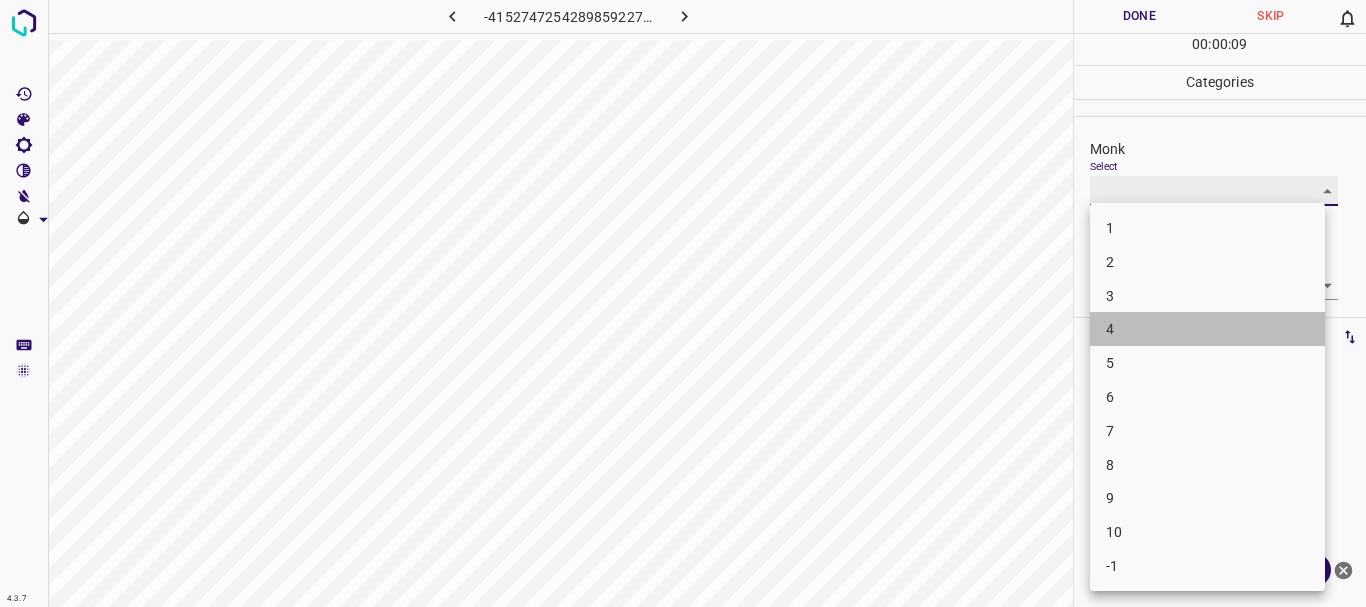 type on "4" 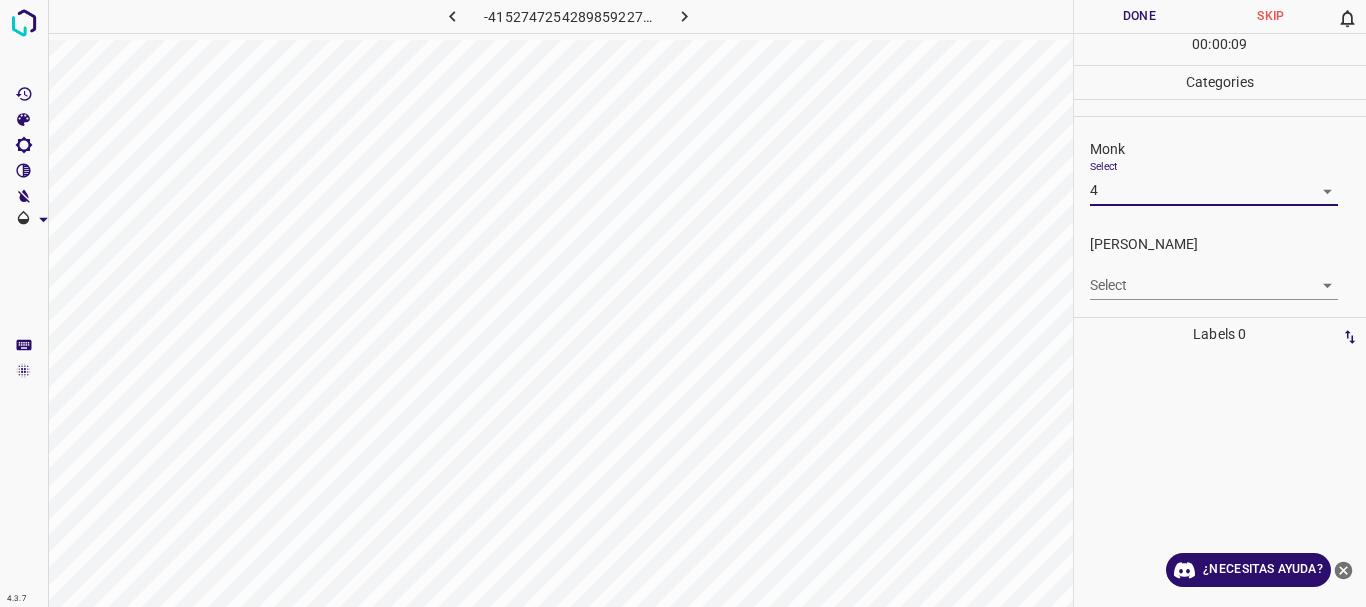 click on "4.3.7 -4152747254289859227.png Done Skip 0 00   : 00   : 09   Categories Monk   Select 4 4  [PERSON_NAME]   Select ​ Labels   0 Categories 1 Monk 2  [PERSON_NAME] Tools Space Change between modes (Draw & Edit) I Auto labeling R Restore zoom M Zoom in N Zoom out Delete Delete selecte label Filters Z Restore filters X Saturation filter C Brightness filter V Contrast filter B Gray scale filter General O Download ¿Necesitas ayuda? Texto original Valora esta traducción Tu opinión servirá para ayudar a mejorar el Traductor de Google - Texto - Esconder - Borrar" at bounding box center [683, 303] 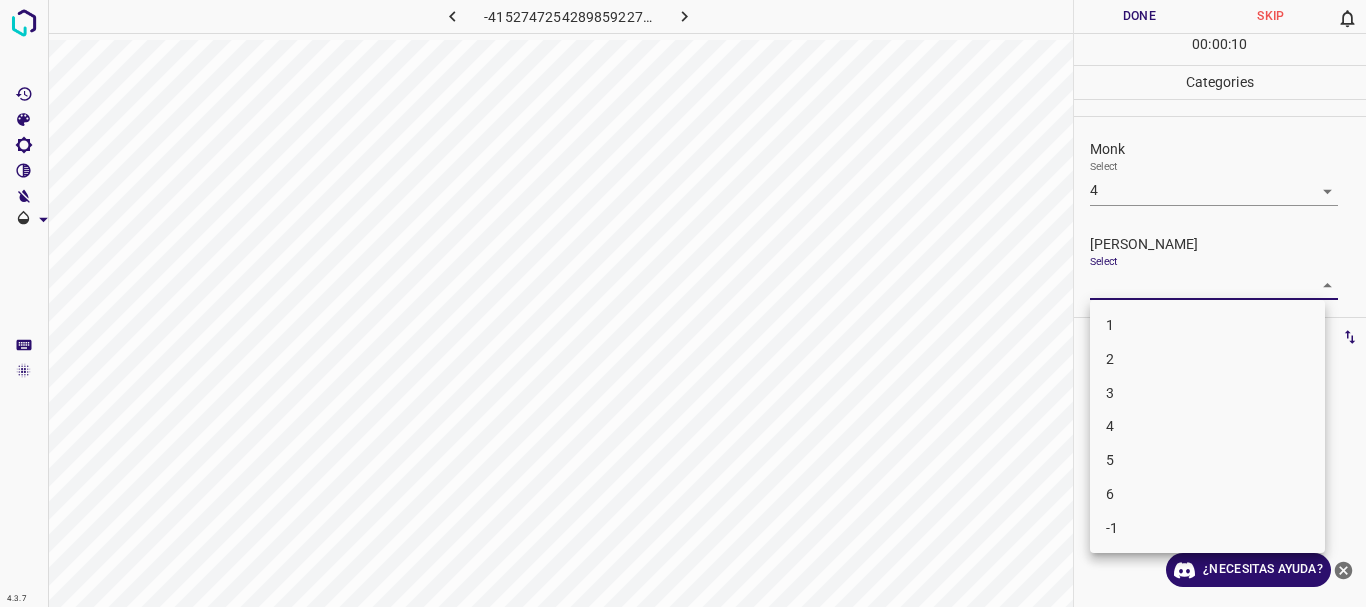 drag, startPoint x: 1140, startPoint y: 350, endPoint x: 1117, endPoint y: 220, distance: 132.01894 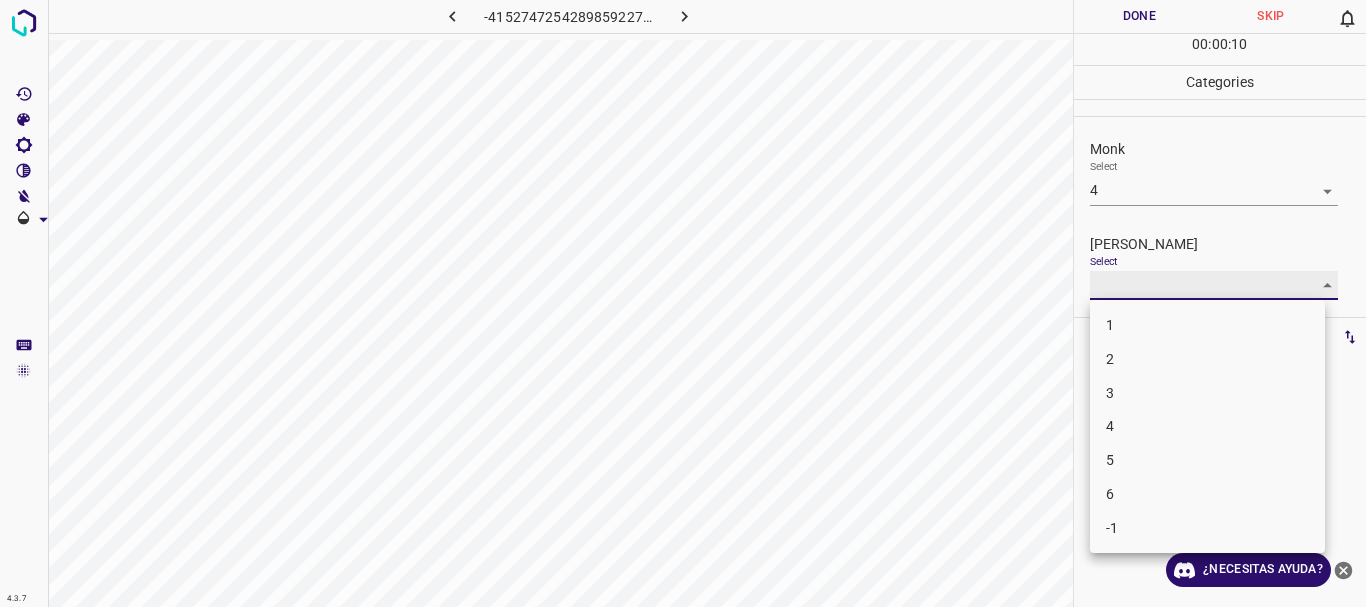 type on "2" 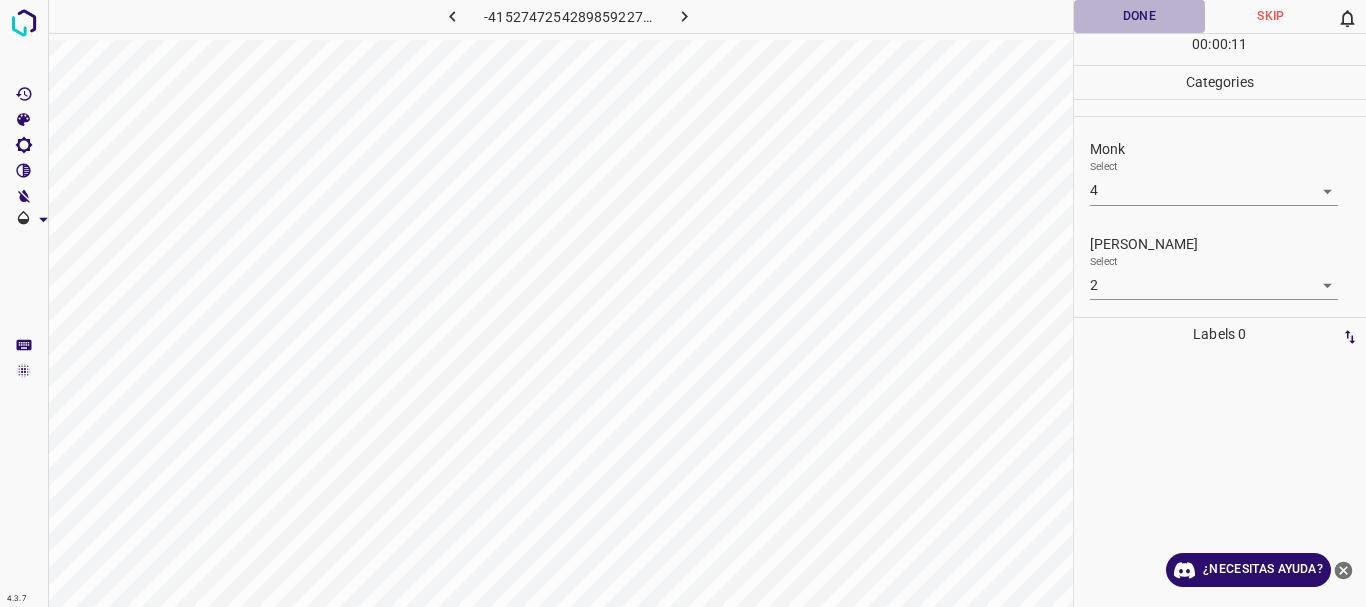 click on "Done" at bounding box center (1140, 16) 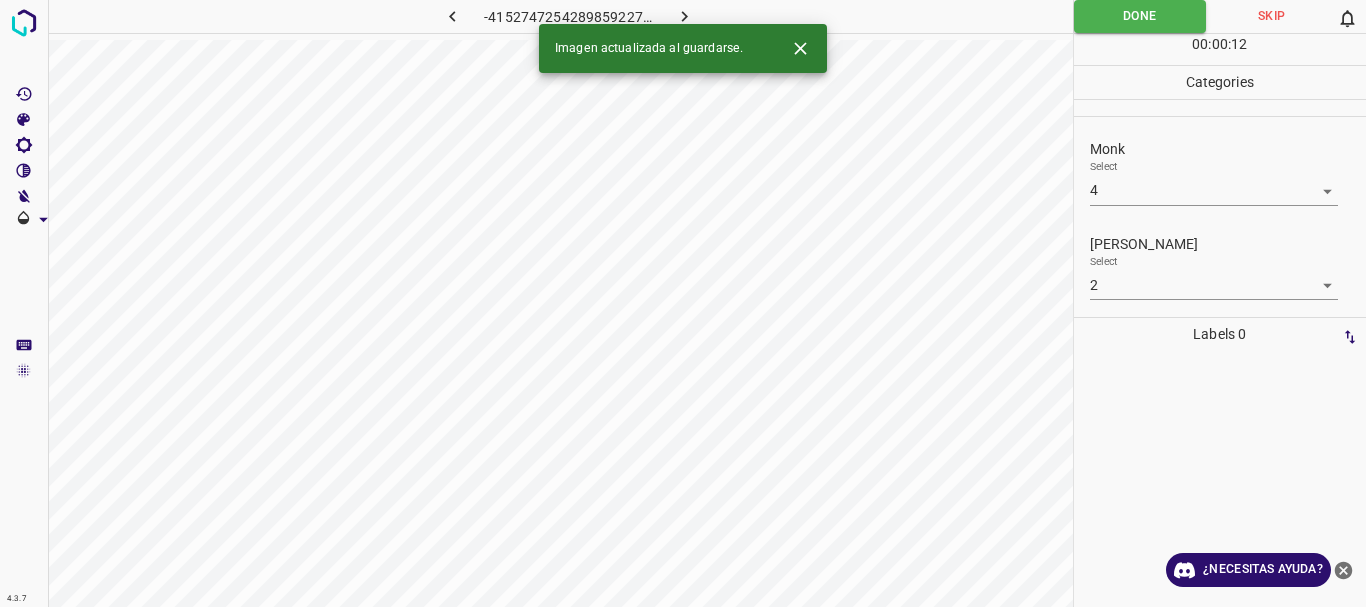 click at bounding box center [684, 16] 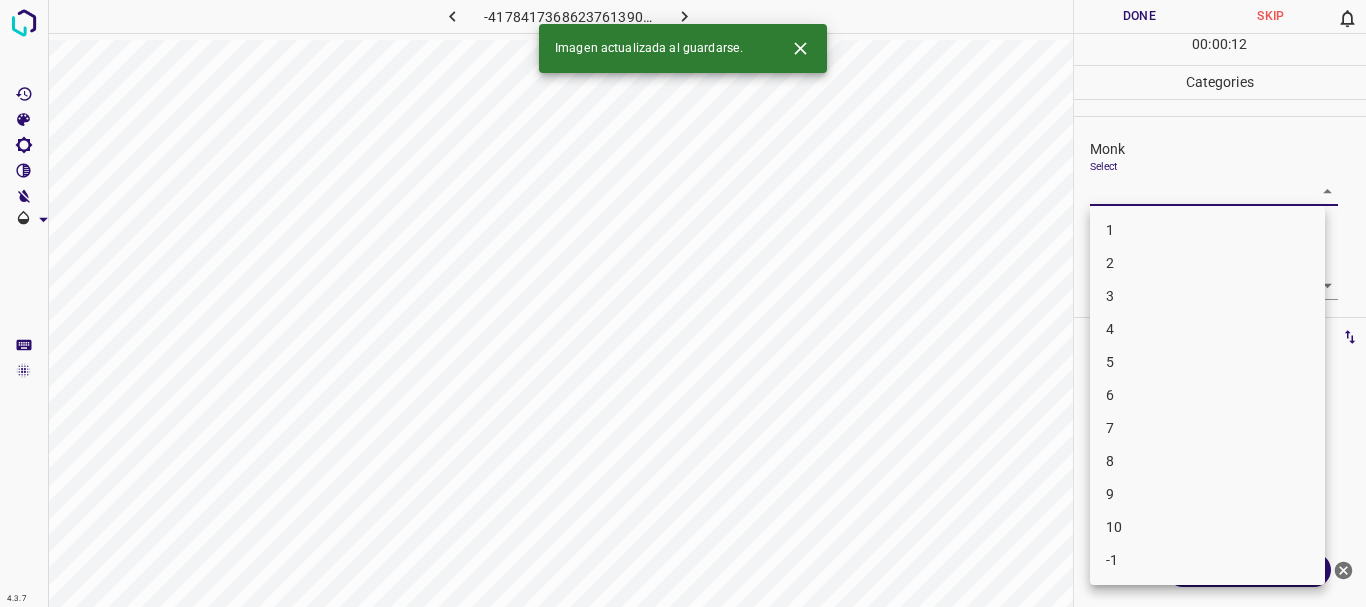click on "4.3.7 -4178417368623761390.png Done Skip 0 00   : 00   : 12   Categories Monk   Select ​  [PERSON_NAME]   Select ​ Labels   0 Categories 1 Monk 2  [PERSON_NAME] Tools Space Change between modes (Draw & Edit) I Auto labeling R Restore zoom M Zoom in N Zoom out Delete Delete selecte label Filters Z Restore filters X Saturation filter C Brightness filter V Contrast filter B Gray scale filter General O Download Imagen actualizada al guardarse. ¿Necesitas ayuda? Texto original Valora esta traducción Tu opinión servirá para ayudar a mejorar el Traductor de Google - Texto - Esconder - Borrar 1 2 3 4 5 6 7 8 9 10 -1" at bounding box center (683, 303) 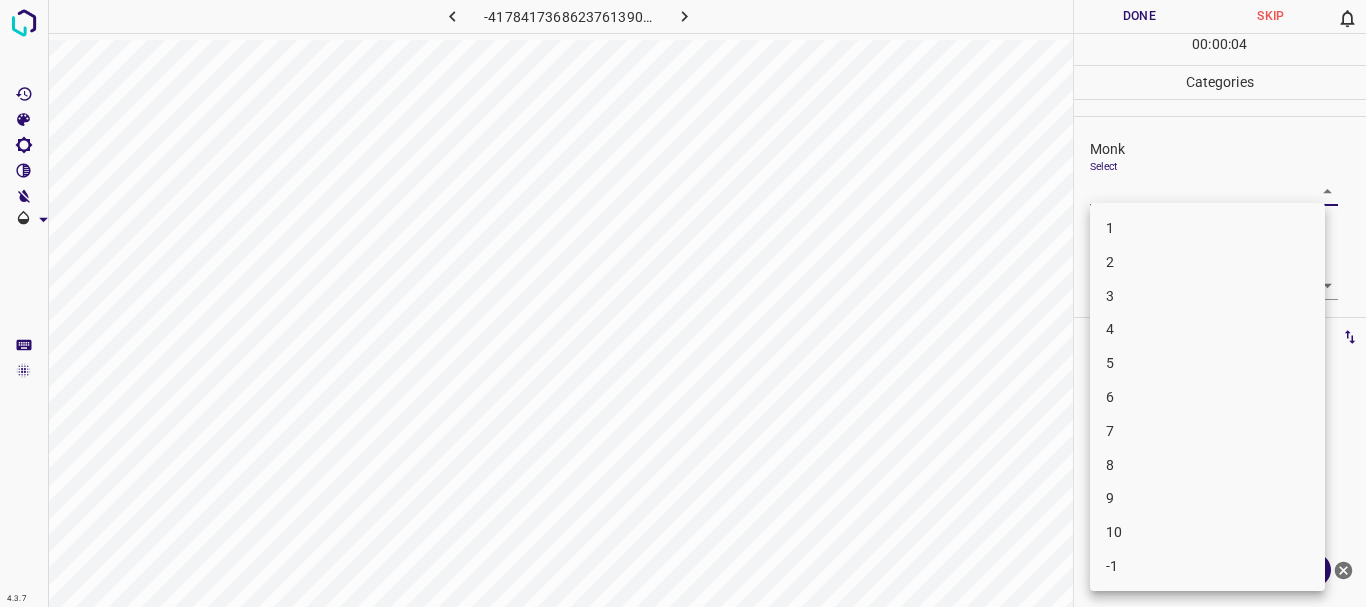 click on "3" at bounding box center (1207, 296) 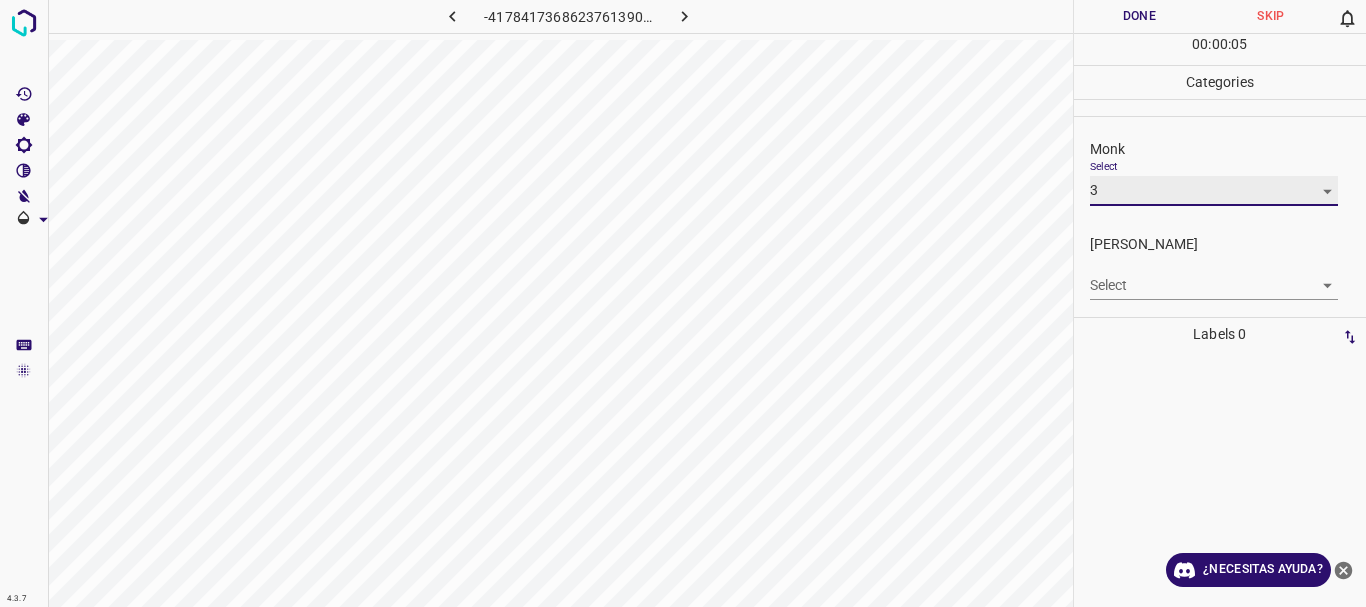 type on "3" 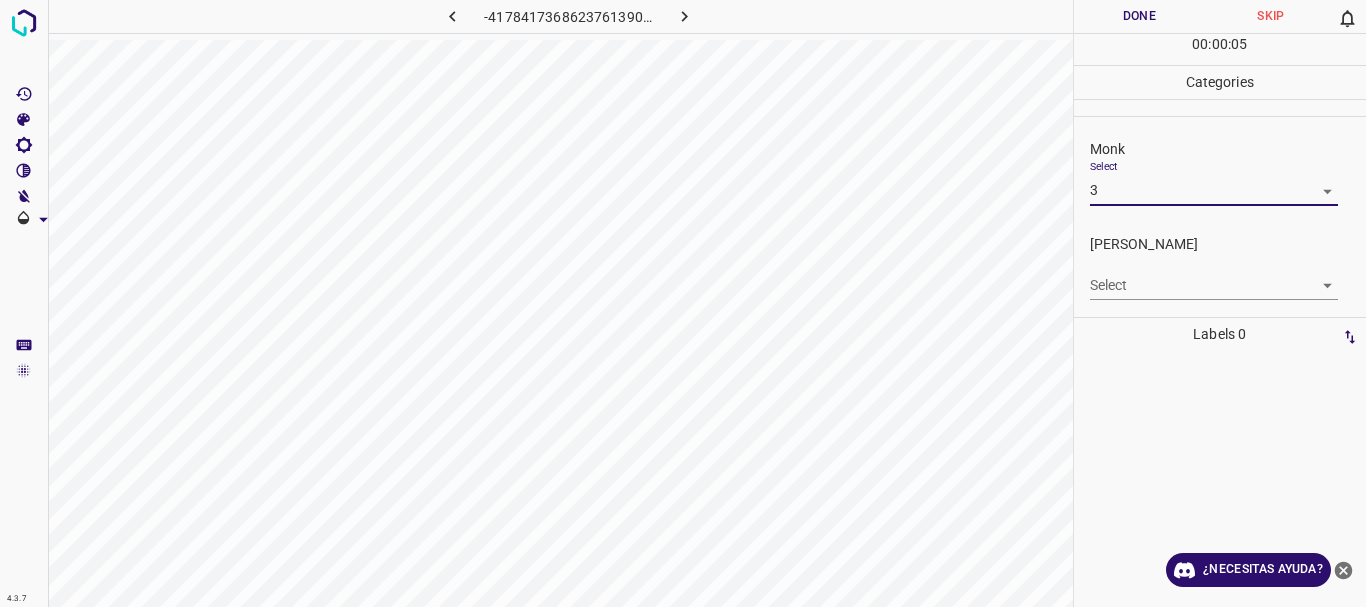 click on "4.3.7 -4178417368623761390.png Done Skip 0 00   : 00   : 05   Categories Monk   Select 3 3  [PERSON_NAME]   Select ​ Labels   0 Categories 1 Monk 2  [PERSON_NAME] Tools Space Change between modes (Draw & Edit) I Auto labeling R Restore zoom M Zoom in N Zoom out Delete Delete selecte label Filters Z Restore filters X Saturation filter C Brightness filter V Contrast filter B Gray scale filter General O Download ¿Necesitas ayuda? Texto original Valora esta traducción Tu opinión servirá para ayudar a mejorar el Traductor de Google - Texto - Esconder - Borrar 1 2 3 4 5 6 7 8 9 10 -1" at bounding box center [683, 303] 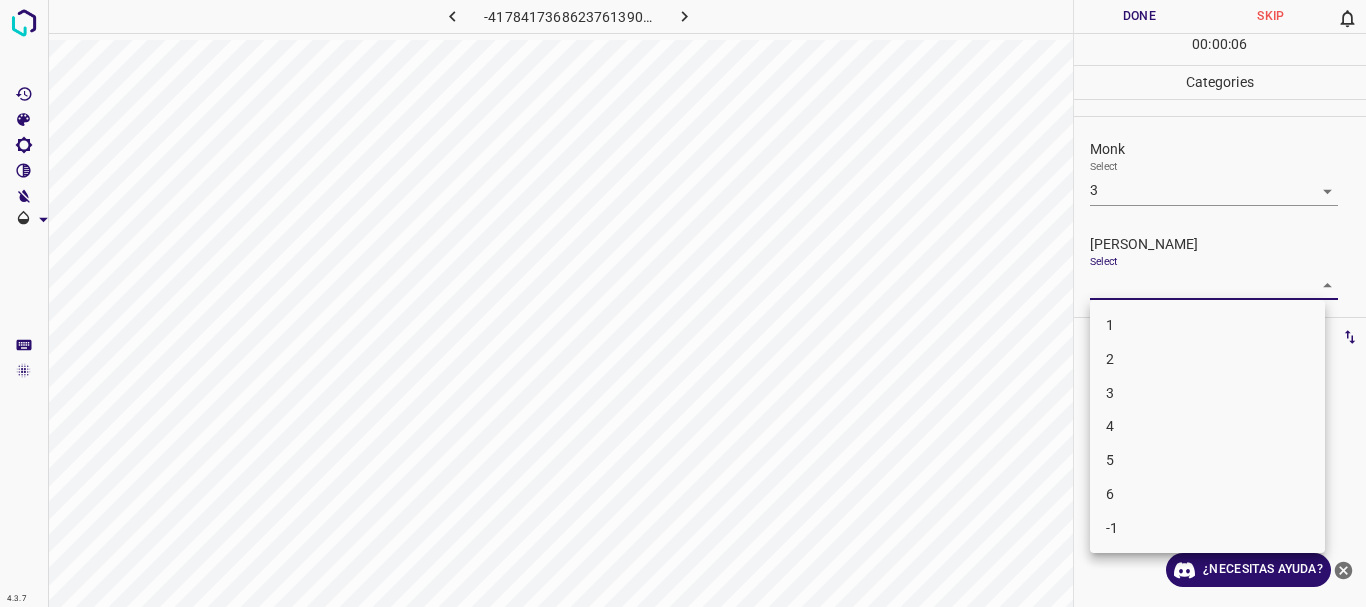 drag, startPoint x: 1124, startPoint y: 326, endPoint x: 1069, endPoint y: 107, distance: 225.8008 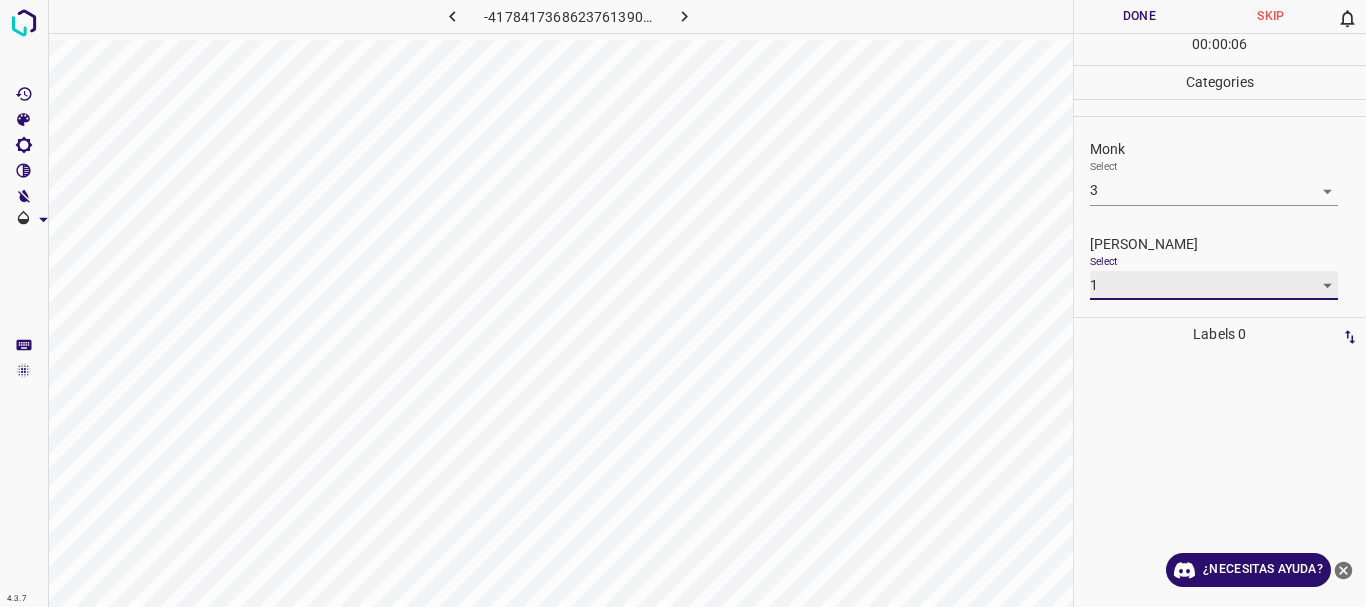 type on "1" 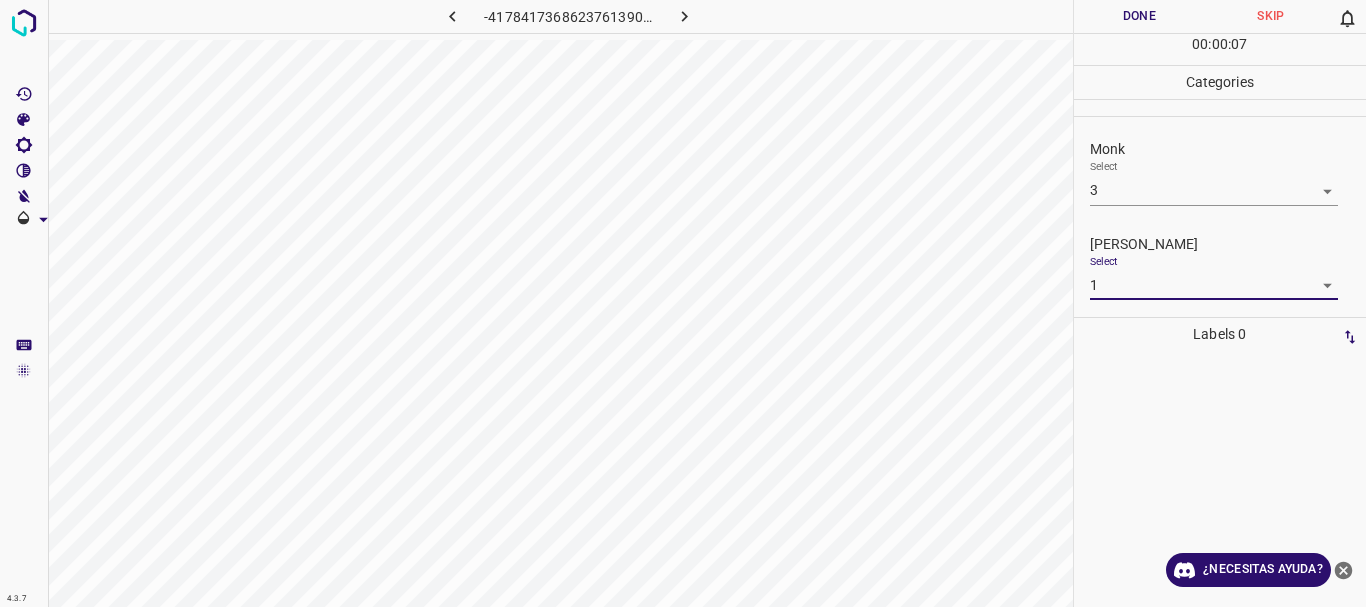 click on "Done" at bounding box center [1140, 16] 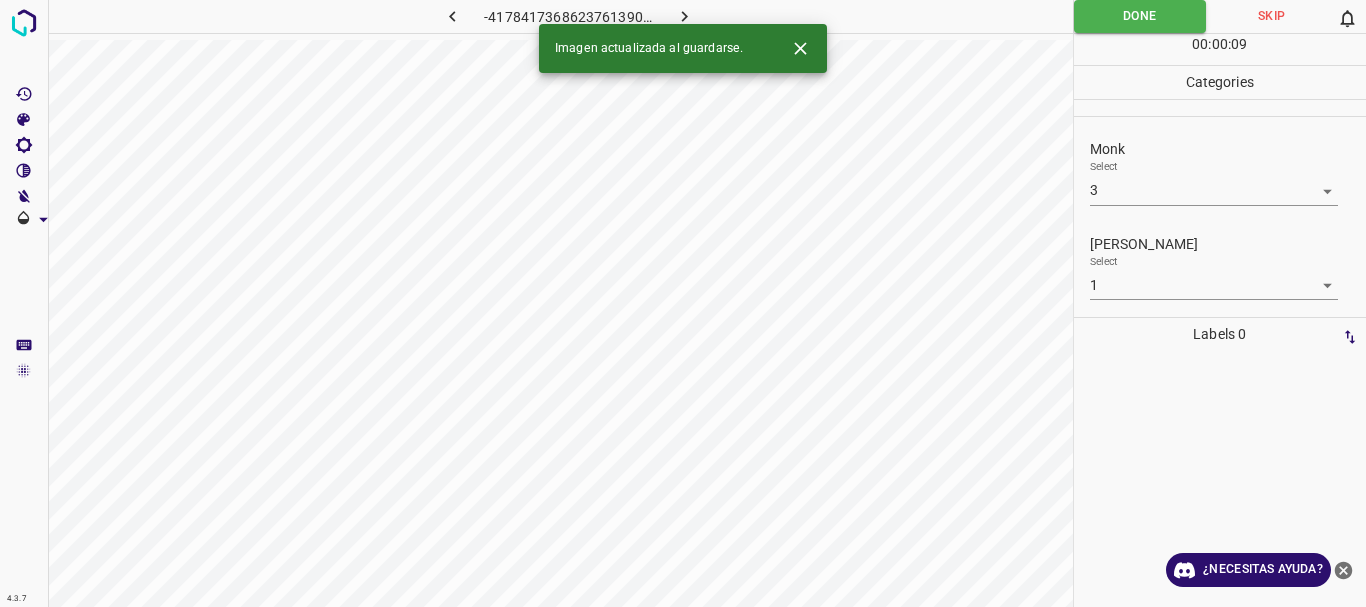 click 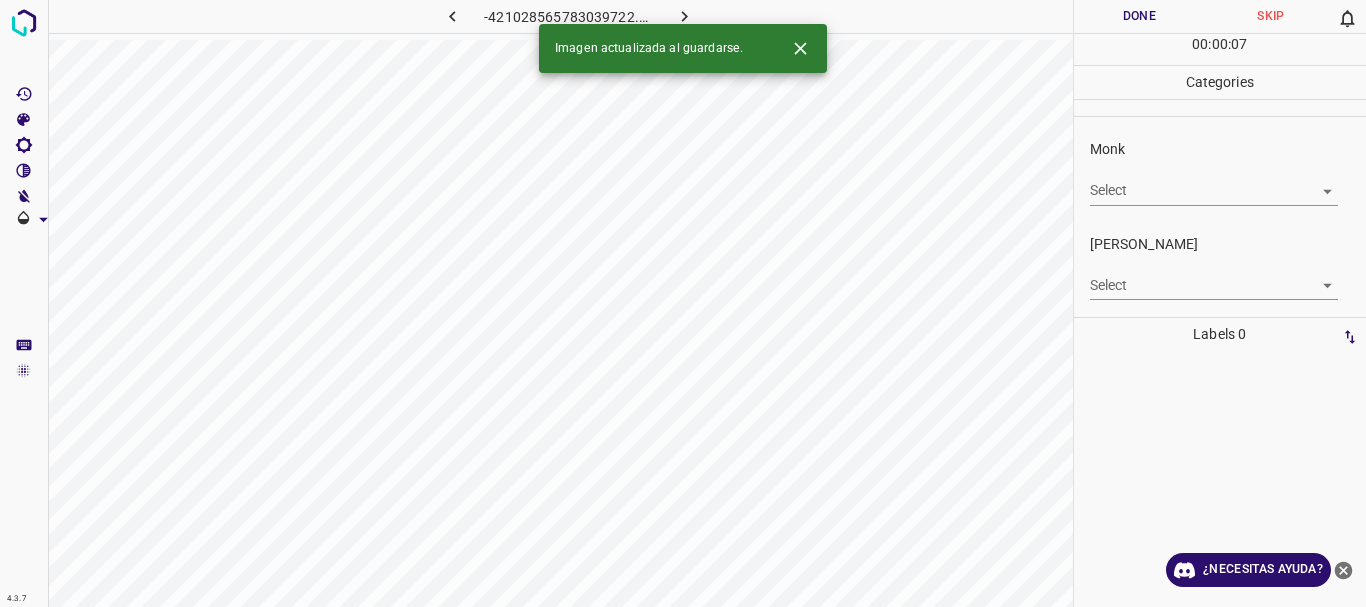 click on "4.3.7 -421028565783039722.png Done Skip 0 00   : 00   : 07   Categories Monk   Select ​  [PERSON_NAME]   Select ​ Labels   0 Categories 1 Monk 2  [PERSON_NAME] Tools Space Change between modes (Draw & Edit) I Auto labeling R Restore zoom M Zoom in N Zoom out Delete Delete selecte label Filters Z Restore filters X Saturation filter C Brightness filter V Contrast filter B Gray scale filter General O Download Imagen actualizada al guardarse. ¿Necesitas ayuda? Texto original Valora esta traducción Tu opinión servirá para ayudar a mejorar el Traductor de Google - Texto - Esconder - Borrar" at bounding box center (683, 303) 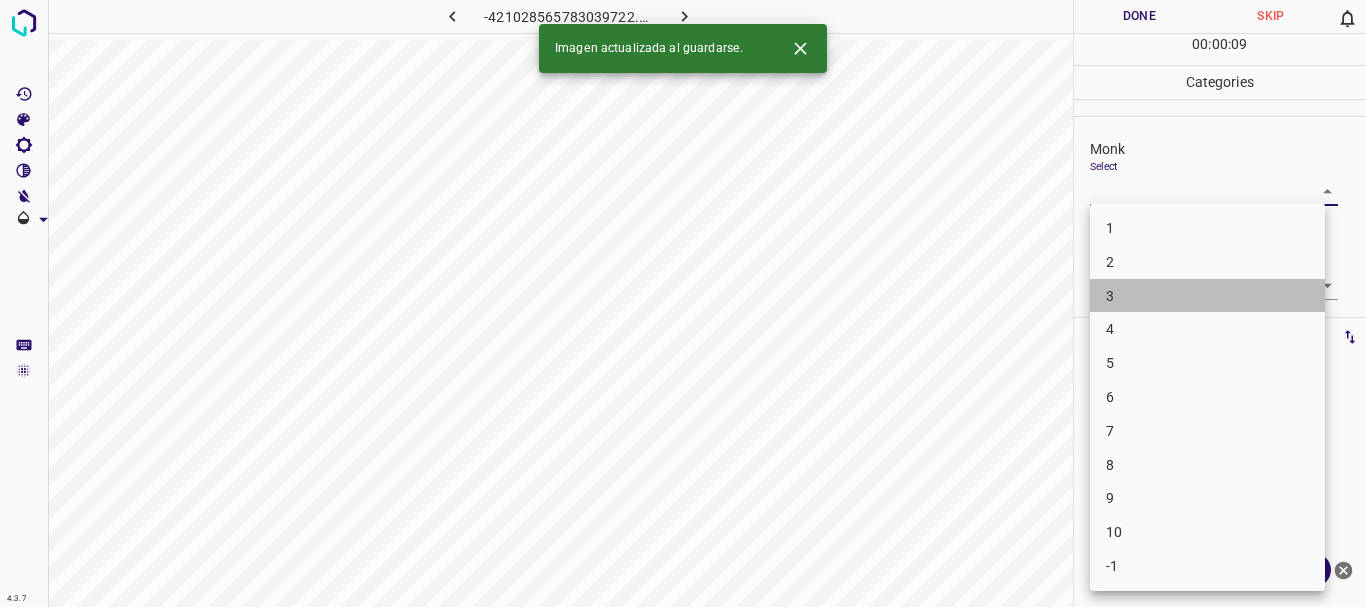 click on "3" at bounding box center [1207, 296] 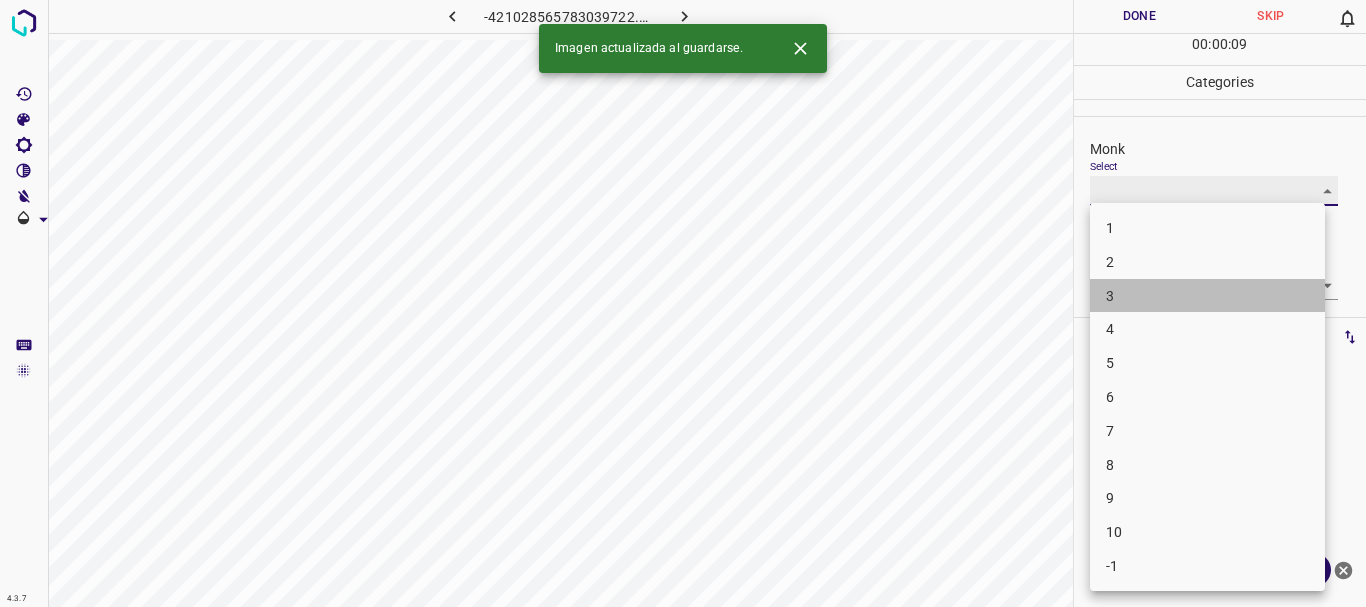 type on "3" 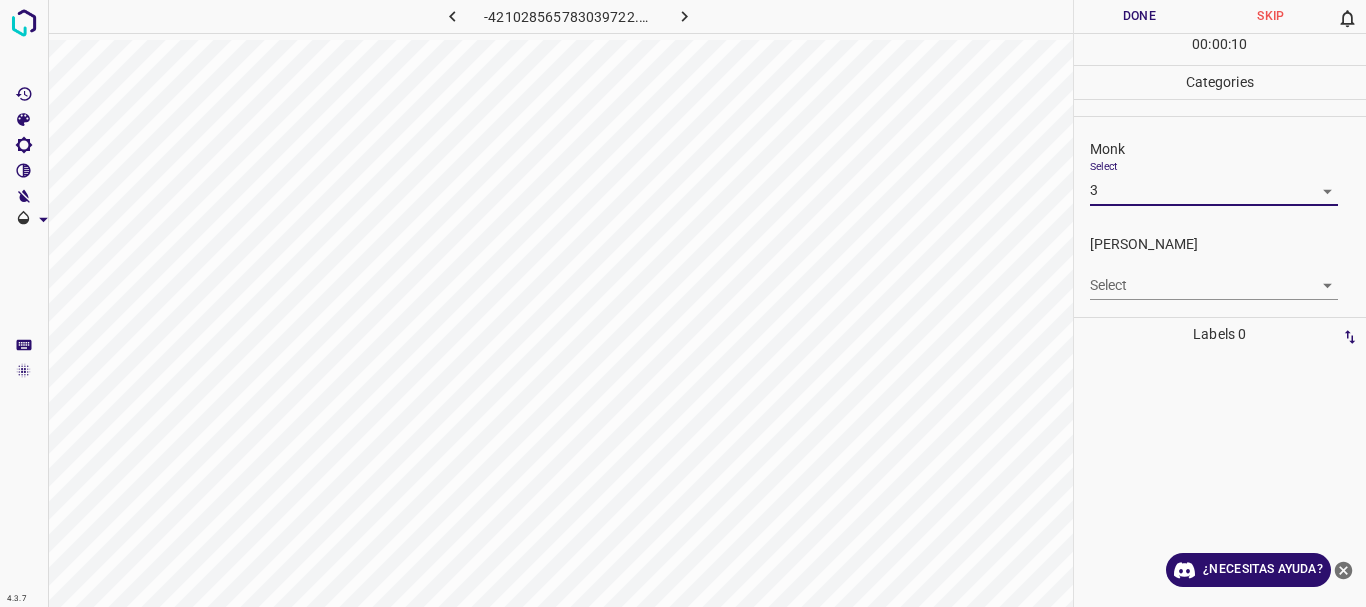 click on "4.3.7 -421028565783039722.png Done Skip 0 00   : 00   : 10   Categories Monk   Select 3 3  [PERSON_NAME]   Select ​ Labels   0 Categories 1 Monk 2  [PERSON_NAME] Tools Space Change between modes (Draw & Edit) I Auto labeling R Restore zoom M Zoom in N Zoom out Delete Delete selecte label Filters Z Restore filters X Saturation filter C Brightness filter V Contrast filter B Gray scale filter General O Download ¿Necesitas ayuda? Texto original Valora esta traducción Tu opinión servirá para ayudar a mejorar el Traductor de Google - Texto - Esconder - Borrar" at bounding box center (683, 303) 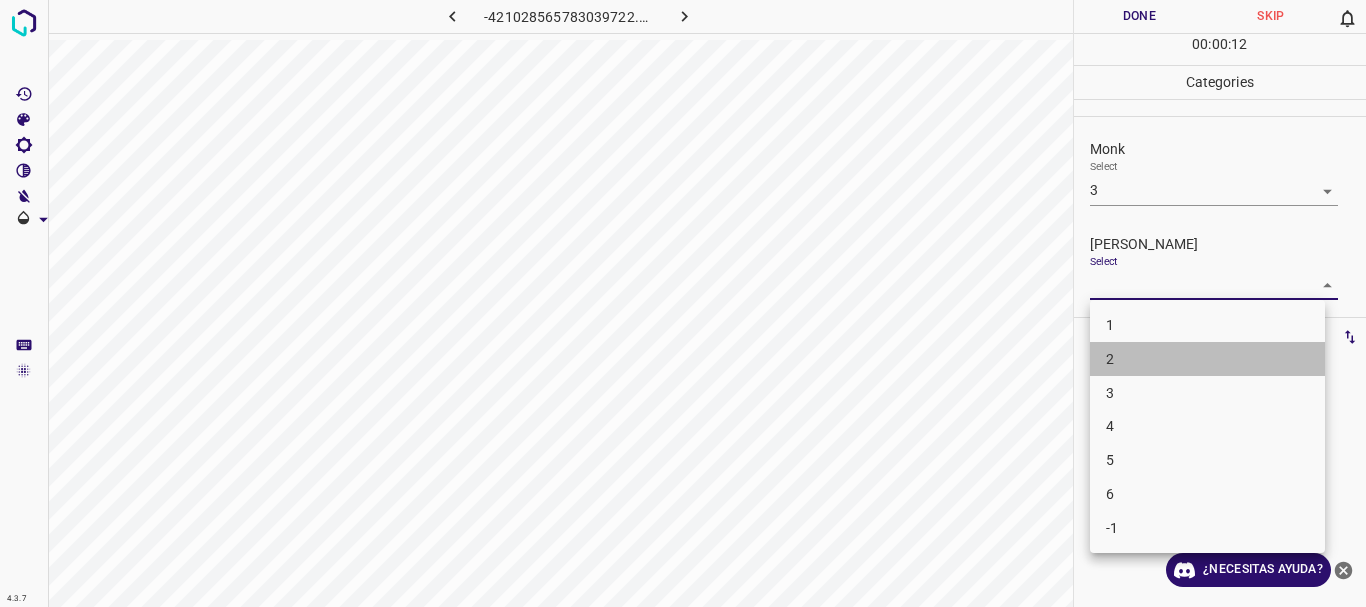 click on "2" at bounding box center (1207, 359) 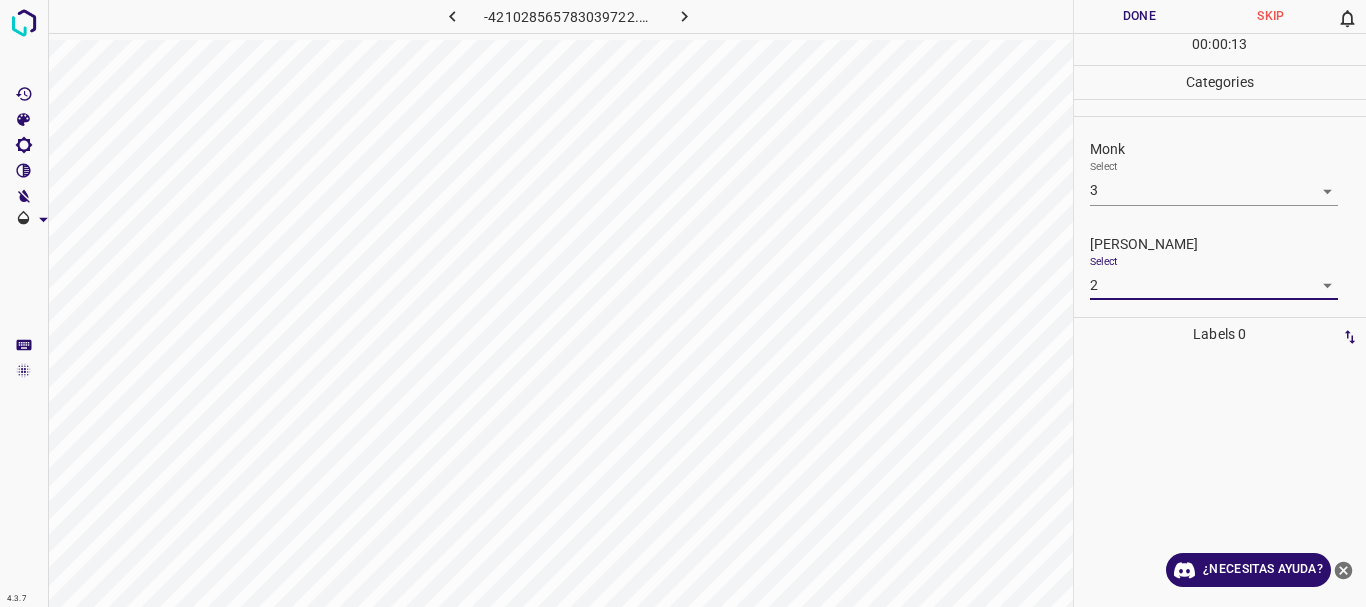 click on "4.3.7 -421028565783039722.png Done Skip 0 00   : 00   : 13   Categories Monk   Select 3 3  [PERSON_NAME]   Select 2 2 Labels   0 Categories 1 Monk 2  [PERSON_NAME] Tools Space Change between modes (Draw & Edit) I Auto labeling R Restore zoom M Zoom in N Zoom out Delete Delete selecte label Filters Z Restore filters X Saturation filter C Brightness filter V Contrast filter B Gray scale filter General O Download ¿Necesitas ayuda? Texto original Valora esta traducción Tu opinión servirá para ayudar a mejorar el Traductor de Google - Texto - Esconder - Borrar" at bounding box center (683, 303) 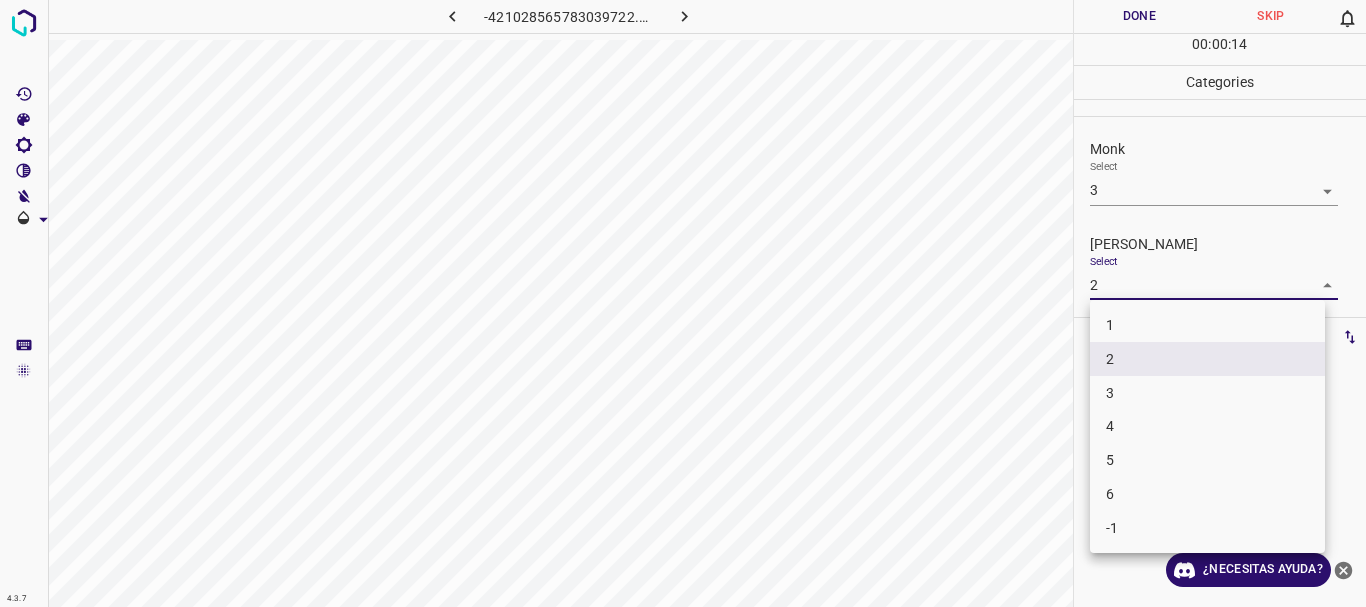click on "3" at bounding box center [1207, 393] 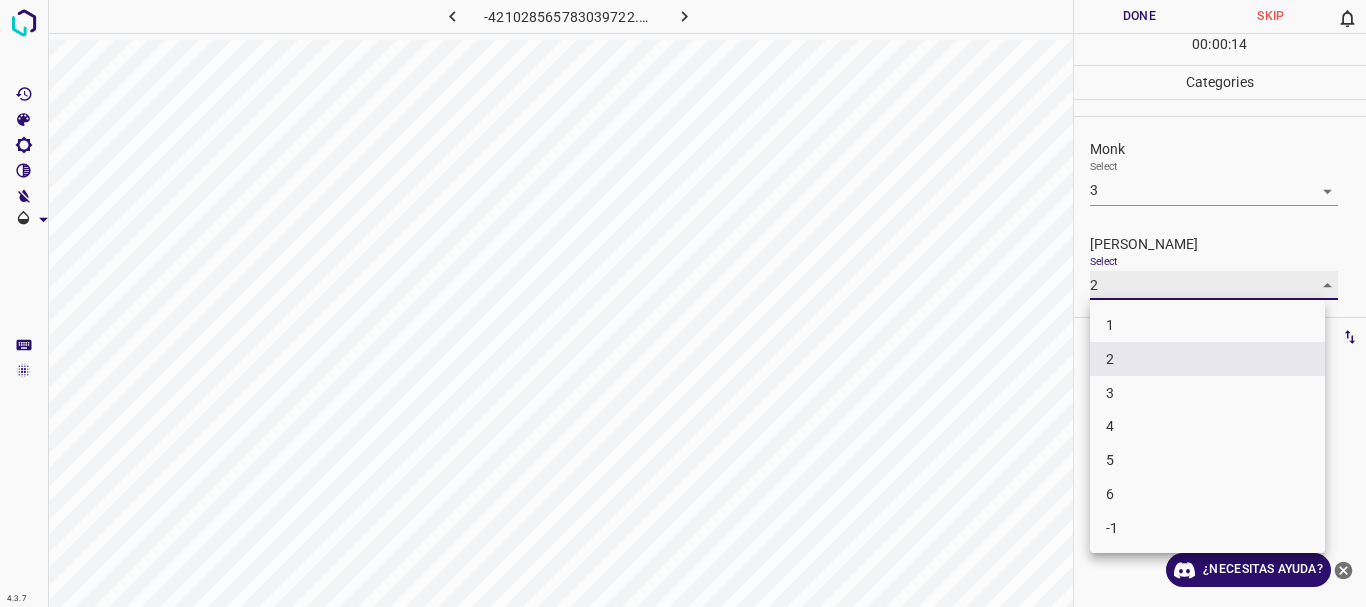 type on "3" 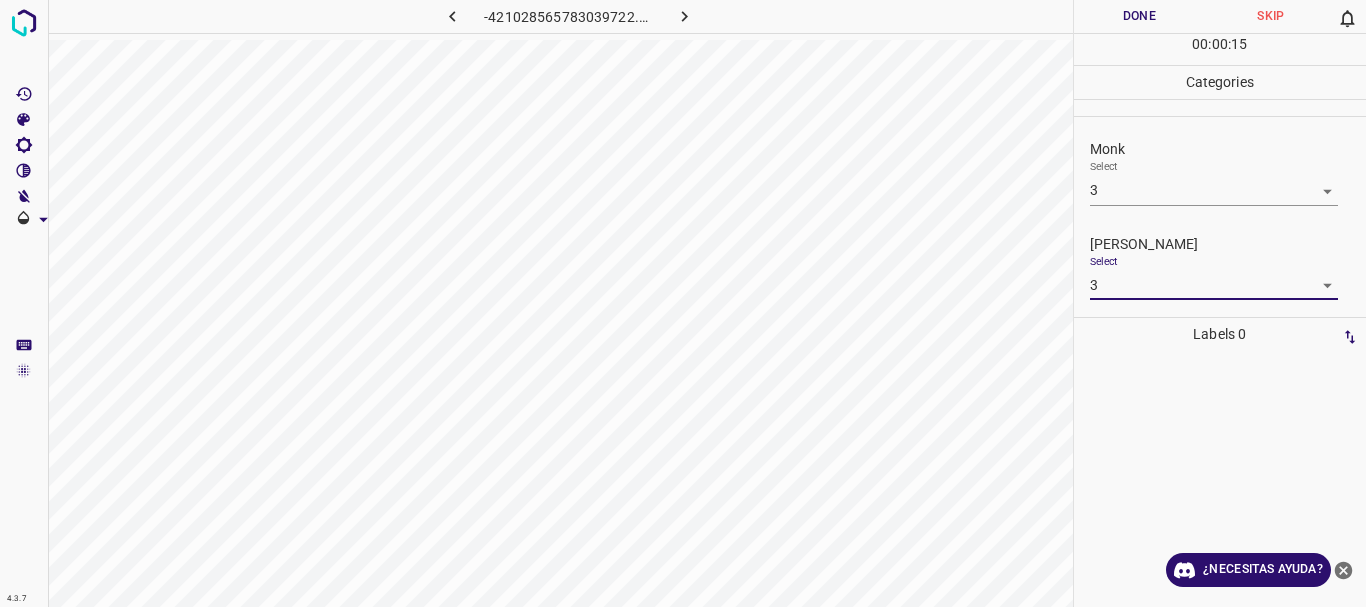 click on "Done" at bounding box center [1140, 16] 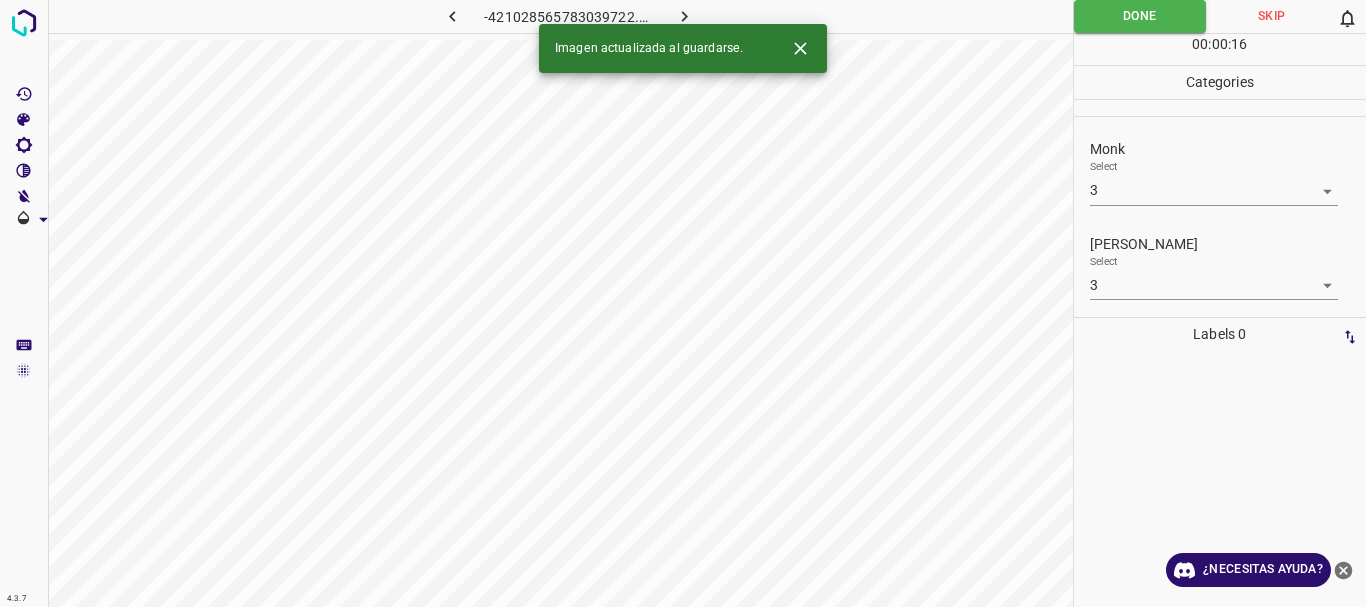click 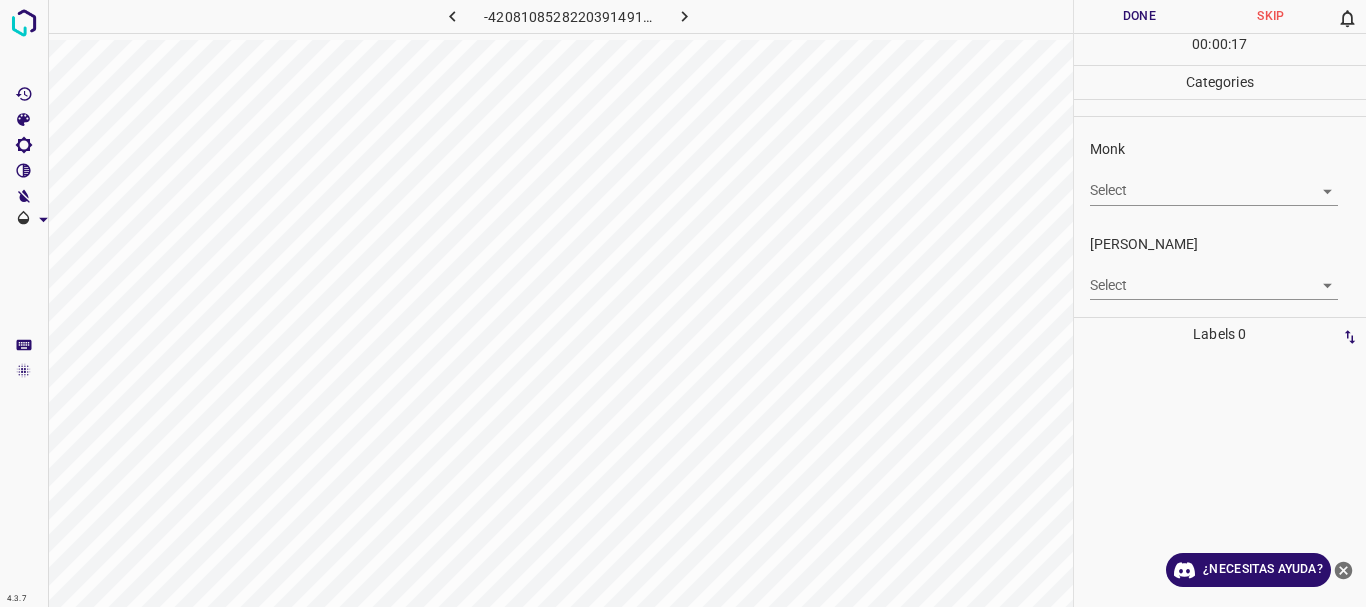 click on "4.3.7 -4208108528220391491.png Done Skip 0 00   : 00   : 17   Categories Monk   Select ​  [PERSON_NAME]   Select ​ Labels   0 Categories 1 Monk 2  [PERSON_NAME] Tools Space Change between modes (Draw & Edit) I Auto labeling R Restore zoom M Zoom in N Zoom out Delete Delete selecte label Filters Z Restore filters X Saturation filter C Brightness filter V Contrast filter B Gray scale filter General O Download ¿Necesitas ayuda? Texto original Valora esta traducción Tu opinión servirá para ayudar a mejorar el Traductor de Google - Texto - Esconder - Borrar" at bounding box center (683, 303) 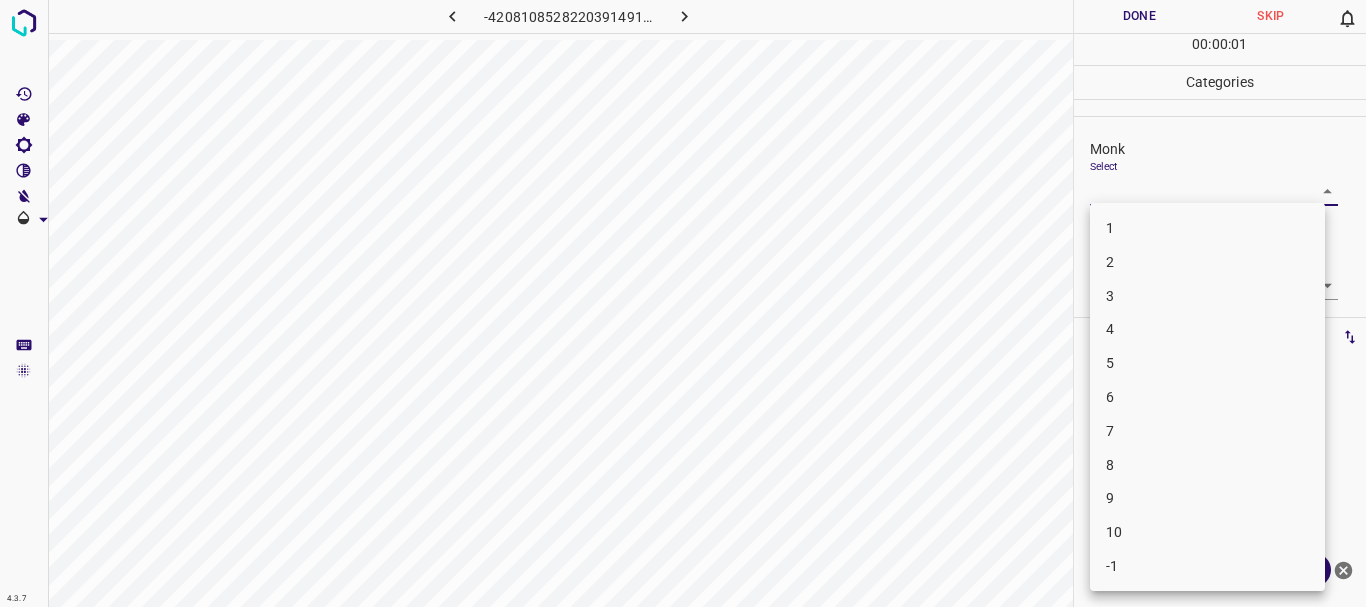 click on "3" at bounding box center [1207, 296] 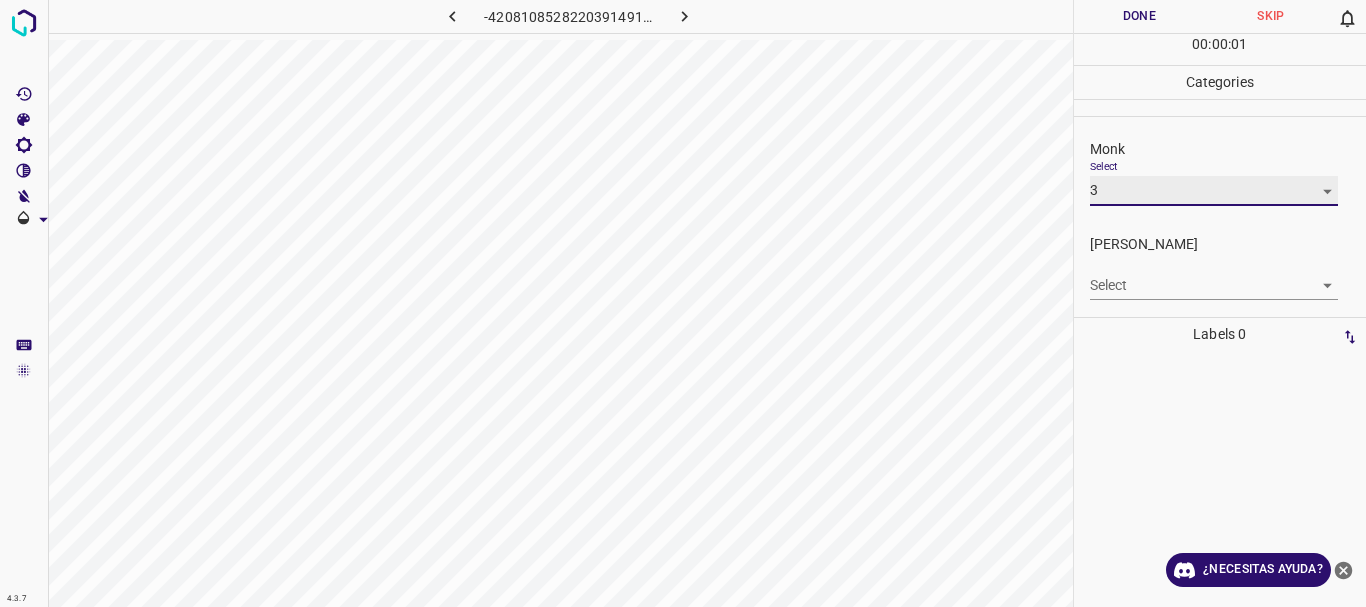 type on "3" 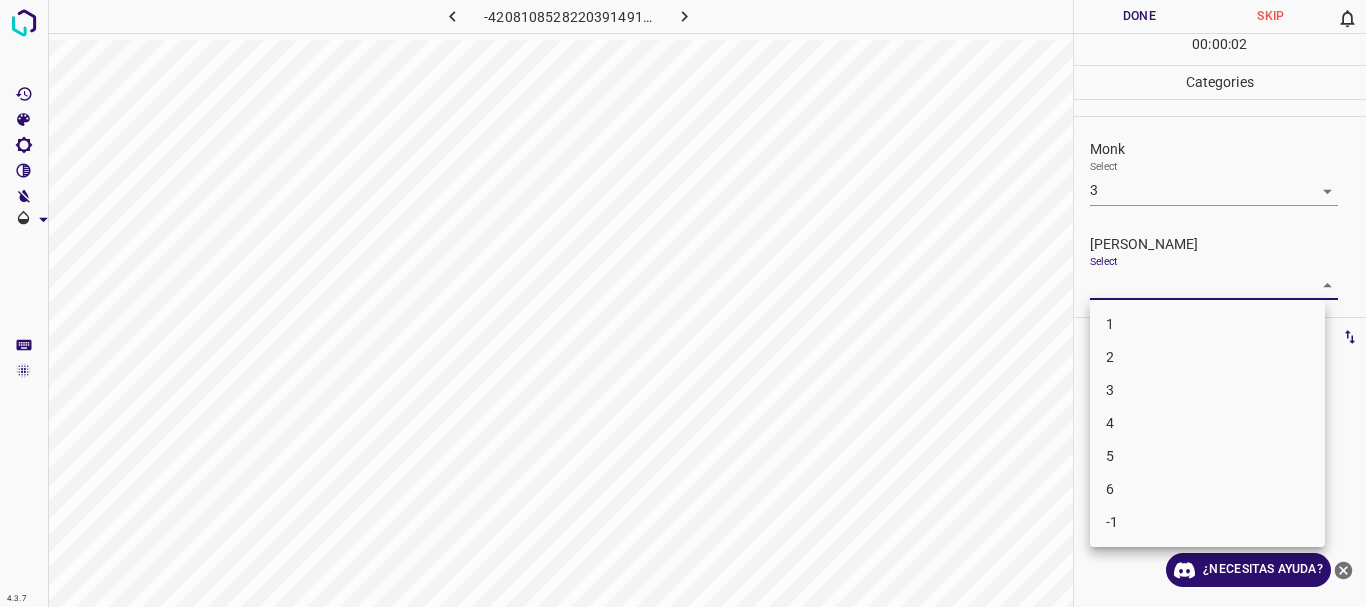 click on "4.3.7 -4208108528220391491.png Done Skip 0 00   : 00   : 02   Categories Monk   Select 3 3  [PERSON_NAME]   Select ​ Labels   0 Categories 1 Monk 2  [PERSON_NAME] Tools Space Change between modes (Draw & Edit) I Auto labeling R Restore zoom M Zoom in N Zoom out Delete Delete selecte label Filters Z Restore filters X Saturation filter C Brightness filter V Contrast filter B Gray scale filter General O Download ¿Necesitas ayuda? Texto original Valora esta traducción Tu opinión servirá para ayudar a mejorar el Traductor de Google - Texto - Esconder - Borrar 1 2 3 4 5 6 -1" at bounding box center [683, 303] 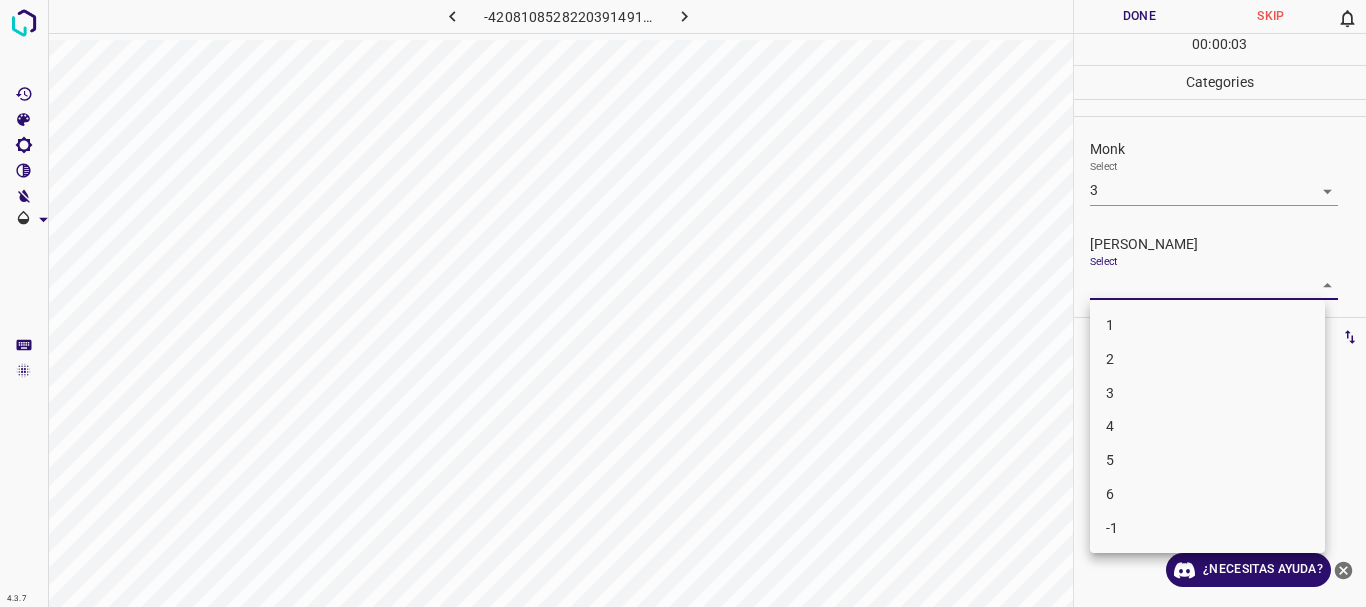 click on "3" at bounding box center (1207, 393) 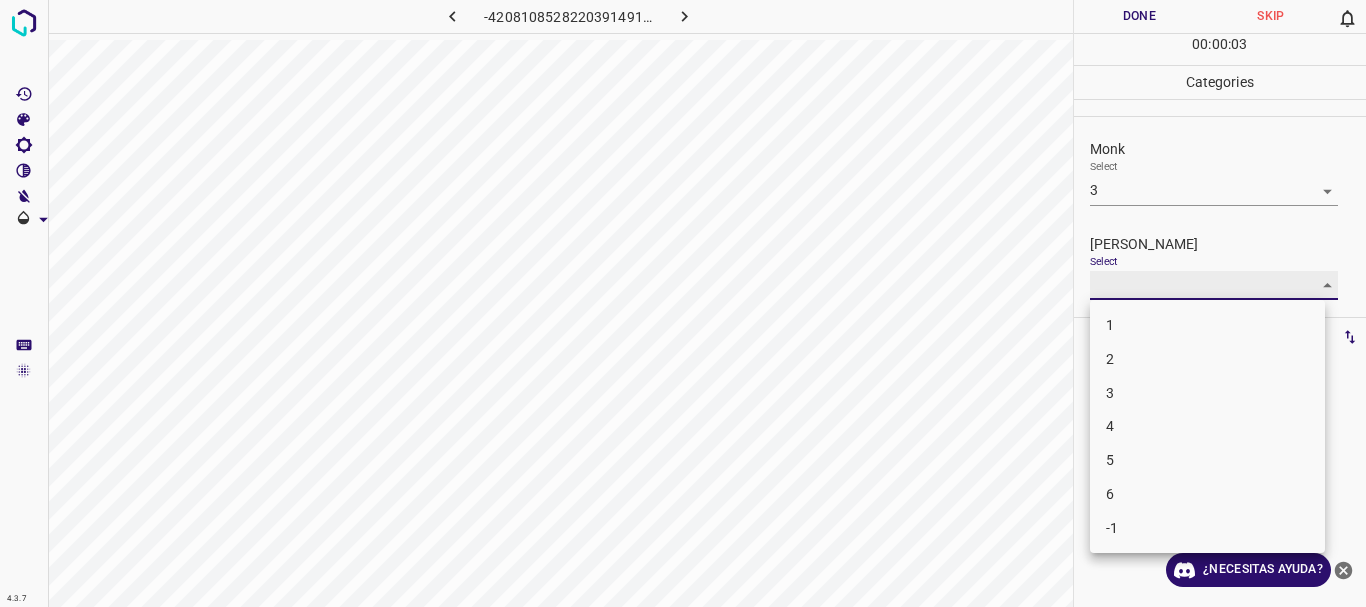 type on "3" 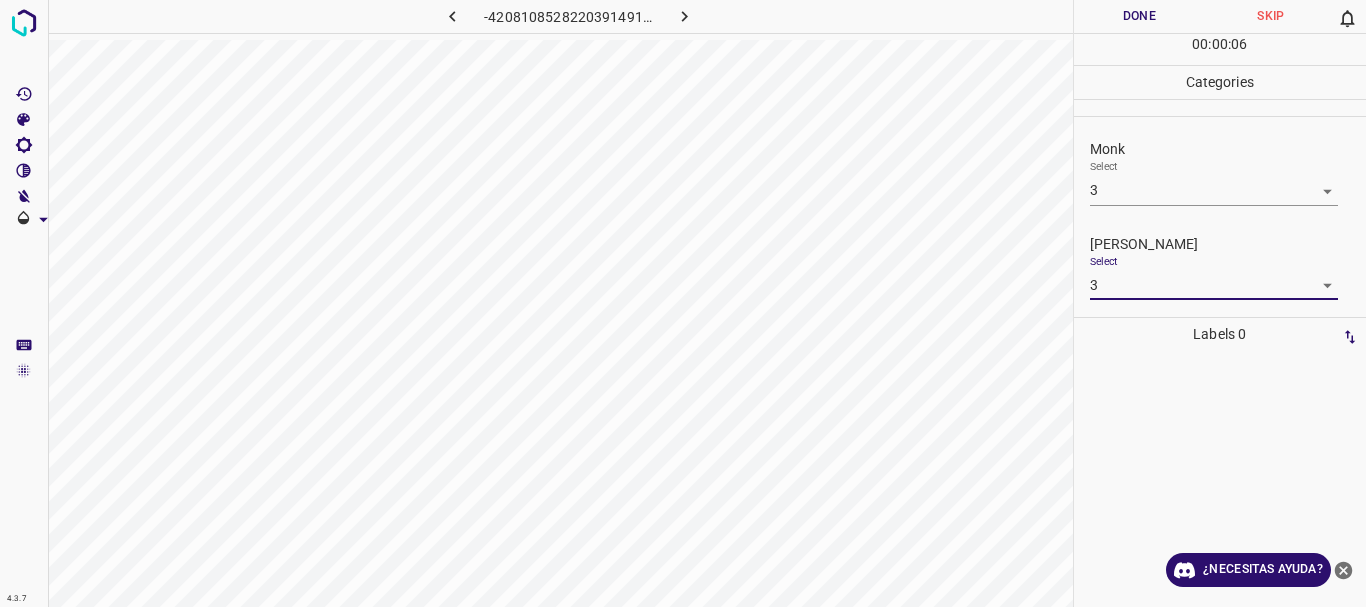 click on "Done" at bounding box center (1140, 16) 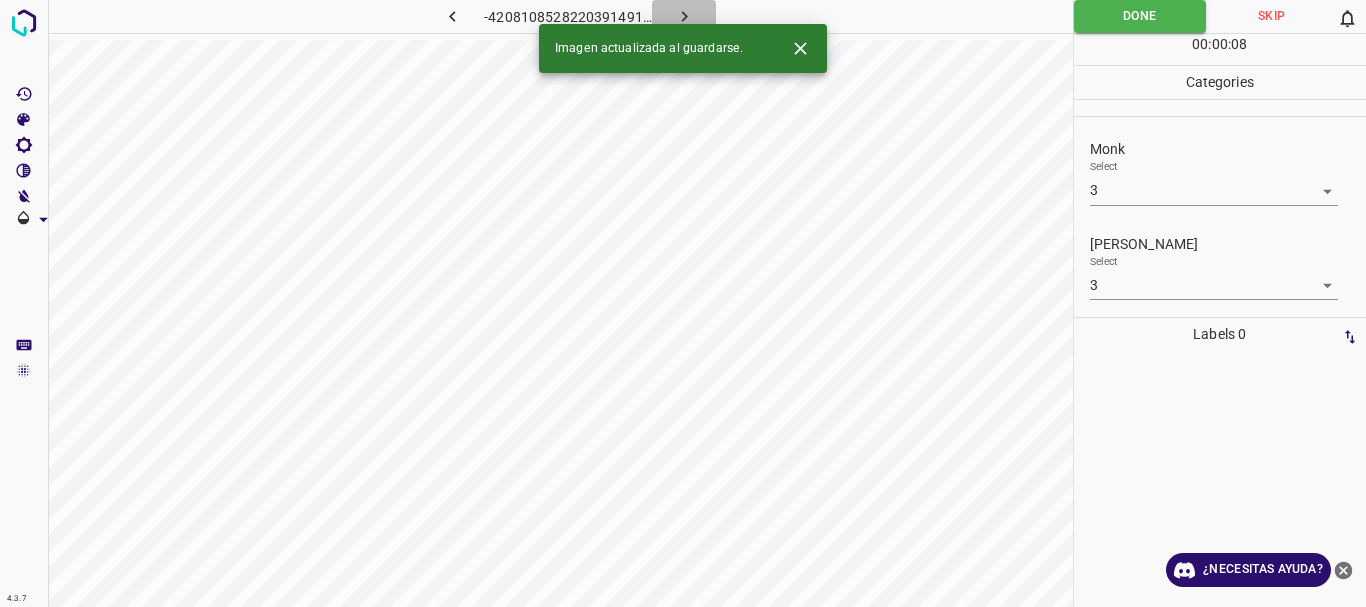 click 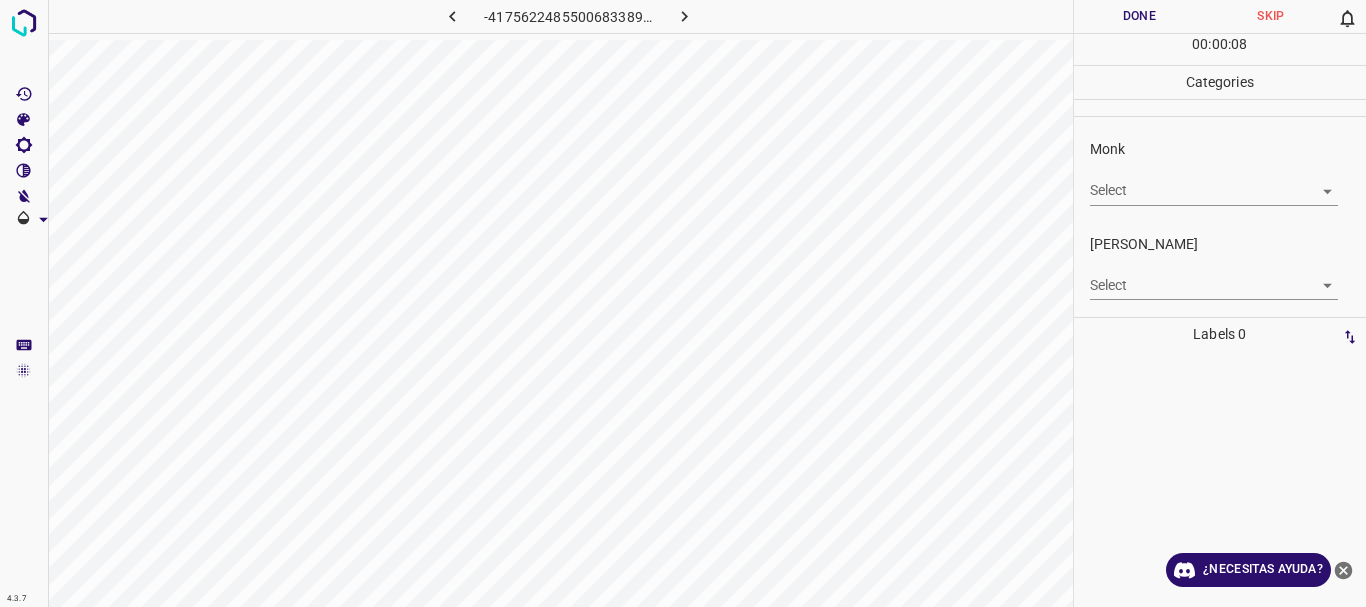 click on "4.3.7 -4175622485500683389.png Done Skip 0 00   : 00   : 08   Categories Monk   Select ​  [PERSON_NAME]   Select ​ Labels   0 Categories 1 Monk 2  [PERSON_NAME] Tools Space Change between modes (Draw & Edit) I Auto labeling R Restore zoom M Zoom in N Zoom out Delete Delete selecte label Filters Z Restore filters X Saturation filter C Brightness filter V Contrast filter B Gray scale filter General O Download ¿Necesitas ayuda? Texto original Valora esta traducción Tu opinión servirá para ayudar a mejorar el Traductor de Google - Texto - Esconder - Borrar" at bounding box center (683, 303) 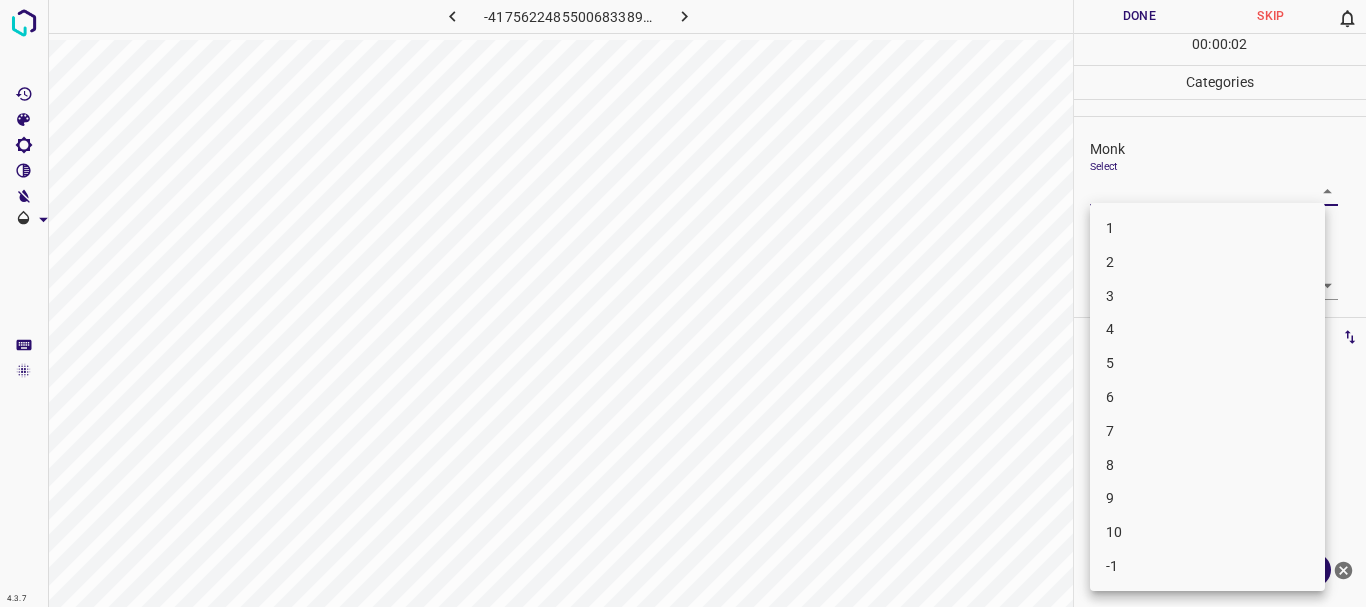 drag, startPoint x: 1164, startPoint y: 331, endPoint x: 1172, endPoint y: 285, distance: 46.69047 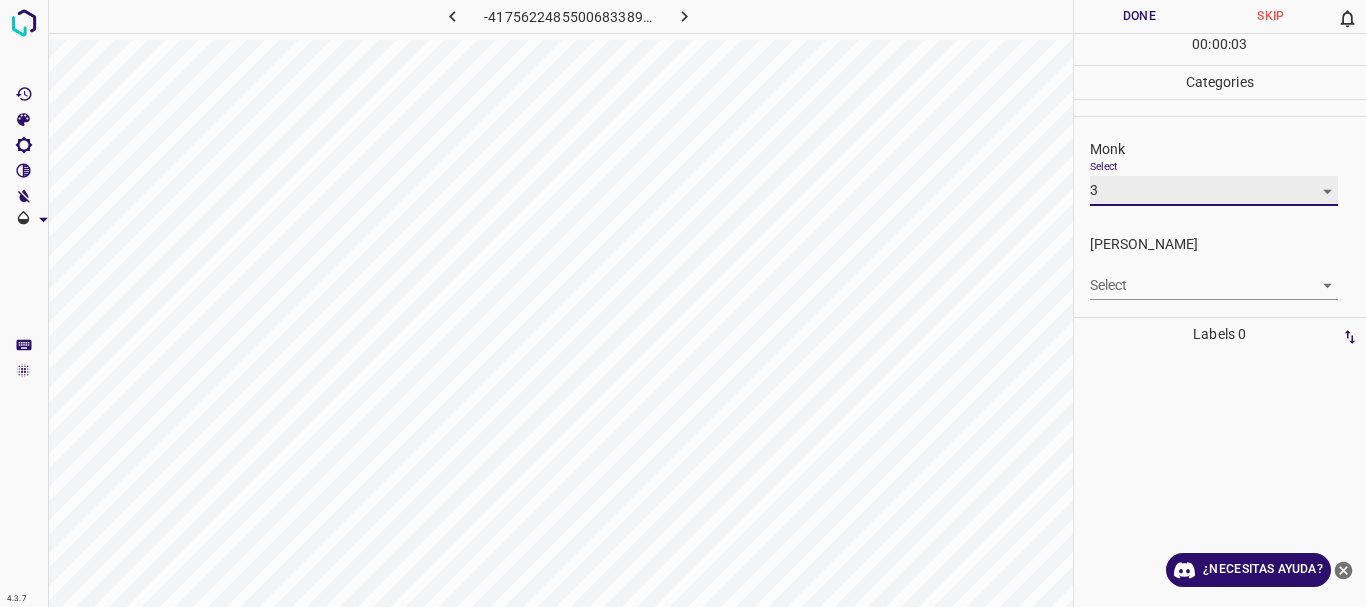 type on "3" 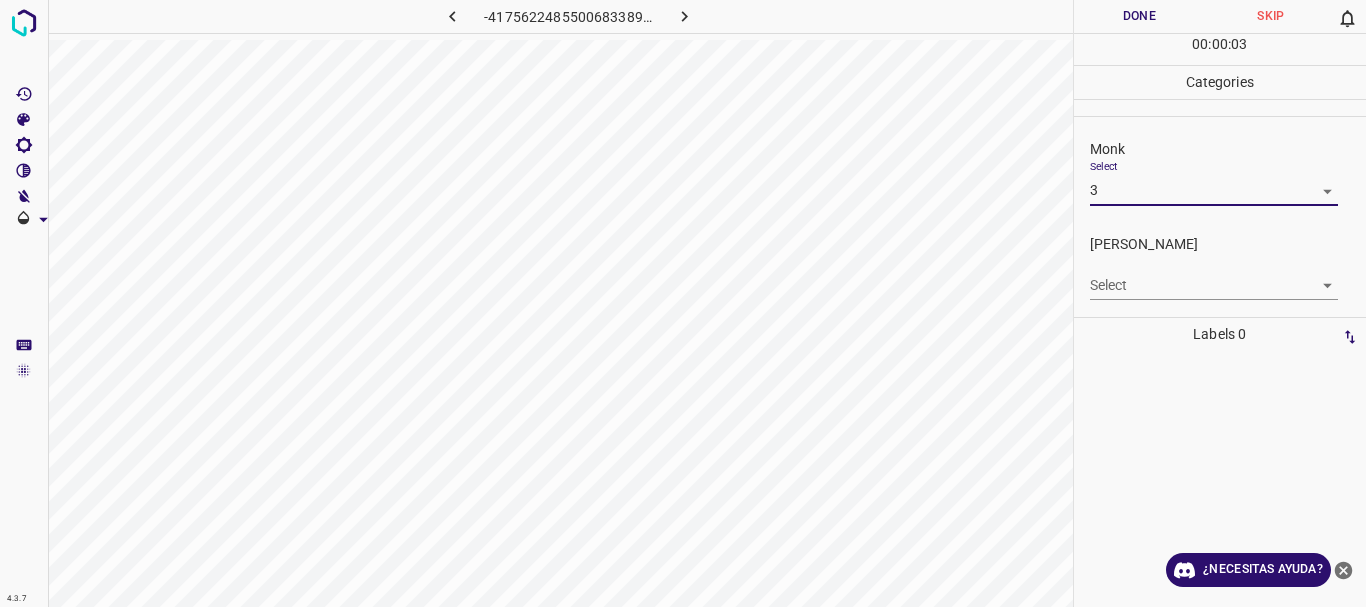 click on "4.3.7 -4175622485500683389.png Done Skip 0 00   : 00   : 03   Categories Monk   Select 3 3  [PERSON_NAME]   Select ​ Labels   0 Categories 1 Monk 2  [PERSON_NAME] Tools Space Change between modes (Draw & Edit) I Auto labeling R Restore zoom M Zoom in N Zoom out Delete Delete selecte label Filters Z Restore filters X Saturation filter C Brightness filter V Contrast filter B Gray scale filter General O Download ¿Necesitas ayuda? Texto original Valora esta traducción Tu opinión servirá para ayudar a mejorar el Traductor de Google - Texto - Esconder - Borrar" at bounding box center (683, 303) 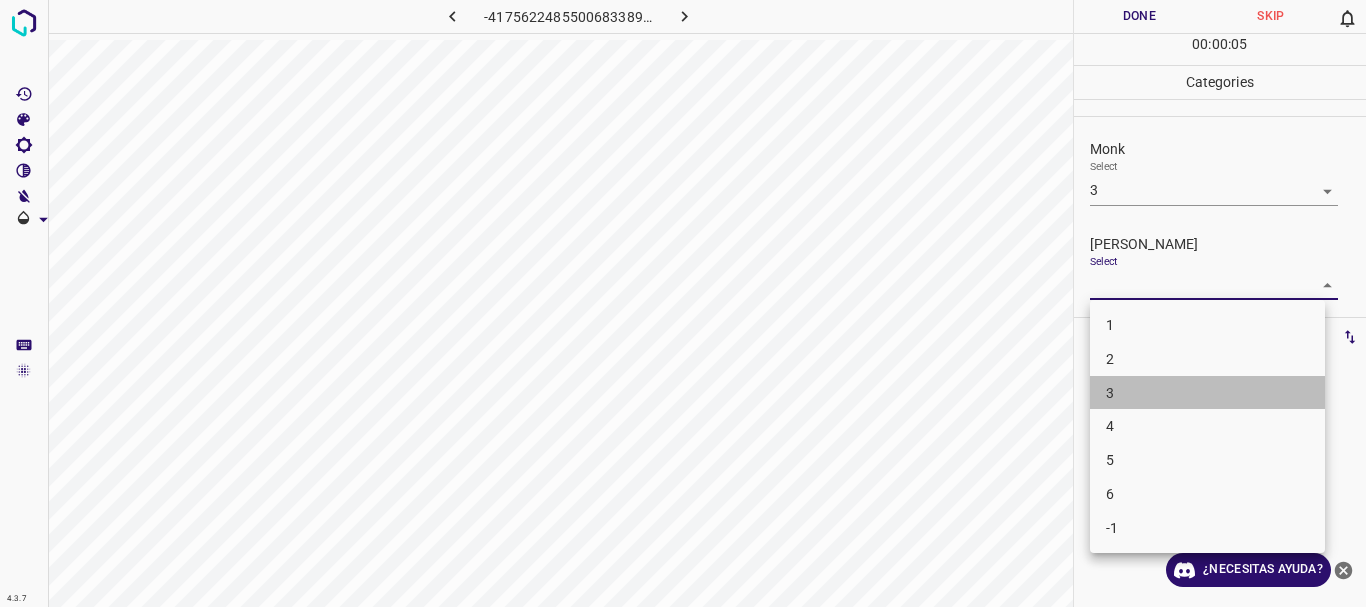 click on "3" at bounding box center [1207, 393] 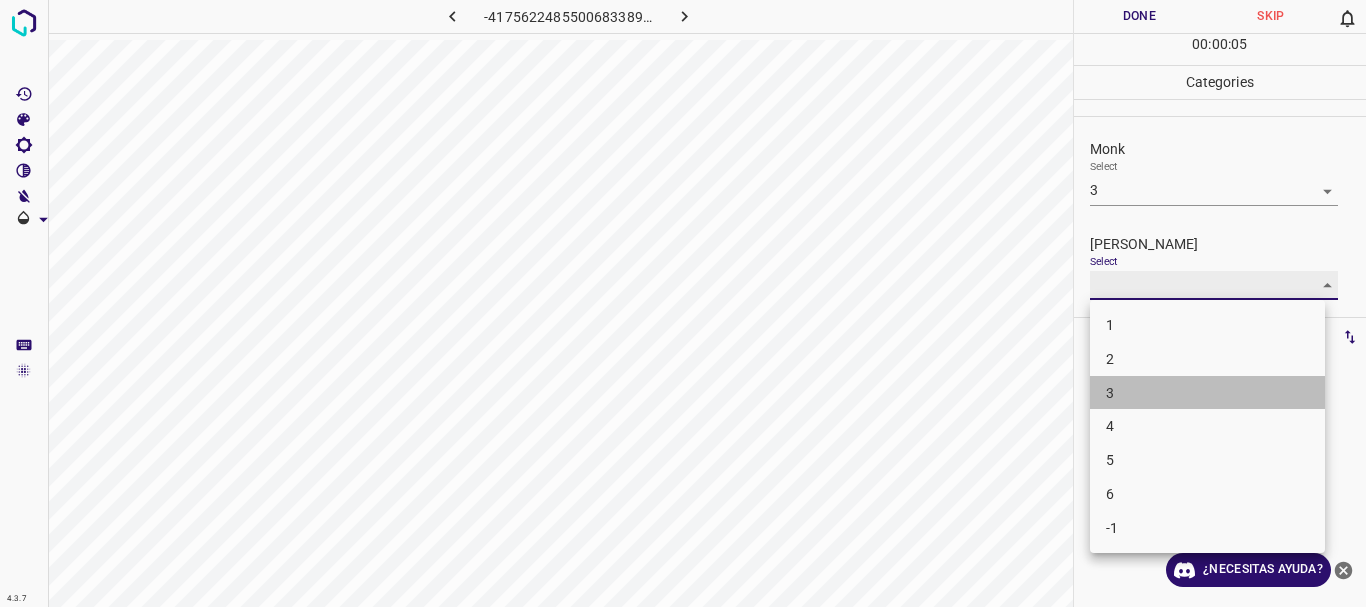 type on "3" 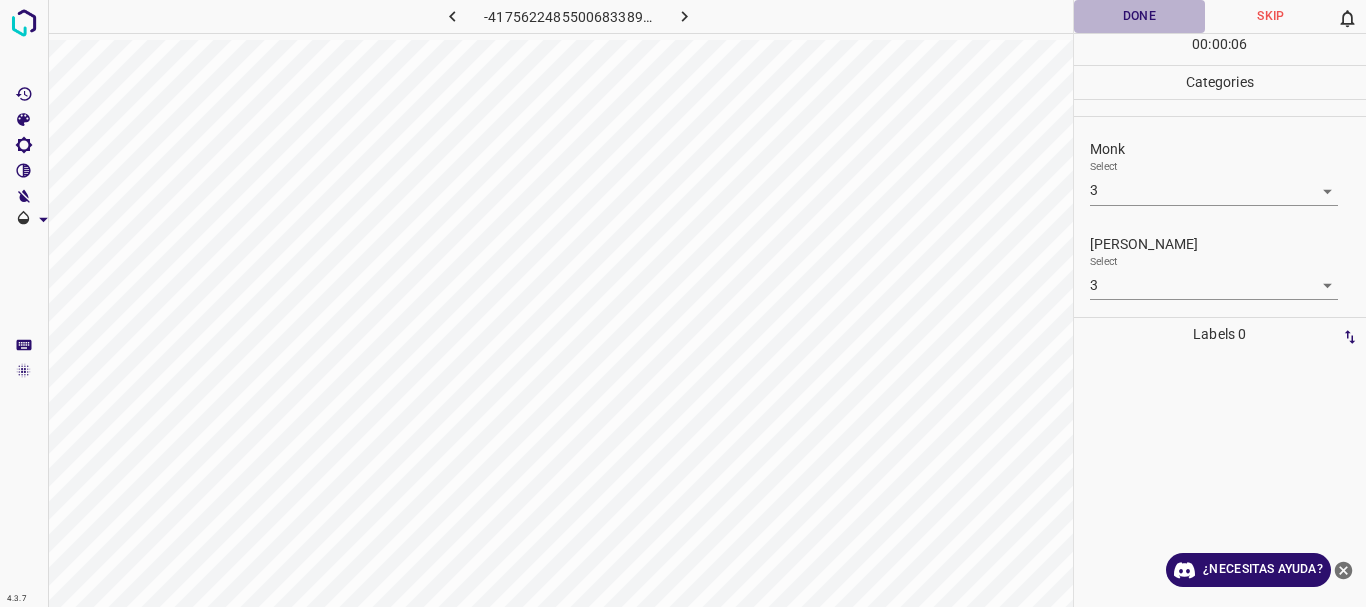 click on "Done" at bounding box center [1140, 16] 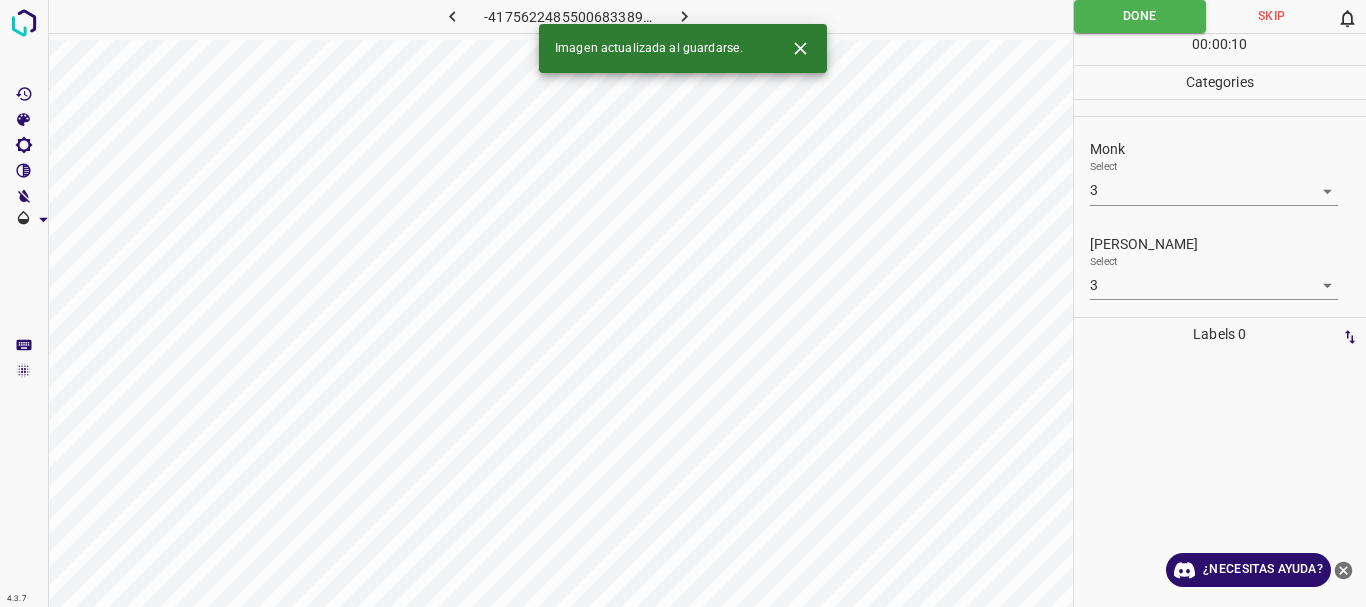 click at bounding box center (684, 16) 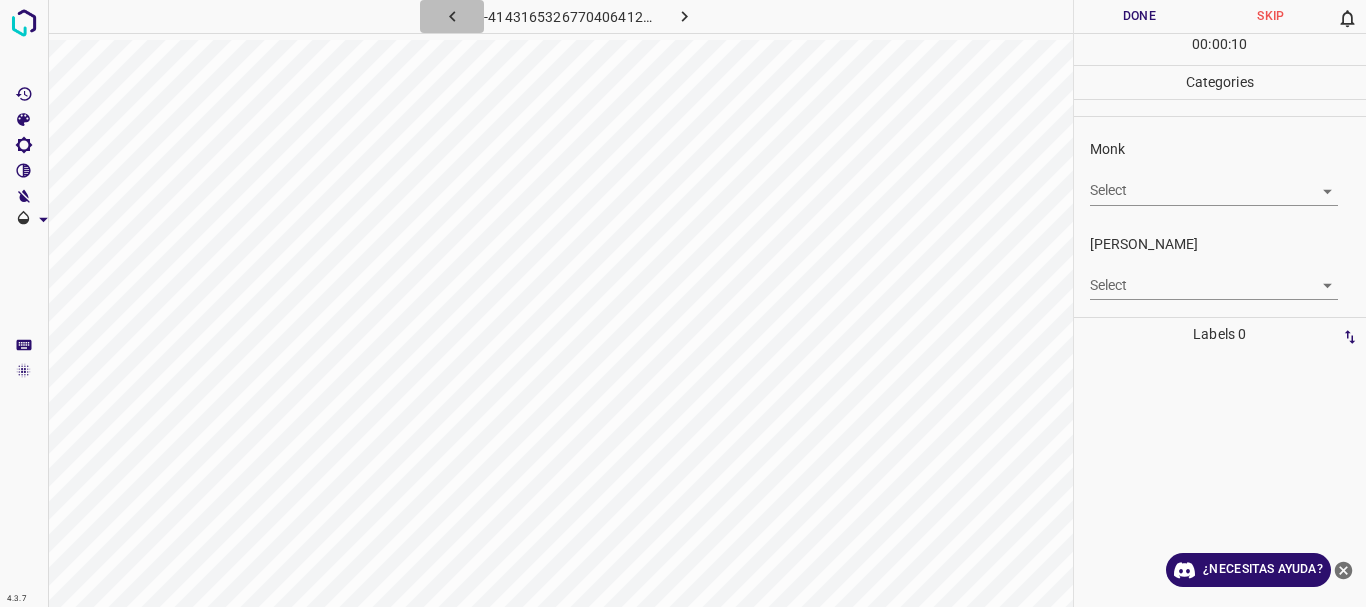 click 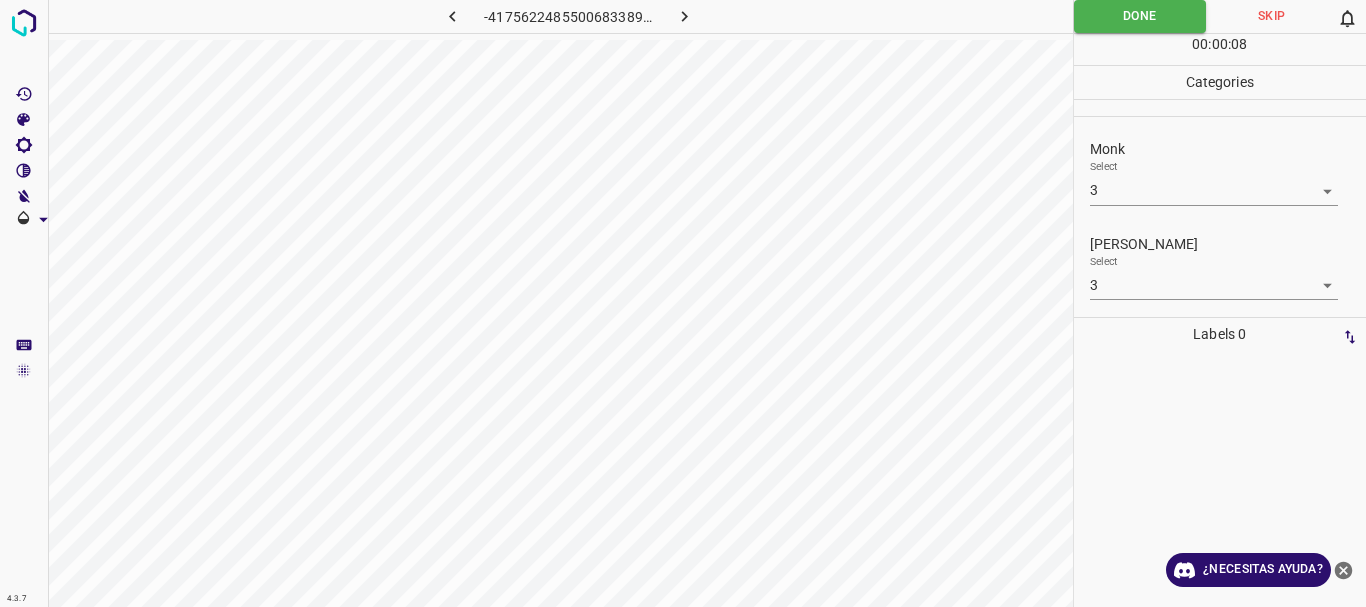 click 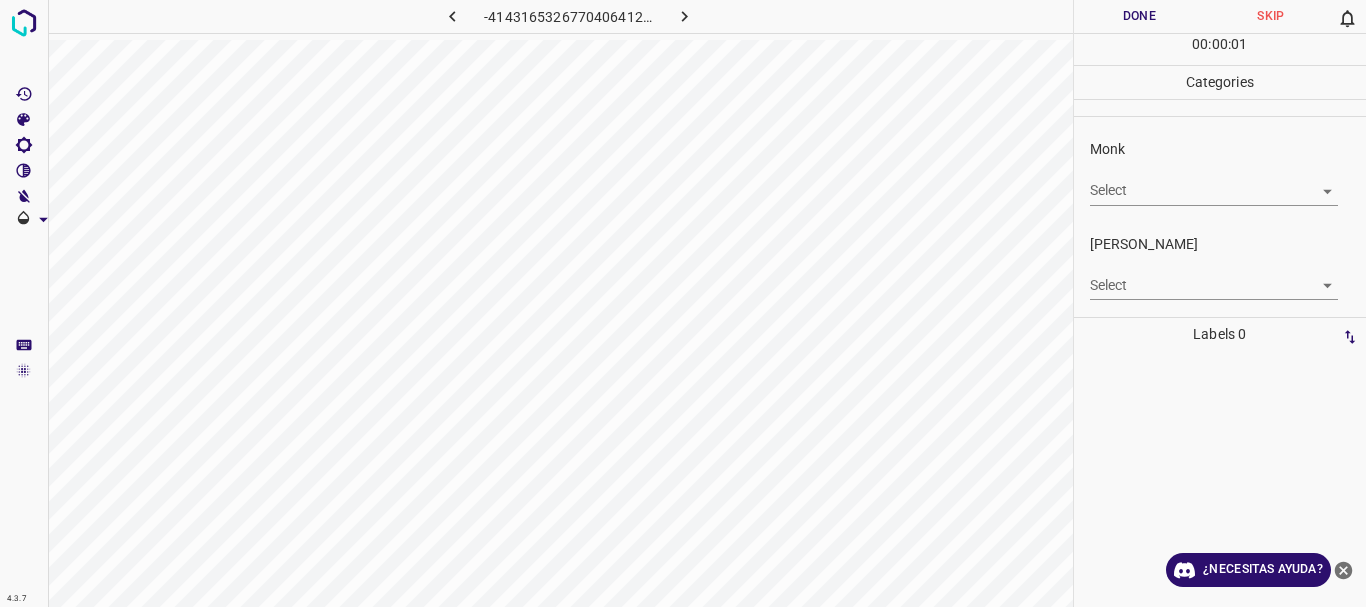 click on "Monk   Select ​" at bounding box center (1220, 172) 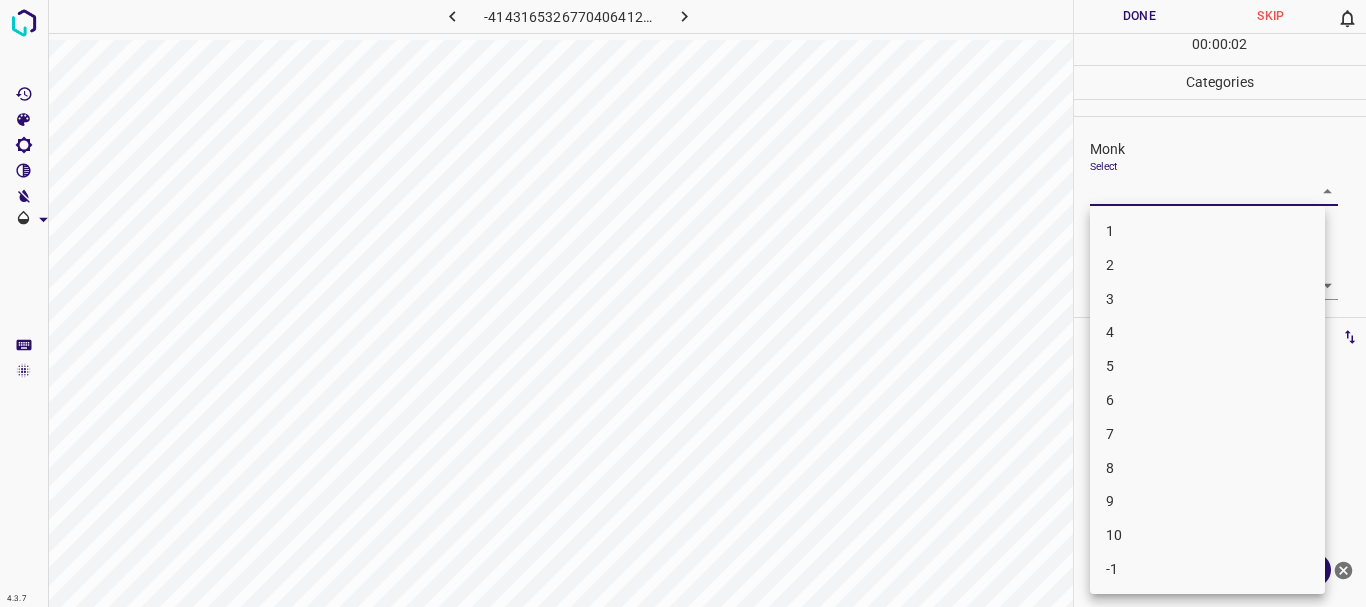 drag, startPoint x: 1119, startPoint y: 331, endPoint x: 1120, endPoint y: 314, distance: 17.029387 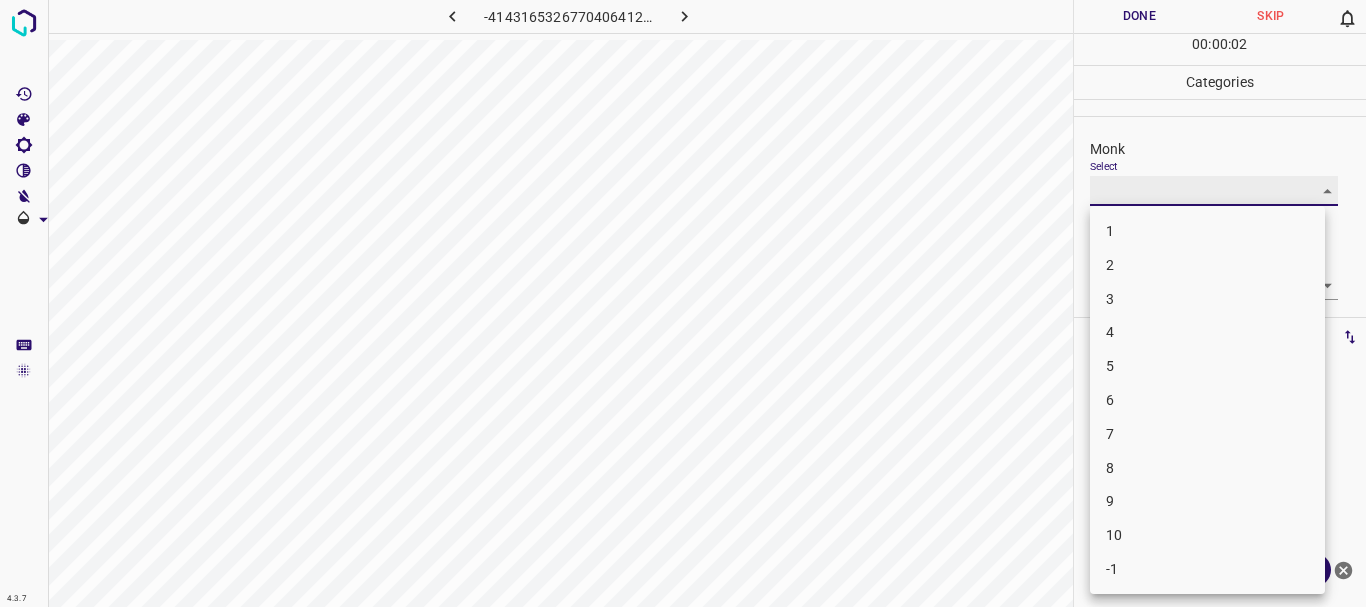 type on "4" 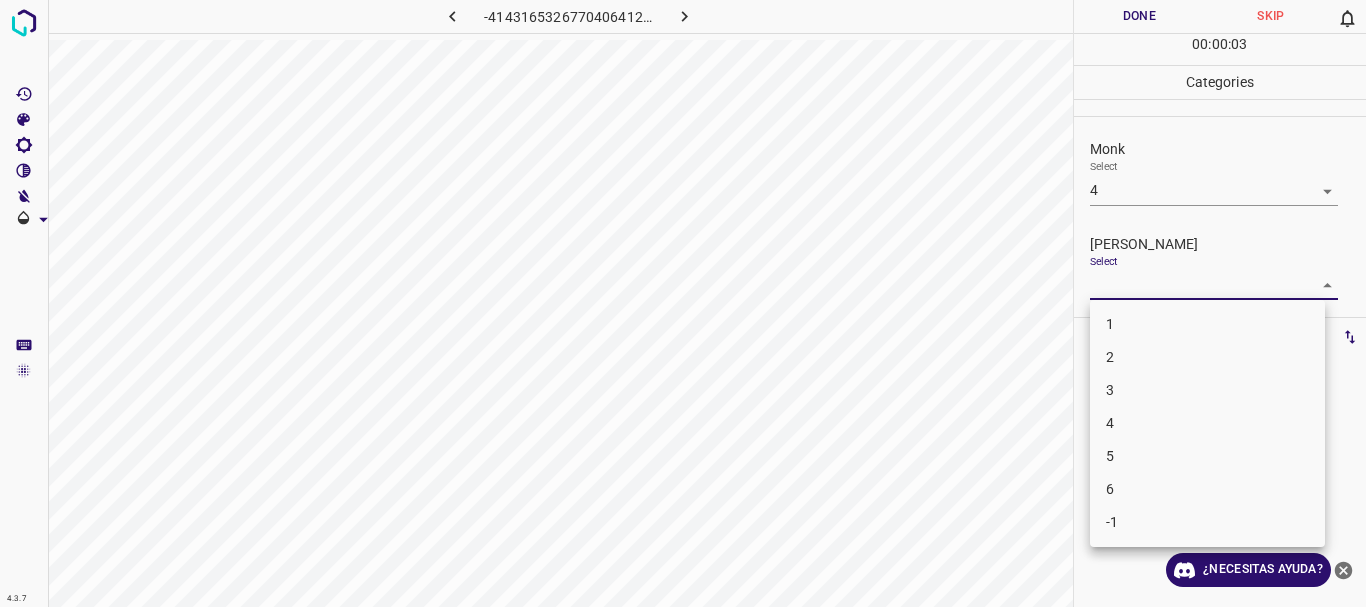 click on "4.3.7 -4143165326770406412.png Done Skip 0 00   : 00   : 03   Categories Monk   Select 4 4  [PERSON_NAME]   Select ​ Labels   0 Categories 1 Monk 2  [PERSON_NAME] Tools Space Change between modes (Draw & Edit) I Auto labeling R Restore zoom M Zoom in N Zoom out Delete Delete selecte label Filters Z Restore filters X Saturation filter C Brightness filter V Contrast filter B Gray scale filter General O Download ¿Necesitas ayuda? Texto original Valora esta traducción Tu opinión servirá para ayudar a mejorar el Traductor de Google - Texto - Esconder - Borrar 1 2 3 4 5 6 -1" at bounding box center [683, 303] 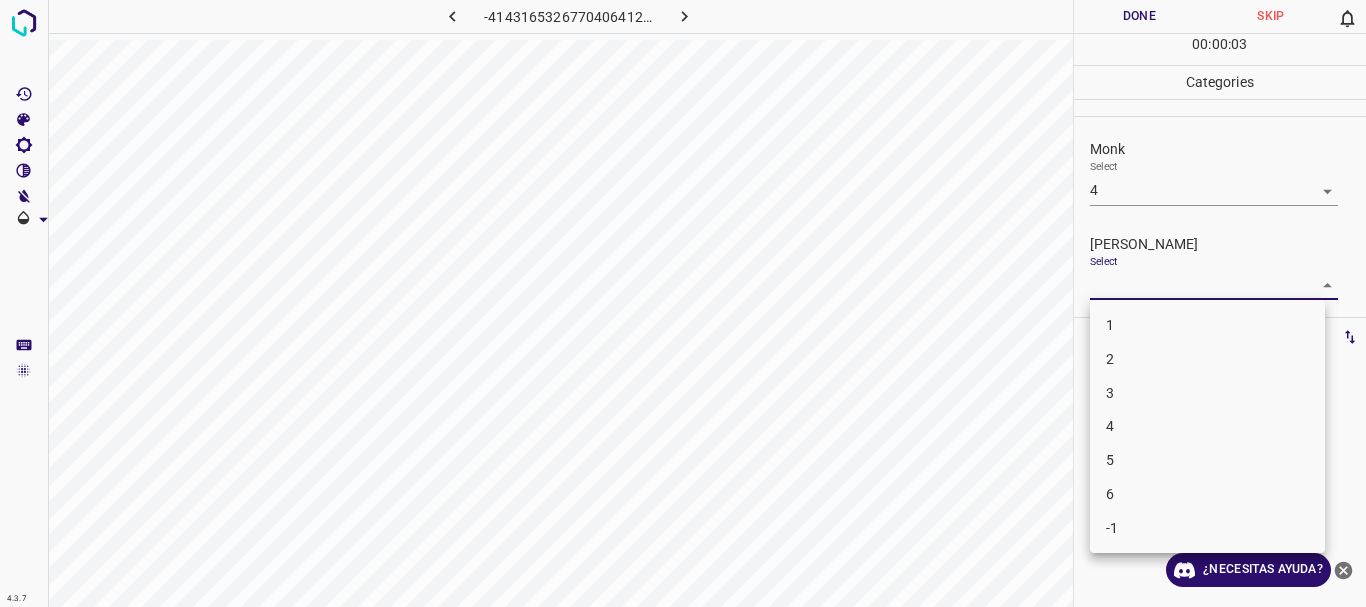 click on "1" at bounding box center [1207, 325] 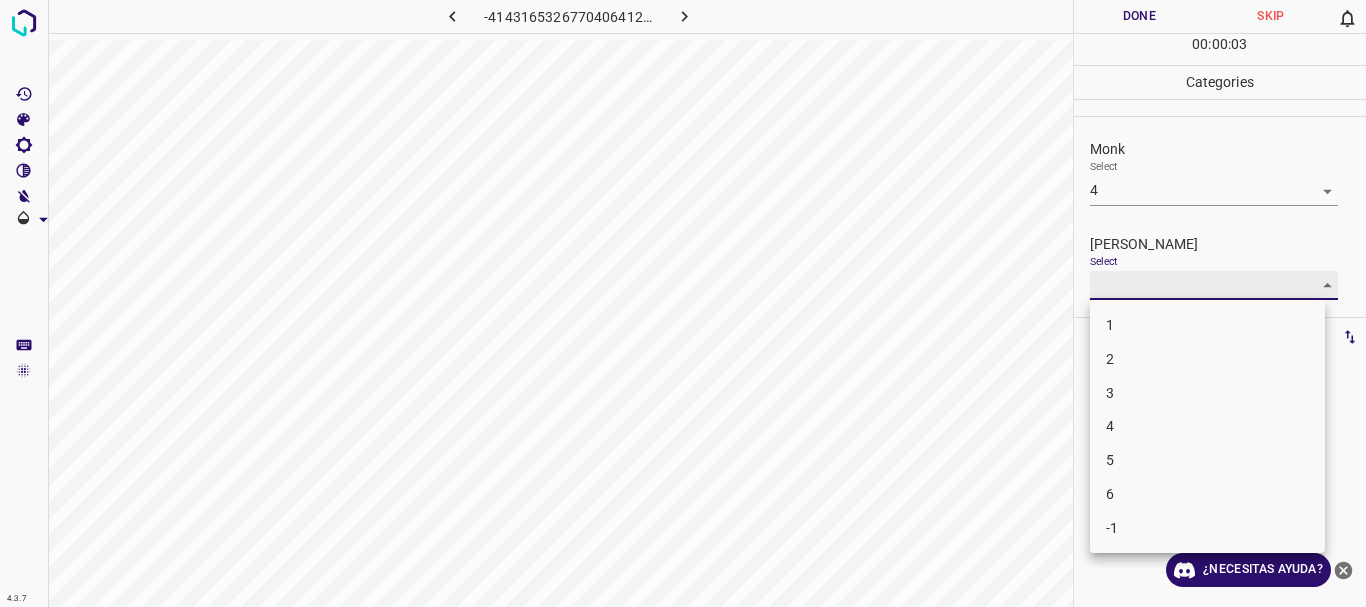 type on "1" 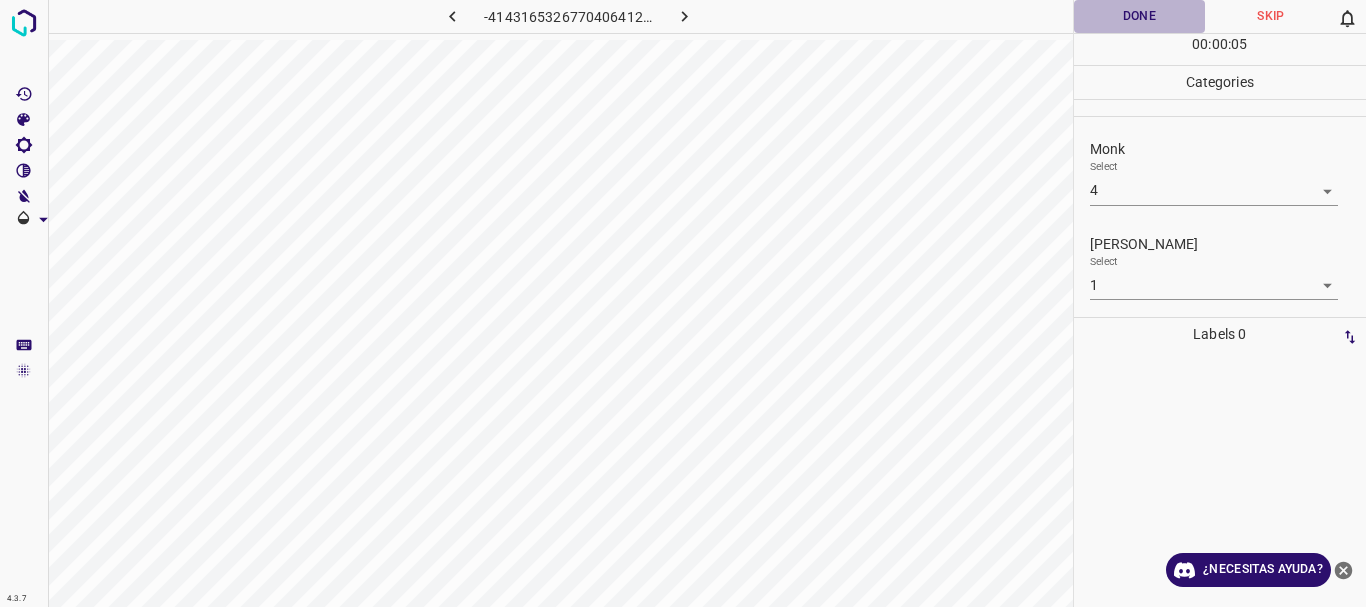 click on "Done" at bounding box center [1140, 16] 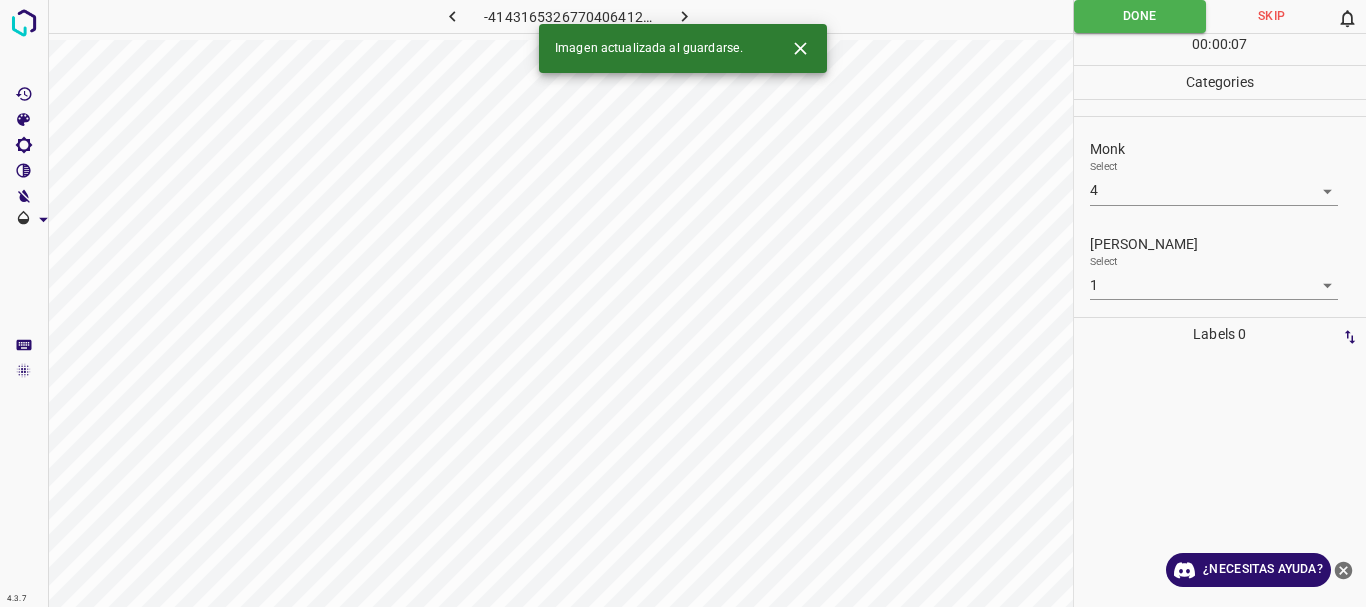 click 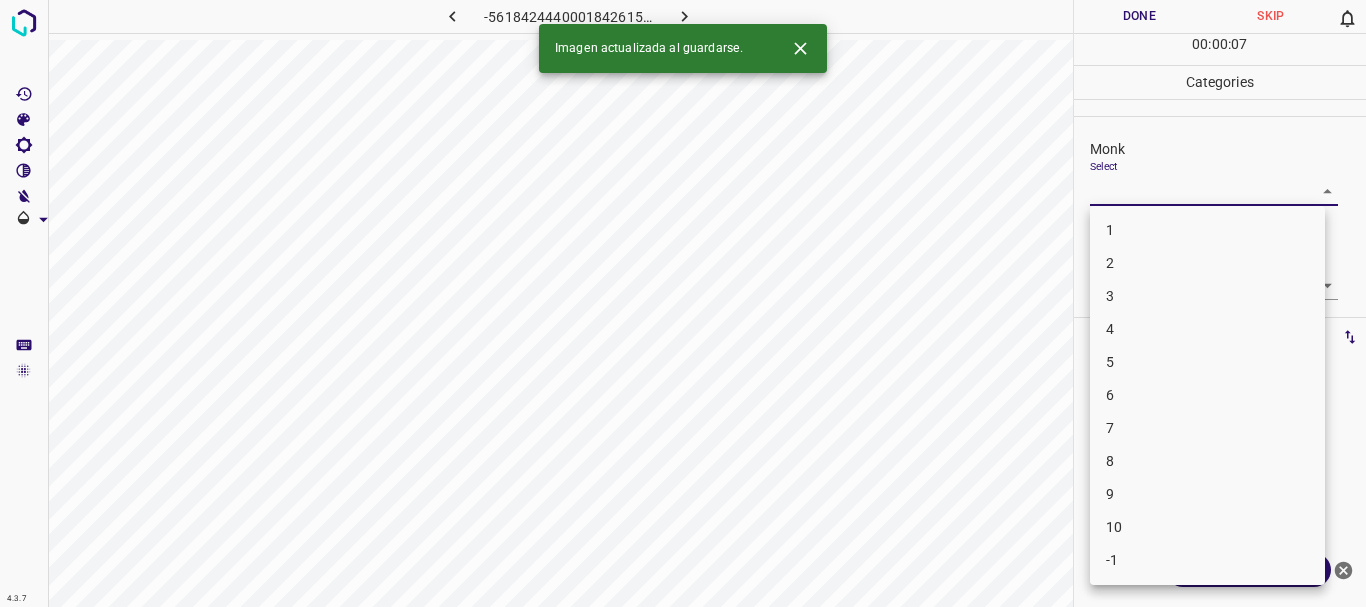 click on "4.3.7 -5618424440001842615.png Done Skip 0 00   : 00   : 07   Categories Monk   Select ​  [PERSON_NAME]   Select ​ Labels   0 Categories 1 Monk 2  [PERSON_NAME] Tools Space Change between modes (Draw & Edit) I Auto labeling R Restore zoom M Zoom in N Zoom out Delete Delete selecte label Filters Z Restore filters X Saturation filter C Brightness filter V Contrast filter B Gray scale filter General O Download Imagen actualizada al guardarse. ¿Necesitas ayuda? Texto original Valora esta traducción Tu opinión servirá para ayudar a mejorar el Traductor de Google - Texto - Esconder - Borrar 1 2 3 4 5 6 7 8 9 10 -1" at bounding box center (683, 303) 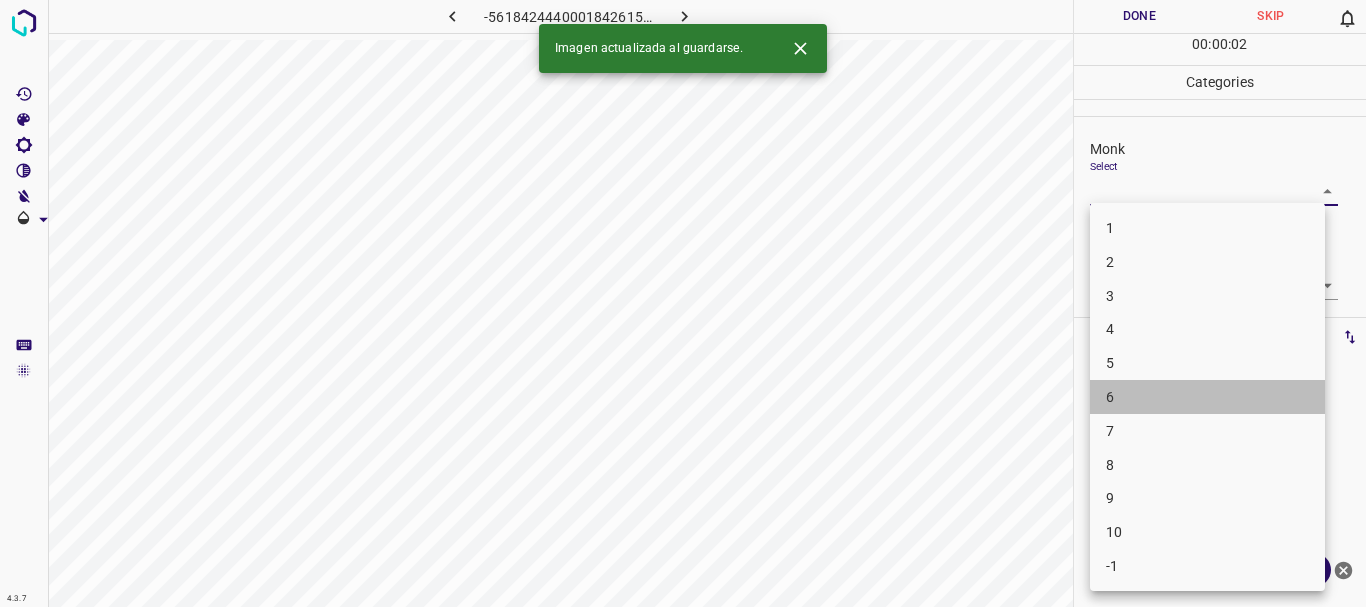 click on "6" at bounding box center (1207, 397) 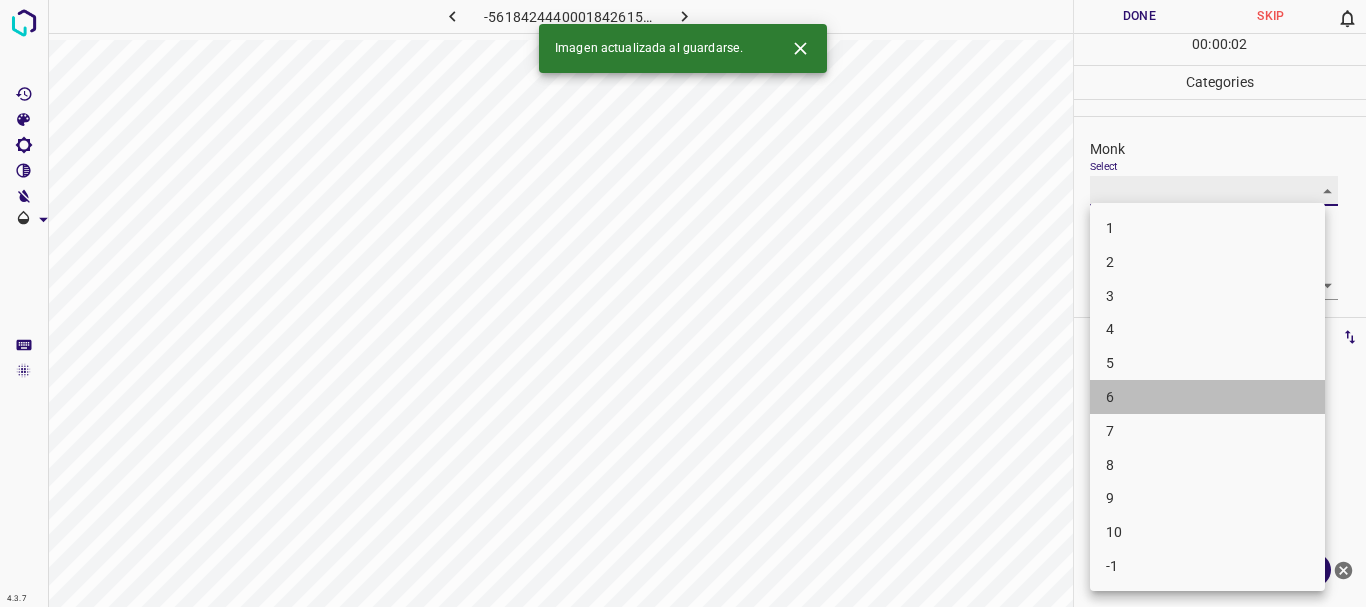 type on "6" 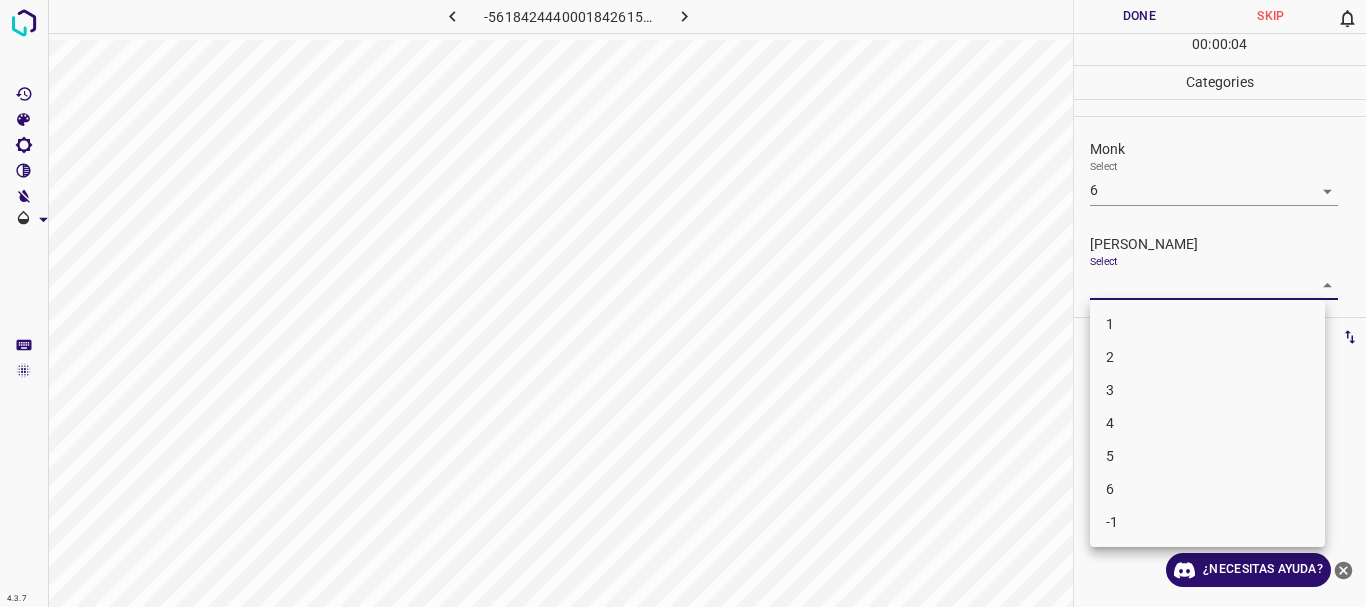 click on "4.3.7 -5618424440001842615.png Done Skip 0 00   : 00   : 04   Categories Monk   Select 6 6  [PERSON_NAME]   Select ​ Labels   0 Categories 1 Monk 2  [PERSON_NAME] Tools Space Change between modes (Draw & Edit) I Auto labeling R Restore zoom M Zoom in N Zoom out Delete Delete selecte label Filters Z Restore filters X Saturation filter C Brightness filter V Contrast filter B Gray scale filter General O Download ¿Necesitas ayuda? Texto original Valora esta traducción Tu opinión servirá para ayudar a mejorar el Traductor de Google - Texto - Esconder - Borrar 1 2 3 4 5 6 -1" at bounding box center (683, 303) 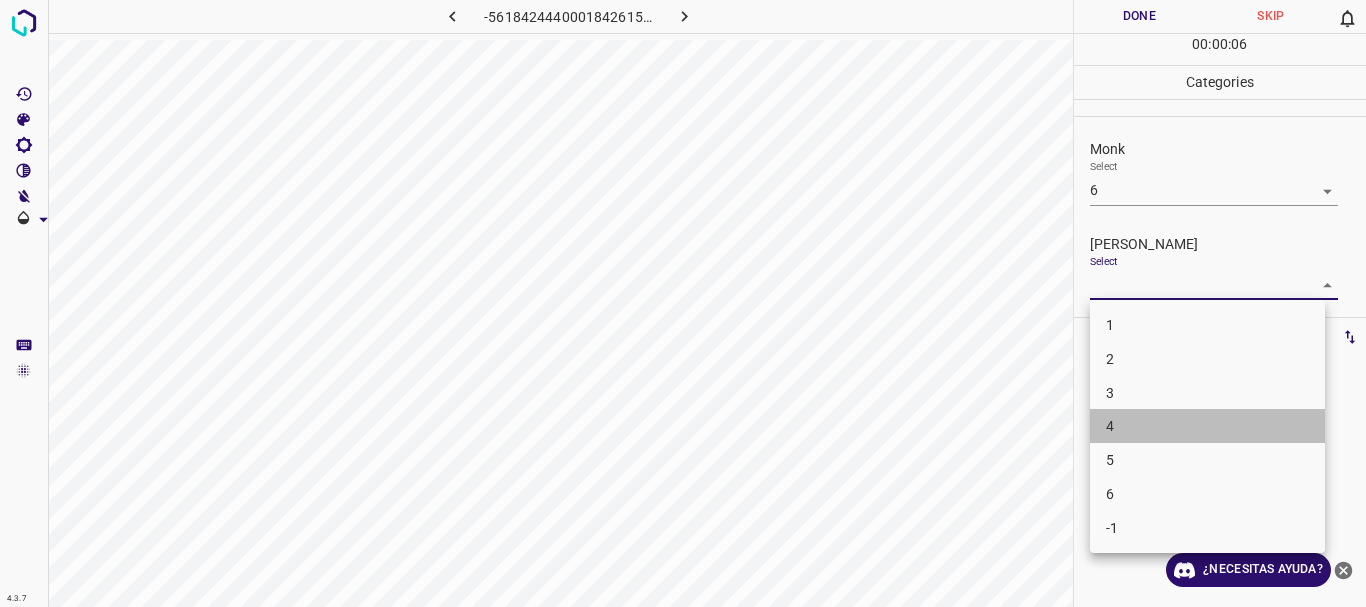 click on "4" at bounding box center (1207, 426) 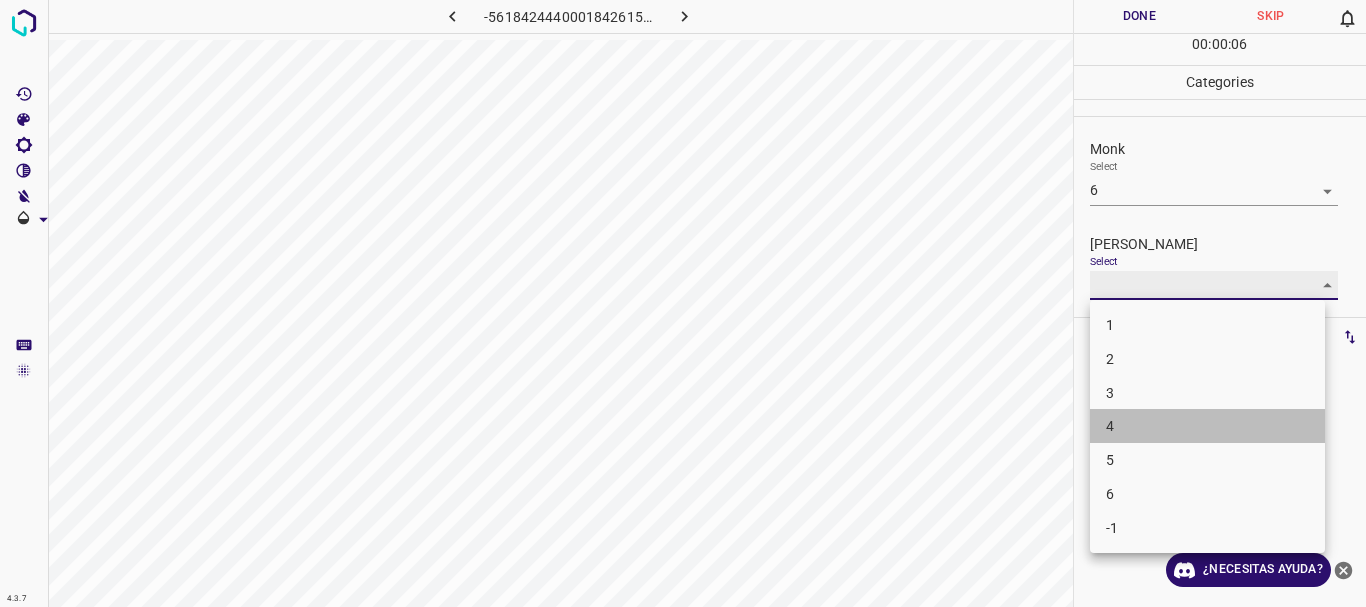 type on "4" 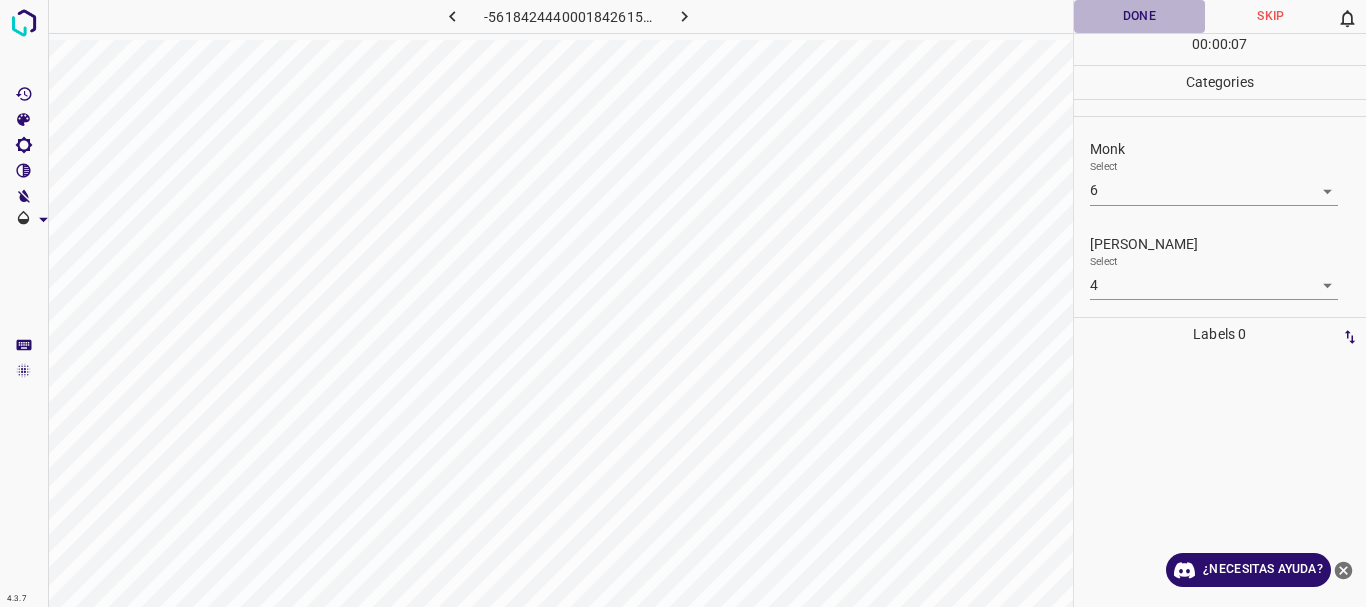 click on "Done" at bounding box center [1140, 16] 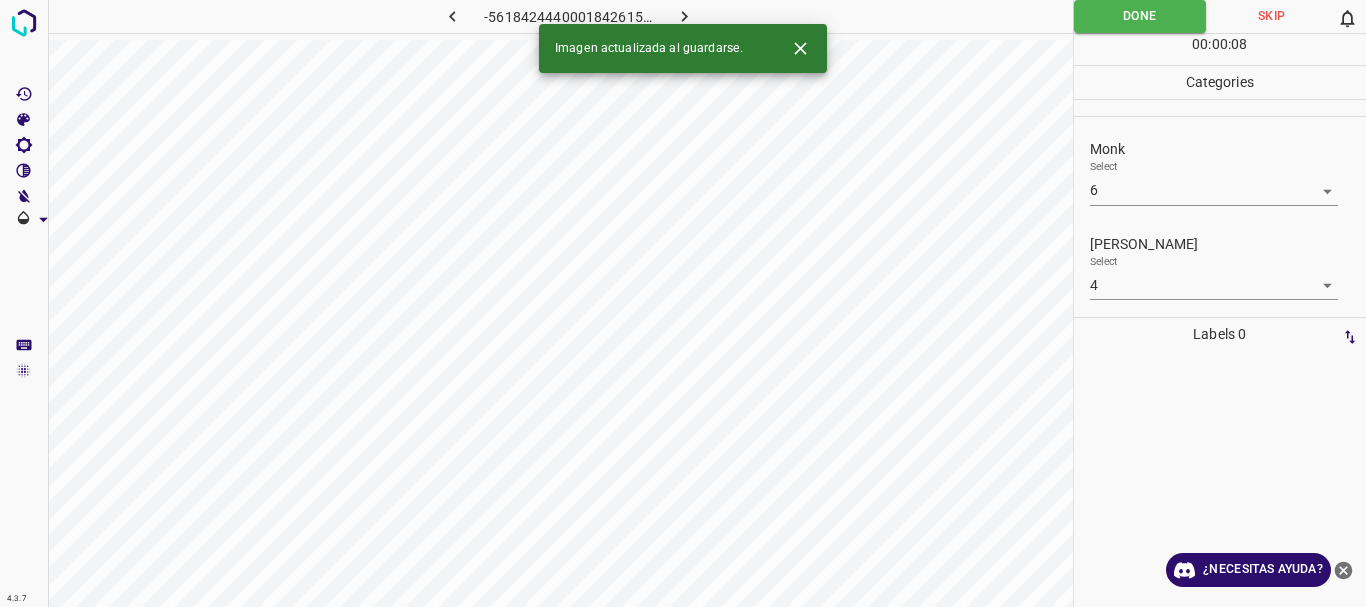 click 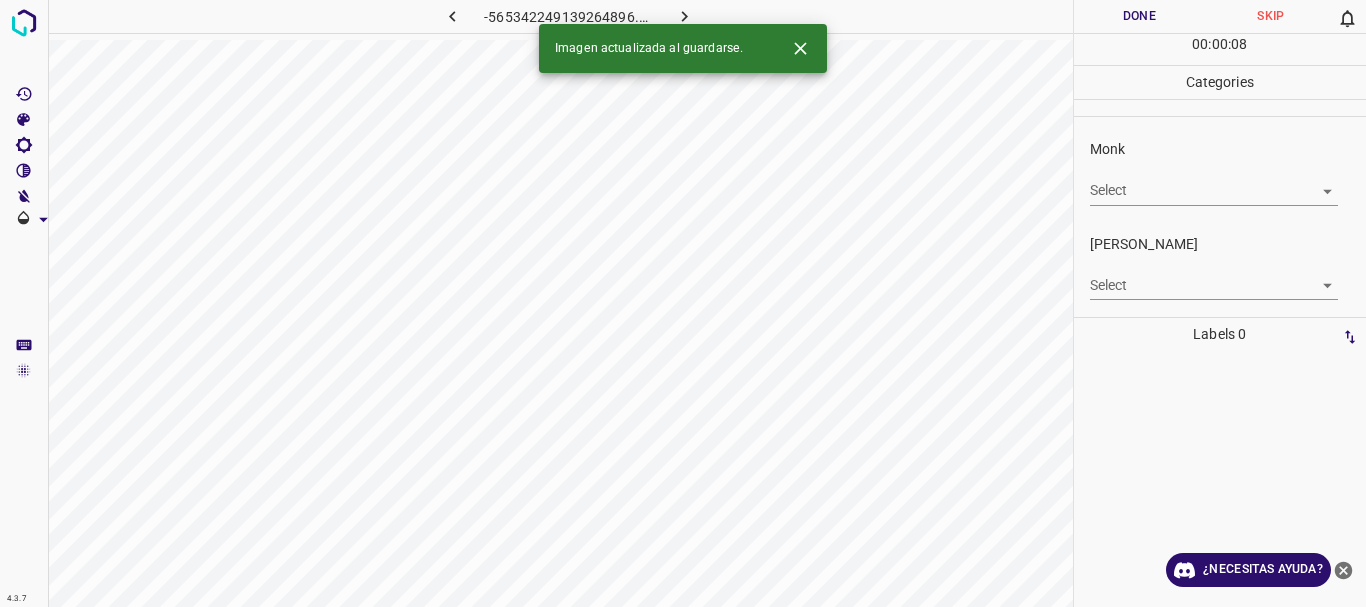 click on "4.3.7 -565342249139264896.png Done Skip 0 00   : 00   : 08   Categories Monk   Select ​  [PERSON_NAME]   Select ​ Labels   0 Categories 1 Monk 2  [PERSON_NAME] Tools Space Change between modes (Draw & Edit) I Auto labeling R Restore zoom M Zoom in N Zoom out Delete Delete selecte label Filters Z Restore filters X Saturation filter C Brightness filter V Contrast filter B Gray scale filter General O Download Imagen actualizada al guardarse. ¿Necesitas ayuda? Texto original Valora esta traducción Tu opinión servirá para ayudar a mejorar el Traductor de Google - Texto - Esconder - Borrar" at bounding box center (683, 303) 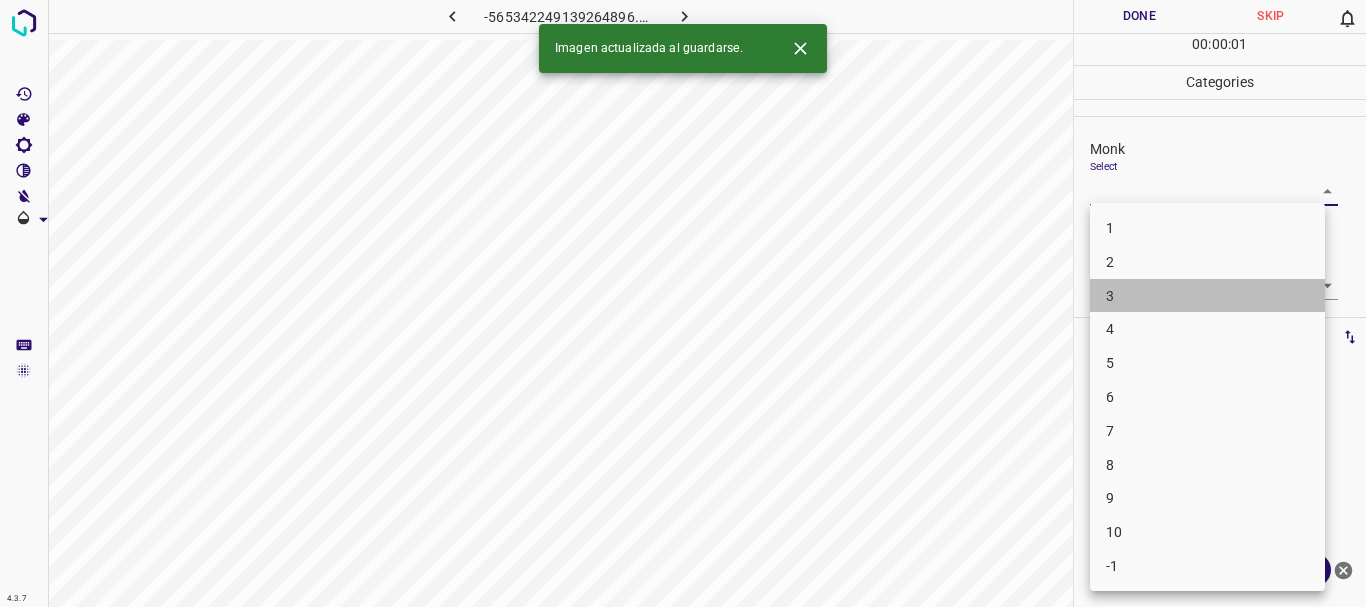 click on "3" at bounding box center (1207, 296) 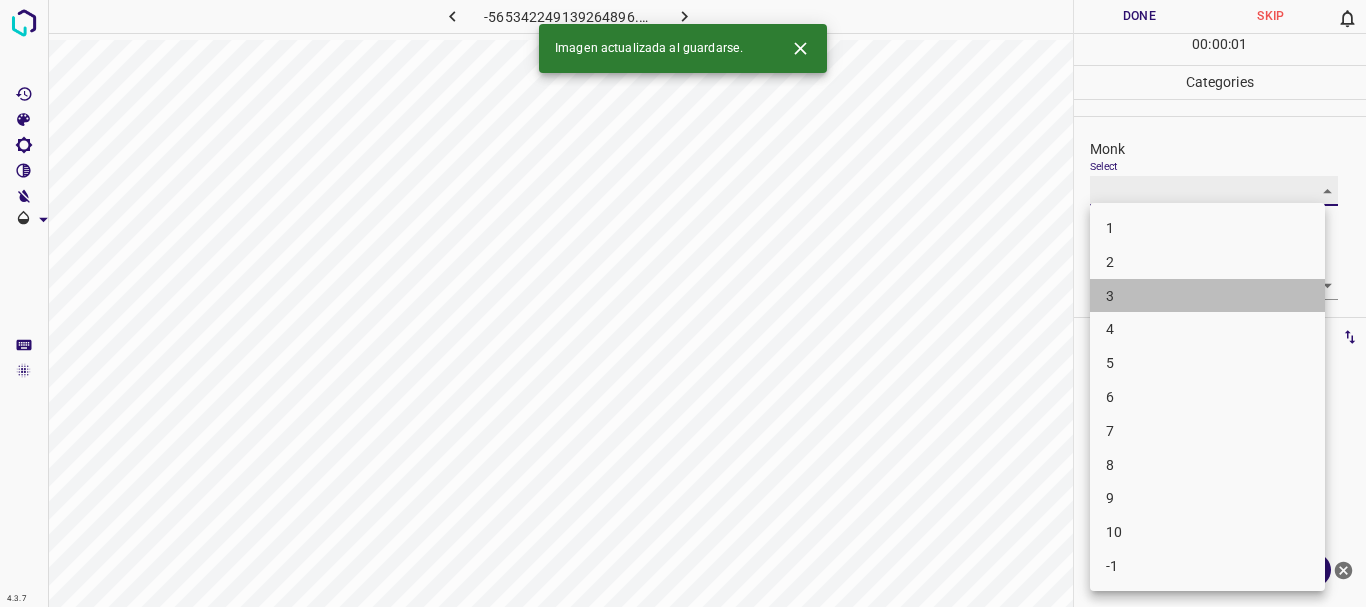 type on "3" 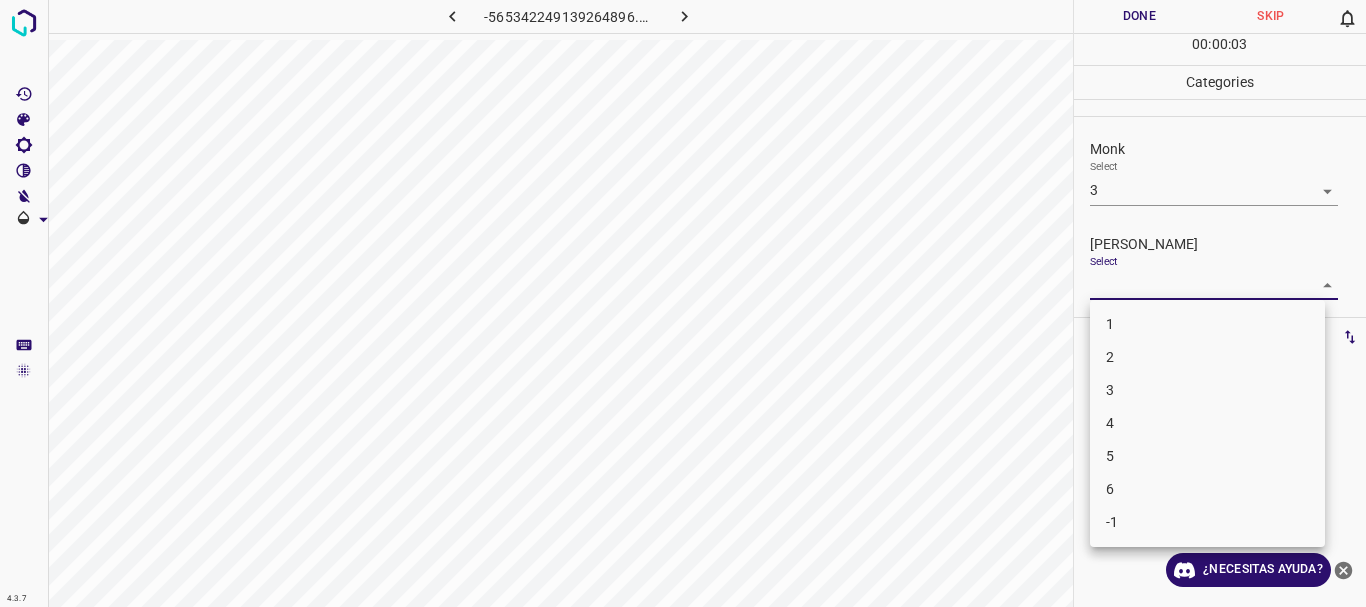 click on "4.3.7 -565342249139264896.png Done Skip 0 00   : 00   : 03   Categories Monk   Select 3 3  [PERSON_NAME]   Select ​ Labels   0 Categories 1 Monk 2  [PERSON_NAME] Tools Space Change between modes (Draw & Edit) I Auto labeling R Restore zoom M Zoom in N Zoom out Delete Delete selecte label Filters Z Restore filters X Saturation filter C Brightness filter V Contrast filter B Gray scale filter General O Download ¿Necesitas ayuda? Texto original Valora esta traducción Tu opinión servirá para ayudar a mejorar el Traductor de Google - Texto - Esconder - Borrar 1 2 3 4 5 6 -1" at bounding box center [683, 303] 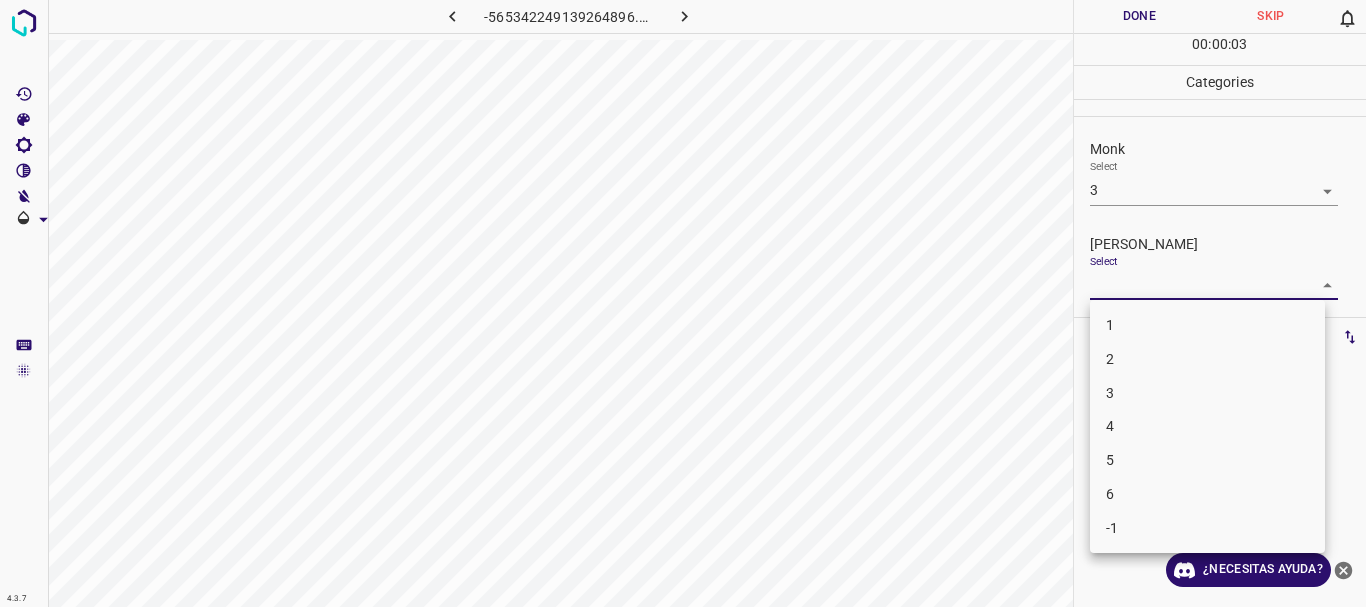 drag, startPoint x: 1147, startPoint y: 390, endPoint x: 1152, endPoint y: 70, distance: 320.03906 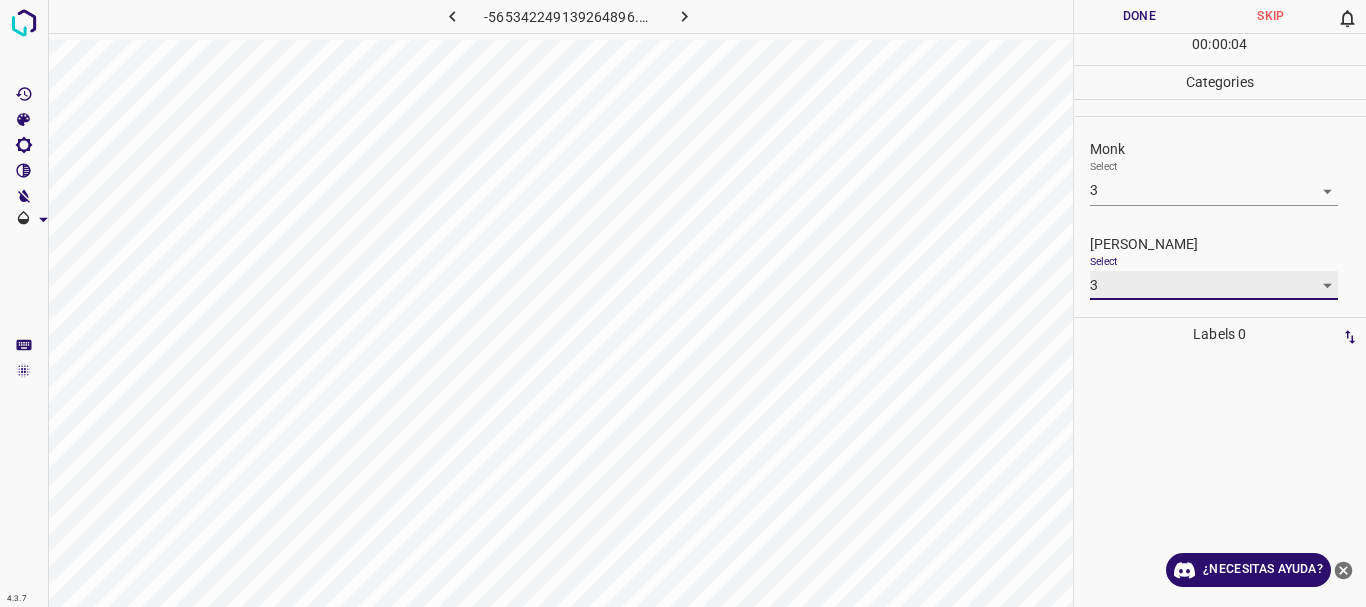 type on "3" 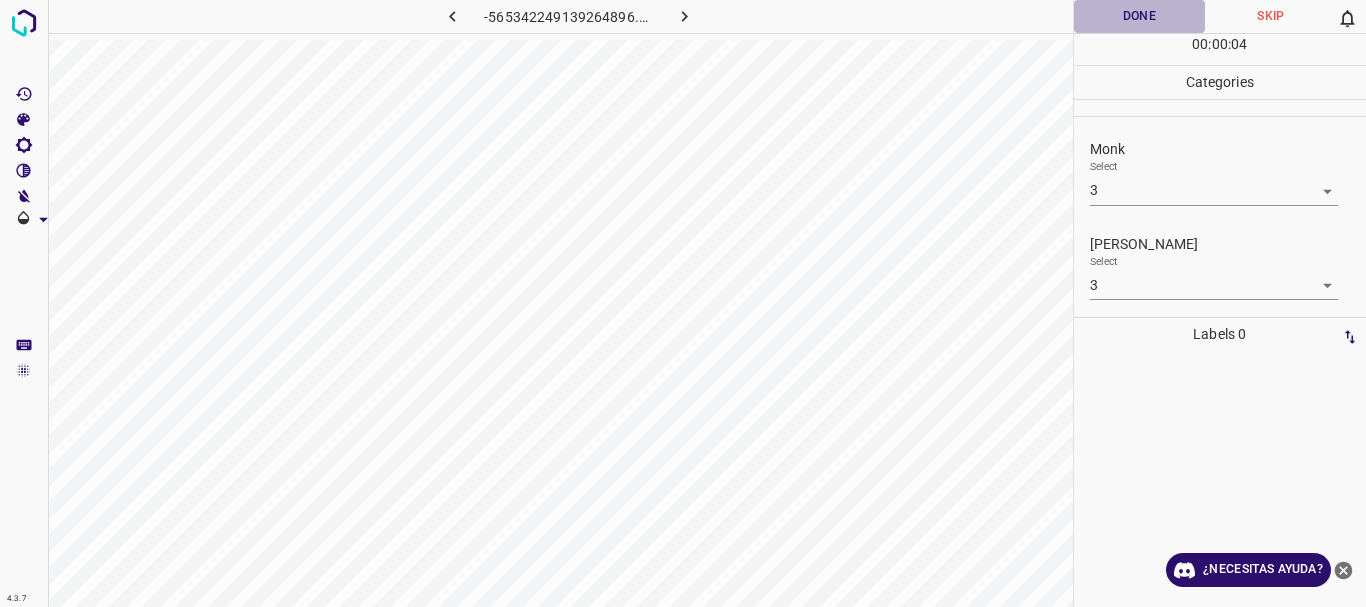 click on "Done" at bounding box center (1140, 16) 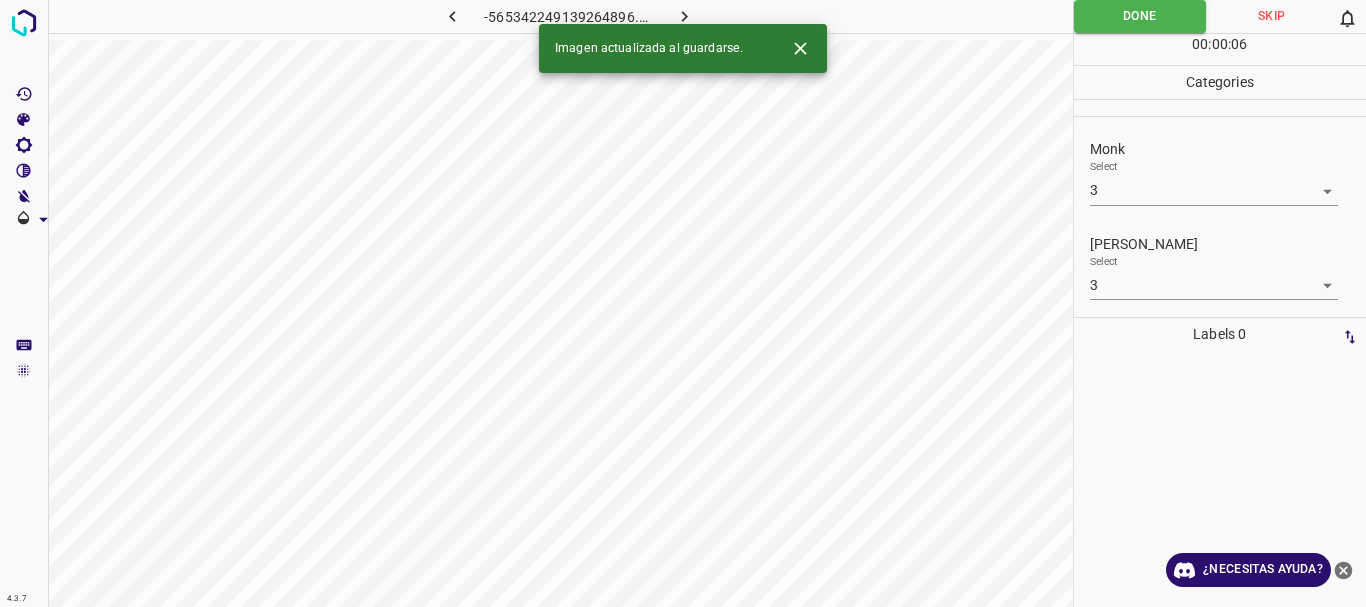 click 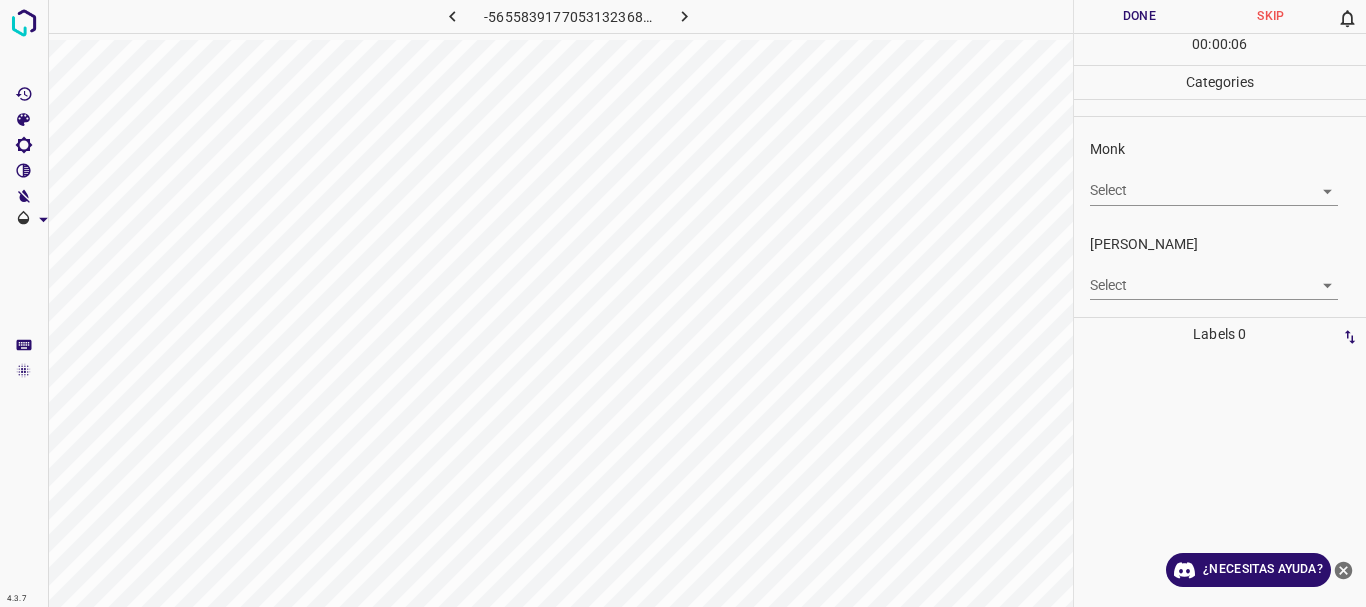 click on "Select ​" at bounding box center [1214, 182] 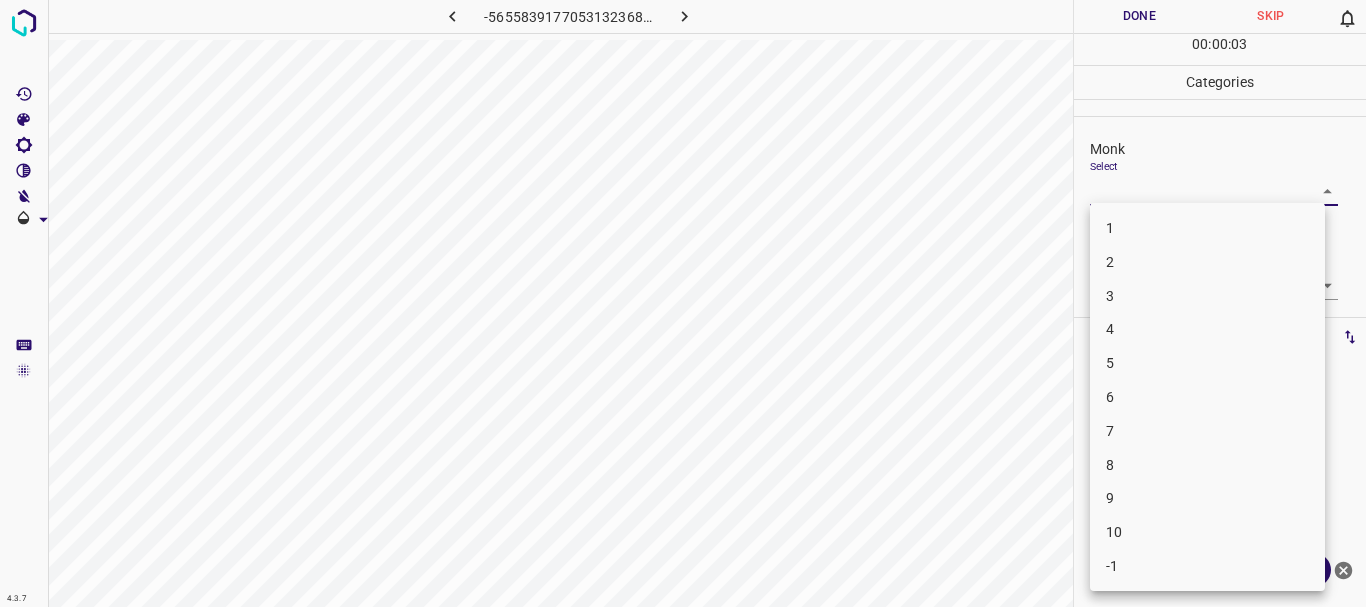 click on "3" at bounding box center (1207, 296) 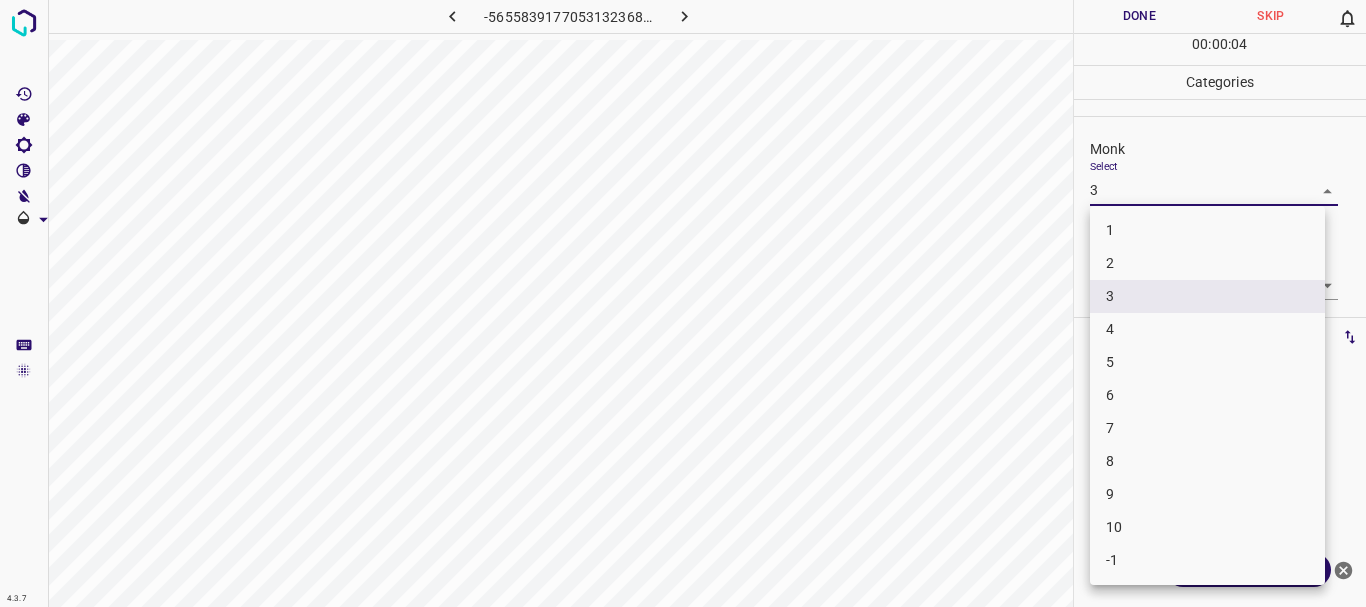 click on "4.3.7 -5655839177053132368.png Done Skip 0 00   : 00   : 04   Categories Monk   Select 3 3  [PERSON_NAME]   Select ​ Labels   0 Categories 1 Monk 2  [PERSON_NAME] Tools Space Change between modes (Draw & Edit) I Auto labeling R Restore zoom M Zoom in N Zoom out Delete Delete selecte label Filters Z Restore filters X Saturation filter C Brightness filter V Contrast filter B Gray scale filter General O Download ¿Necesitas ayuda? Texto original Valora esta traducción Tu opinión servirá para ayudar a mejorar el Traductor de Google - Texto - Esconder - Borrar 1 2 3 4 5 6 7 8 9 10 -1" at bounding box center [683, 303] 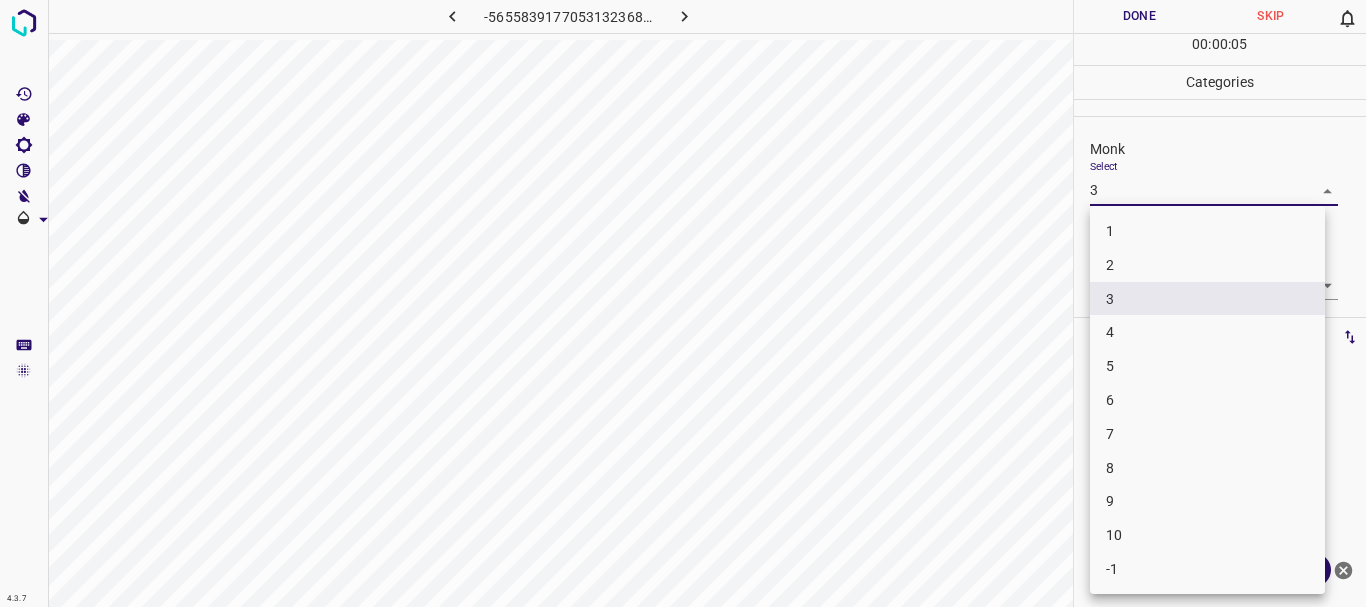 click on "4" at bounding box center (1207, 332) 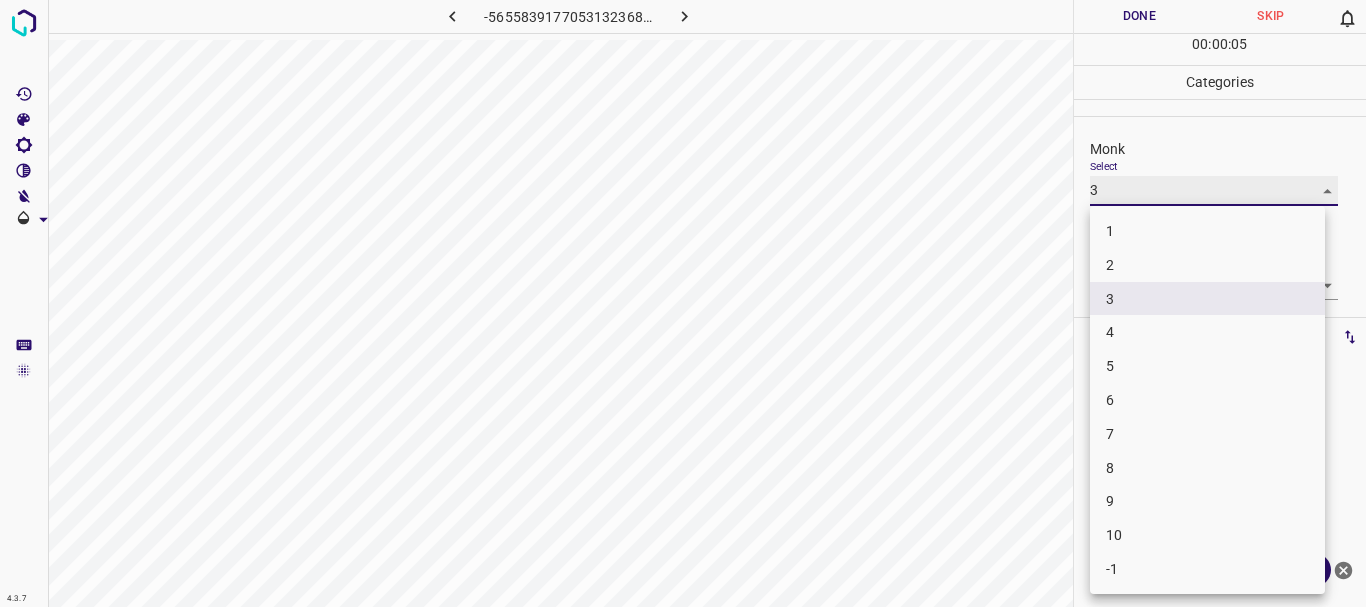 type on "4" 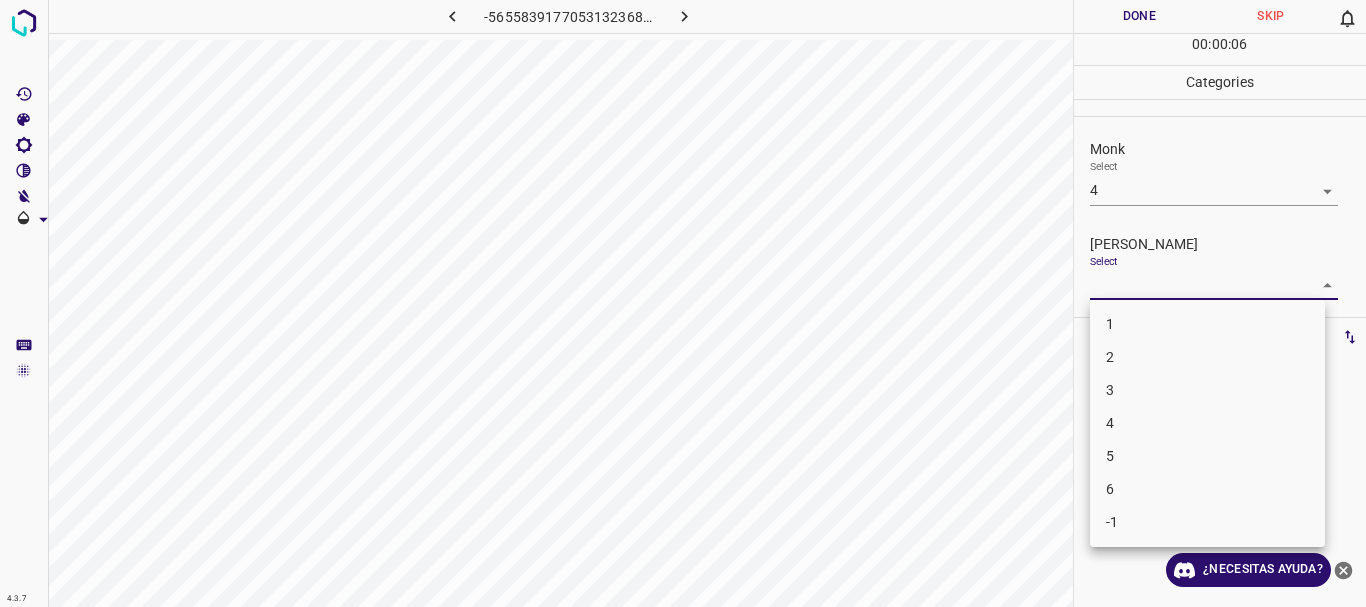 click on "4.3.7 -5655839177053132368.png Done Skip 0 00   : 00   : 06   Categories Monk   Select 4 4  [PERSON_NAME]   Select ​ Labels   0 Categories 1 Monk 2  [PERSON_NAME] Tools Space Change between modes (Draw & Edit) I Auto labeling R Restore zoom M Zoom in N Zoom out Delete Delete selecte label Filters Z Restore filters X Saturation filter C Brightness filter V Contrast filter B Gray scale filter General O Download ¿Necesitas ayuda? Texto original Valora esta traducción Tu opinión servirá para ayudar a mejorar el Traductor de Google - Texto - Esconder - Borrar 1 2 3 4 5 6 -1" at bounding box center [683, 303] 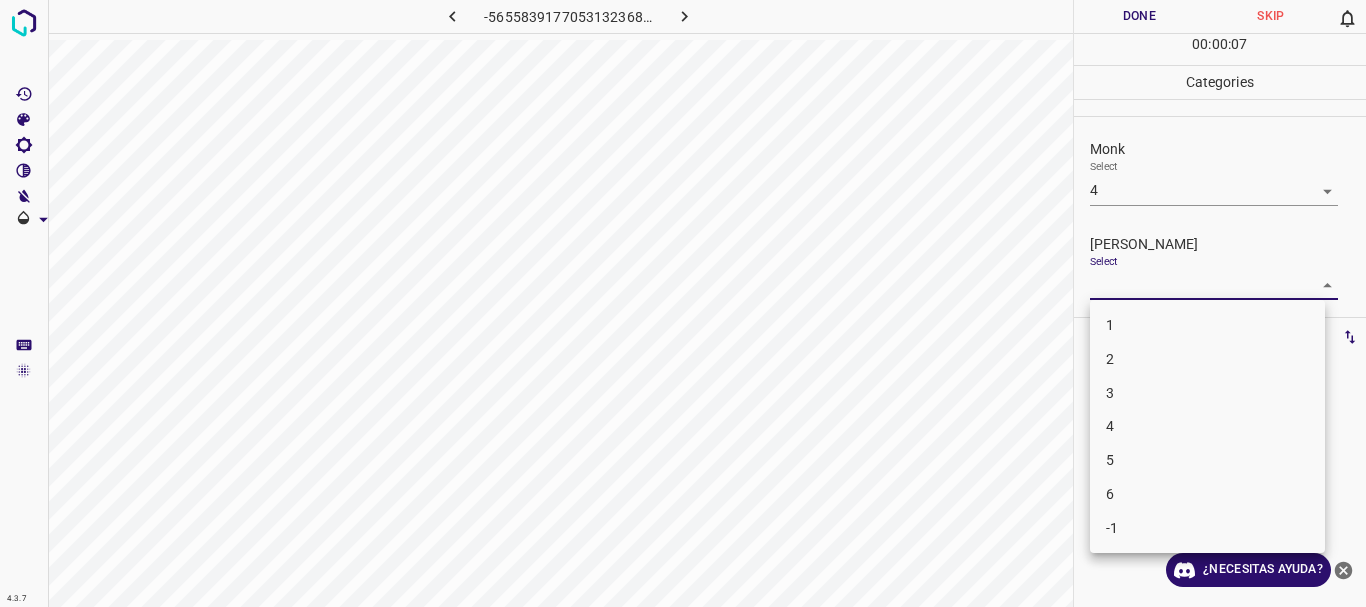 click on "1" at bounding box center [1207, 325] 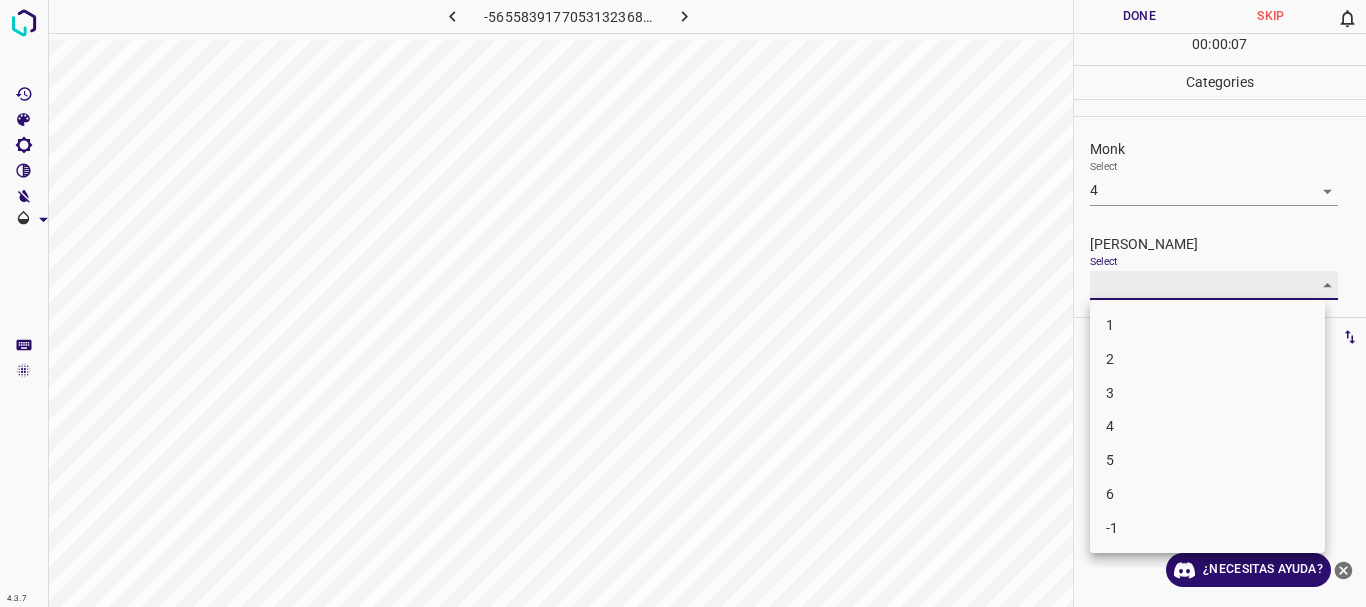type on "1" 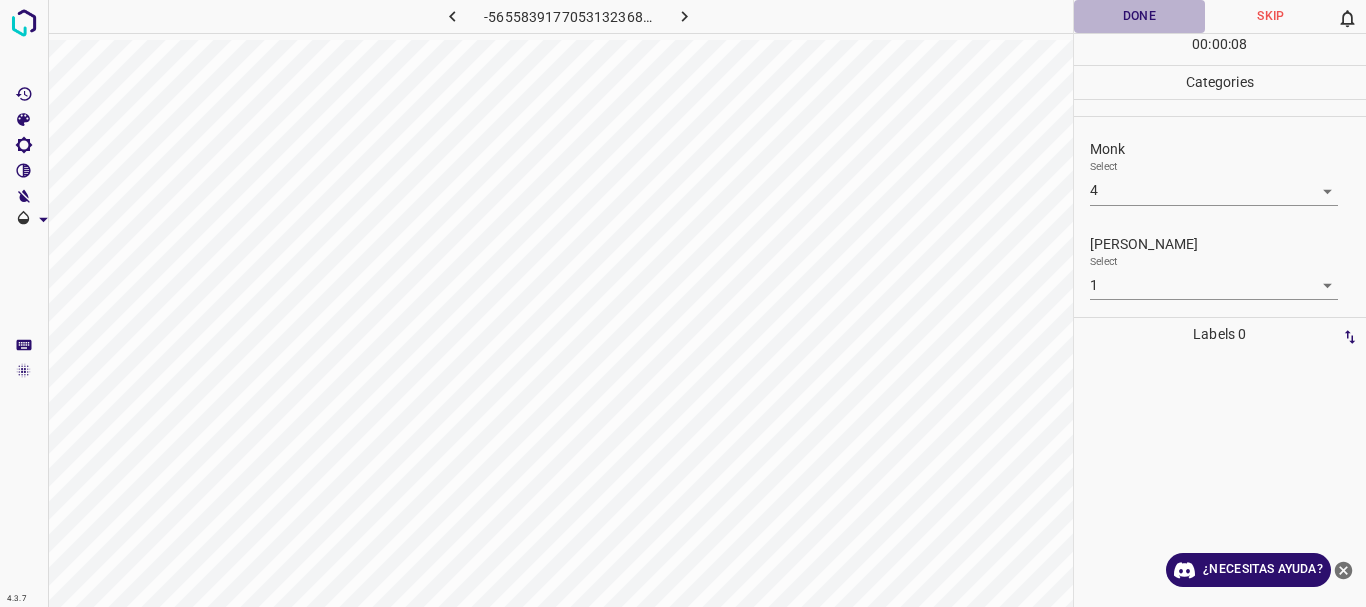 click on "Done" at bounding box center (1140, 16) 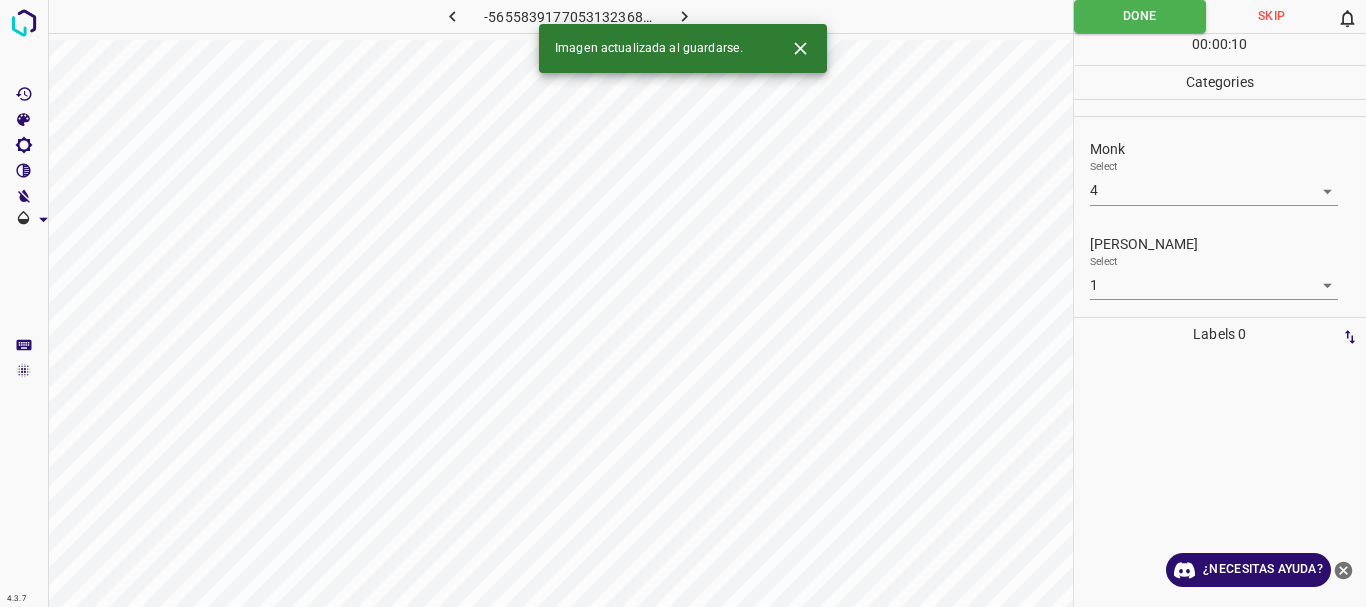 click at bounding box center (684, 16) 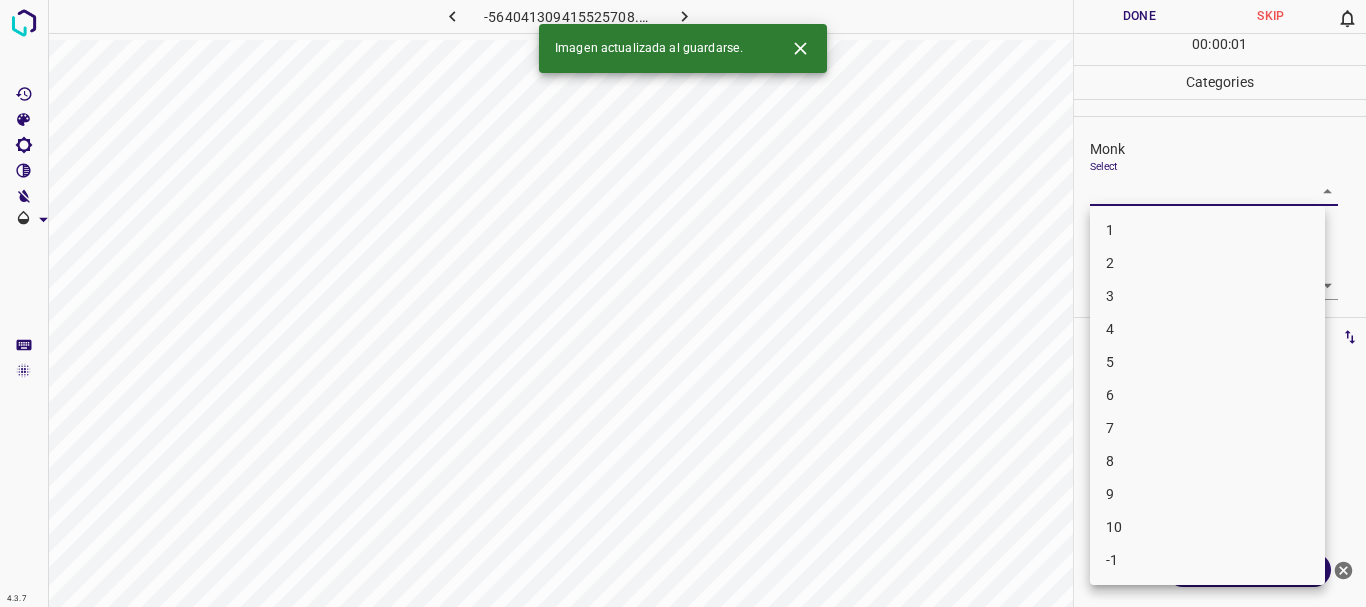click on "4.3.7 -564041309415525708.png Done Skip 0 00   : 00   : 01   Categories Monk   Select ​  [PERSON_NAME]   Select ​ Labels   0 Categories 1 Monk 2  [PERSON_NAME] Tools Space Change between modes (Draw & Edit) I Auto labeling R Restore zoom M Zoom in N Zoom out Delete Delete selecte label Filters Z Restore filters X Saturation filter C Brightness filter V Contrast filter B Gray scale filter General O Download Imagen actualizada al guardarse. ¿Necesitas ayuda? Texto original Valora esta traducción Tu opinión servirá para ayudar a mejorar el Traductor de Google - Texto - Esconder - Borrar 1 2 3 4 5 6 7 8 9 10 -1" at bounding box center [683, 303] 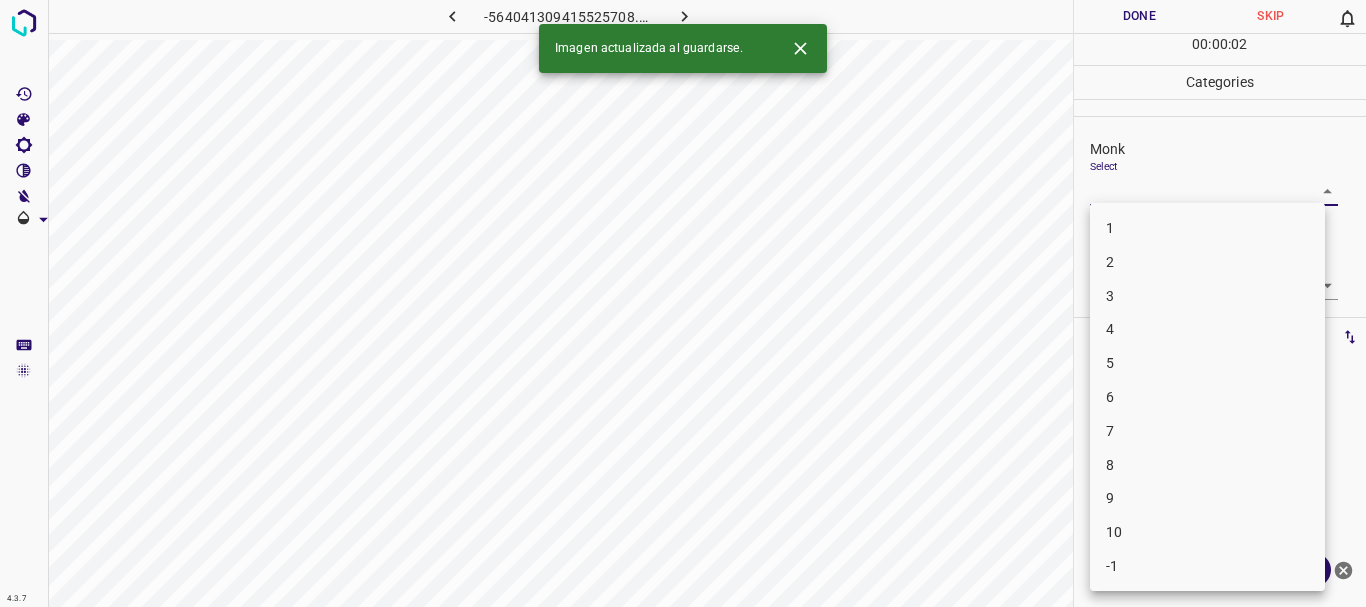 drag, startPoint x: 1152, startPoint y: 390, endPoint x: 1152, endPoint y: 345, distance: 45 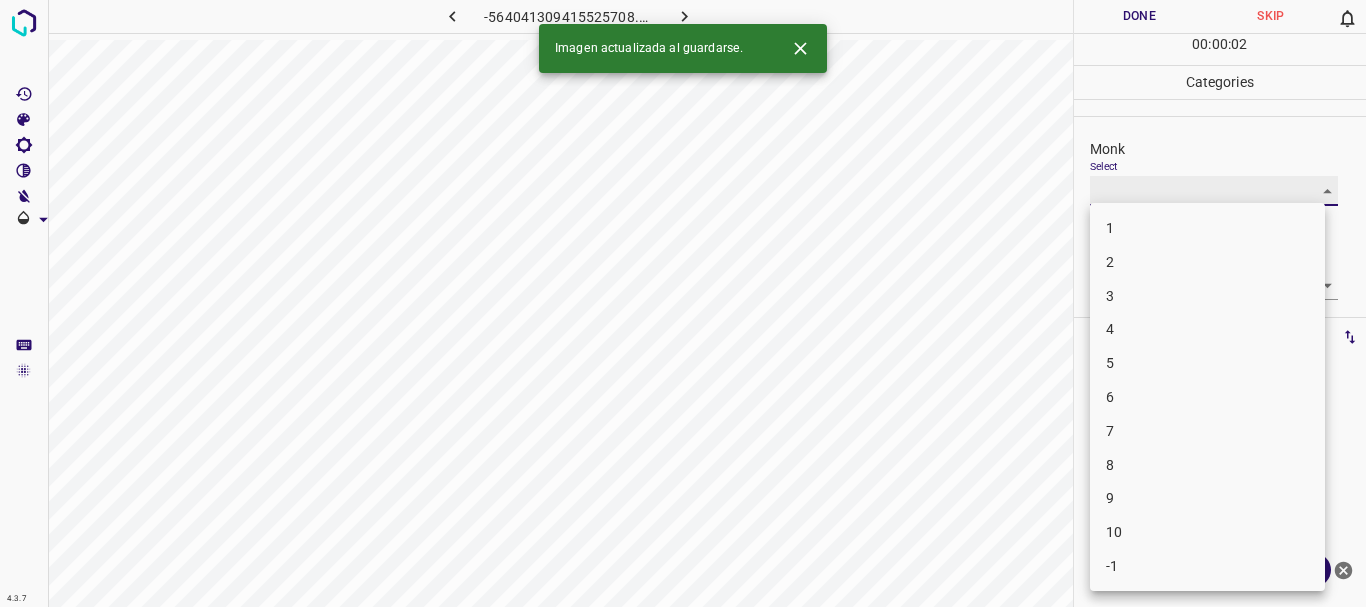 type on "6" 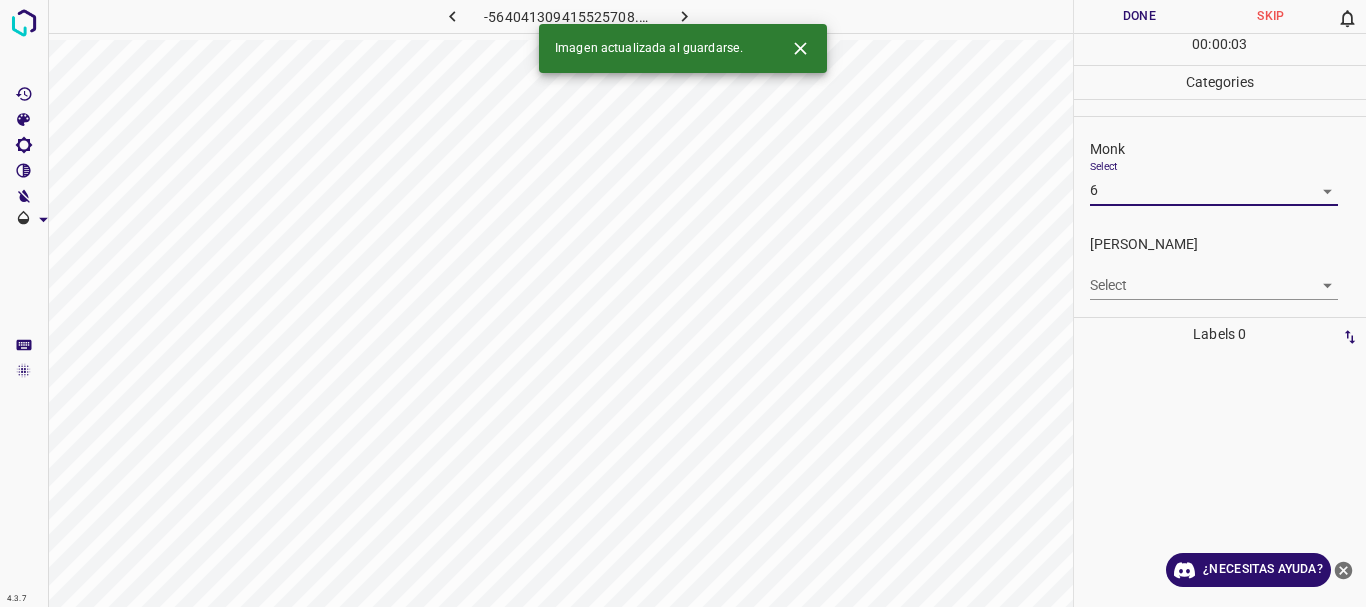 click on "4.3.7 -564041309415525708.png Done Skip 0 00   : 00   : 03   Categories Monk   Select 6 6  [PERSON_NAME]   Select ​ Labels   0 Categories 1 Monk 2  [PERSON_NAME] Tools Space Change between modes (Draw & Edit) I Auto labeling R Restore zoom M Zoom in N Zoom out Delete Delete selecte label Filters Z Restore filters X Saturation filter C Brightness filter V Contrast filter B Gray scale filter General O Download Imagen actualizada al guardarse. ¿Necesitas ayuda? Texto original Valora esta traducción Tu opinión servirá para ayudar a mejorar el Traductor de Google - Texto - Esconder - Borrar" at bounding box center [683, 303] 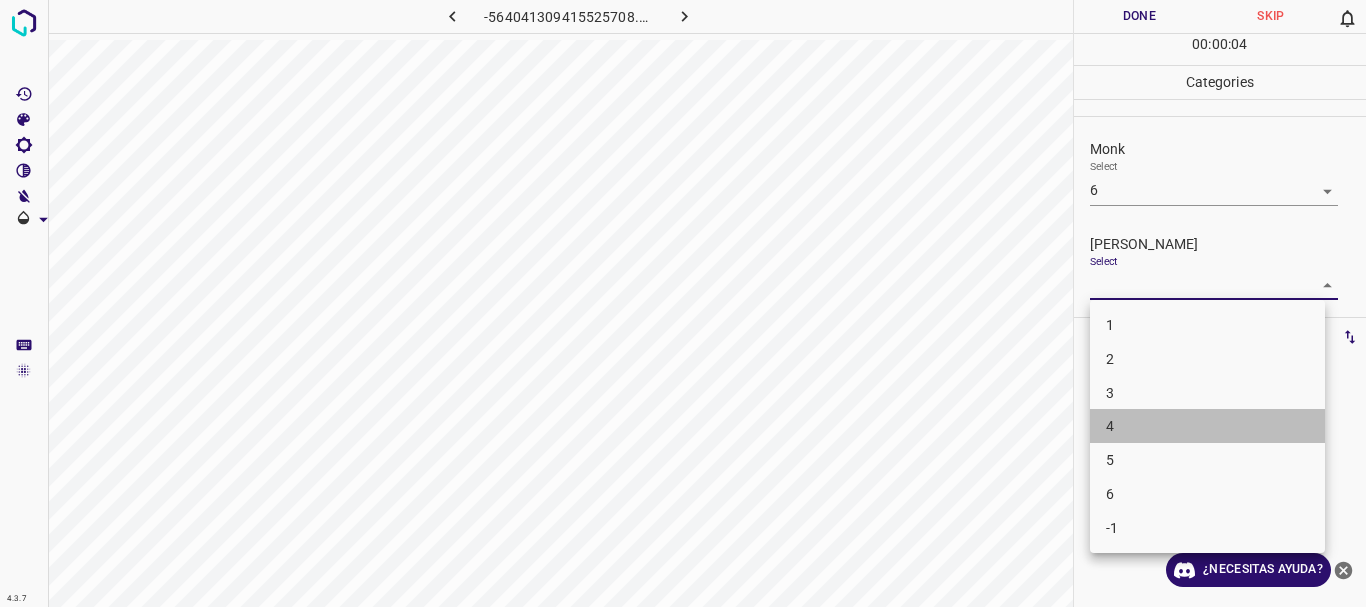 click on "4" at bounding box center (1207, 426) 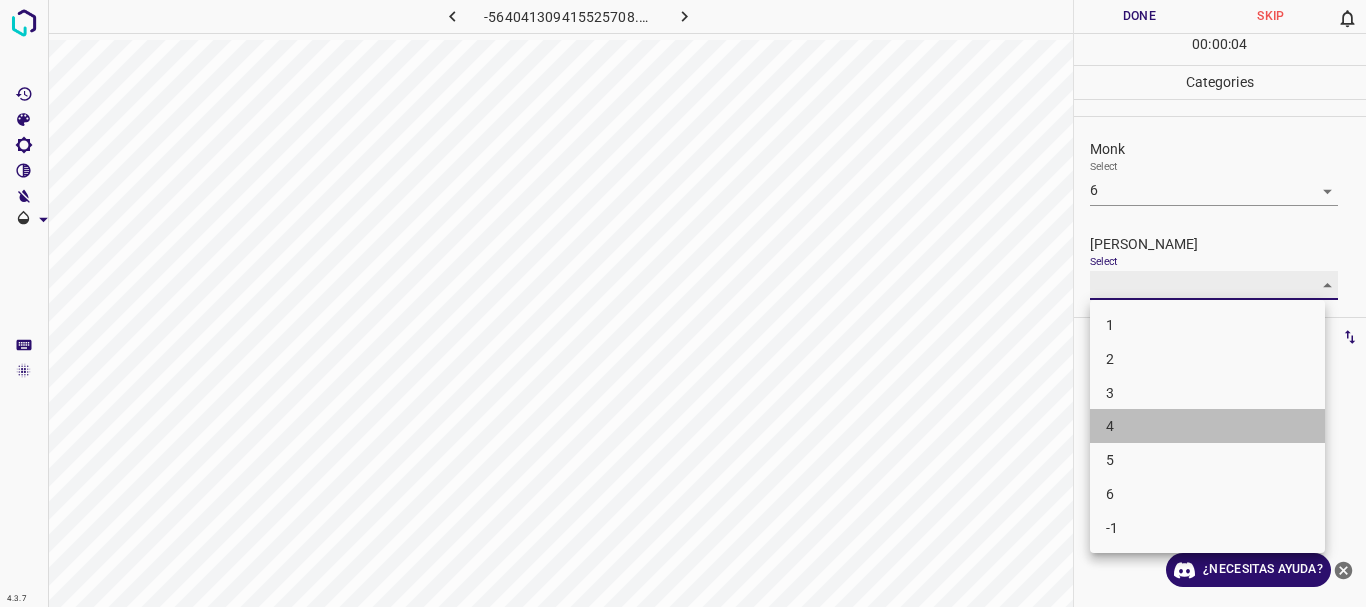 type on "4" 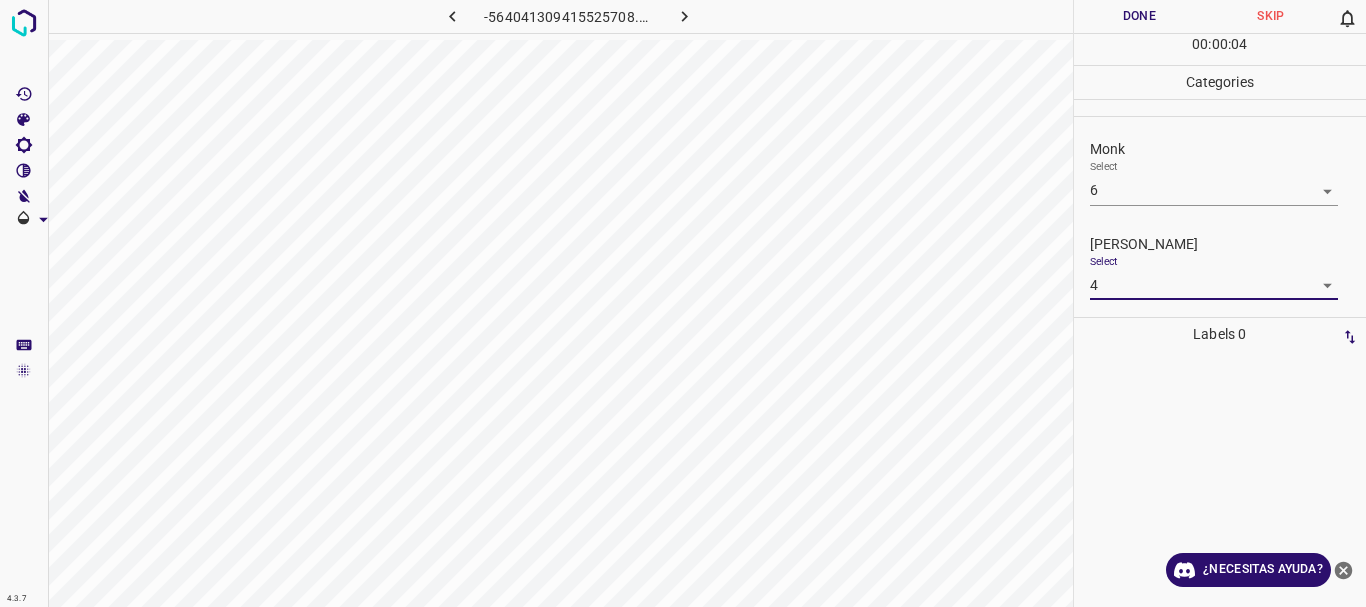 click on "Done" at bounding box center [1140, 16] 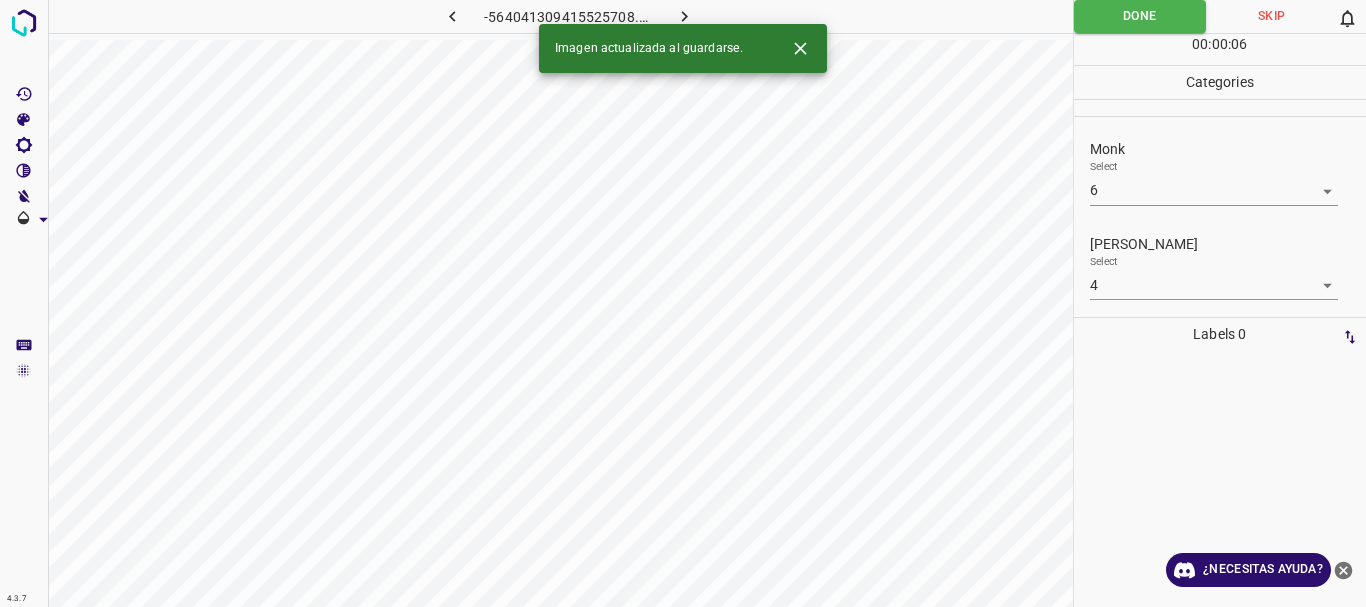 click 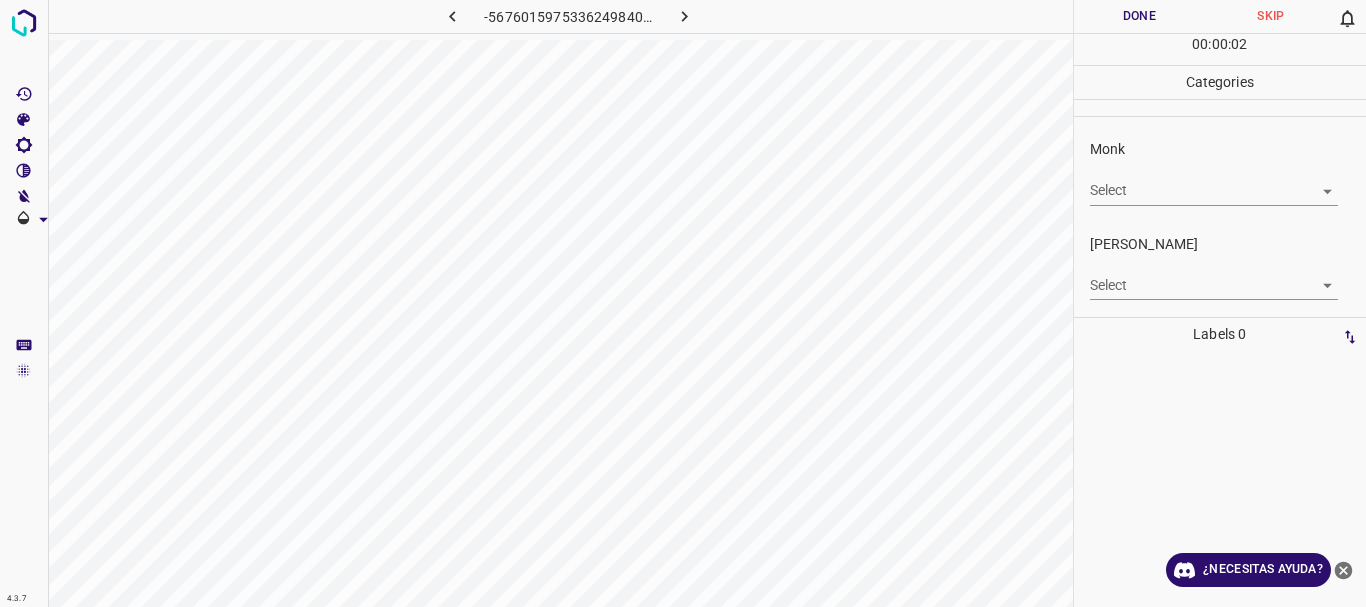 click on "4.3.7 -5676015975336249840.png Done Skip 0 00   : 00   : 02   Categories Monk   Select ​  [PERSON_NAME]   Select ​ Labels   0 Categories 1 Monk 2  [PERSON_NAME] Tools Space Change between modes (Draw & Edit) I Auto labeling R Restore zoom M Zoom in N Zoom out Delete Delete selecte label Filters Z Restore filters X Saturation filter C Brightness filter V Contrast filter B Gray scale filter General O Download ¿Necesitas ayuda? Texto original Valora esta traducción Tu opinión servirá para ayudar a mejorar el Traductor de Google - Texto - Esconder - Borrar" at bounding box center (683, 303) 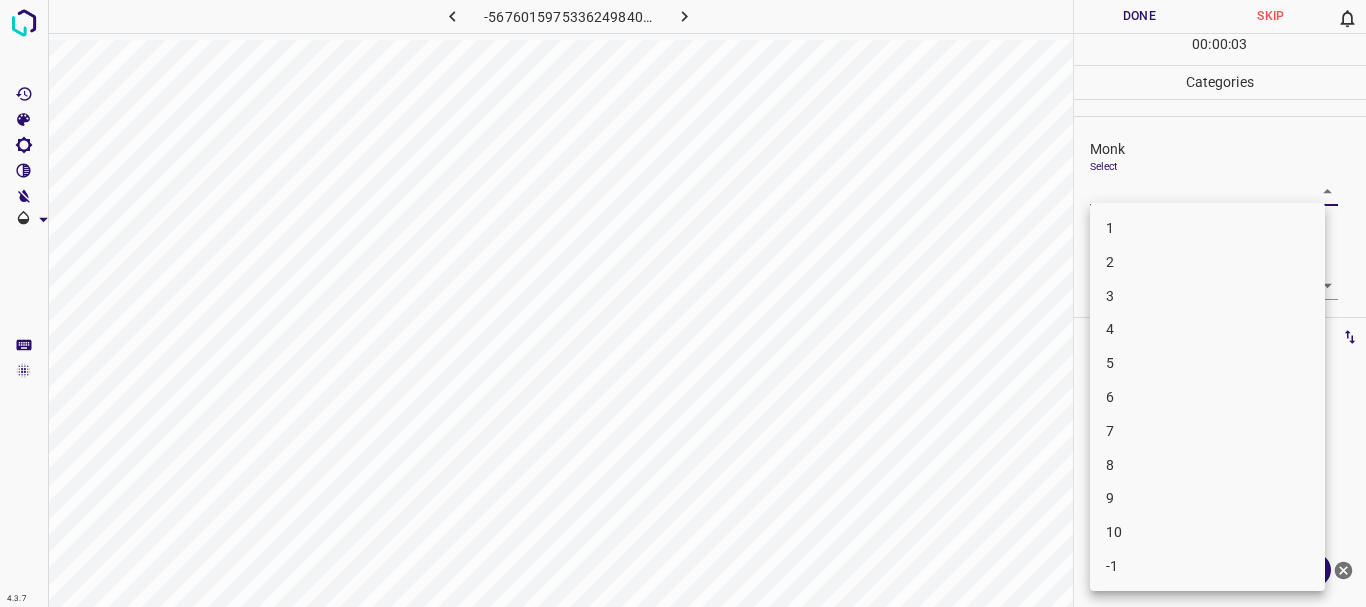 click on "4" at bounding box center (1207, 329) 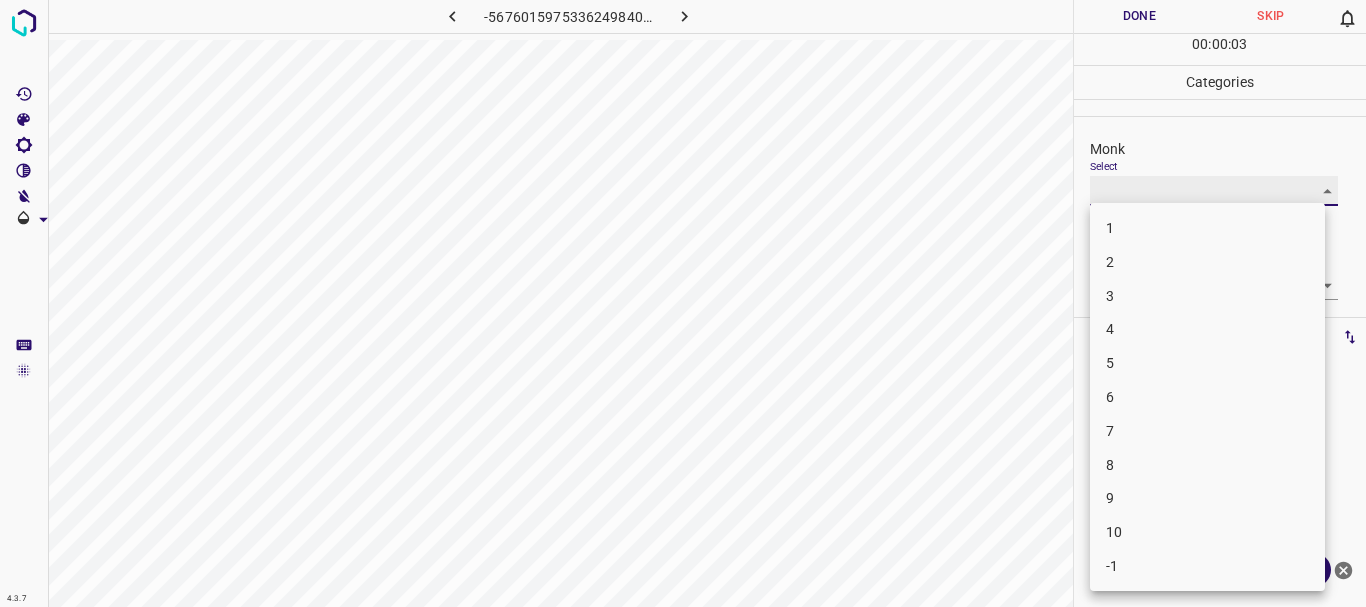 type on "4" 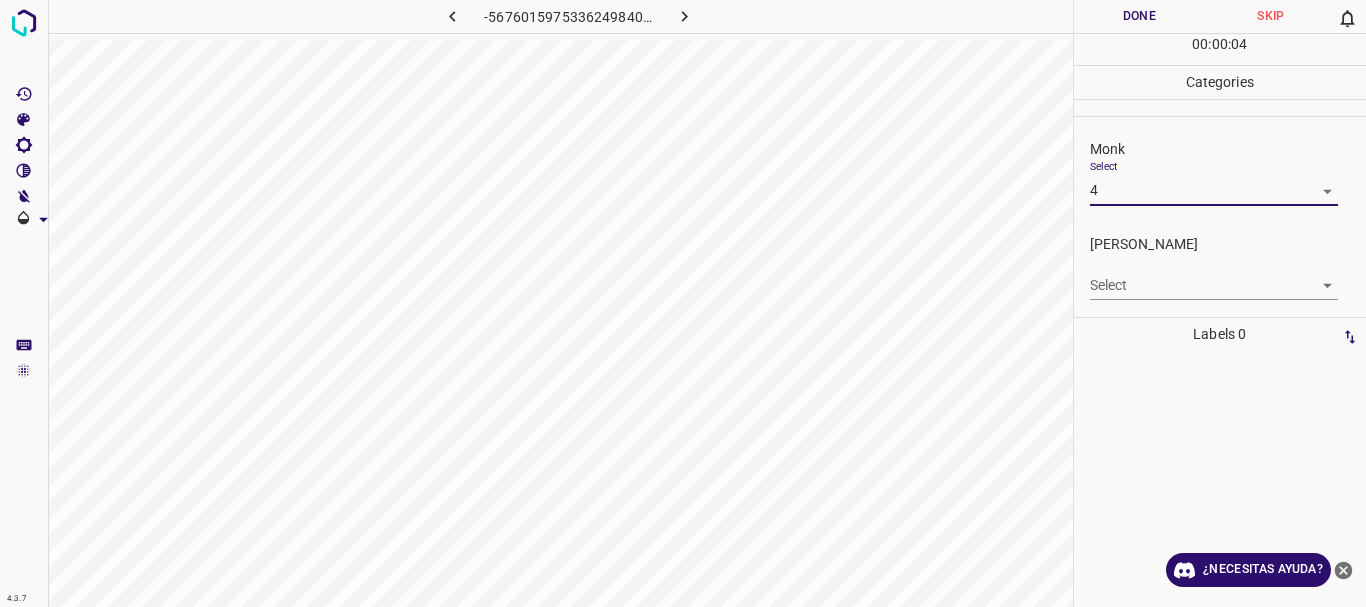 click on "4.3.7 -5676015975336249840.png Done Skip 0 00   : 00   : 04   Categories Monk   Select 4 4  [PERSON_NAME]   Select ​ Labels   0 Categories 1 Monk 2  [PERSON_NAME] Tools Space Change between modes (Draw & Edit) I Auto labeling R Restore zoom M Zoom in N Zoom out Delete Delete selecte label Filters Z Restore filters X Saturation filter C Brightness filter V Contrast filter B Gray scale filter General O Download ¿Necesitas ayuda? Texto original Valora esta traducción Tu opinión servirá para ayudar a mejorar el Traductor de Google - Texto - Esconder - Borrar" at bounding box center [683, 303] 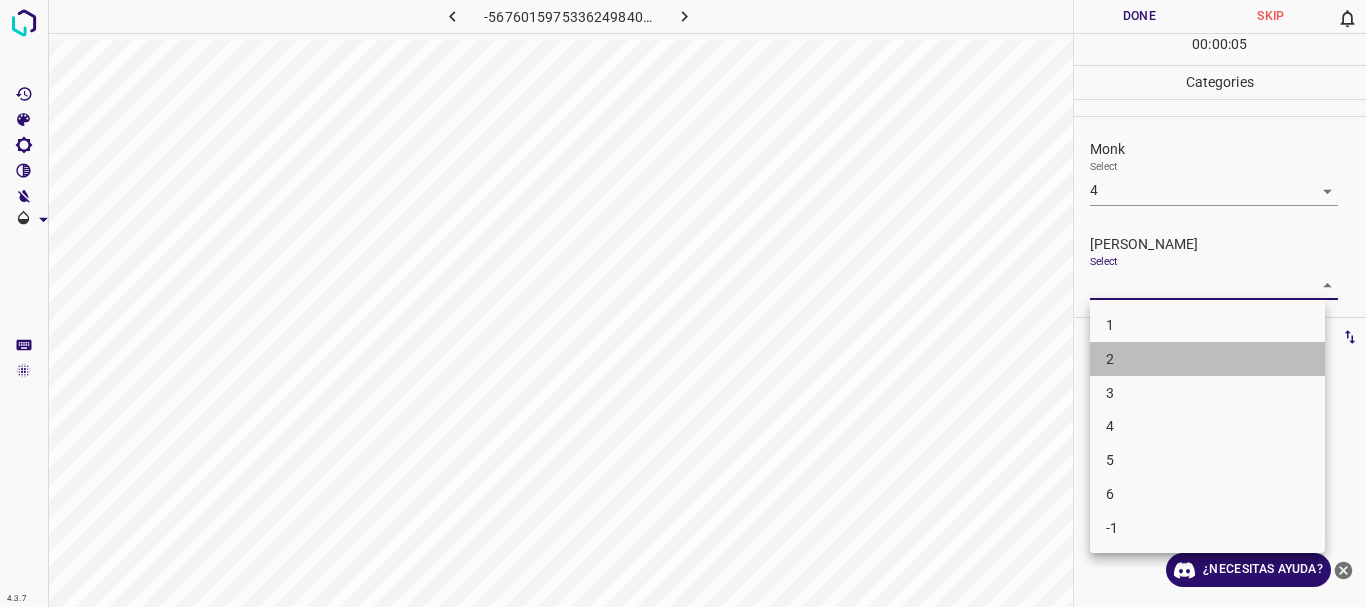 click on "2" at bounding box center [1207, 359] 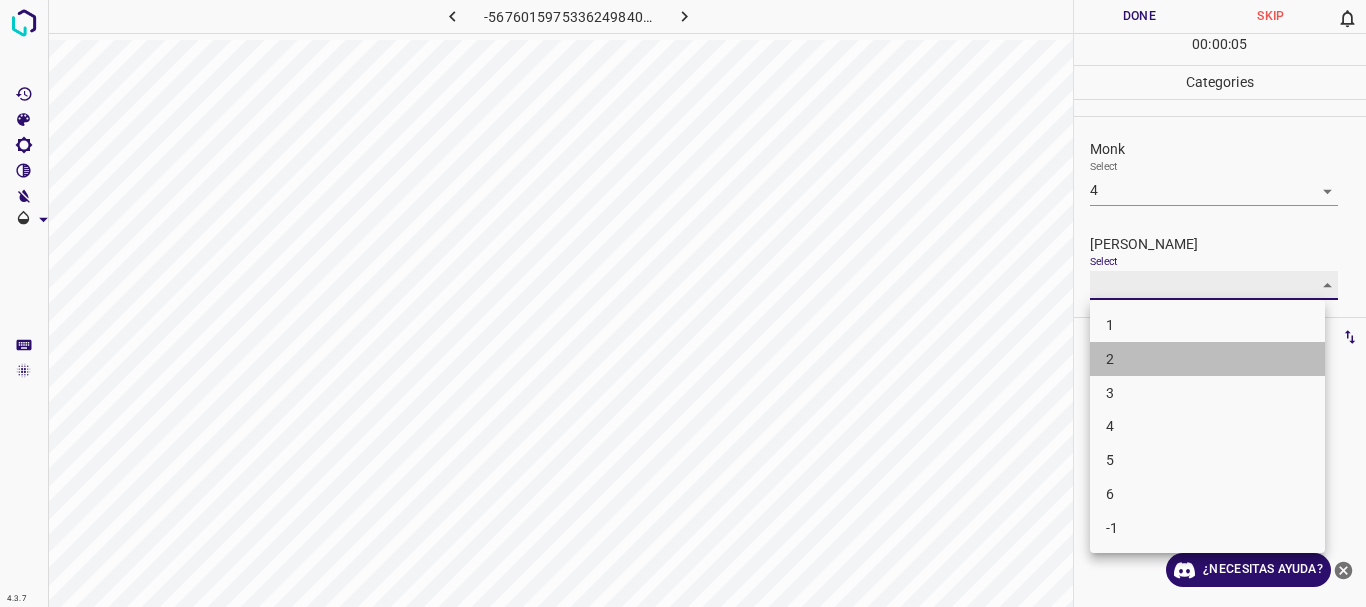 type on "2" 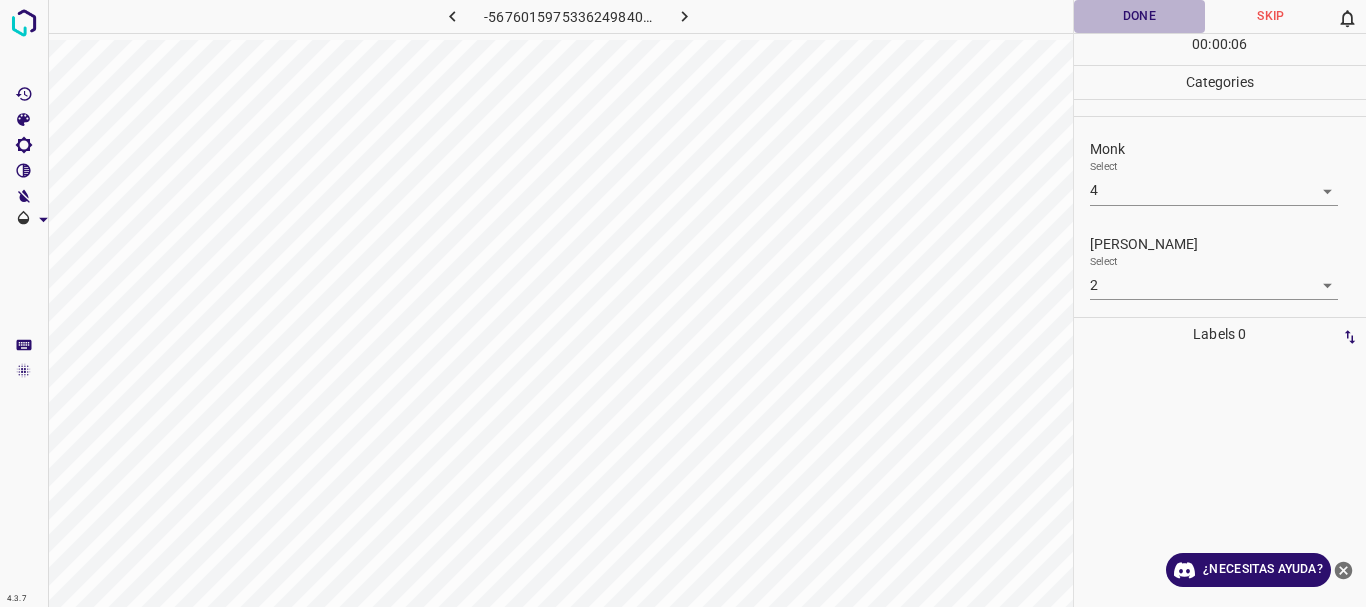 click on "Done" at bounding box center [1140, 16] 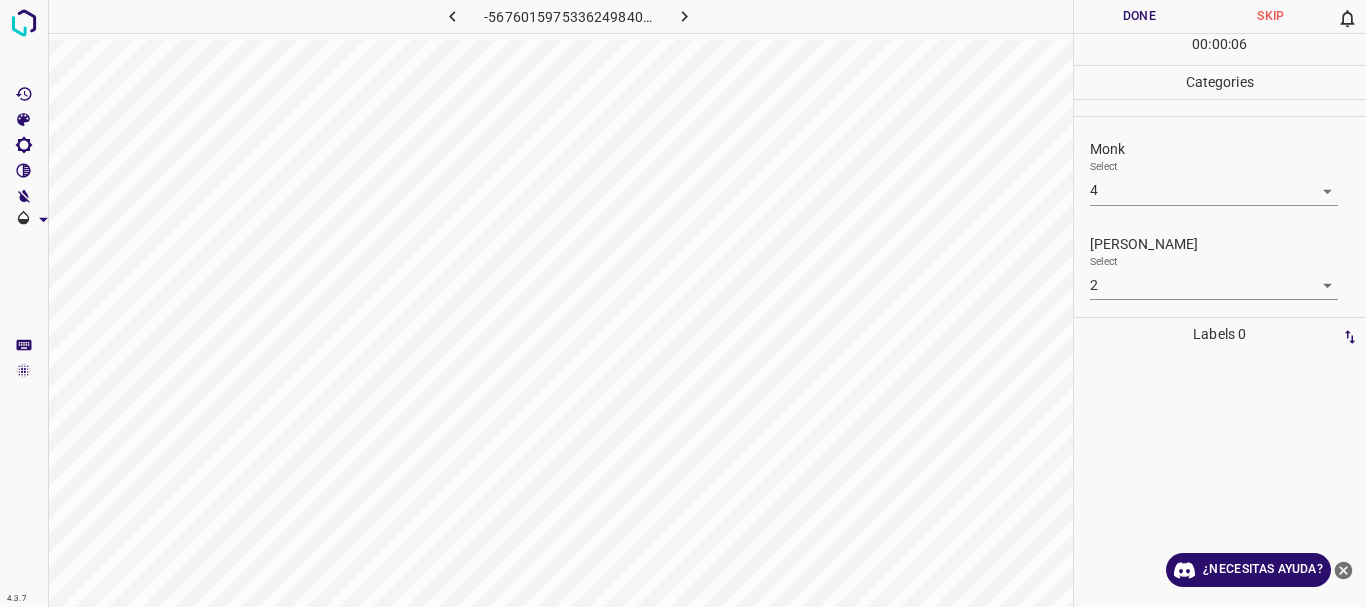 click 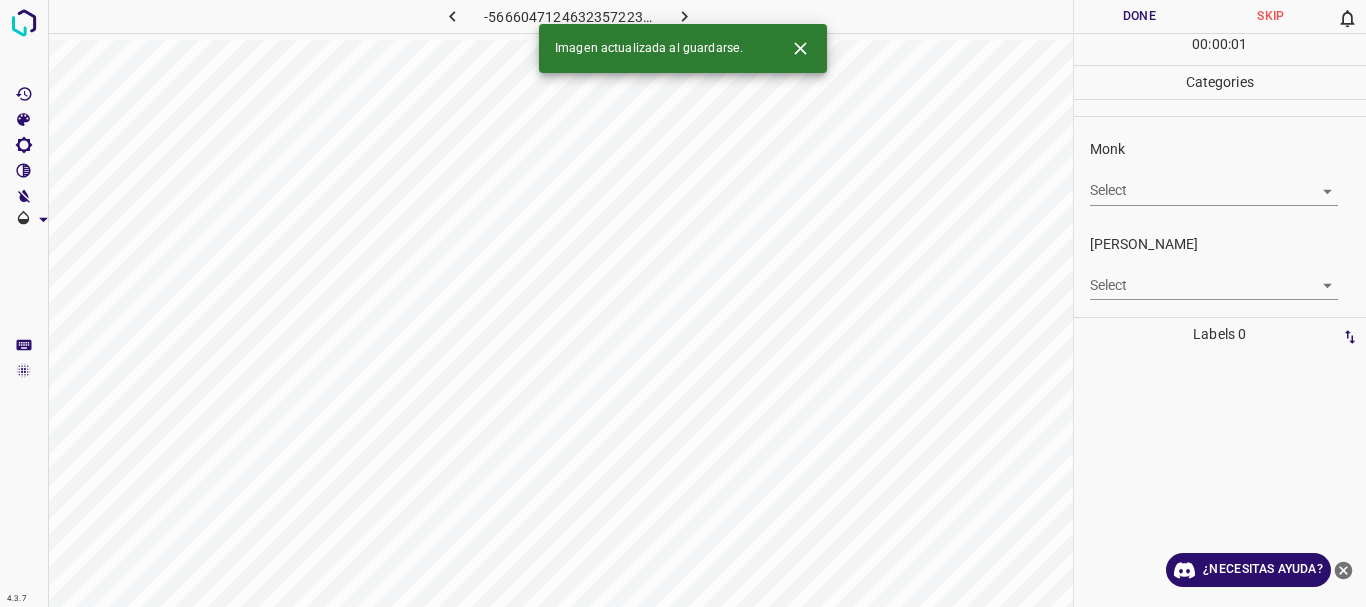 click on "4.3.7 -5666047124632357223.png Done Skip 0 00   : 00   : 01   Categories Monk   Select ​  [PERSON_NAME]   Select ​ Labels   0 Categories 1 Monk 2  [PERSON_NAME] Tools Space Change between modes (Draw & Edit) I Auto labeling R Restore zoom M Zoom in N Zoom out Delete Delete selecte label Filters Z Restore filters X Saturation filter C Brightness filter V Contrast filter B Gray scale filter General O Download Imagen actualizada al guardarse. ¿Necesitas ayuda? Texto original Valora esta traducción Tu opinión servirá para ayudar a mejorar el Traductor de Google - Texto - Esconder - Borrar" at bounding box center [683, 303] 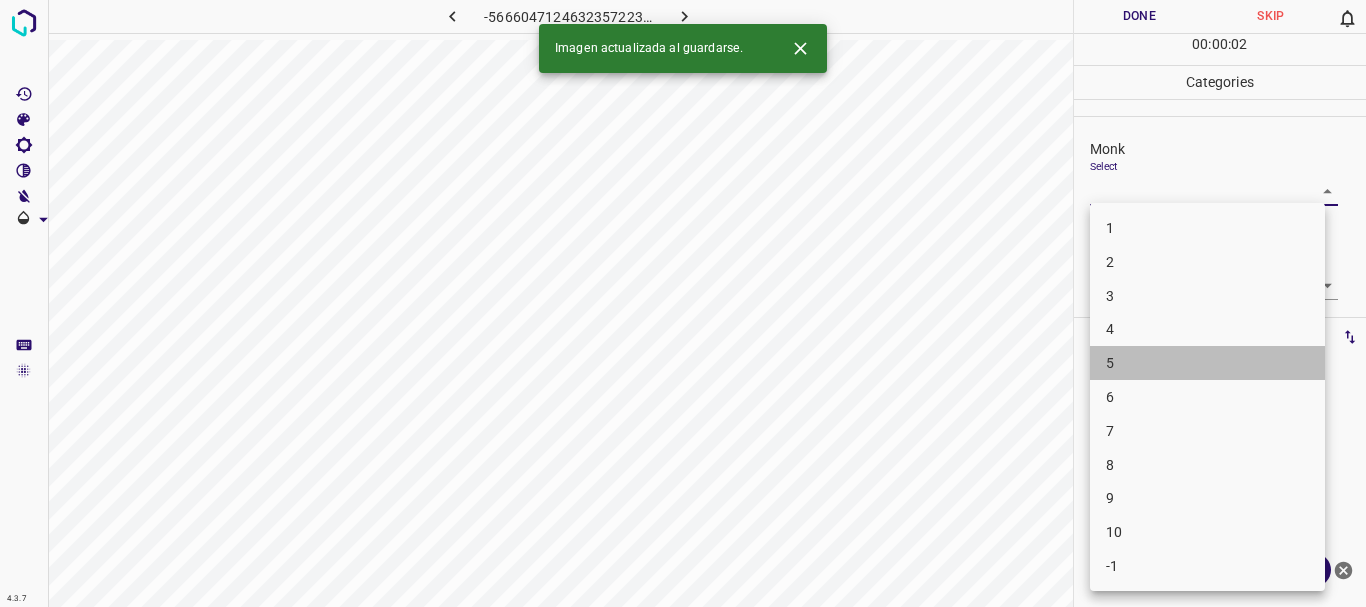 click on "5" at bounding box center (1207, 363) 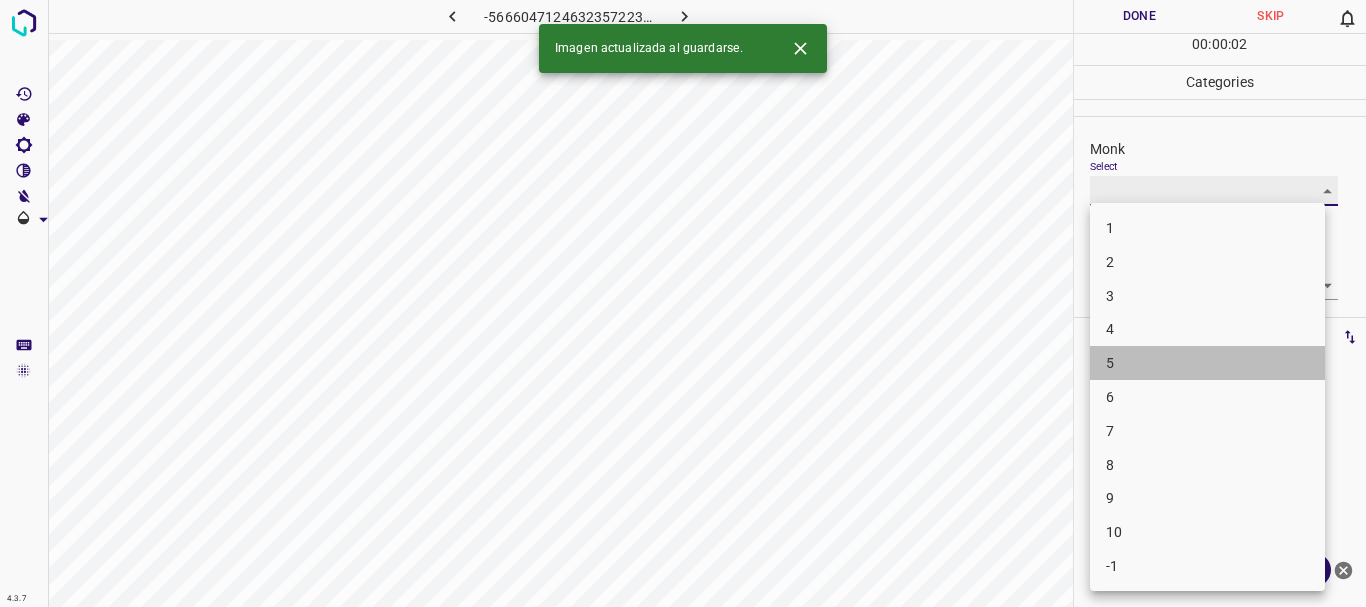 type on "5" 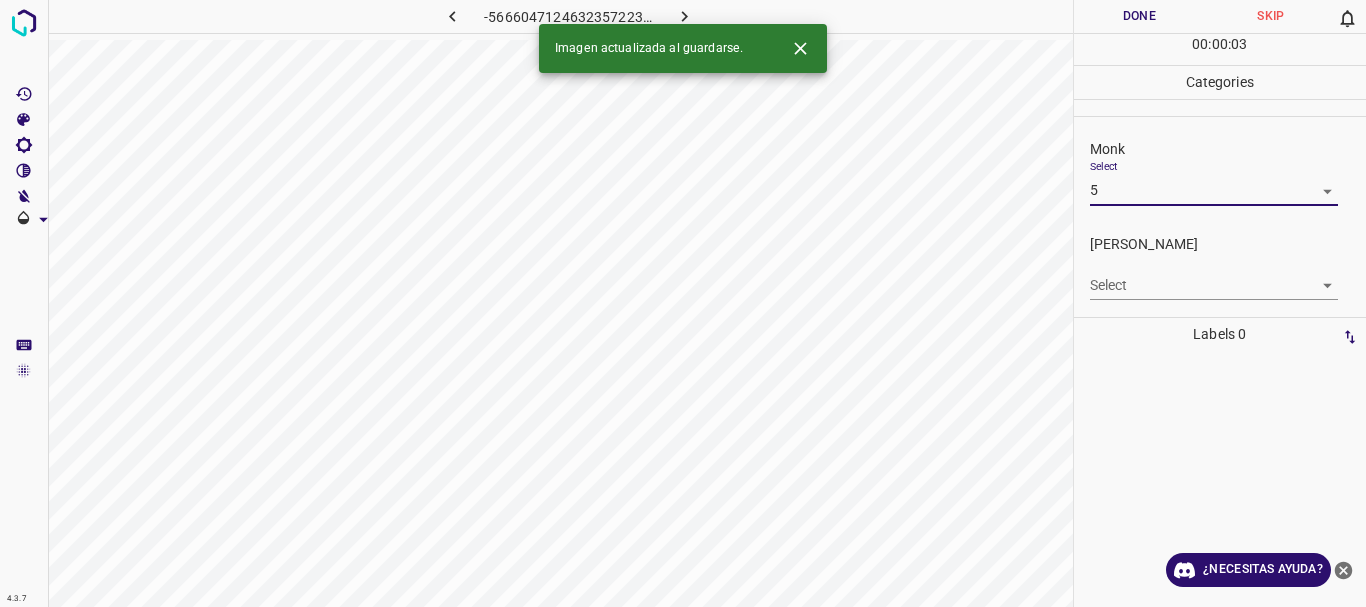 click on "4.3.7 -5666047124632357223.png Done Skip 0 00   : 00   : 03   Categories Monk   Select 5 5  [PERSON_NAME]   Select ​ Labels   0 Categories 1 Monk 2  [PERSON_NAME] Tools Space Change between modes (Draw & Edit) I Auto labeling R Restore zoom M Zoom in N Zoom out Delete Delete selecte label Filters Z Restore filters X Saturation filter C Brightness filter V Contrast filter B Gray scale filter General O Download Imagen actualizada al guardarse. ¿Necesitas ayuda? Texto original Valora esta traducción Tu opinión servirá para ayudar a mejorar el Traductor de Google - Texto - Esconder - Borrar" at bounding box center [683, 303] 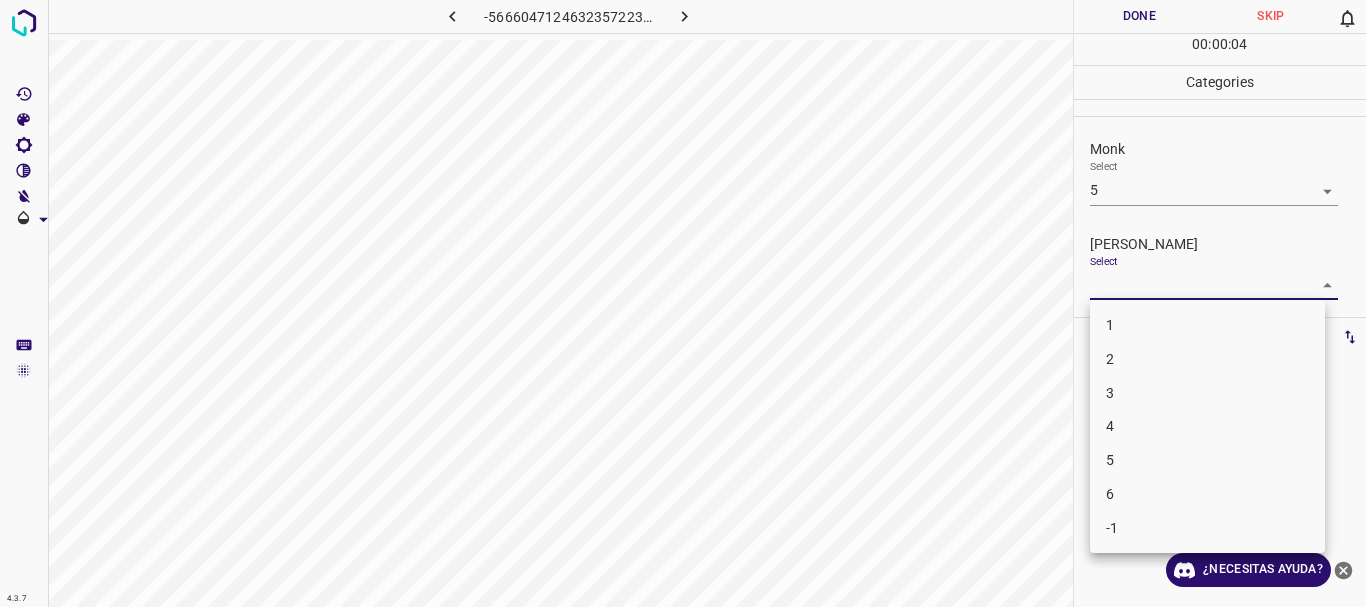 click on "3" at bounding box center (1207, 393) 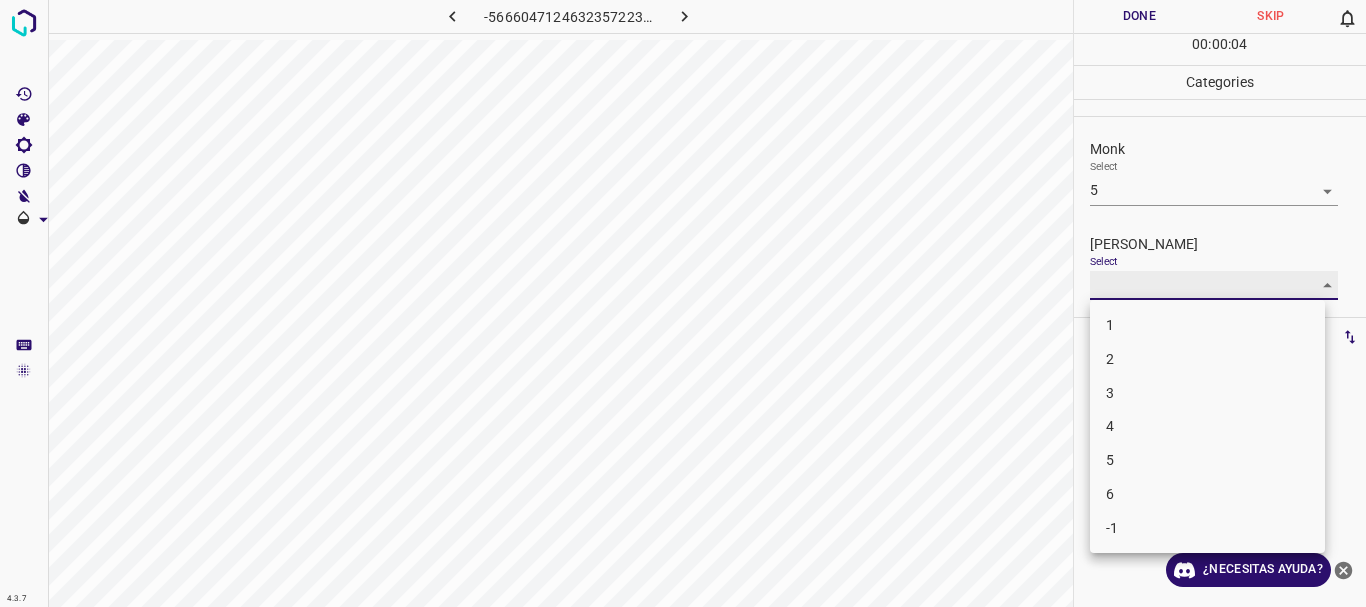 type on "3" 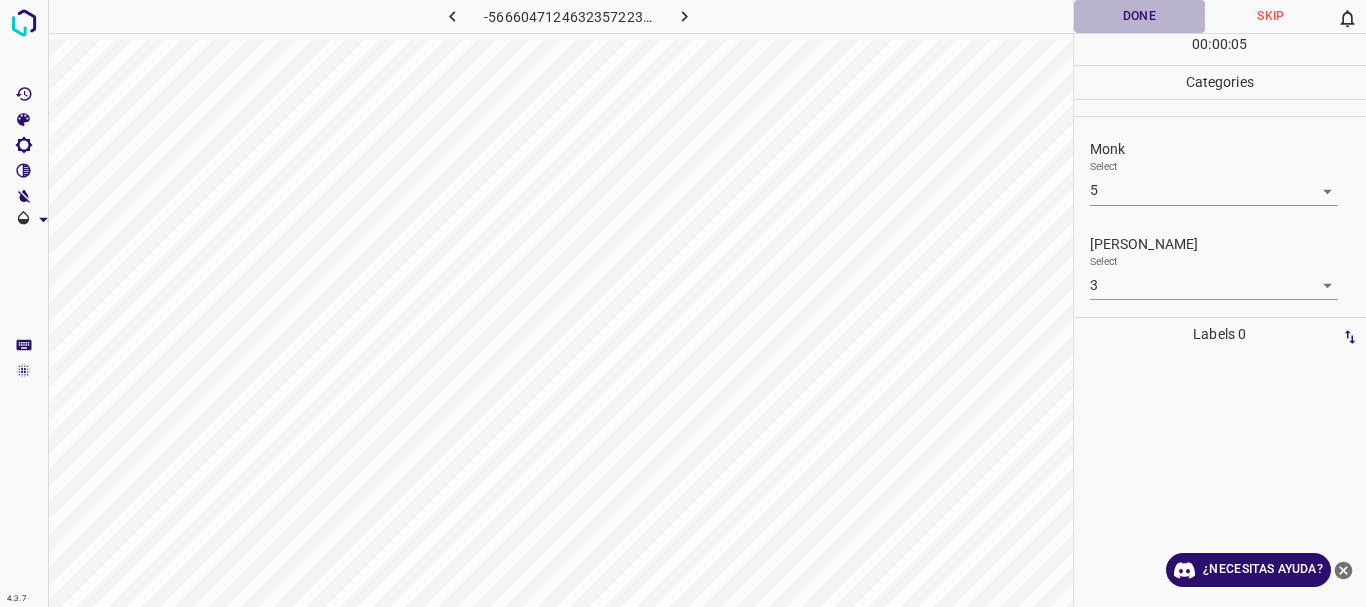 click on "Done" at bounding box center [1140, 16] 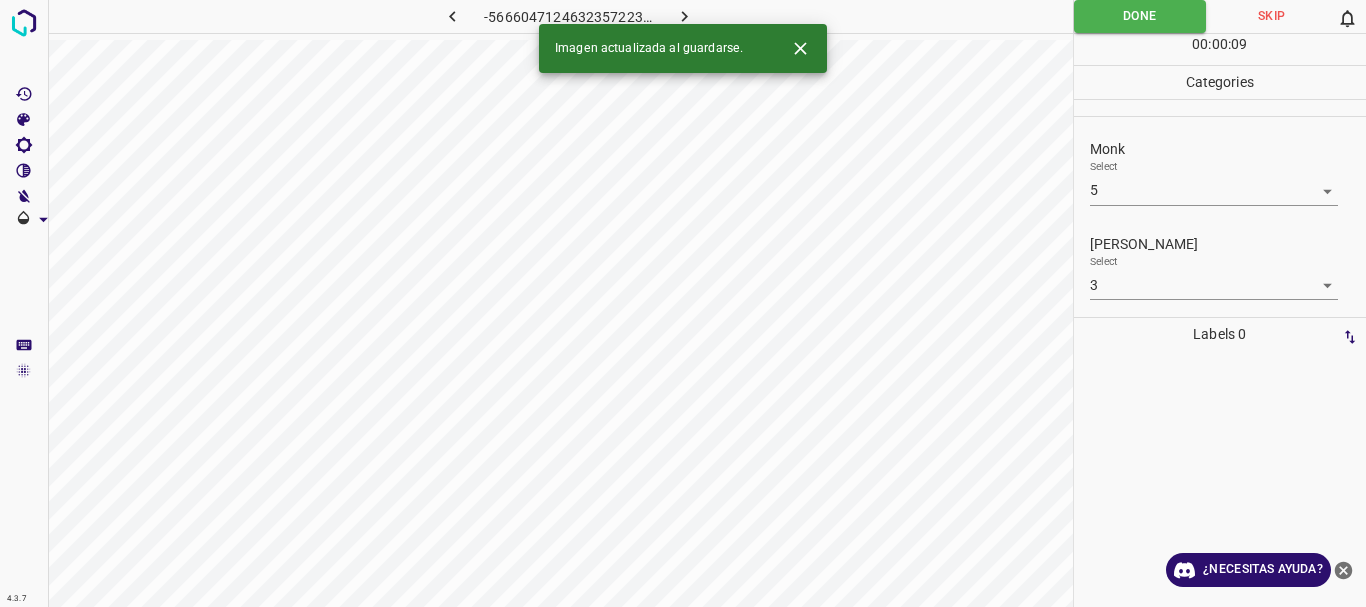 click 